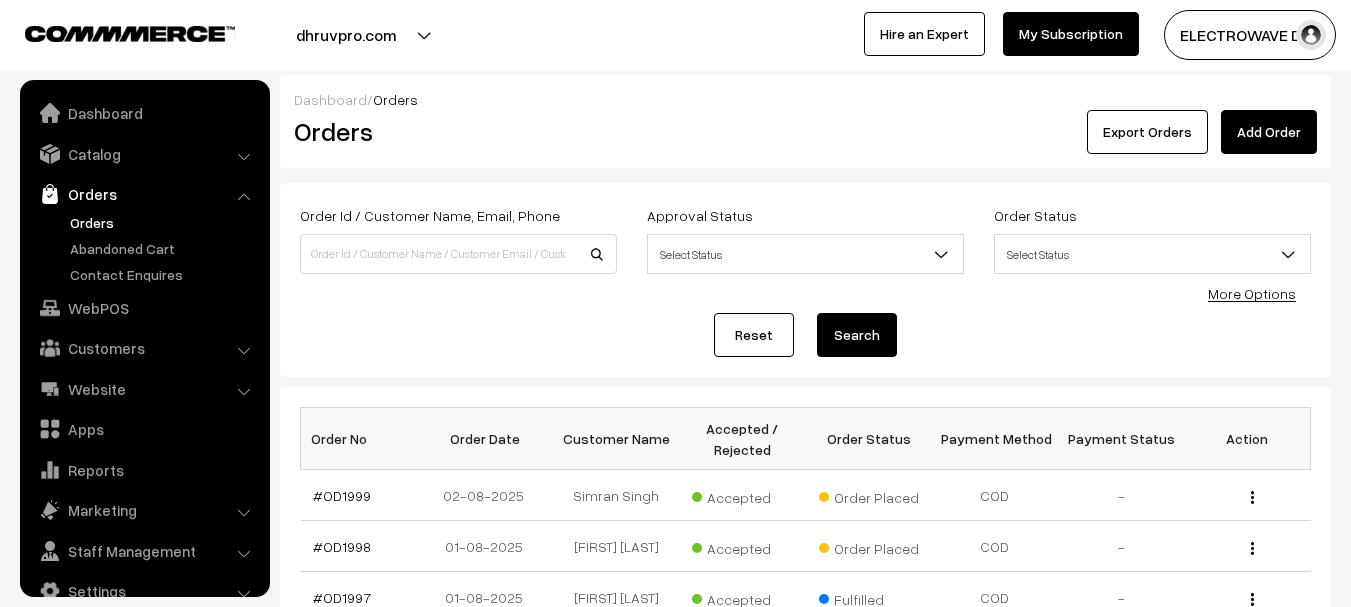 scroll, scrollTop: 0, scrollLeft: 0, axis: both 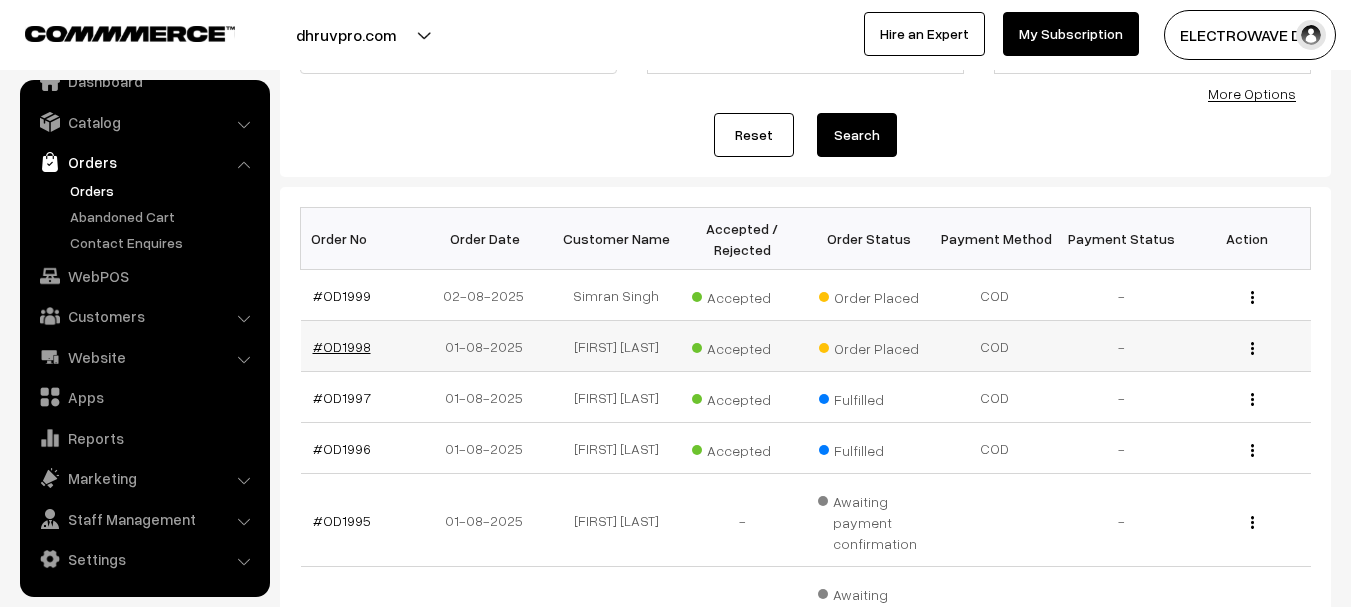 click on "#OD1998" at bounding box center (342, 346) 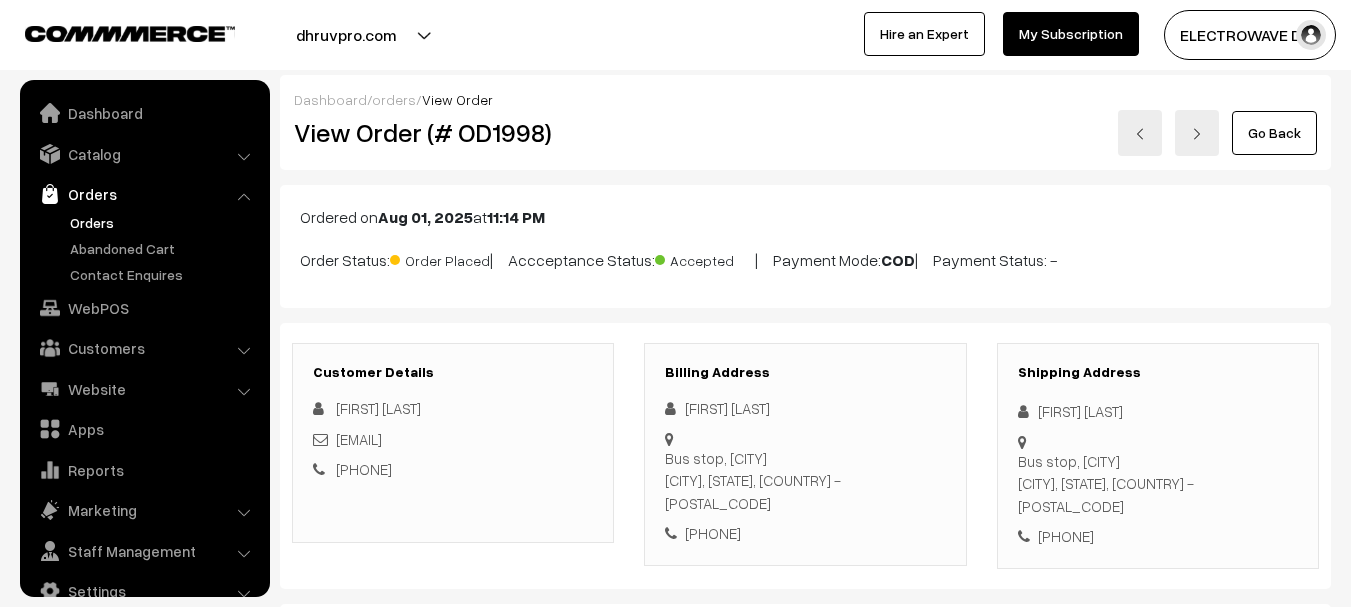 scroll, scrollTop: 0, scrollLeft: 0, axis: both 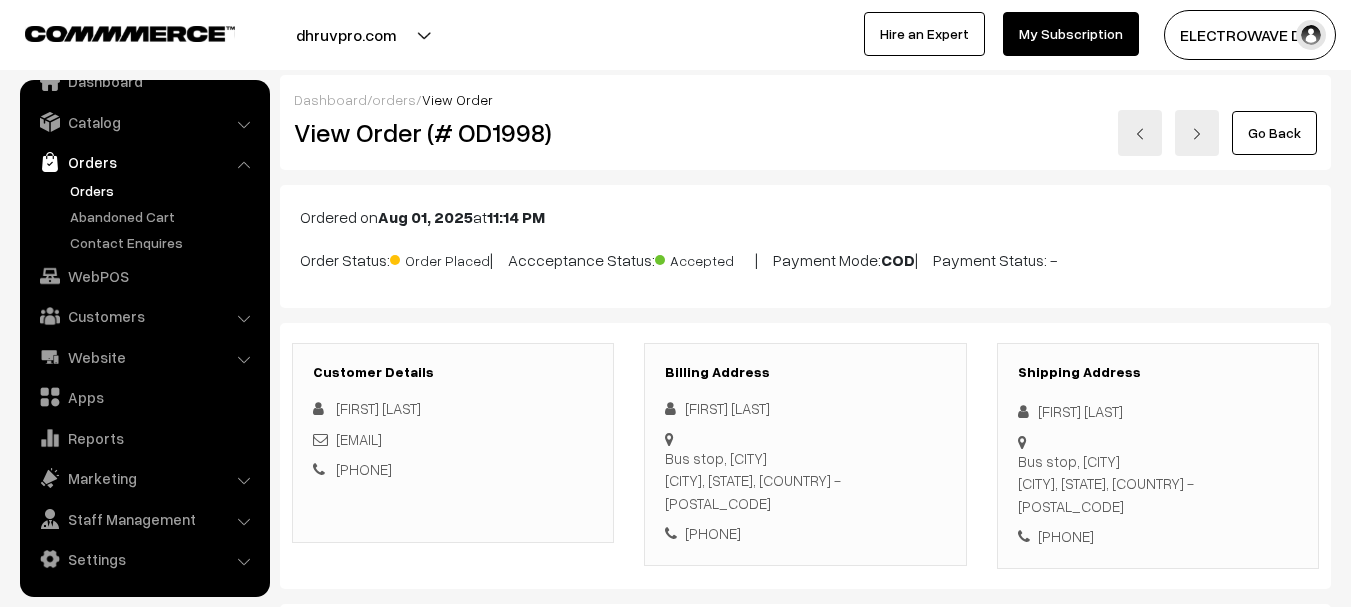 click at bounding box center (1140, 134) 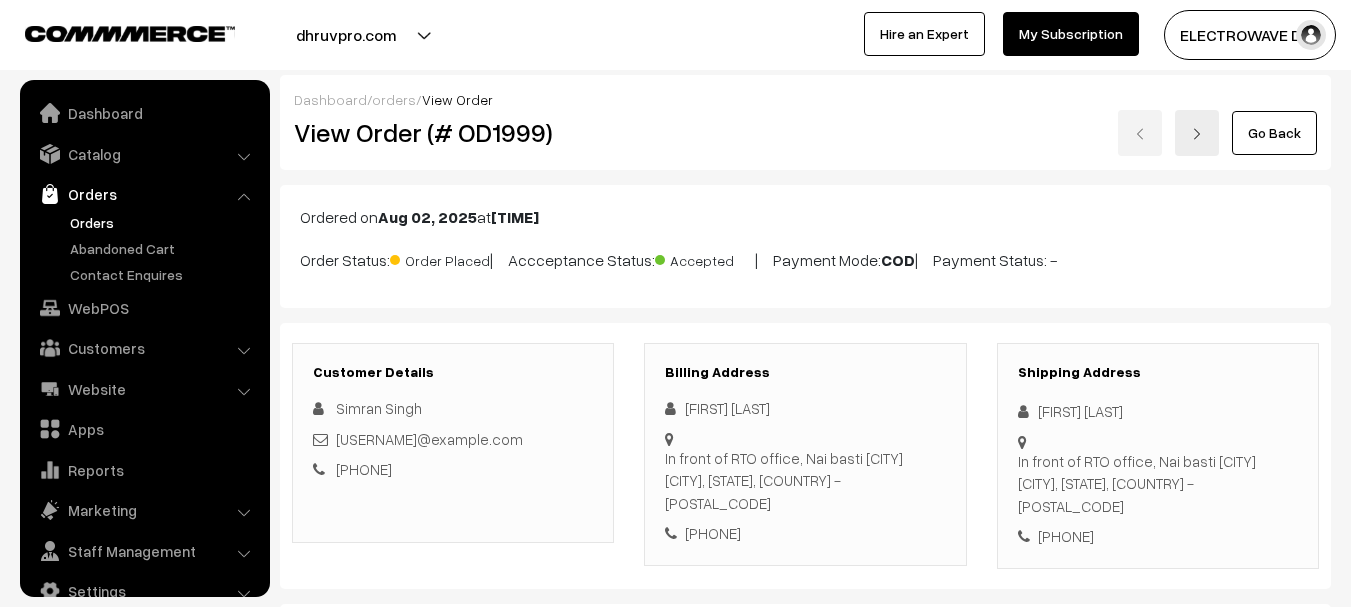 scroll, scrollTop: 500, scrollLeft: 0, axis: vertical 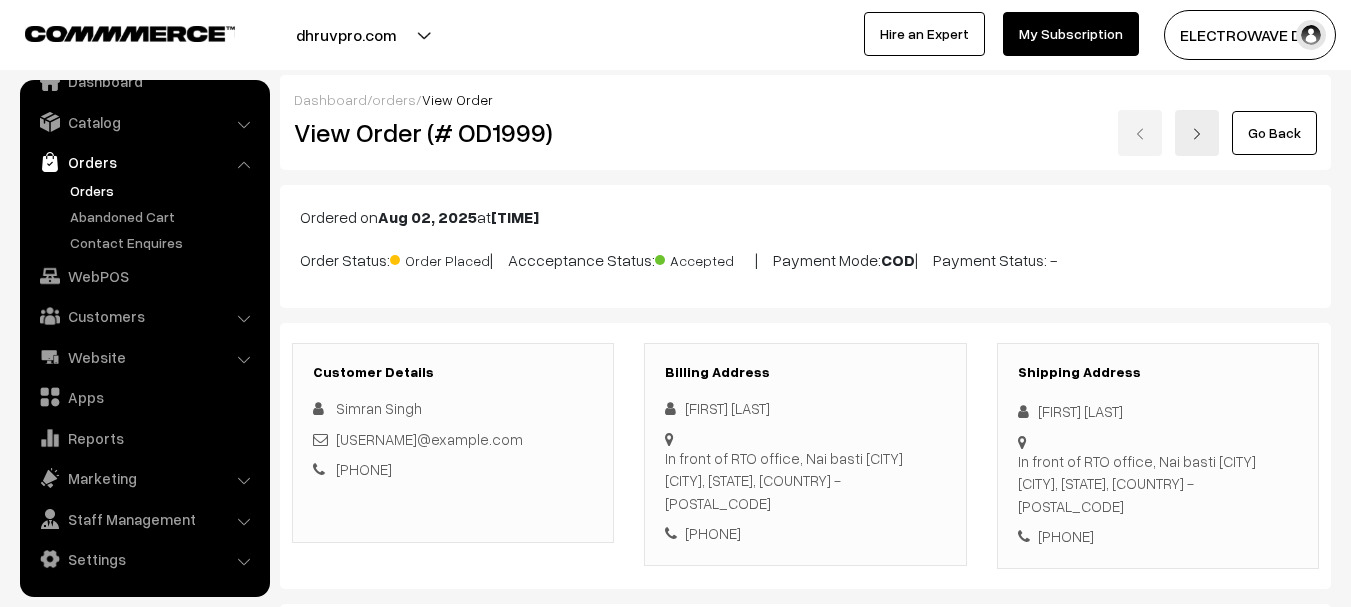 drag, startPoint x: 450, startPoint y: 24, endPoint x: 413, endPoint y: 74, distance: 62.201286 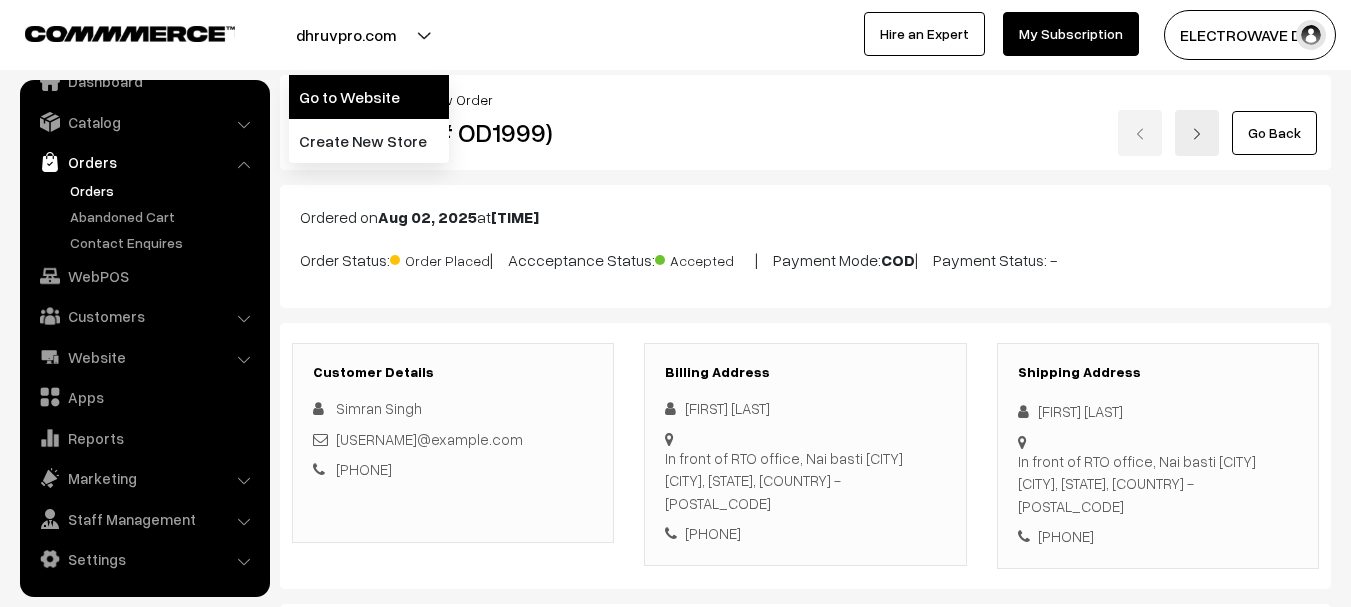 click on "Go to Website" at bounding box center (369, 97) 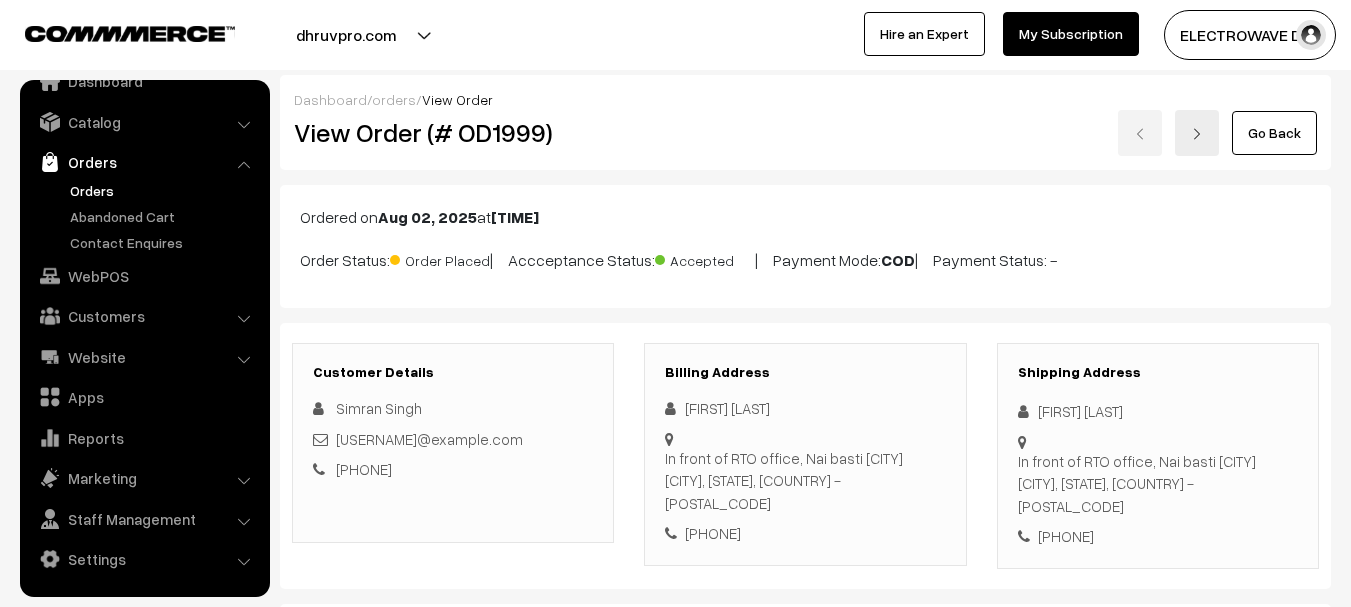 click on "Orders" at bounding box center (144, 162) 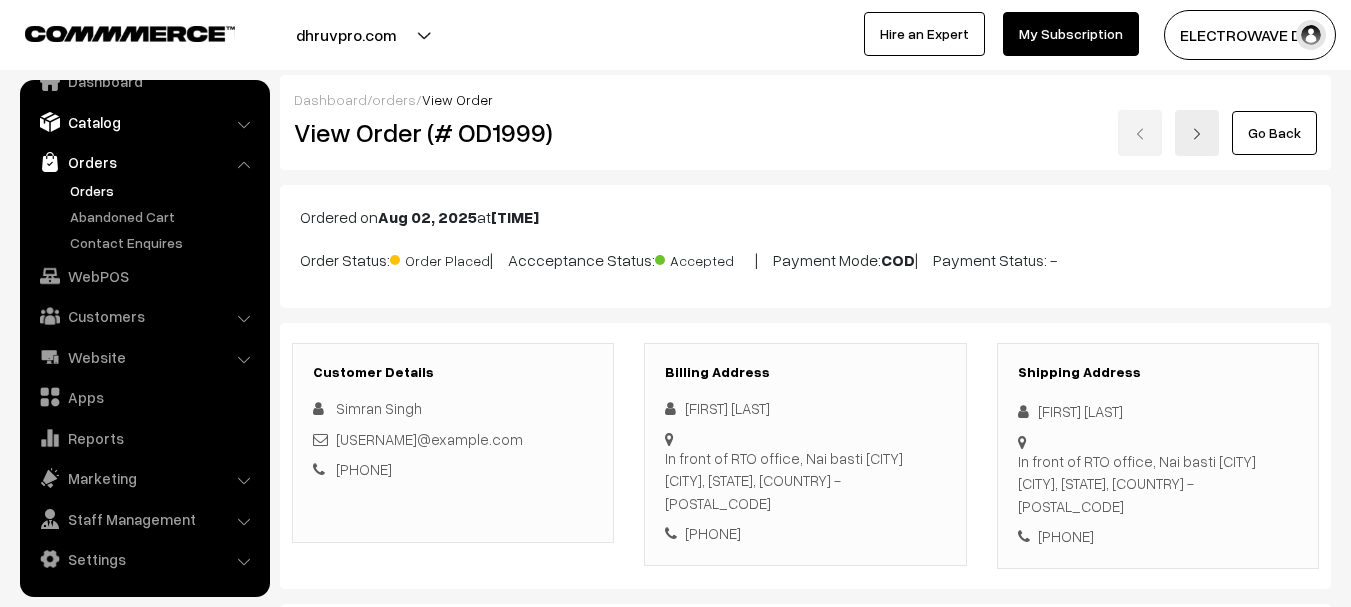 click on "Catalog" at bounding box center (144, 122) 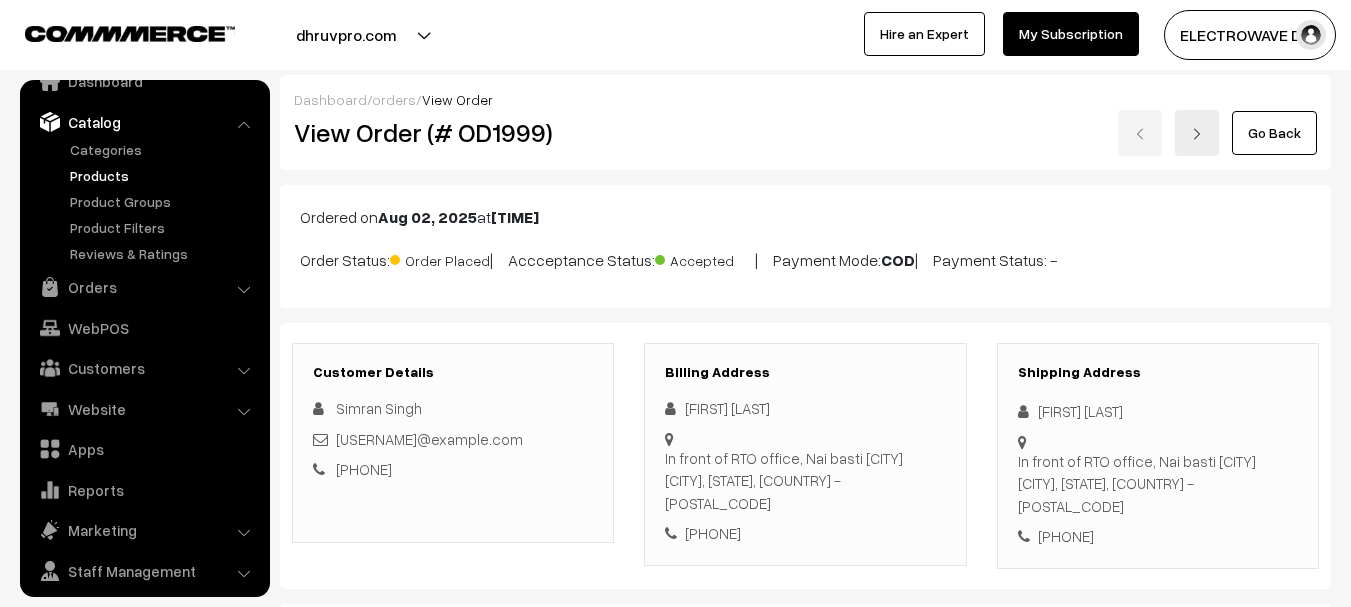 click on "Products" at bounding box center [164, 175] 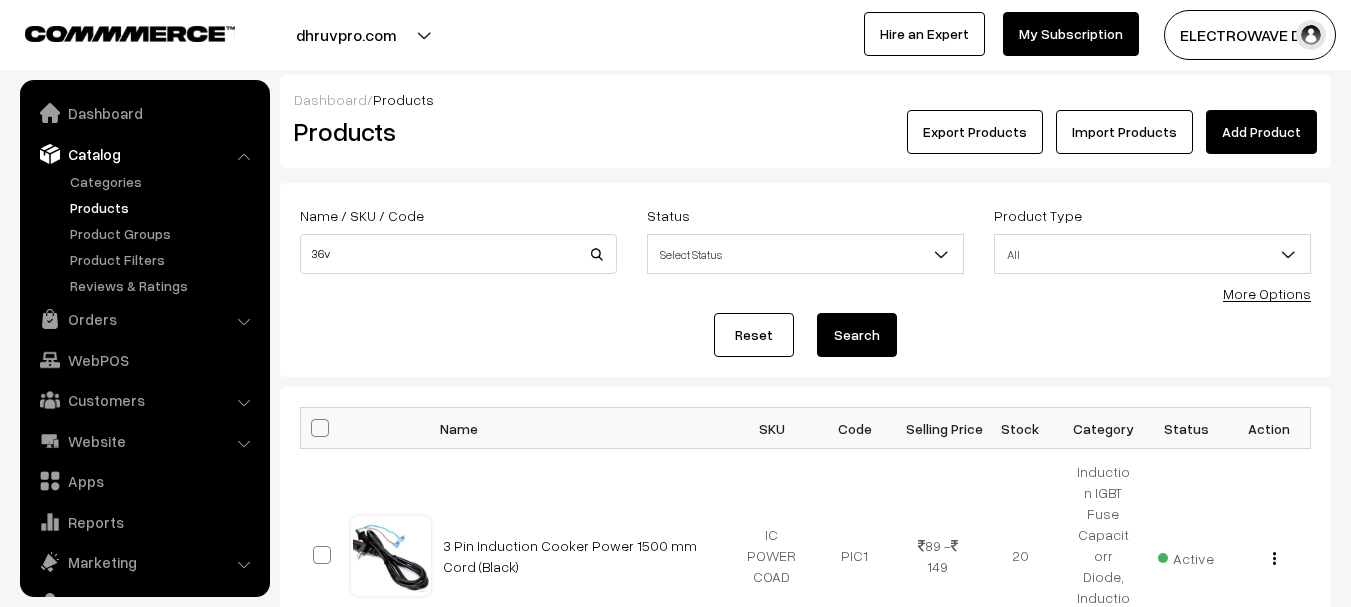 scroll, scrollTop: 0, scrollLeft: 0, axis: both 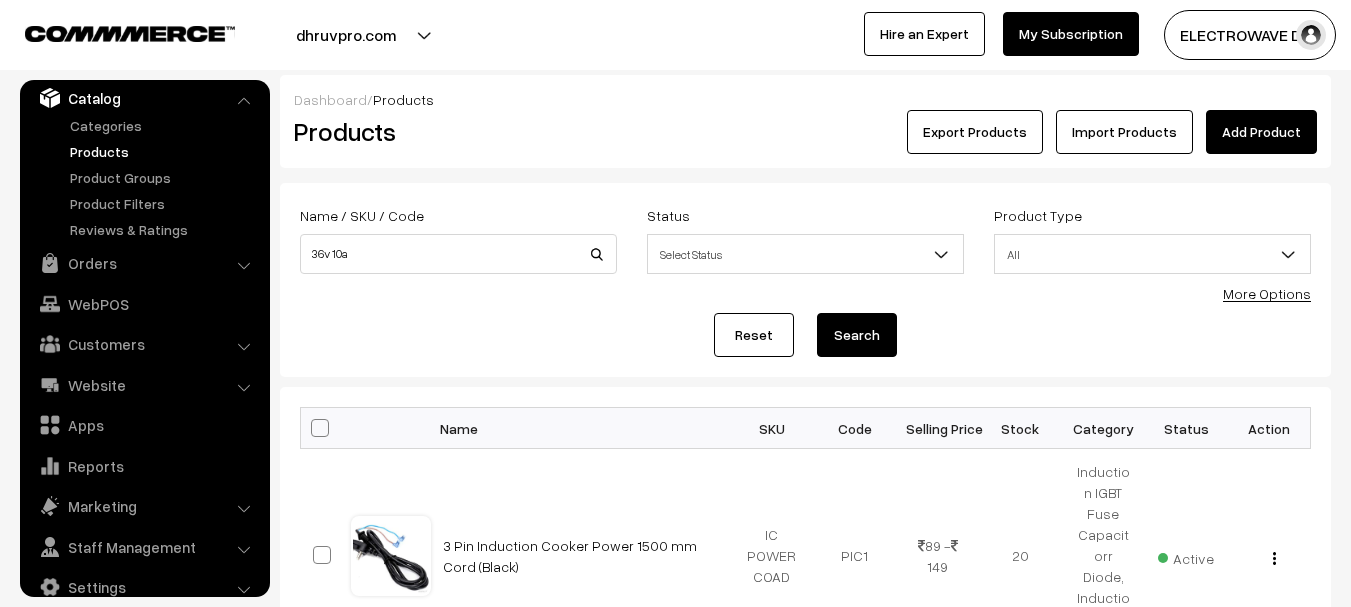 type on "36v 10a" 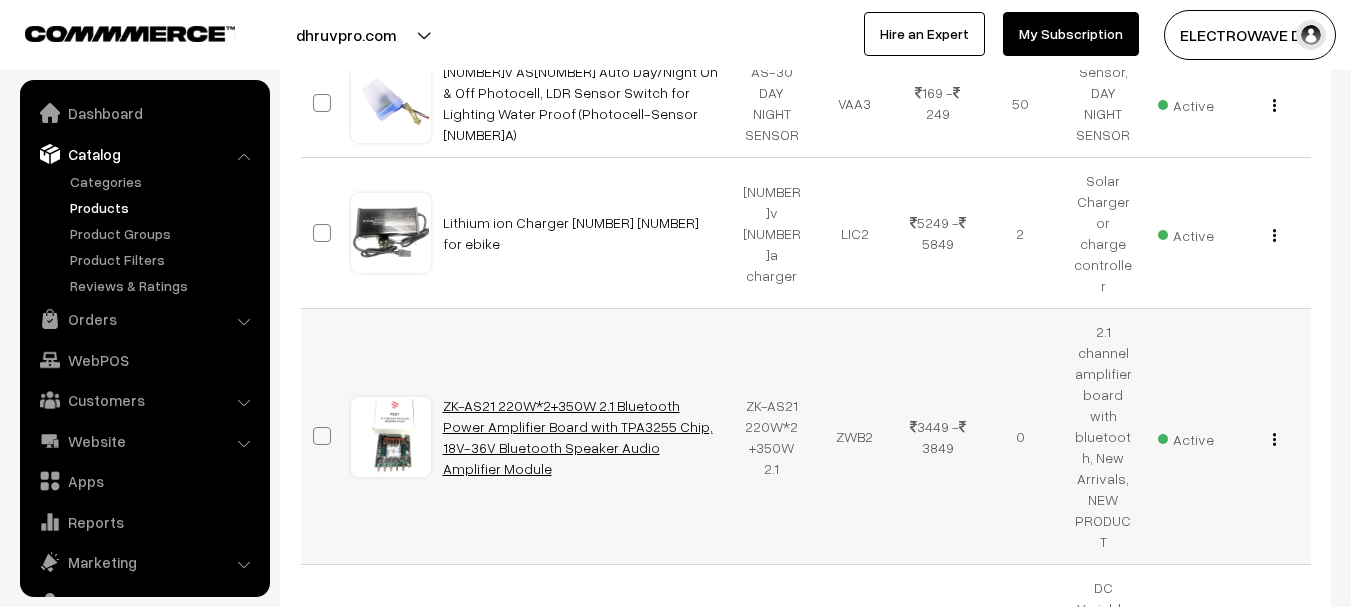 scroll, scrollTop: 400, scrollLeft: 0, axis: vertical 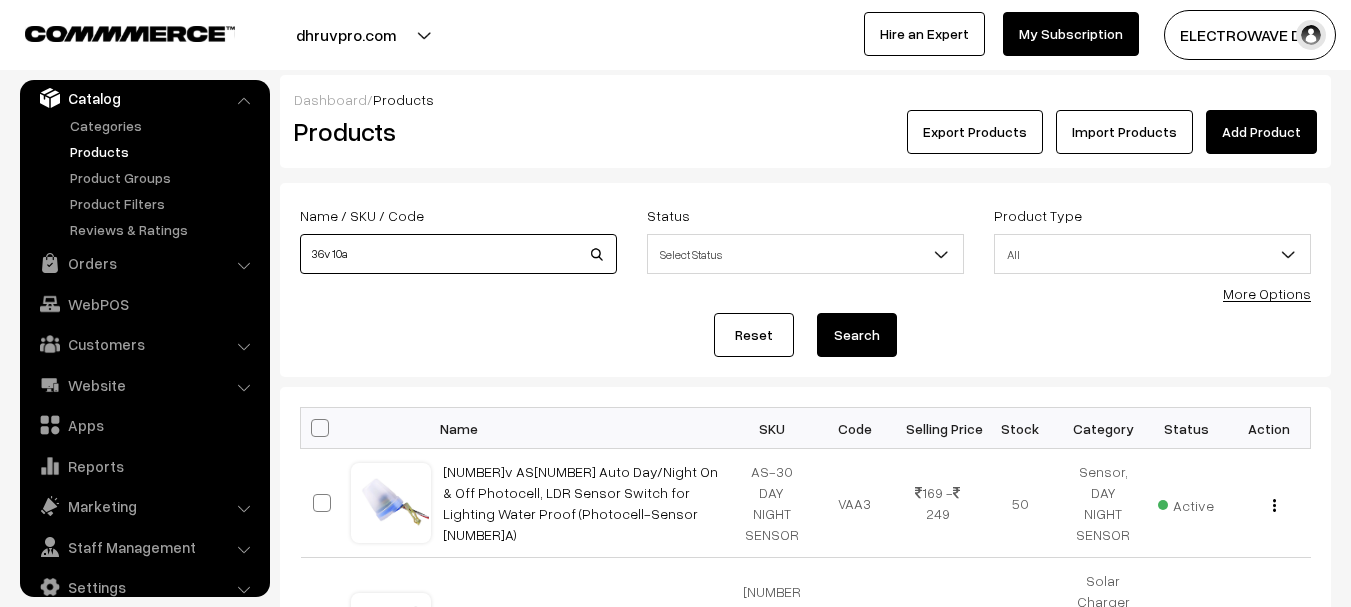 drag, startPoint x: 327, startPoint y: 255, endPoint x: 506, endPoint y: 262, distance: 179.13683 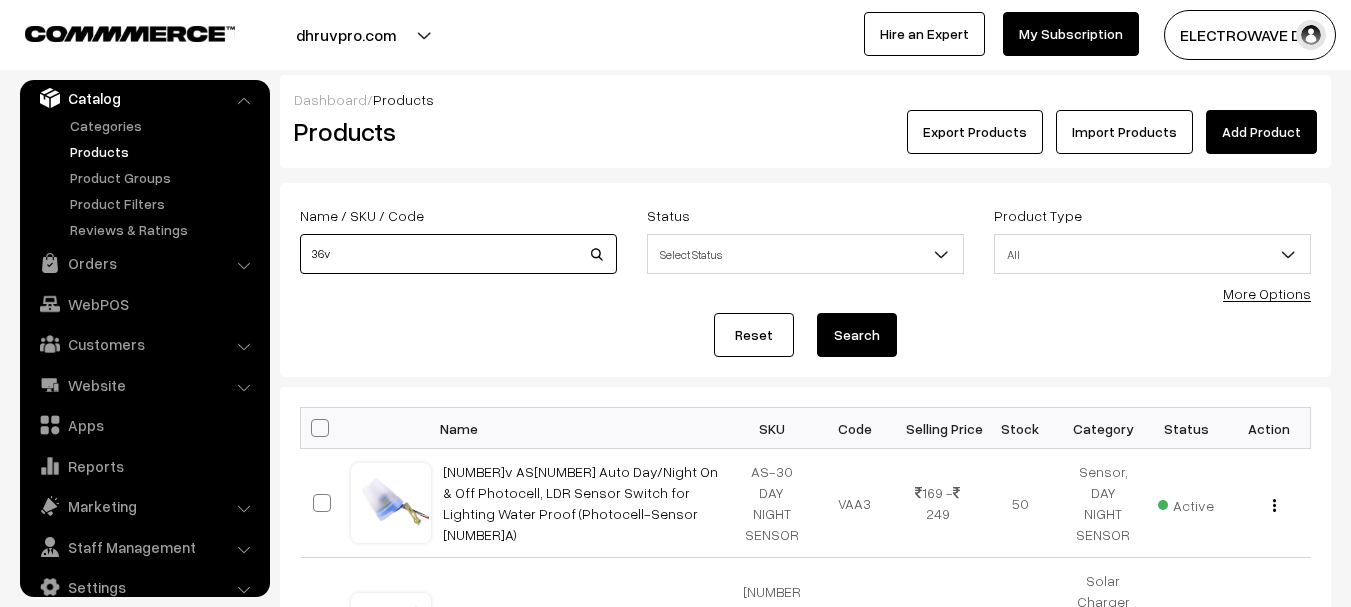 type on "36v" 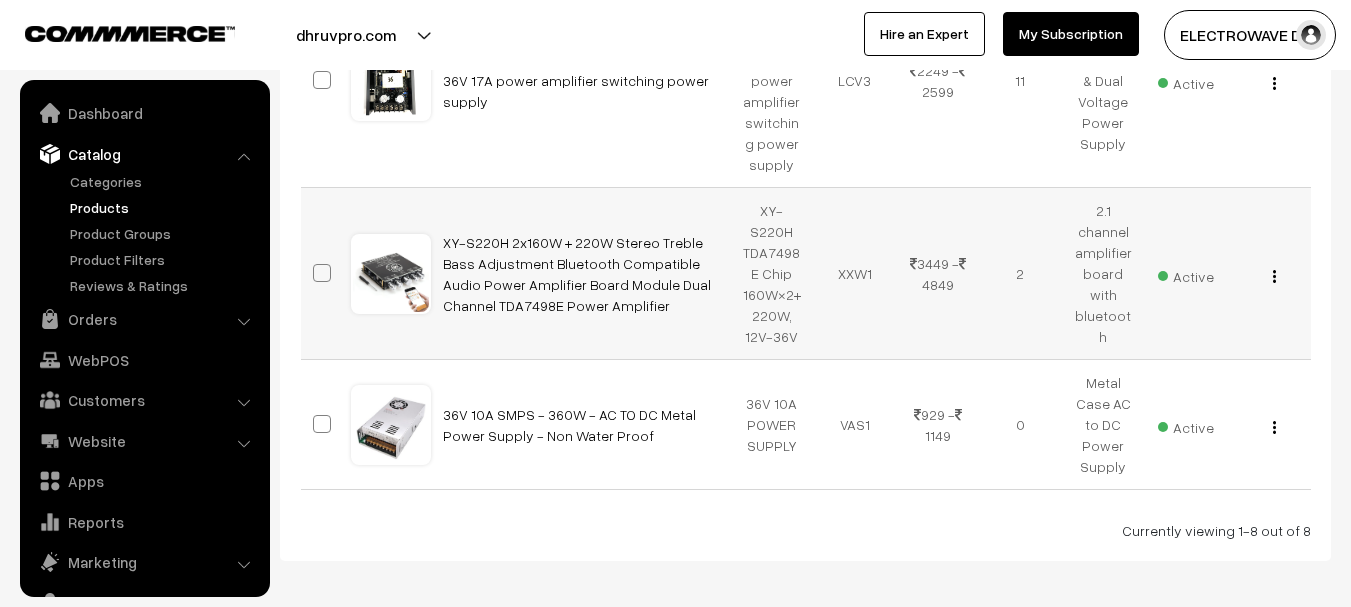 scroll, scrollTop: 1272, scrollLeft: 0, axis: vertical 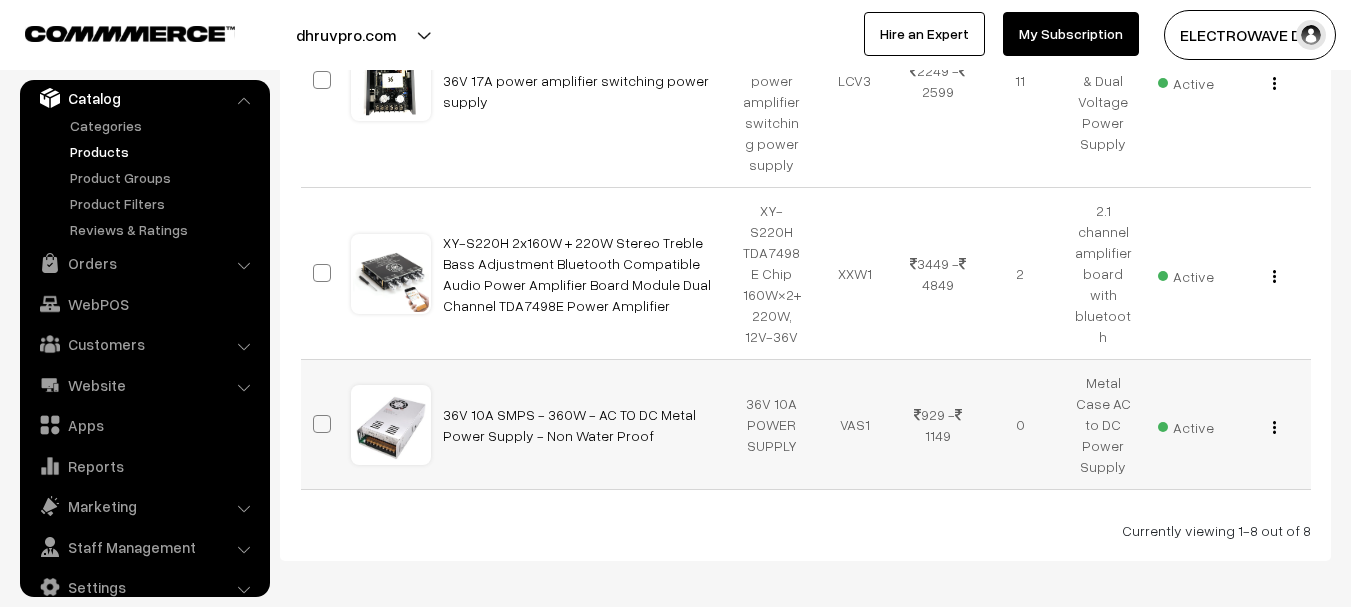 click on "View
Edit
Delete" at bounding box center (1269, 424) 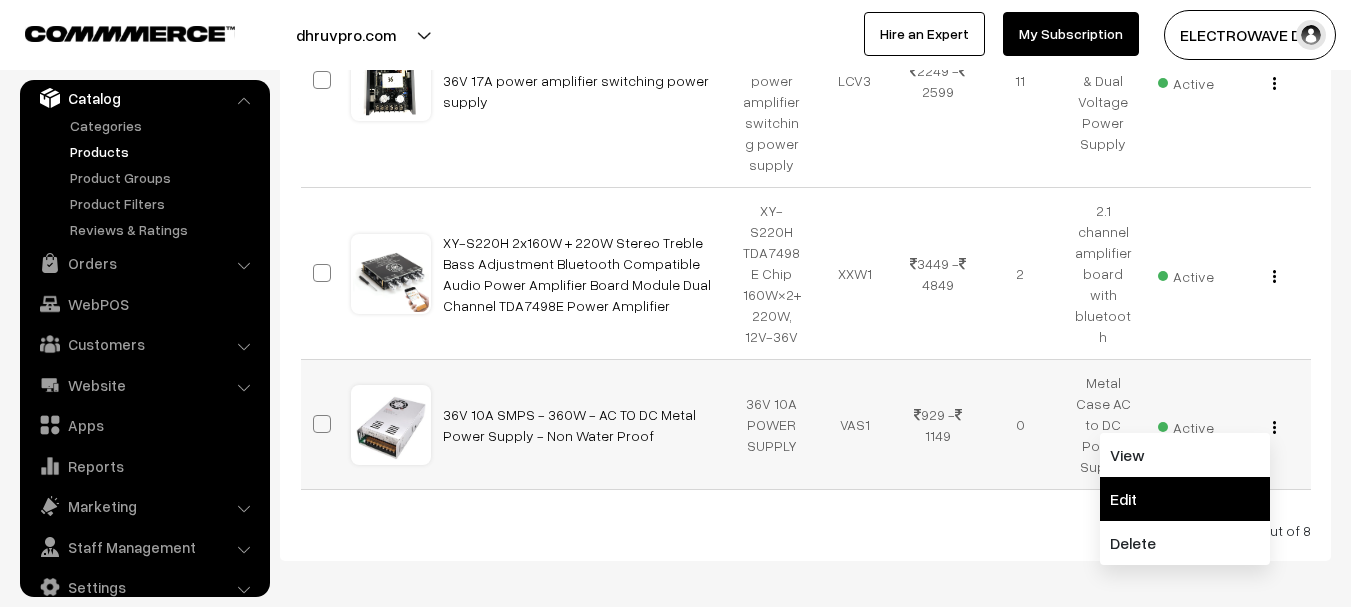 click on "Edit" at bounding box center [1185, 499] 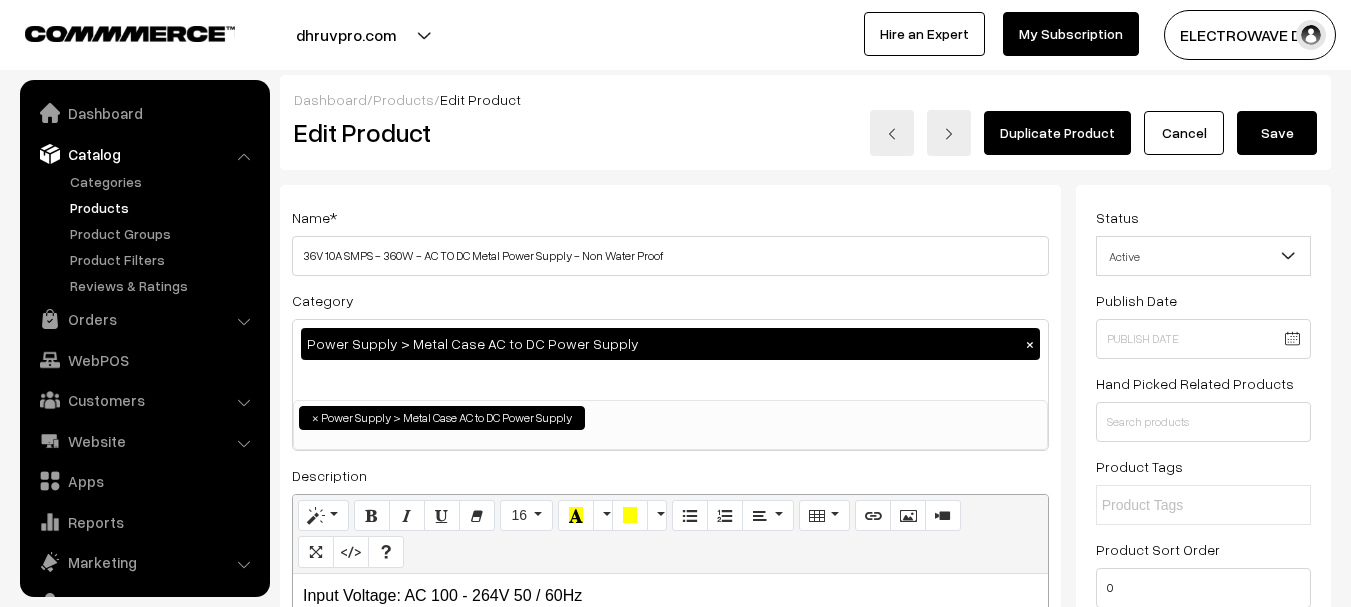 scroll, scrollTop: 2645, scrollLeft: 0, axis: vertical 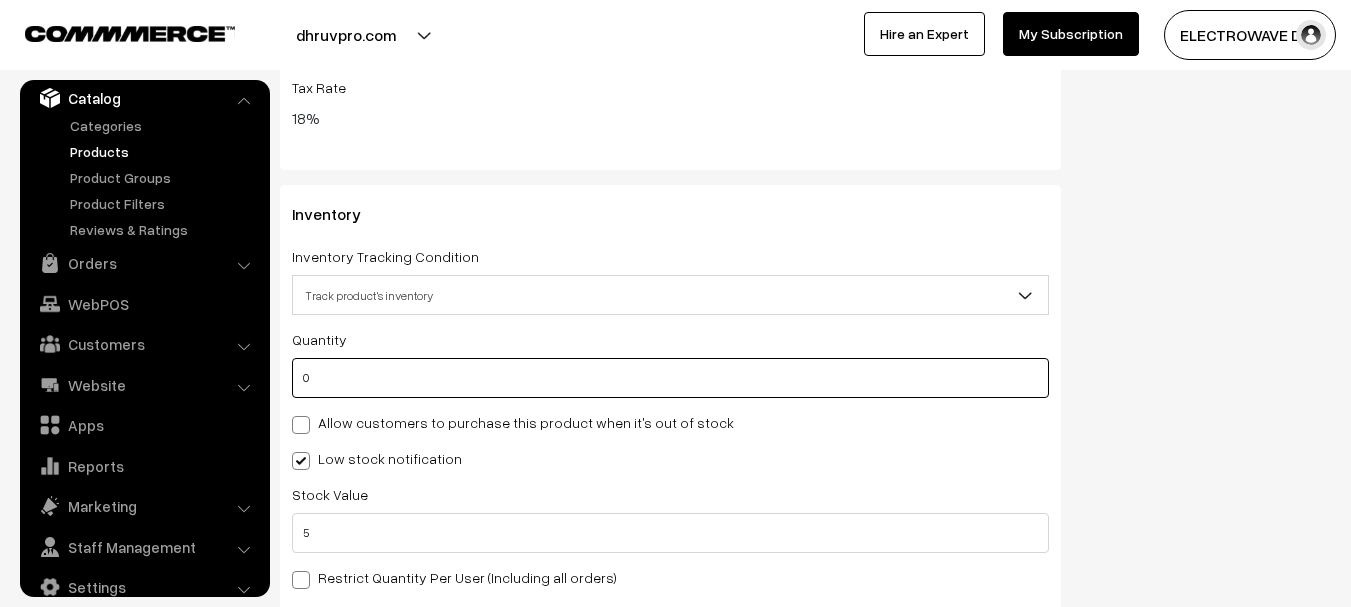 click on "Name  *
36V 10A SMPS - 360W - AC TO DC Metal Power Supply - Non Water Proof
Category
Power Supply > Metal Case AC to DC Power Supply ×
Amplifier Board Class D
Amplifier Board Class D > Mono amplifier board
Amplifier Board Class D > 2.1 ch amplifier board
Amplifier Board Class D > 2.1 channel amplifier board with bluetooth
Amplifier Board Class D > 5.1 ch amplifier board Power Supply Power Supply > Led Driver" at bounding box center (670, -762) 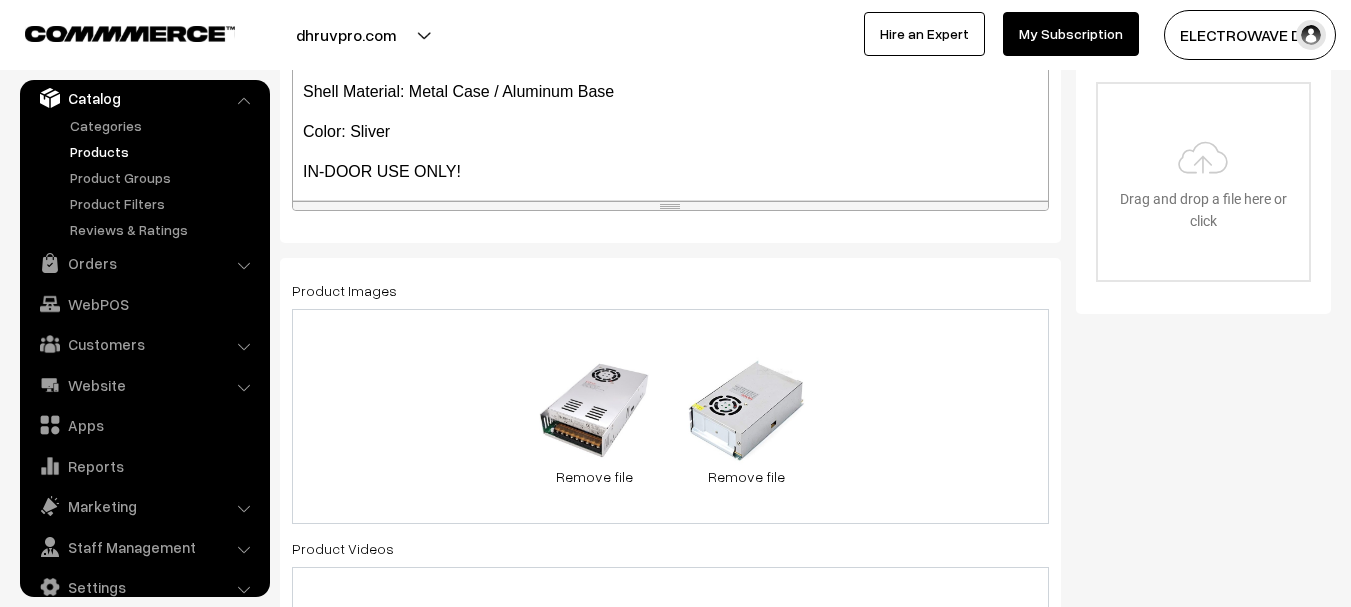 scroll, scrollTop: 0, scrollLeft: 0, axis: both 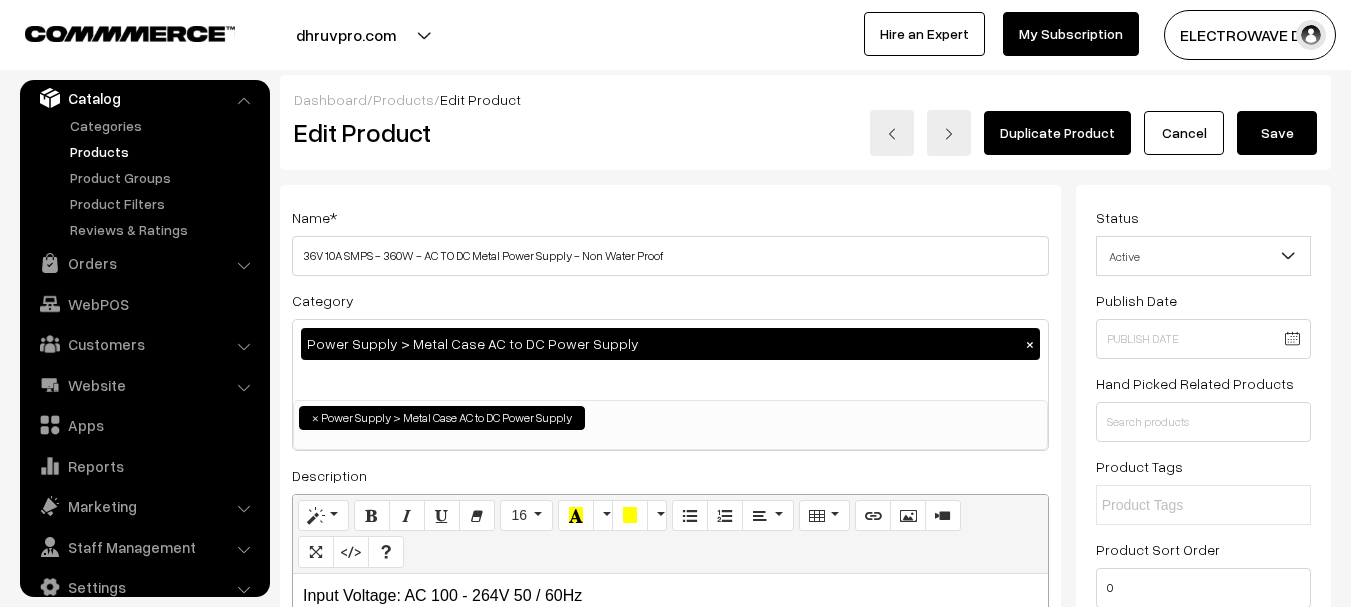 type on "25" 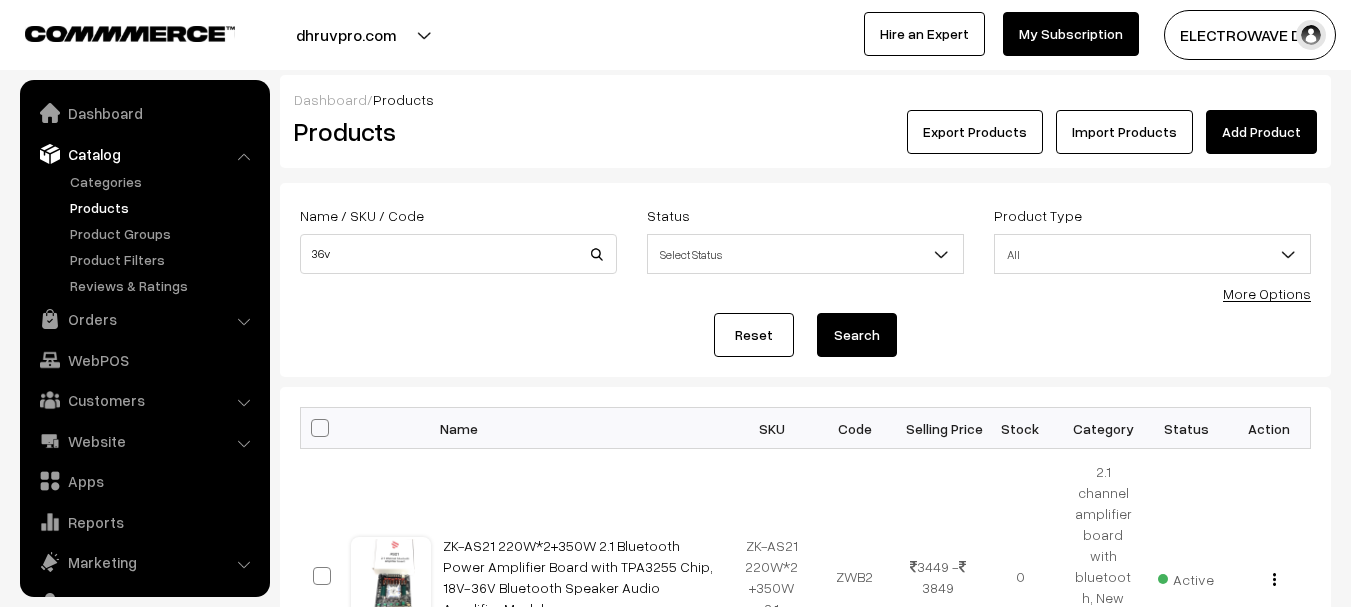 scroll, scrollTop: 0, scrollLeft: 0, axis: both 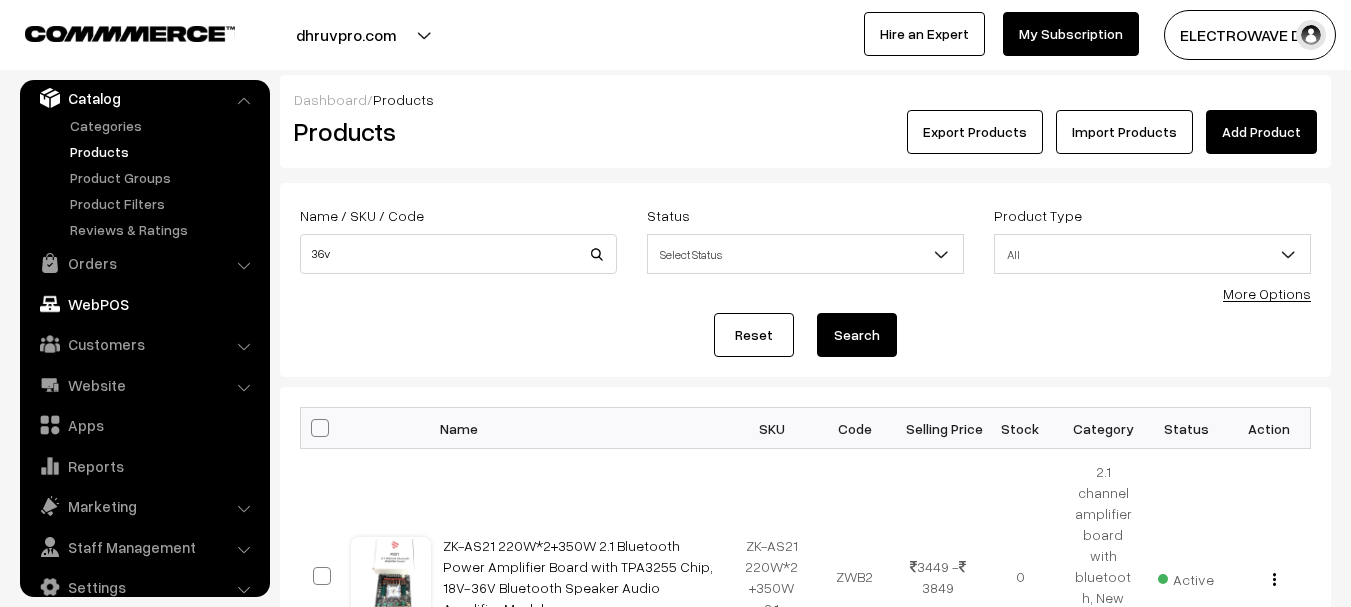 click on "Orders" at bounding box center [144, 263] 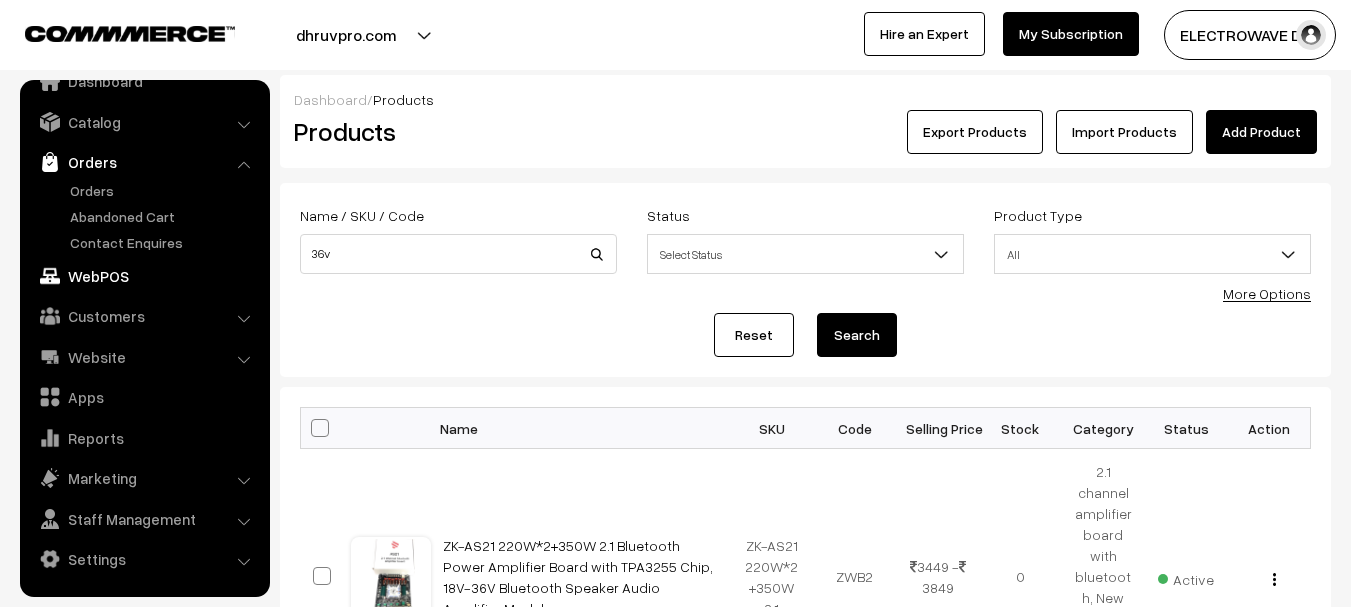 scroll, scrollTop: 32, scrollLeft: 0, axis: vertical 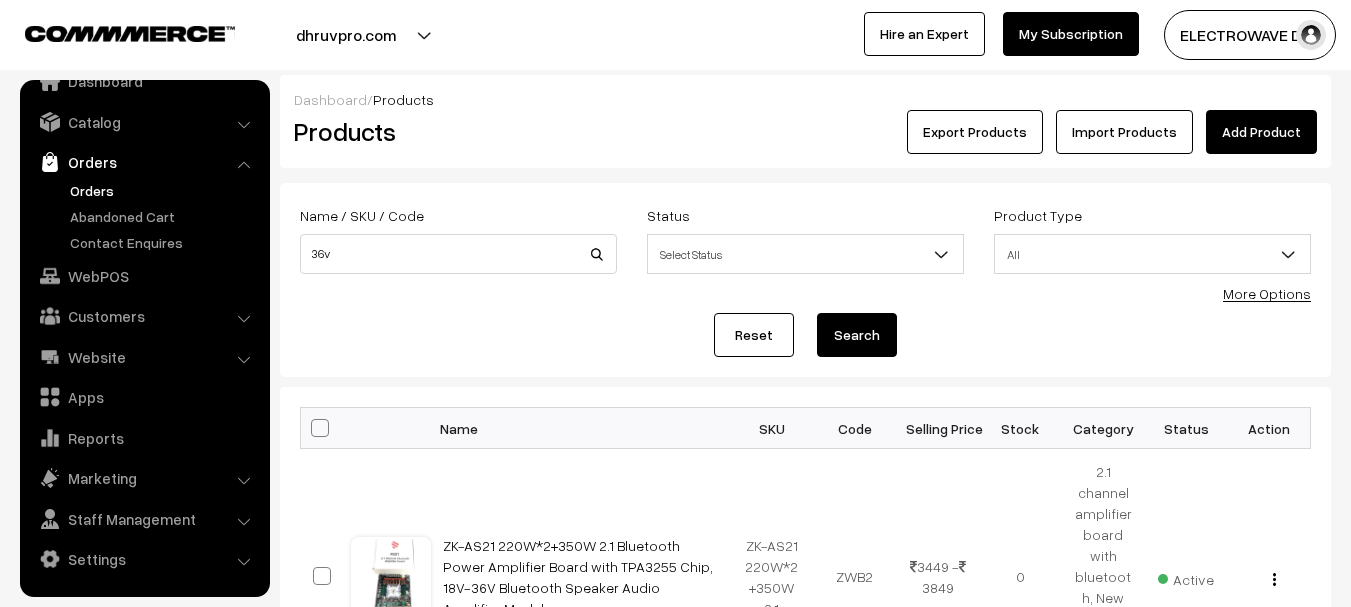 click on "Orders" at bounding box center [164, 190] 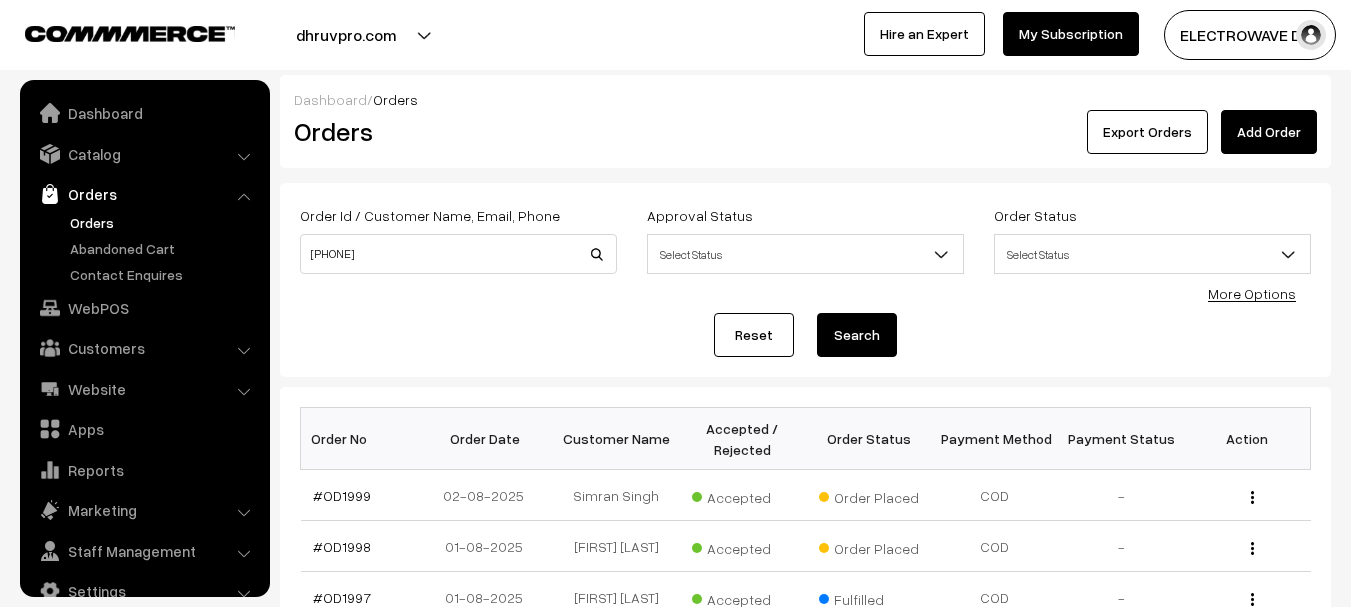 scroll, scrollTop: 0, scrollLeft: 0, axis: both 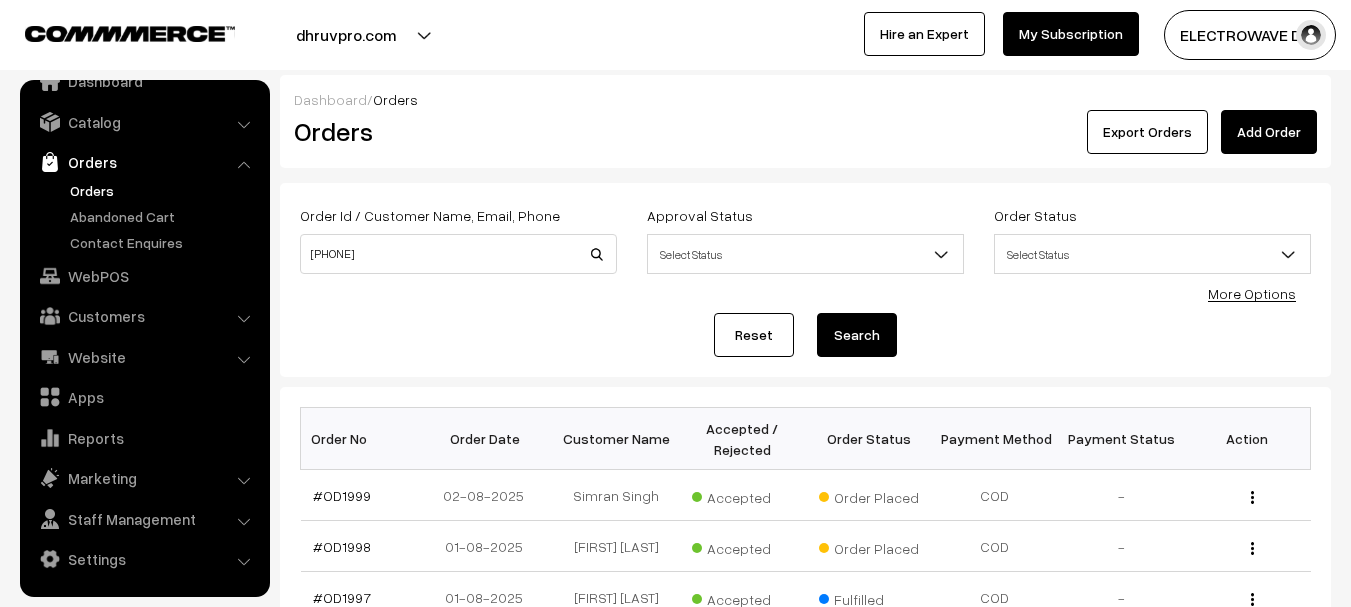 drag, startPoint x: 362, startPoint y: 256, endPoint x: 406, endPoint y: 328, distance: 84.38009 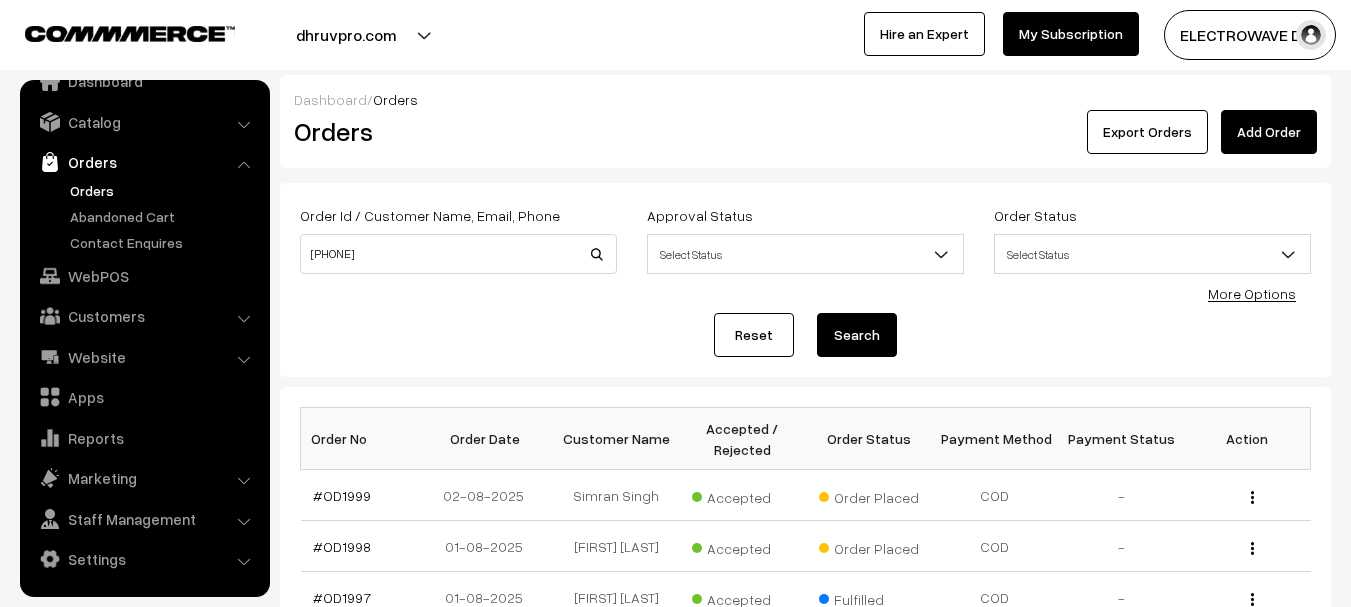 type on "[PHONE]" 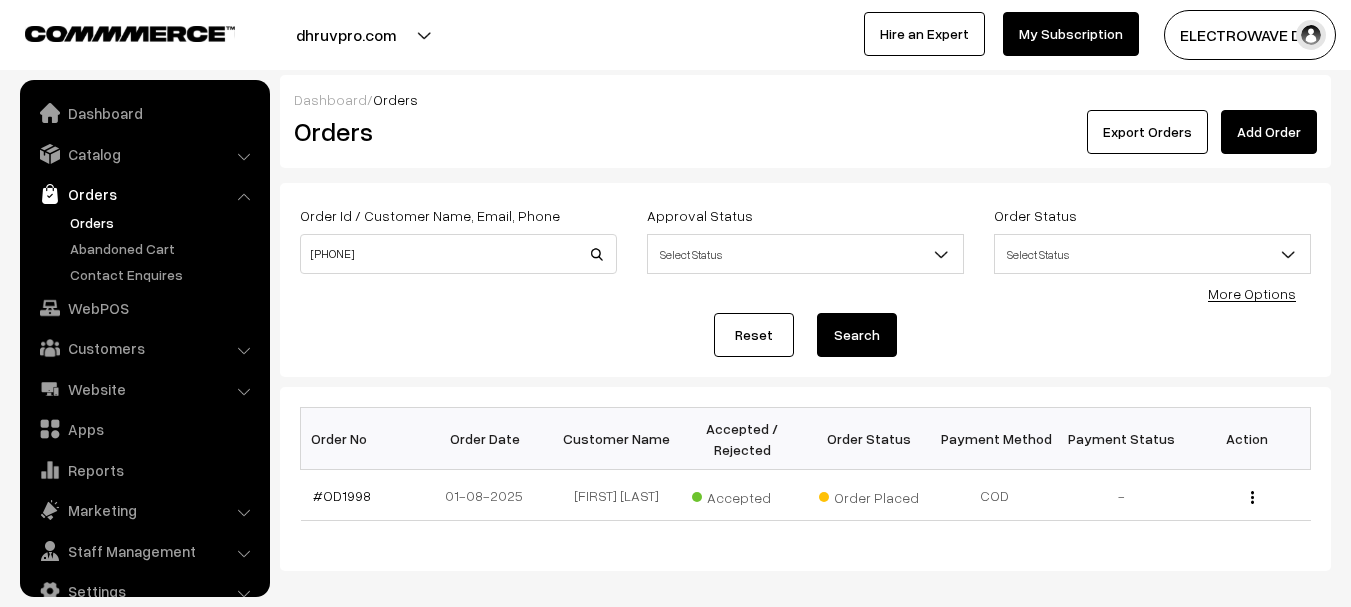 scroll, scrollTop: 0, scrollLeft: 0, axis: both 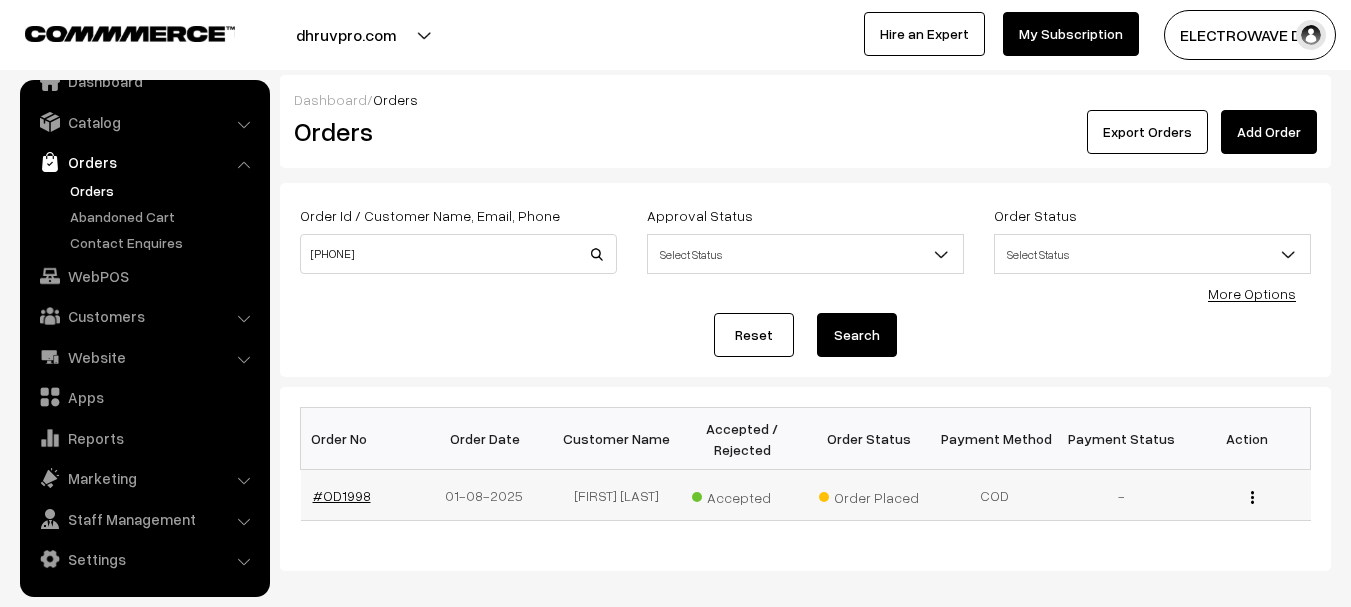 click on "#OD1998" at bounding box center [342, 495] 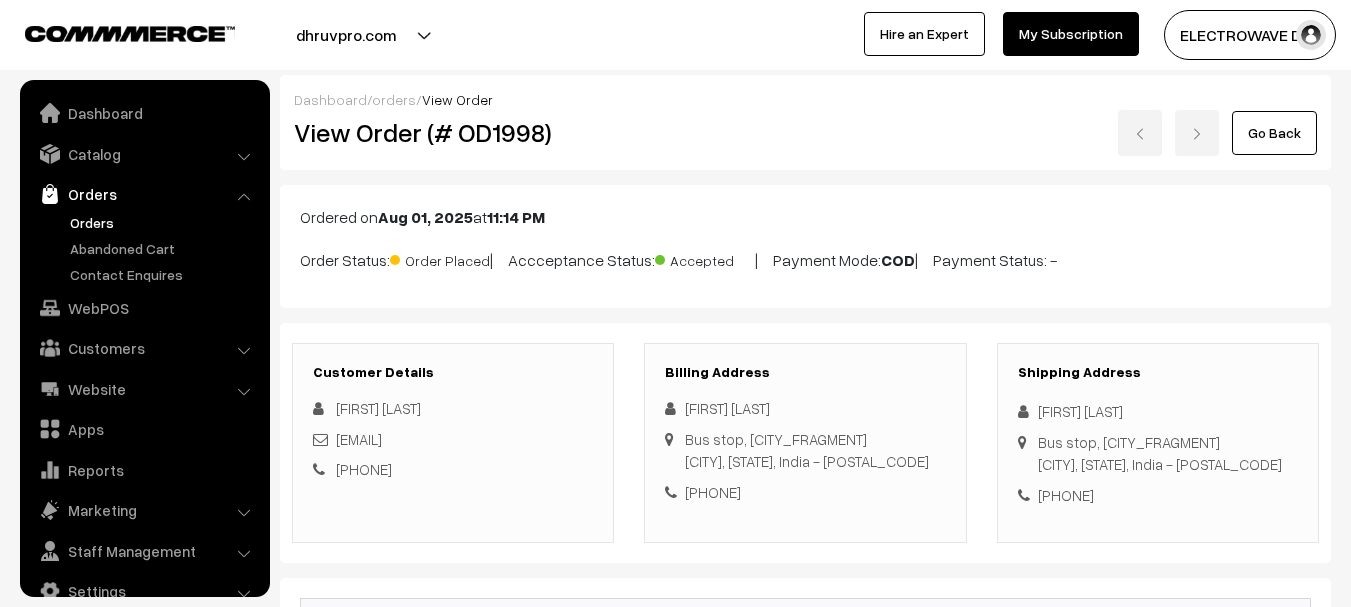 scroll, scrollTop: 600, scrollLeft: 0, axis: vertical 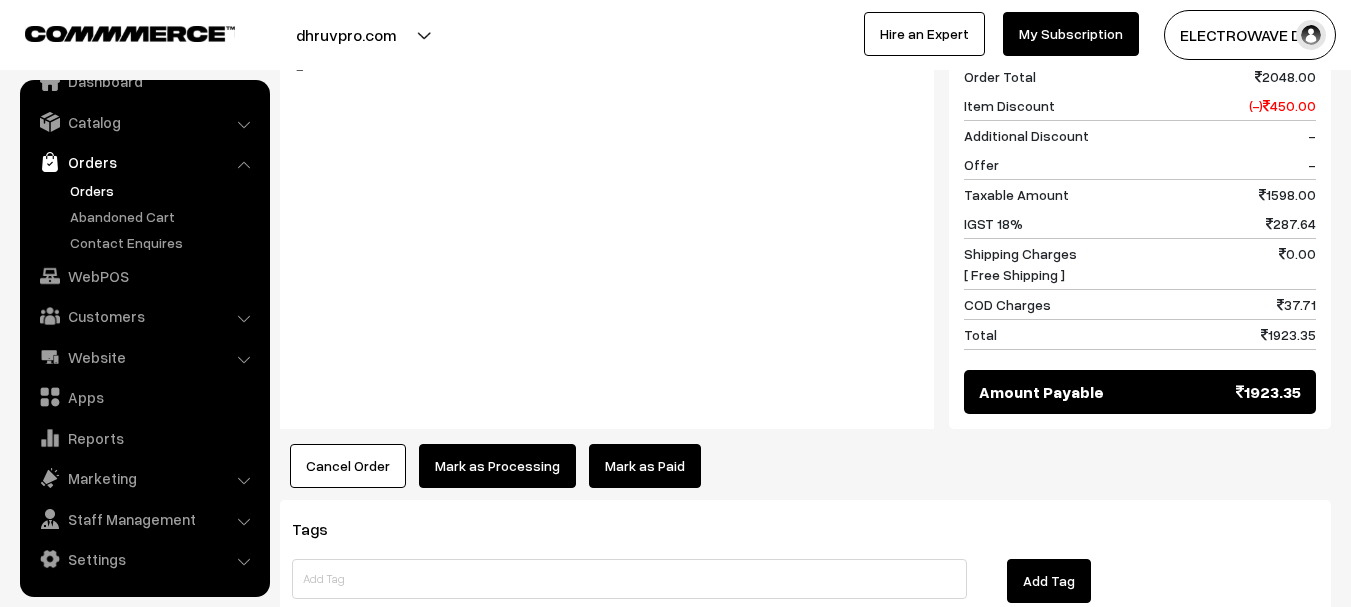 click on "Cancel Order" at bounding box center (348, 466) 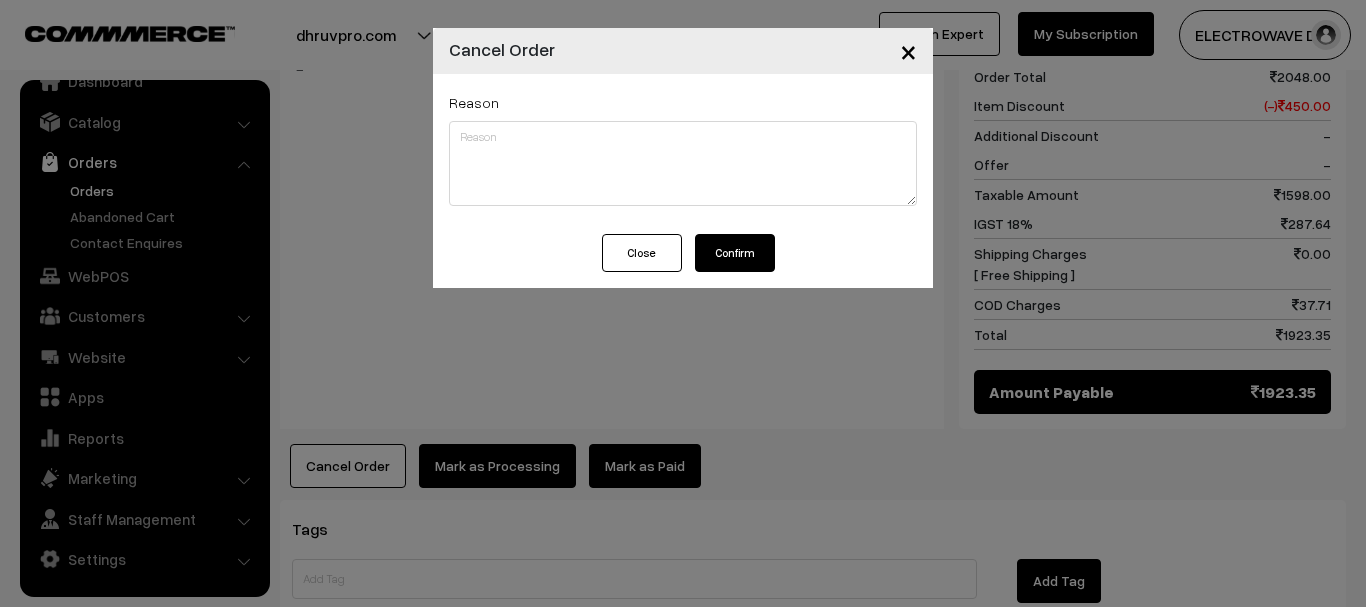 click on "Confirm" at bounding box center [735, 253] 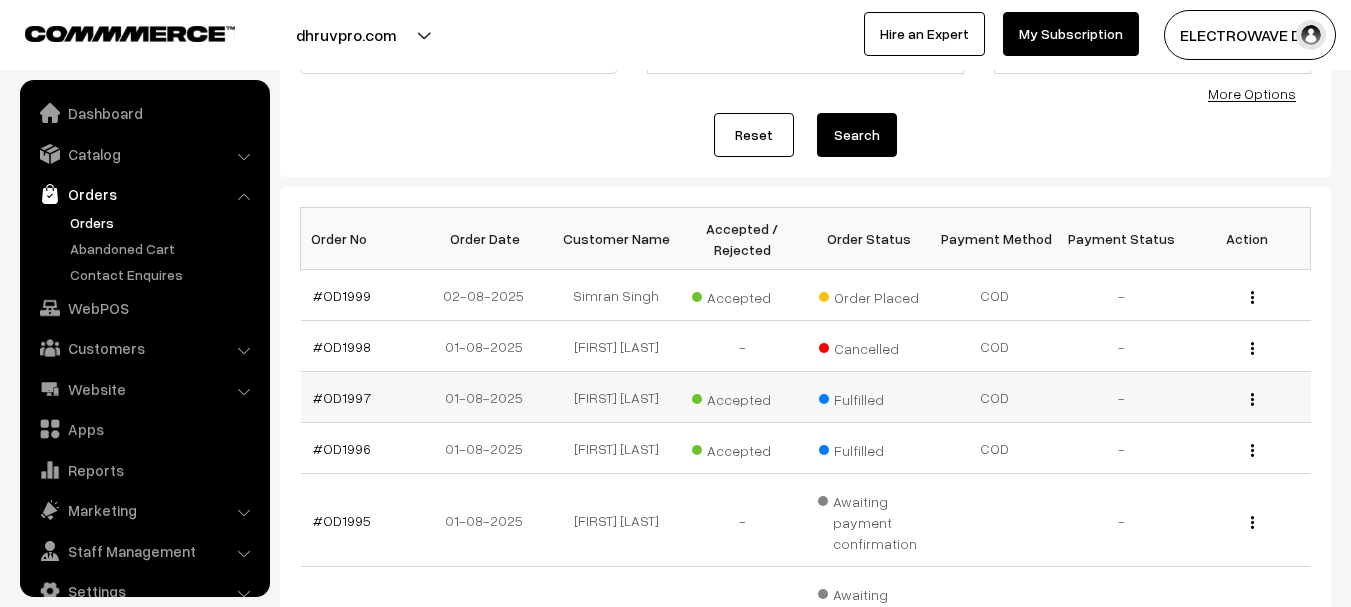 scroll, scrollTop: 200, scrollLeft: 0, axis: vertical 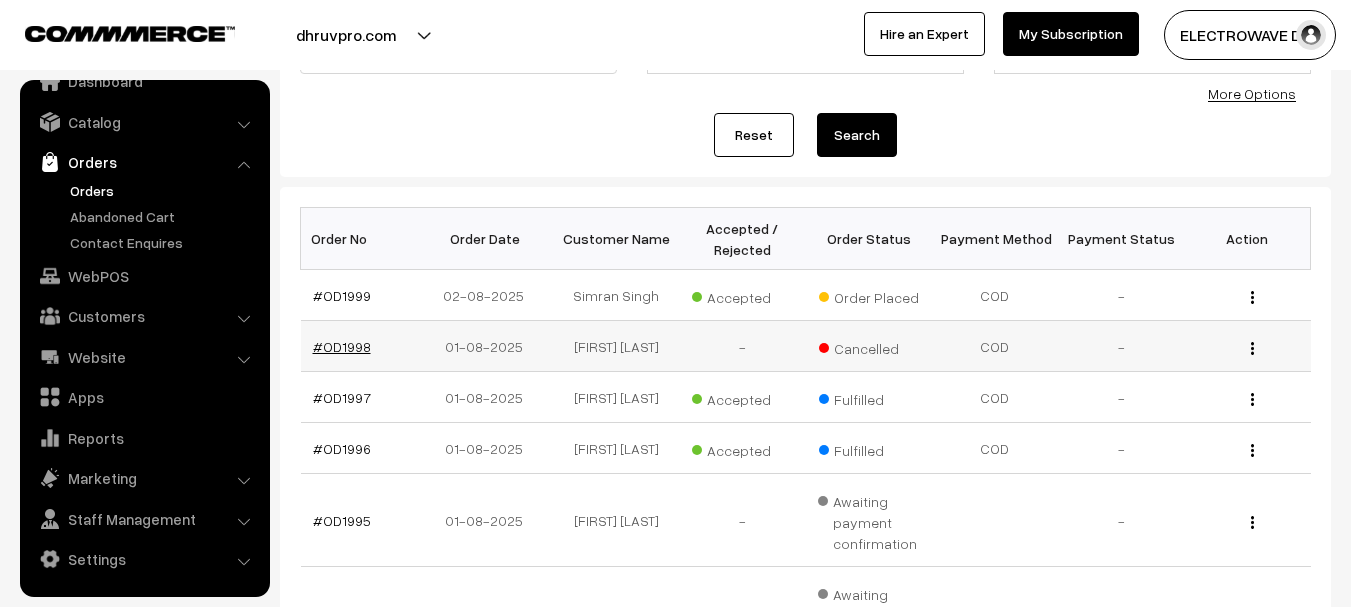click on "#OD1998" at bounding box center (342, 346) 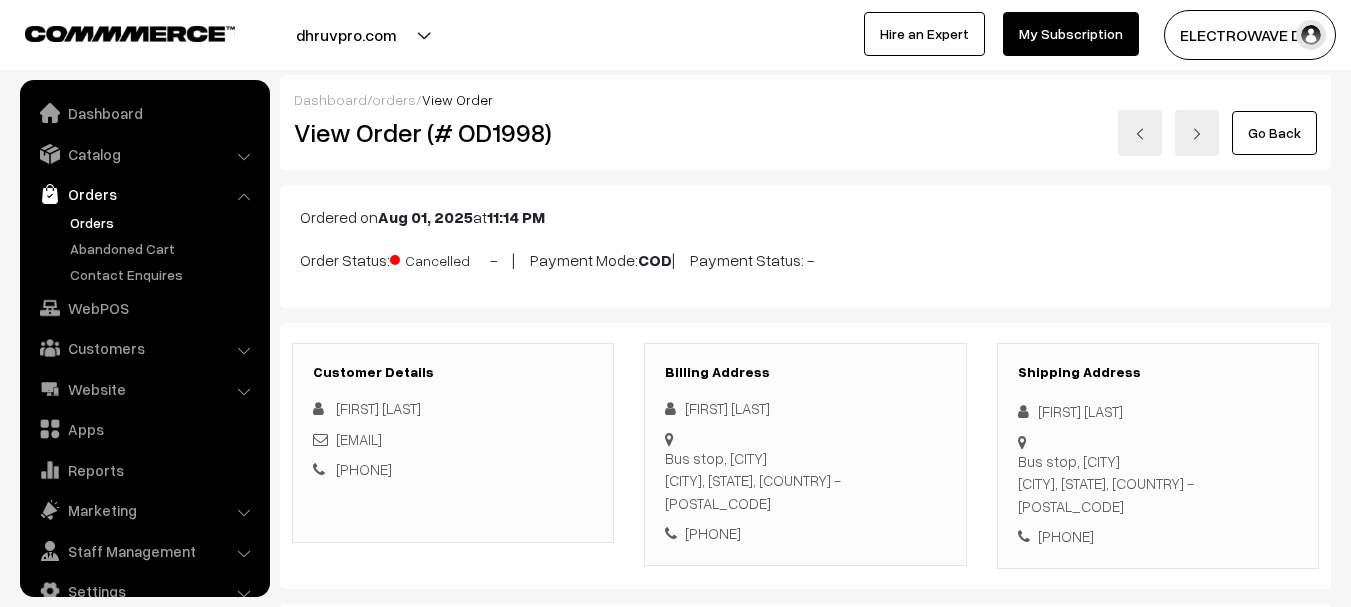 scroll, scrollTop: 0, scrollLeft: 0, axis: both 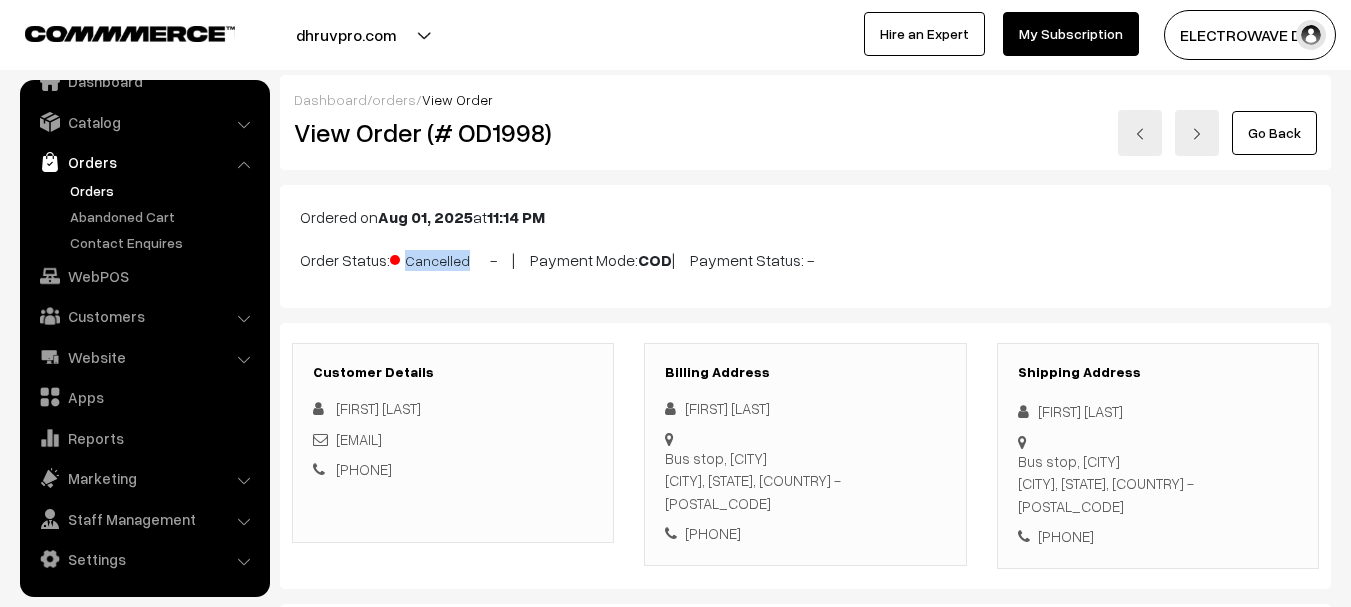click on "Ordered on Aug 01, 2025 at 11:14 PM
Order Status:
Cancelled
-                |
Payment Mode:
COD
|
Payment Status:
-" at bounding box center [805, 246] 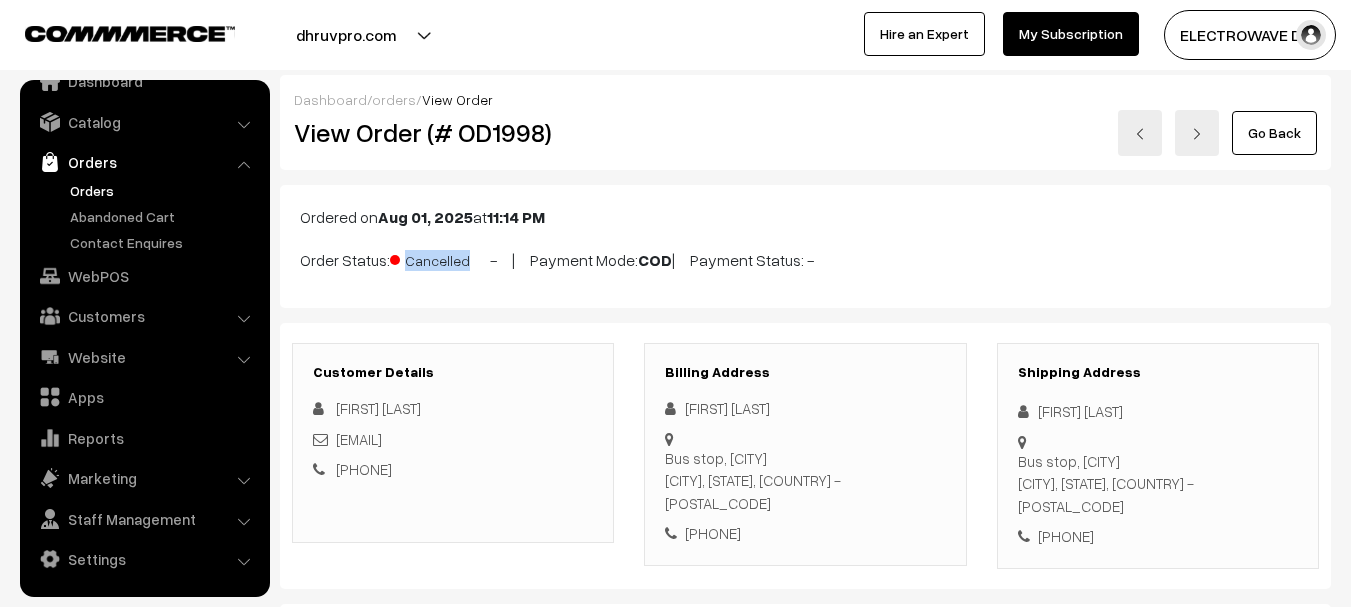 click on "Orders" at bounding box center (164, 190) 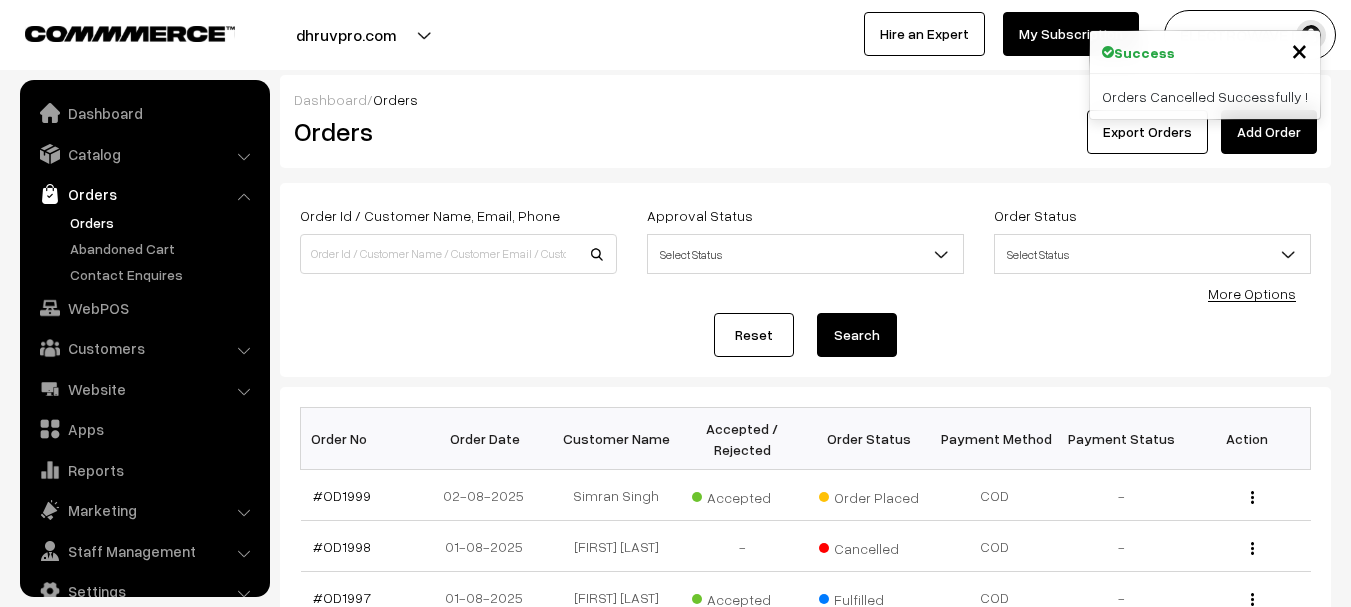 scroll, scrollTop: 0, scrollLeft: 0, axis: both 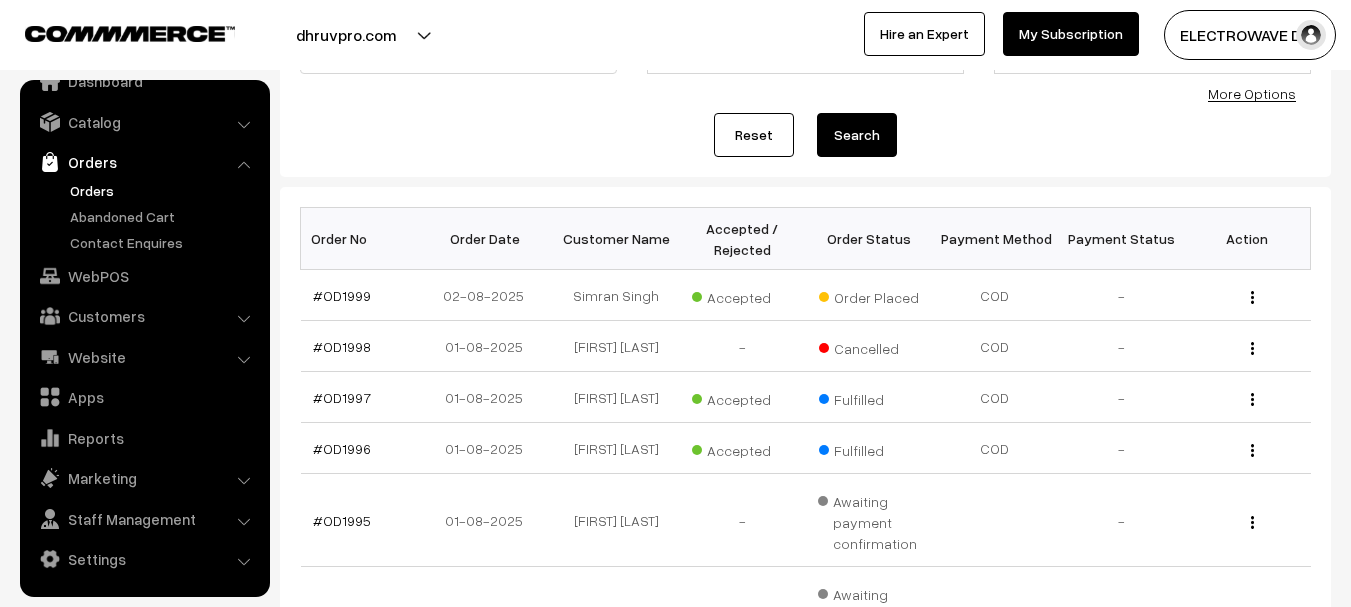 click on "dhruvpro.com" at bounding box center (346, 35) 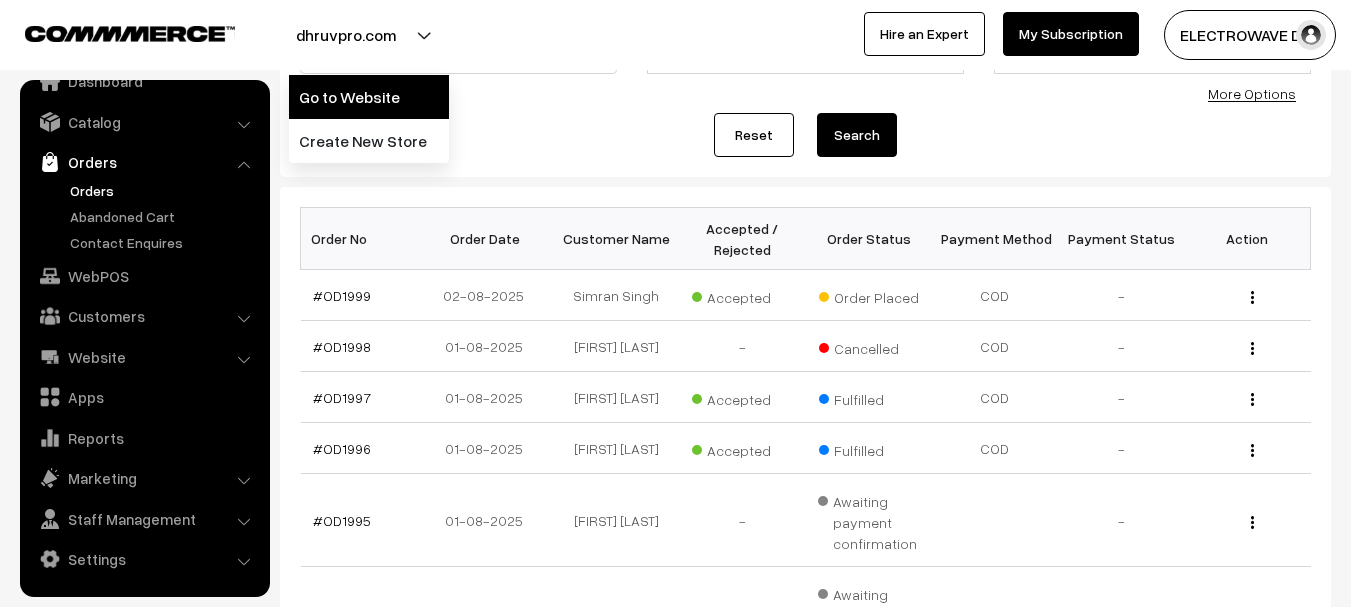 click on "Go to Website" at bounding box center [369, 97] 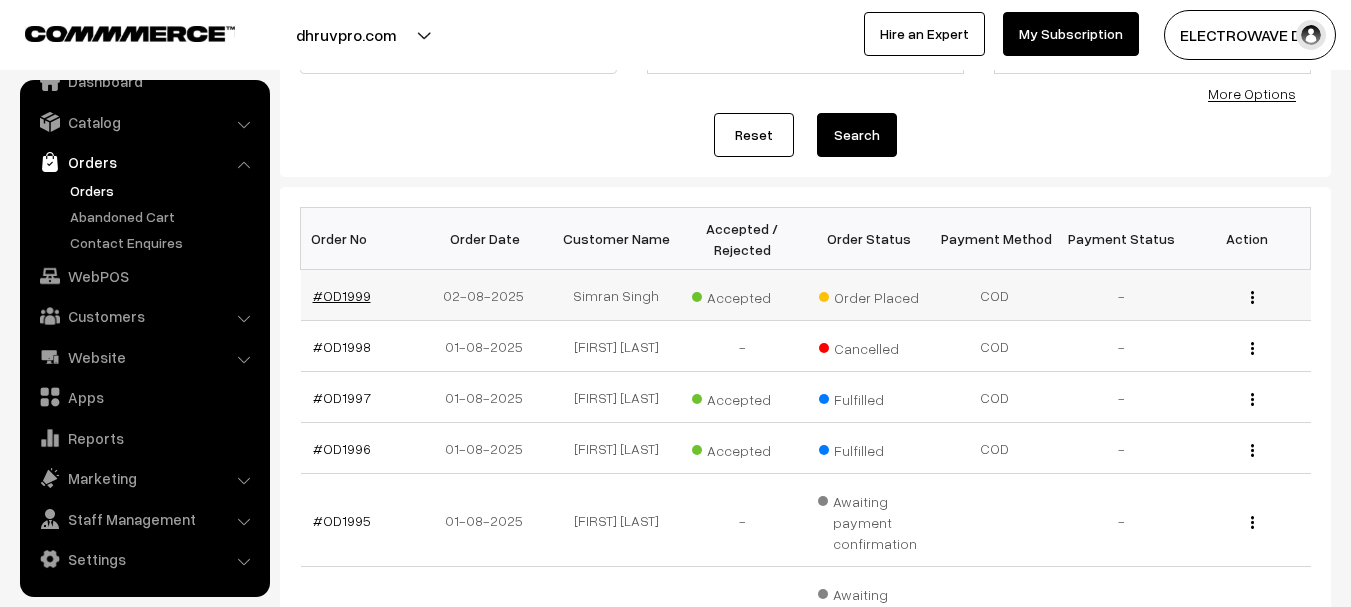 click on "#OD1999" at bounding box center (342, 295) 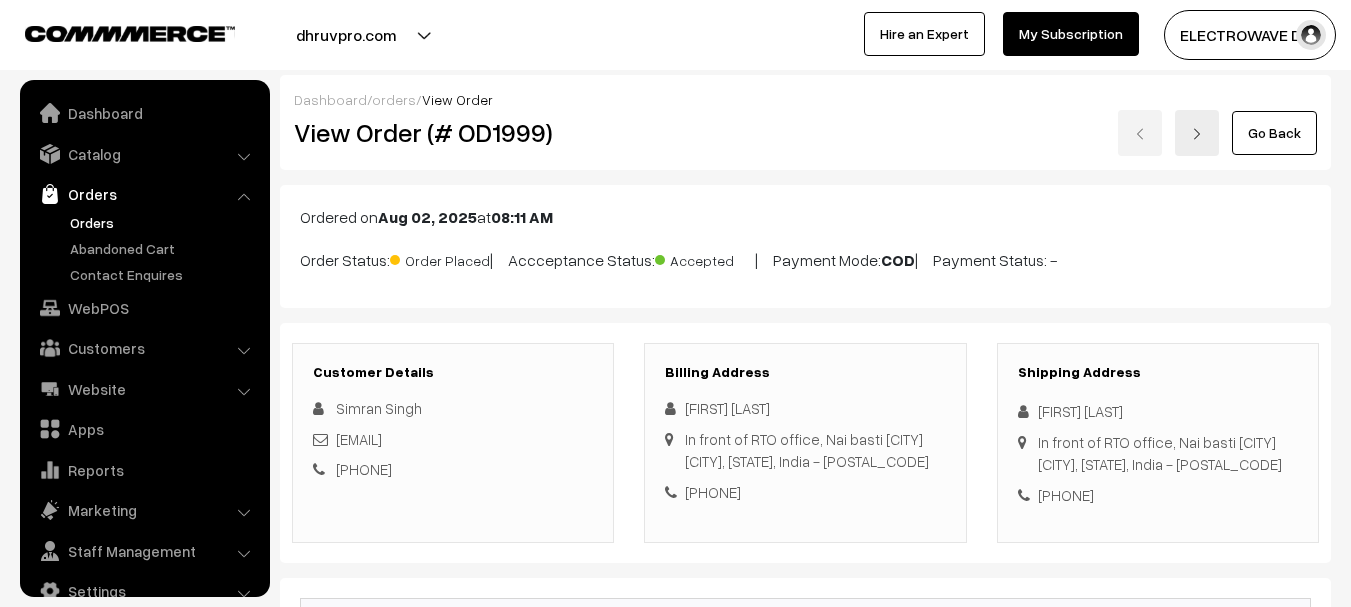 scroll, scrollTop: 0, scrollLeft: 0, axis: both 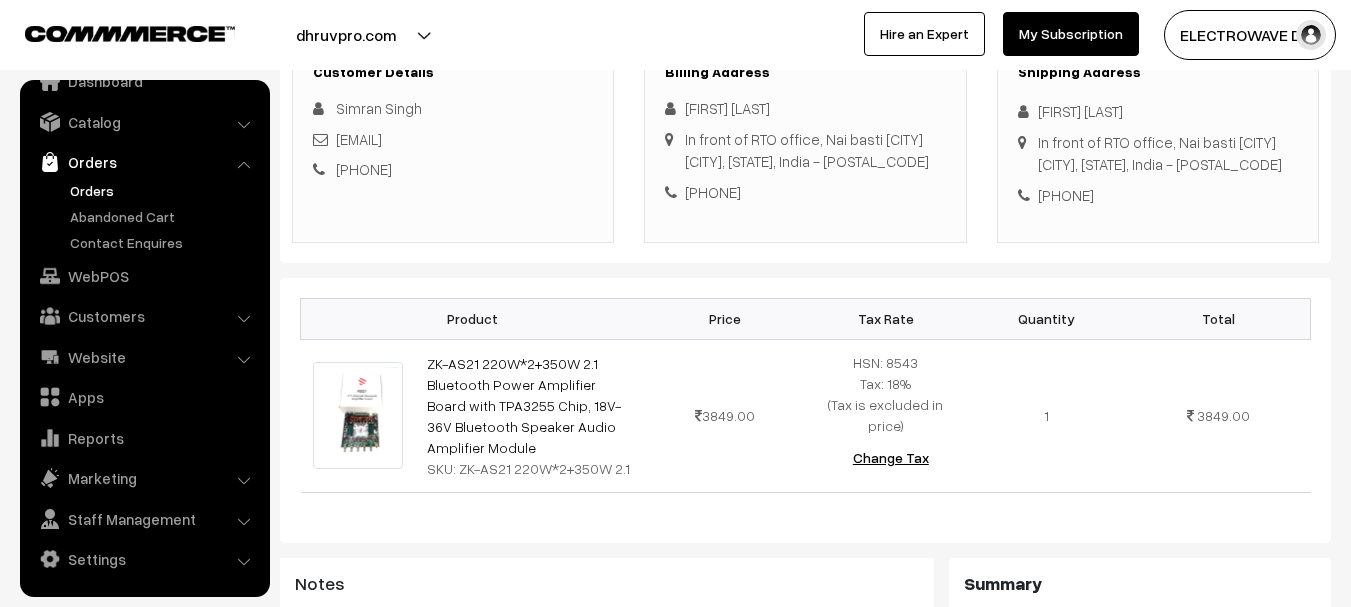 click on "[FIRST] [LAST]" at bounding box center [1158, 111] 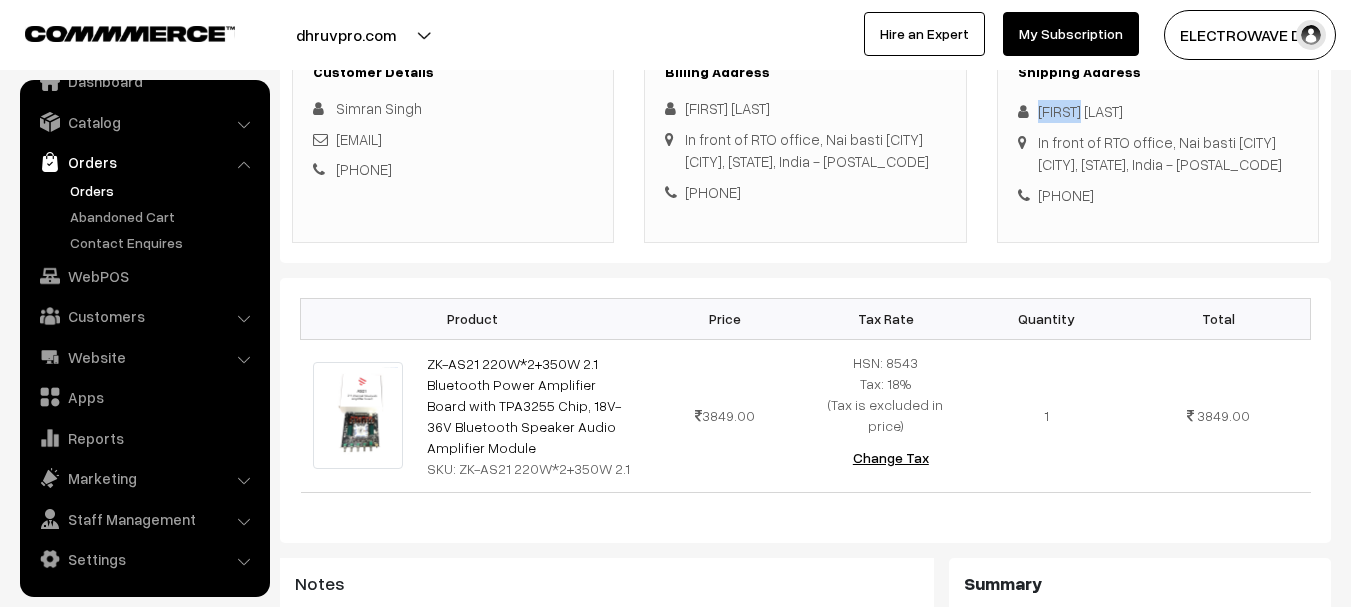 click on "[FIRST] [LAST]" at bounding box center [1158, 111] 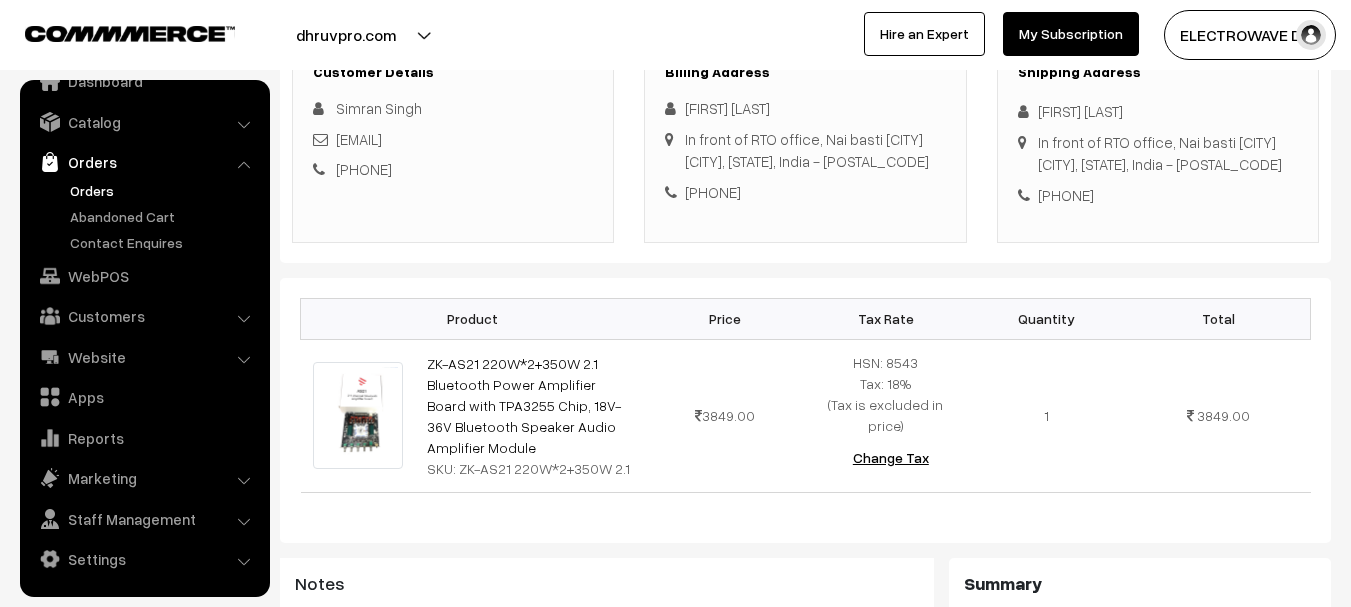 click on "[FIRST] [LAST]" at bounding box center [1158, 111] 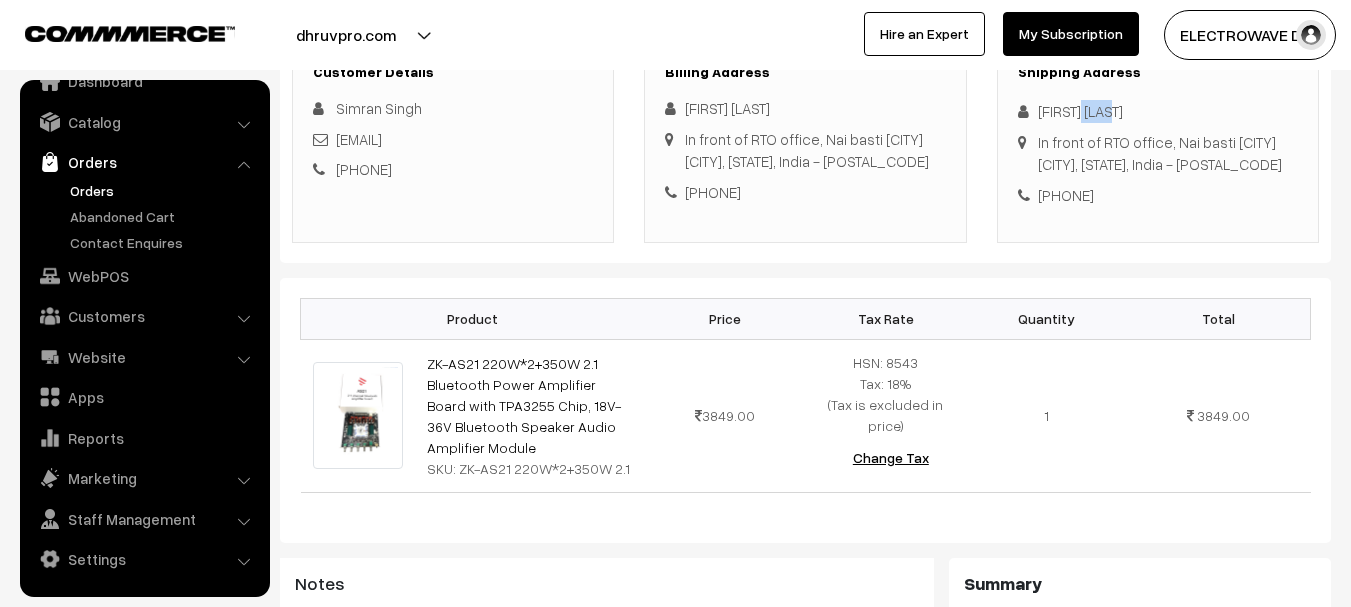 click on "[FIRST] [LAST]" at bounding box center (1158, 111) 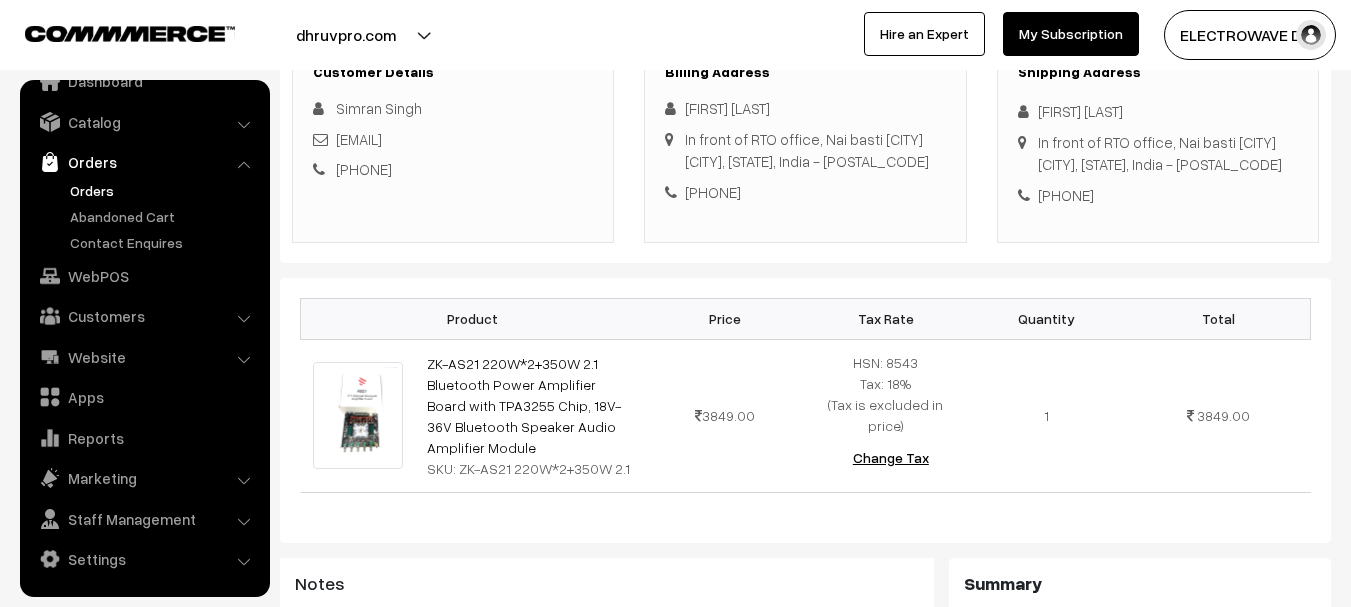 click on "+91 9411972447" at bounding box center (1158, 195) 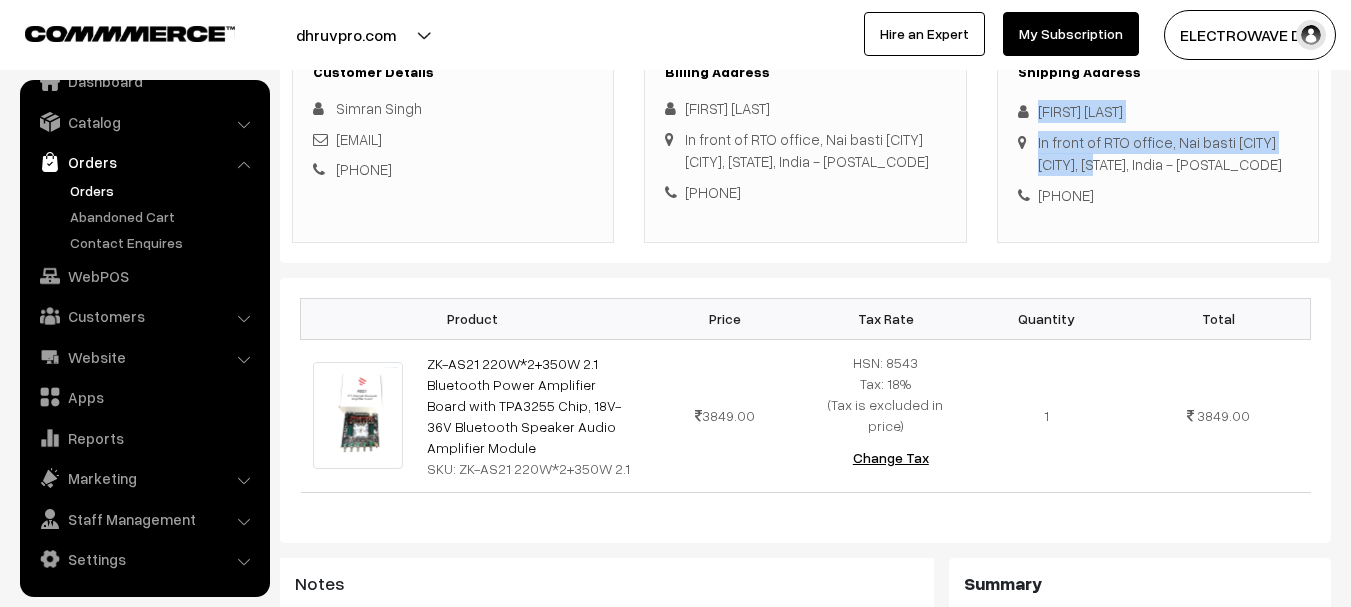 copy on "Simran Singh
In front of RTO office, Nai basti Pilibhit
Pilibhit," 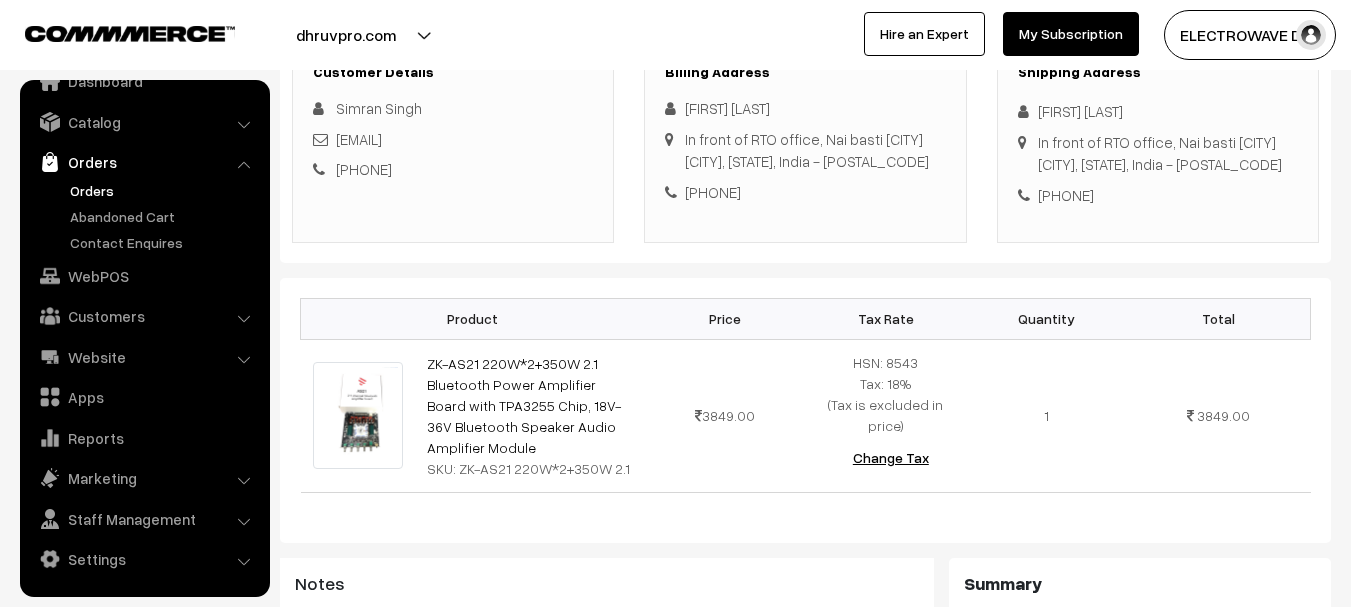 drag, startPoint x: 1117, startPoint y: 175, endPoint x: 1098, endPoint y: 172, distance: 19.235384 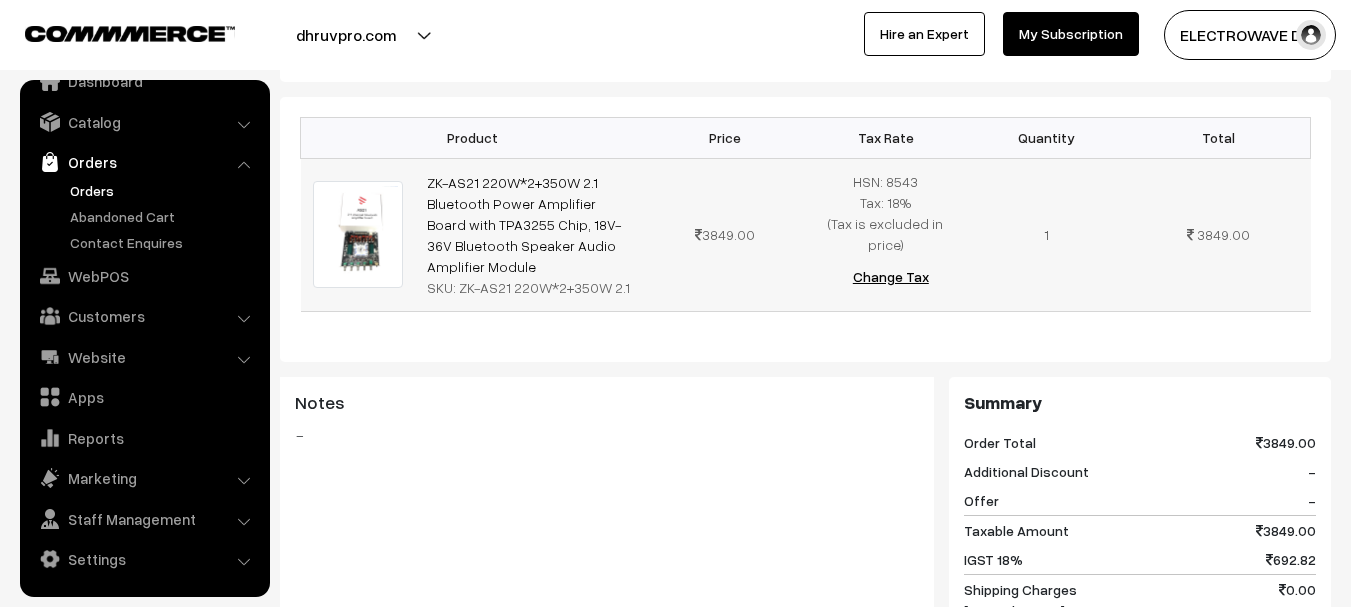 scroll, scrollTop: 500, scrollLeft: 0, axis: vertical 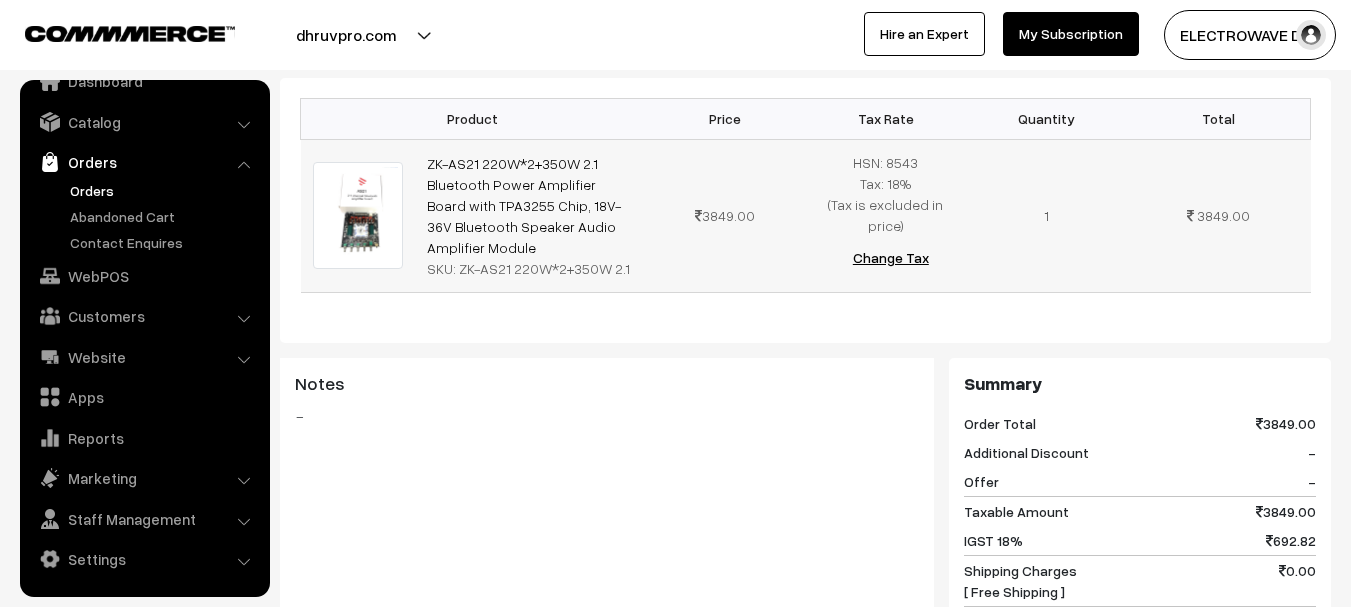 drag, startPoint x: 473, startPoint y: 249, endPoint x: 415, endPoint y: 160, distance: 106.23088 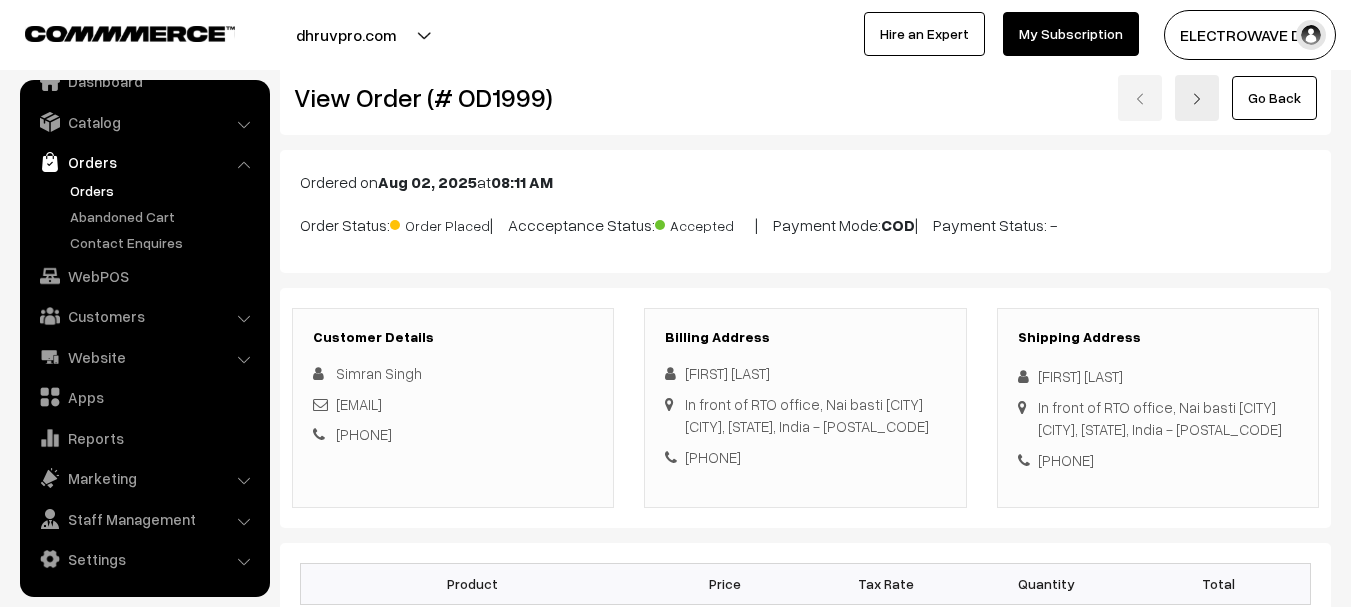 scroll, scrollTop: 0, scrollLeft: 0, axis: both 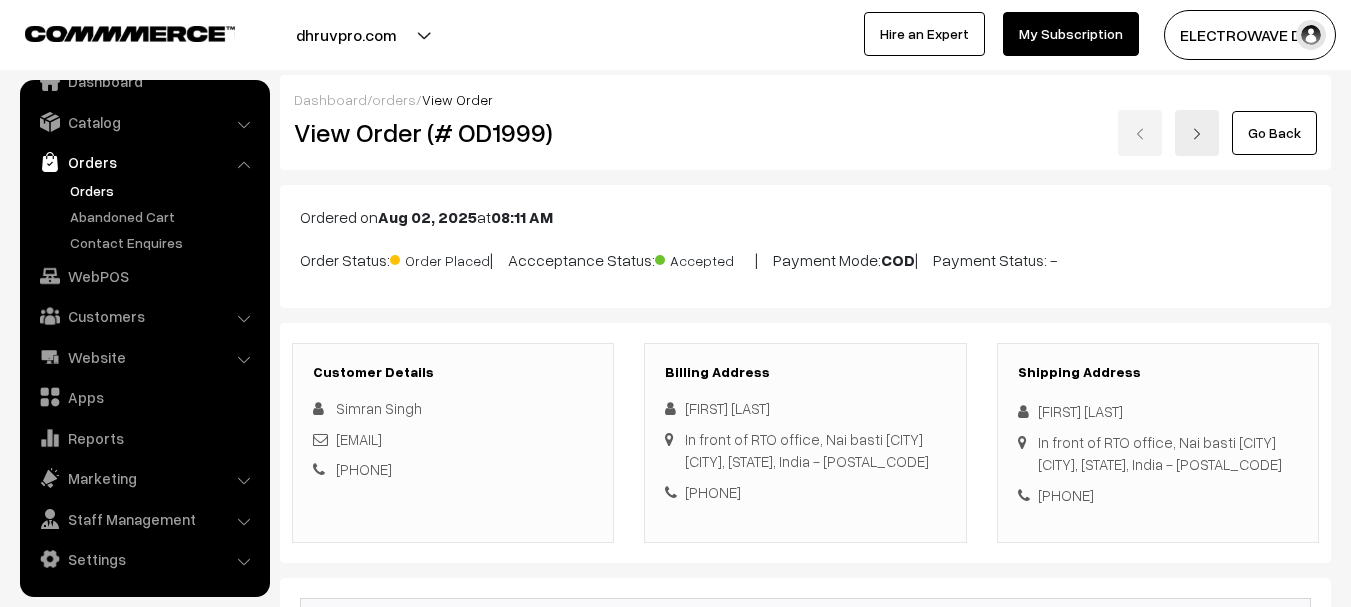 click on "View Order (# OD1999)" at bounding box center (454, 132) 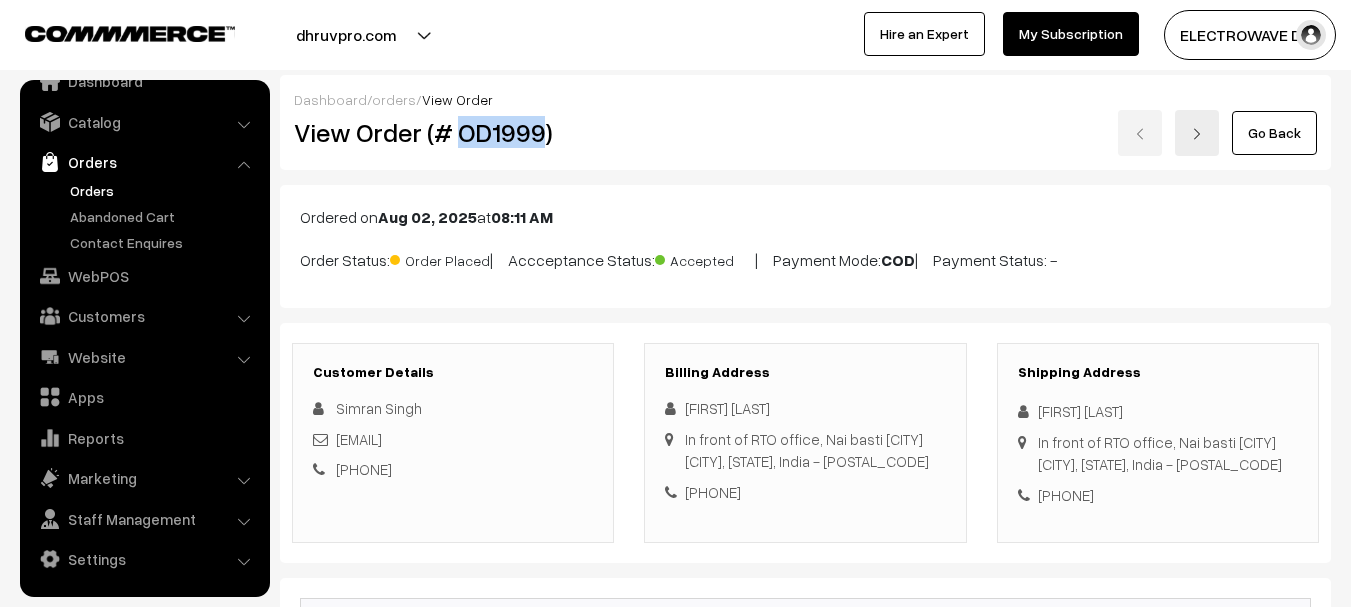 click on "View Order (# OD1999)" at bounding box center [454, 132] 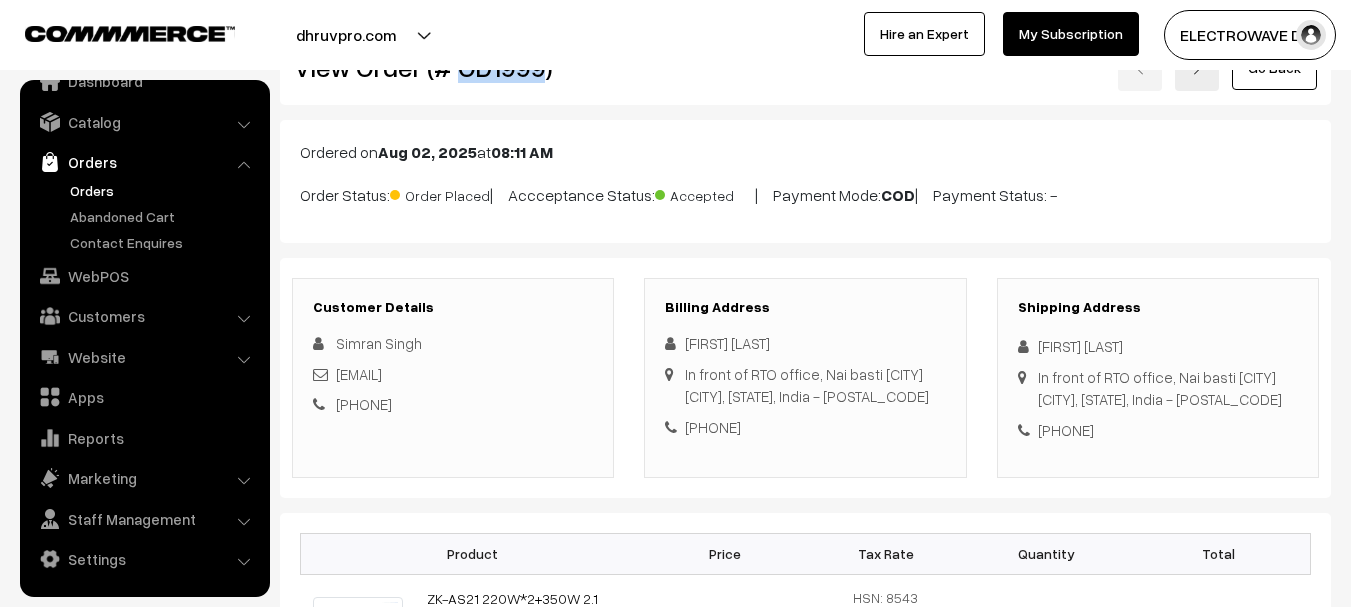 scroll, scrollTop: 100, scrollLeft: 0, axis: vertical 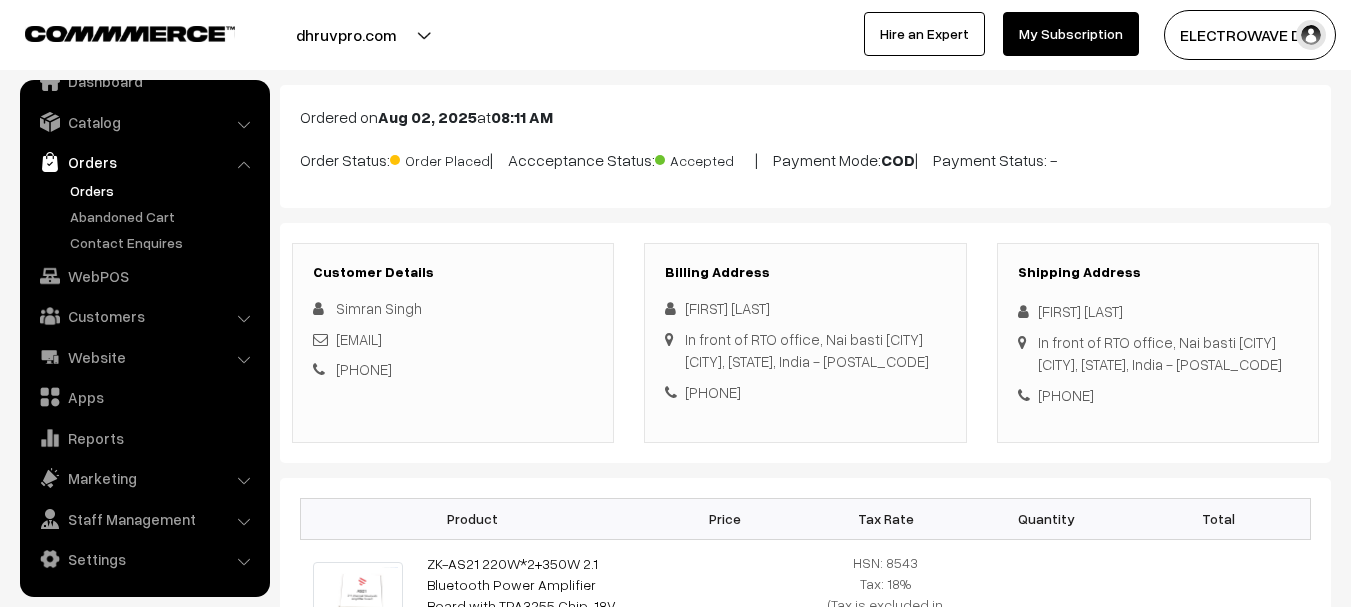 click on "Customer Details
Simran  Singh
jpreetkaur8@gmail.com
+91 9411972447
Billing Address
Simran Singh" at bounding box center [805, 343] 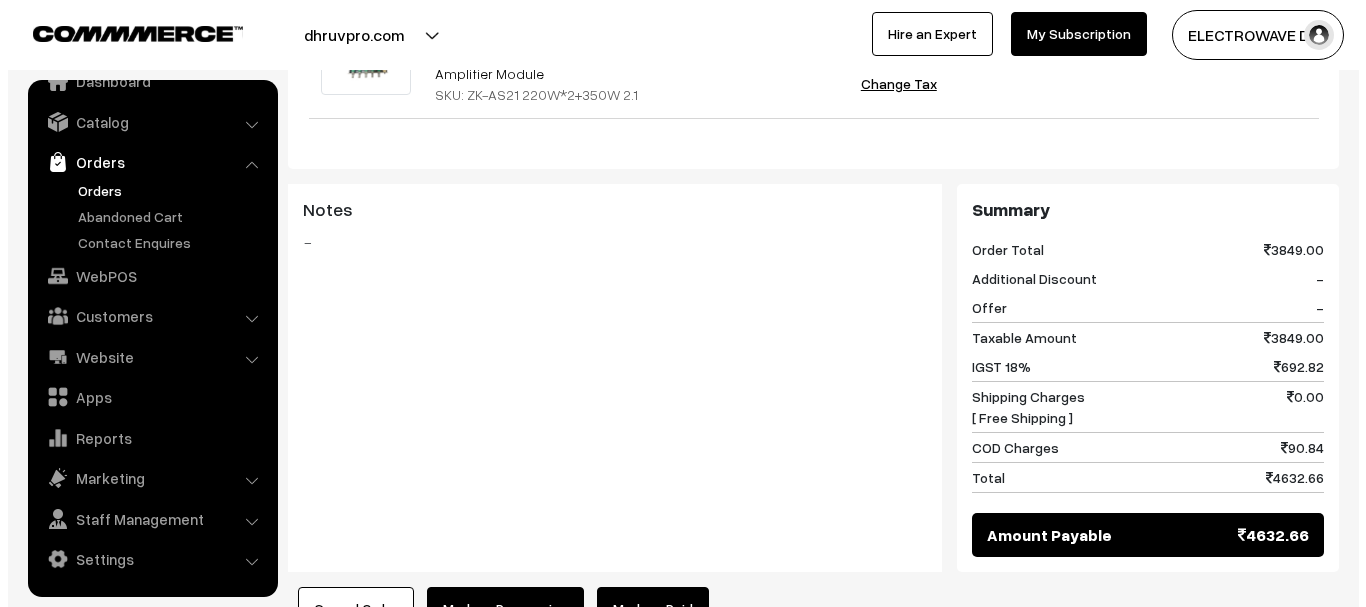 scroll, scrollTop: 900, scrollLeft: 0, axis: vertical 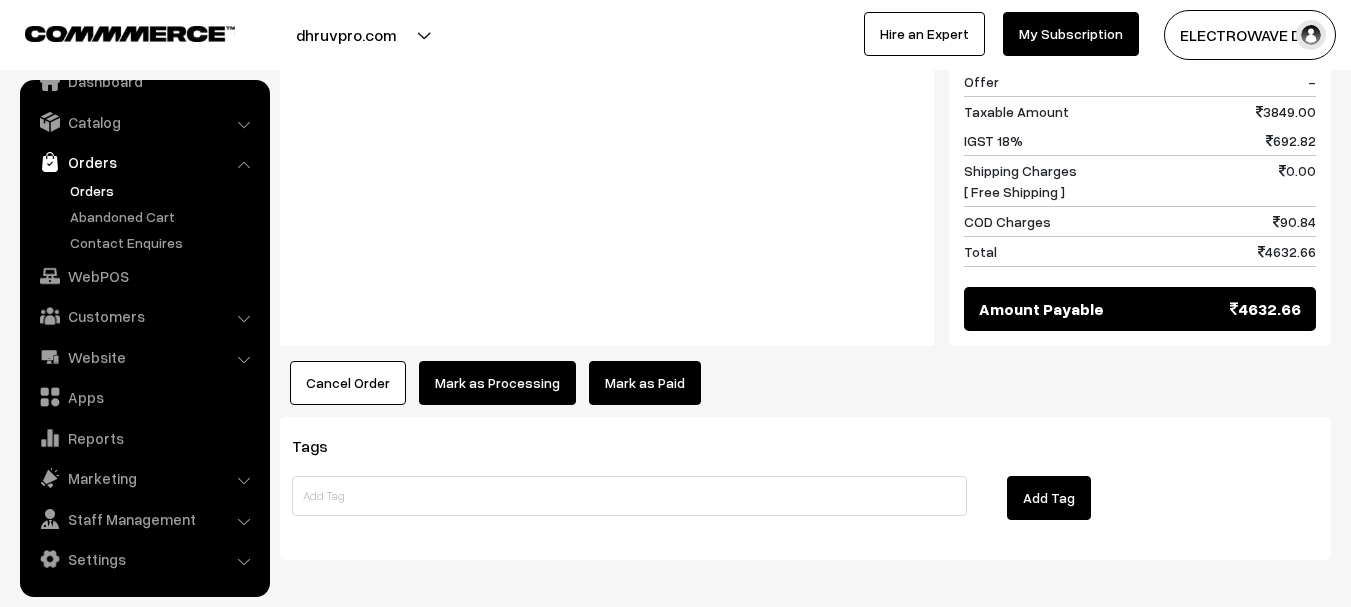 click on "Mark as Processing" at bounding box center [497, 383] 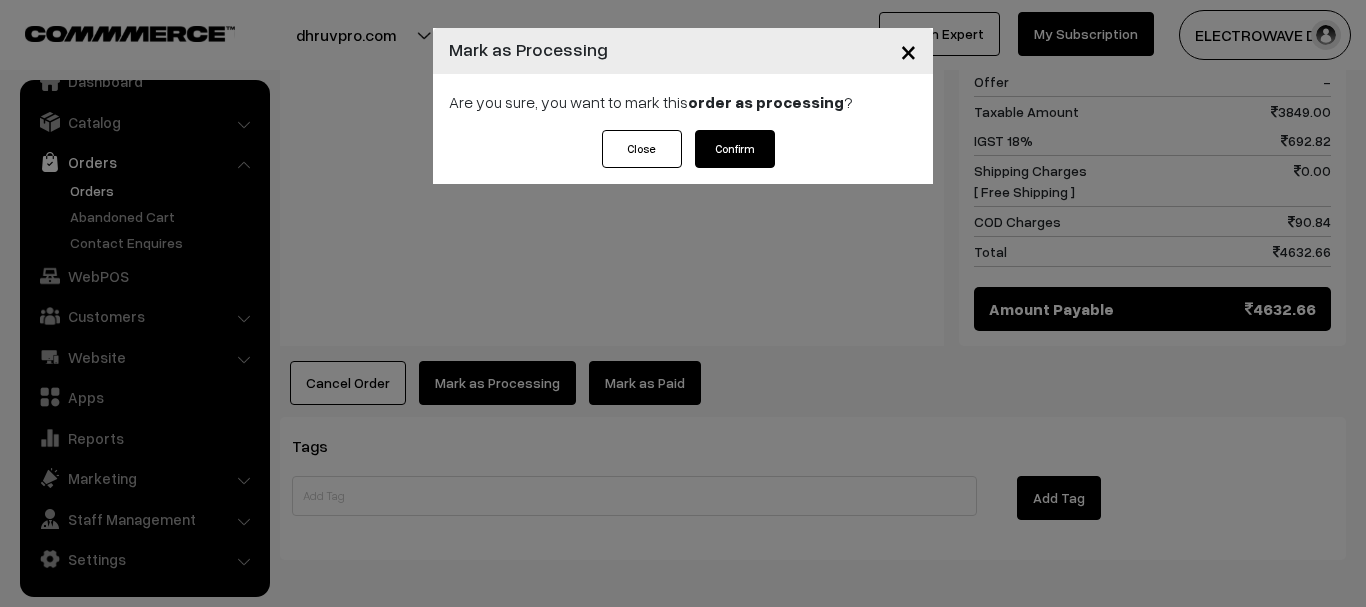 click on "Confirm" at bounding box center (735, 149) 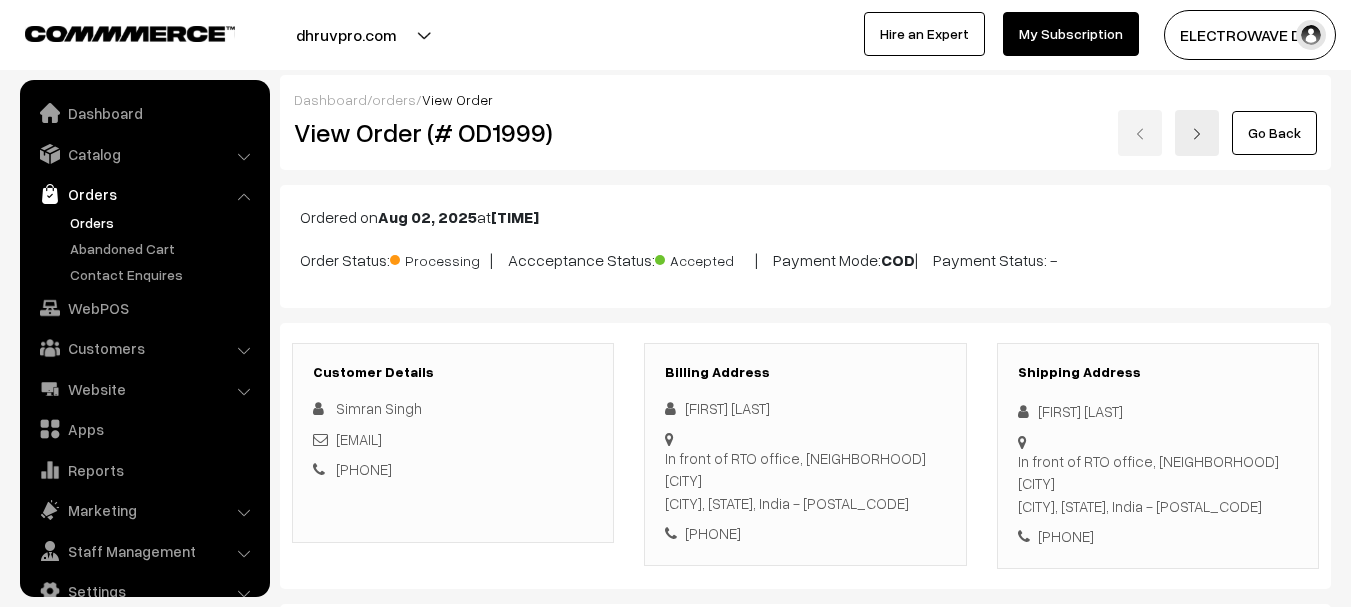 scroll, scrollTop: 900, scrollLeft: 0, axis: vertical 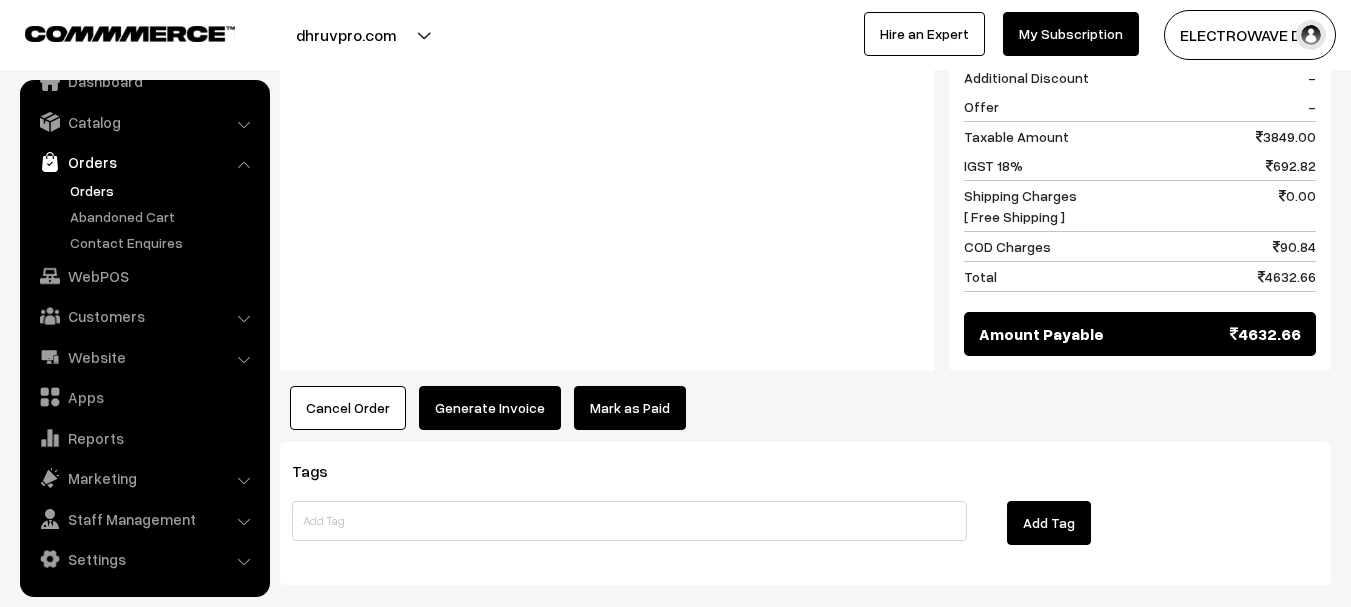 click on "Generate Invoice" at bounding box center [490, 408] 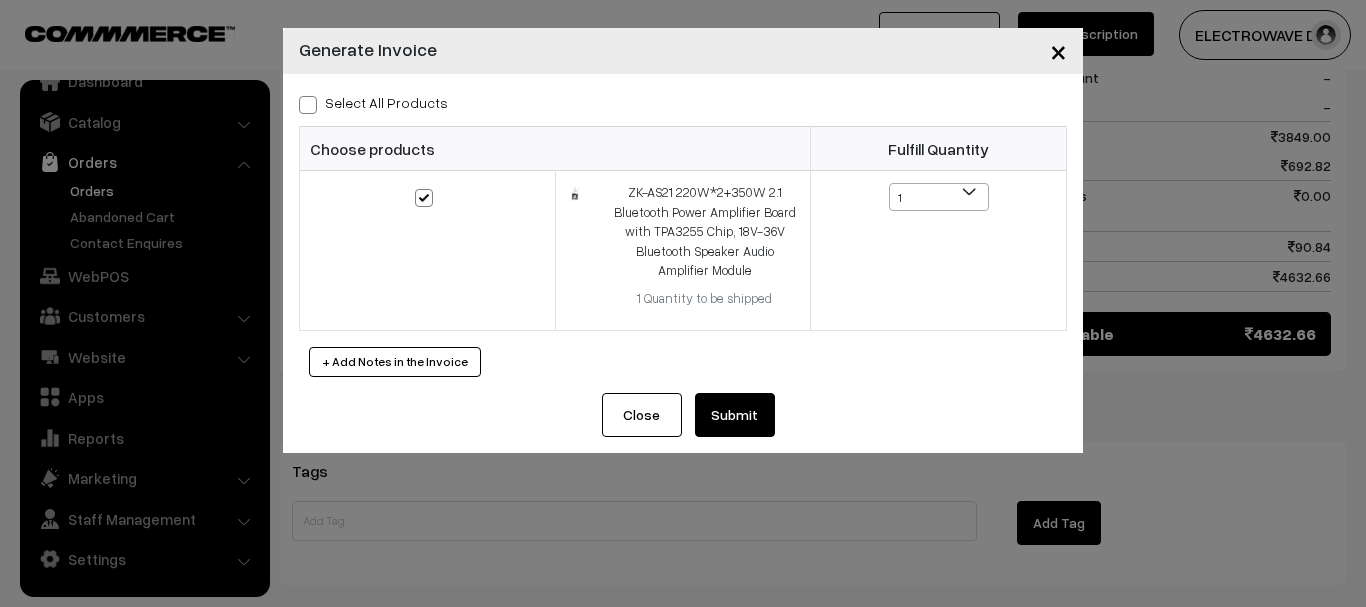 click on "Submit" at bounding box center (735, 415) 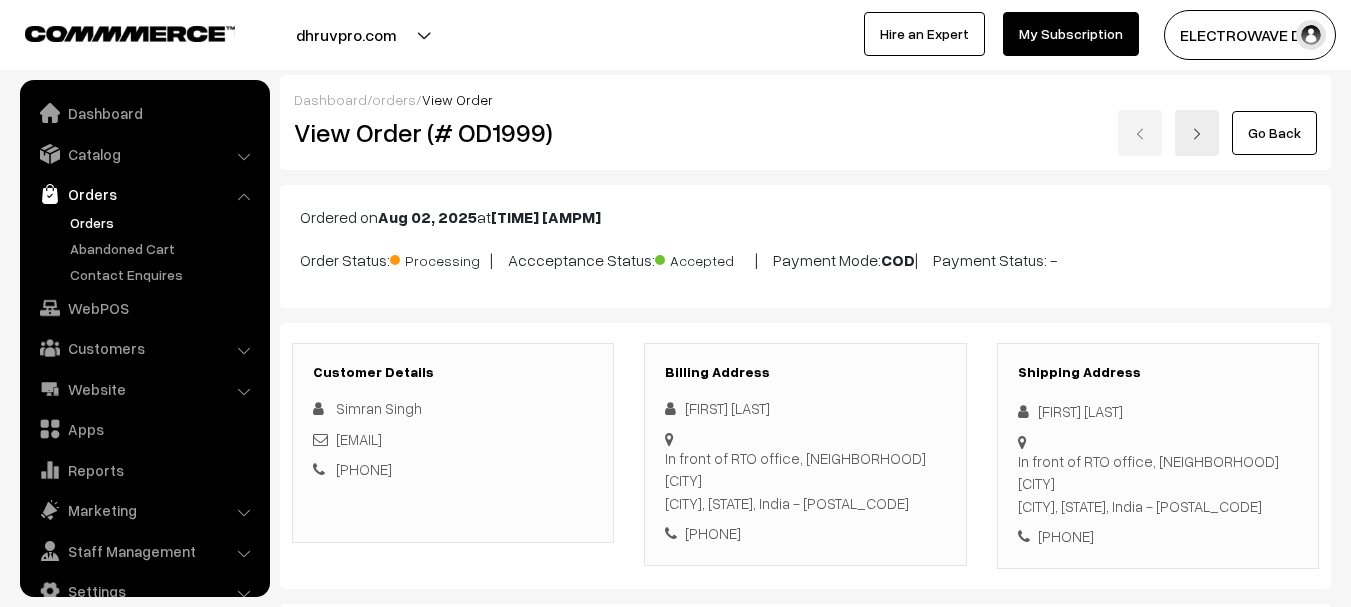 scroll, scrollTop: 906, scrollLeft: 0, axis: vertical 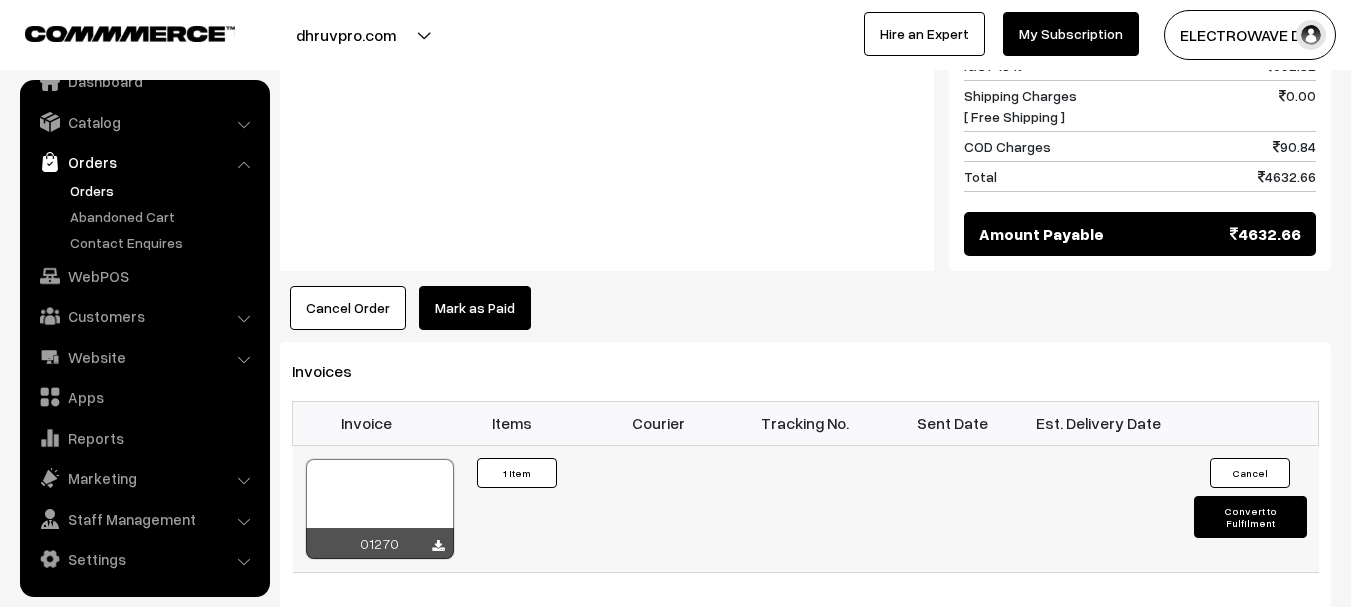 click at bounding box center [380, 509] 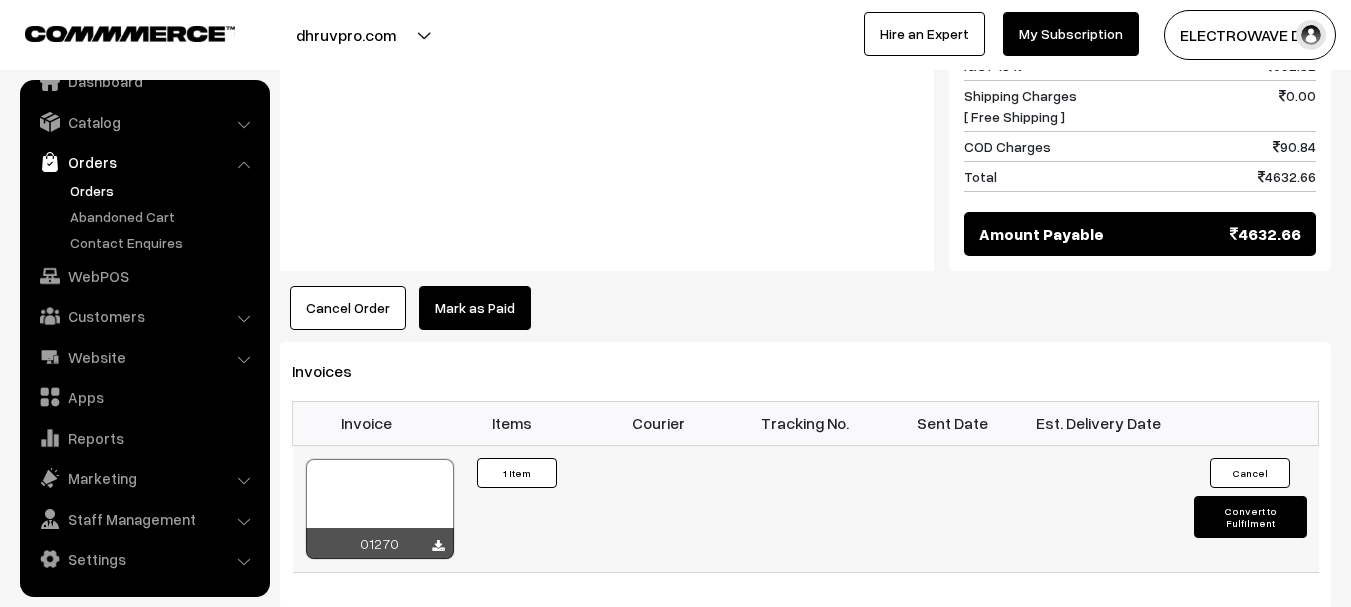 click on "Convert to Fulfilment" at bounding box center (1250, 517) 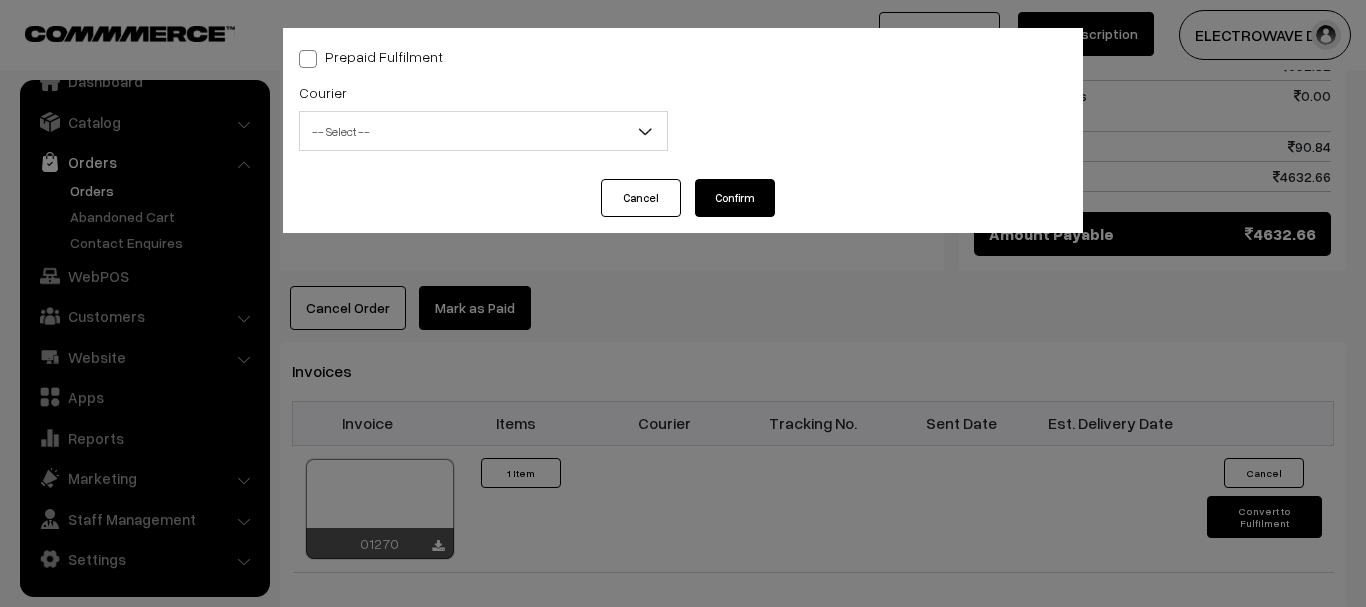 click on "-- Select --" at bounding box center (483, 131) 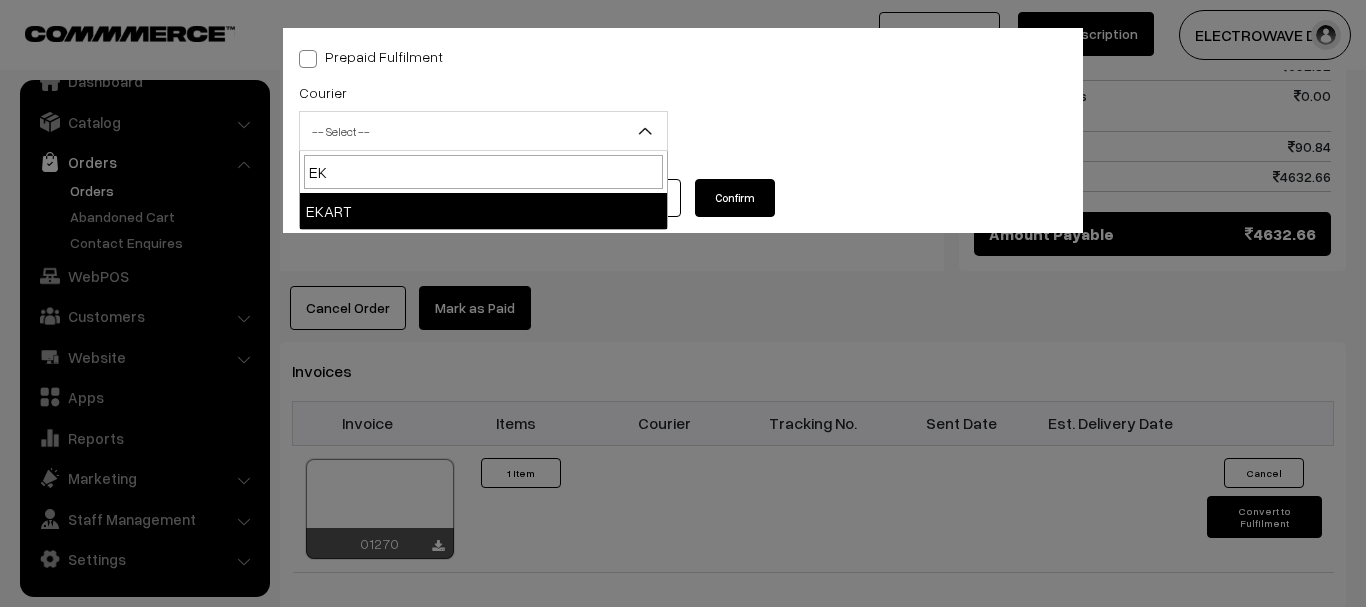type on "EK" 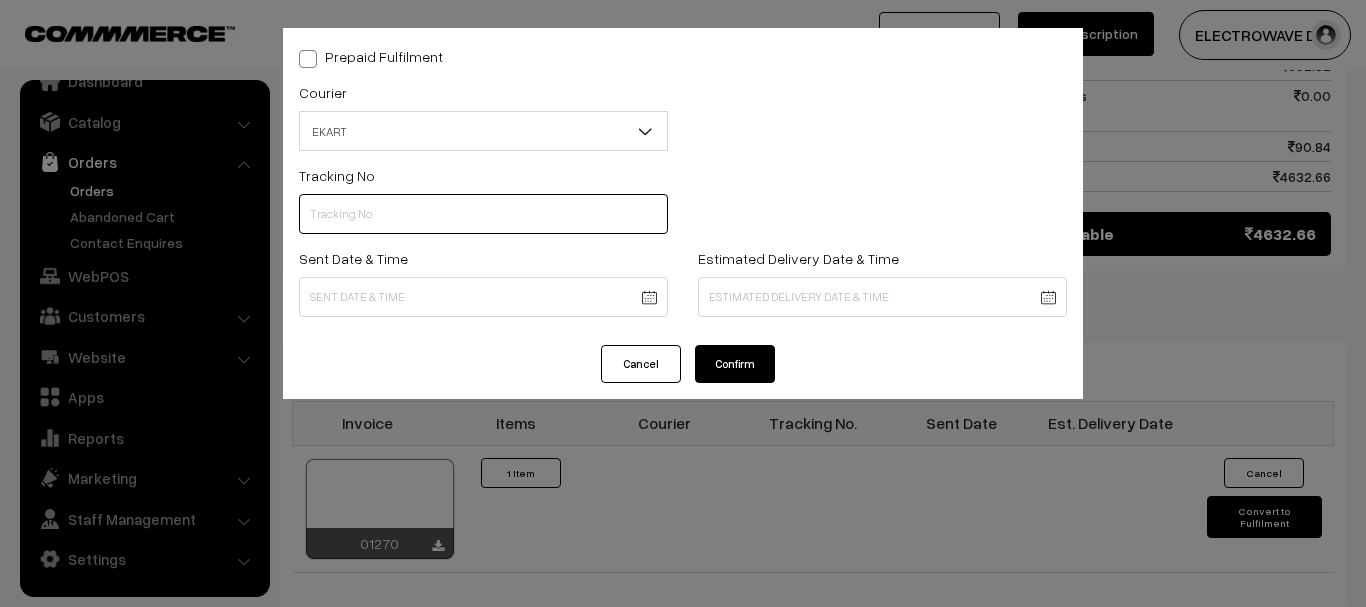 click at bounding box center [483, 214] 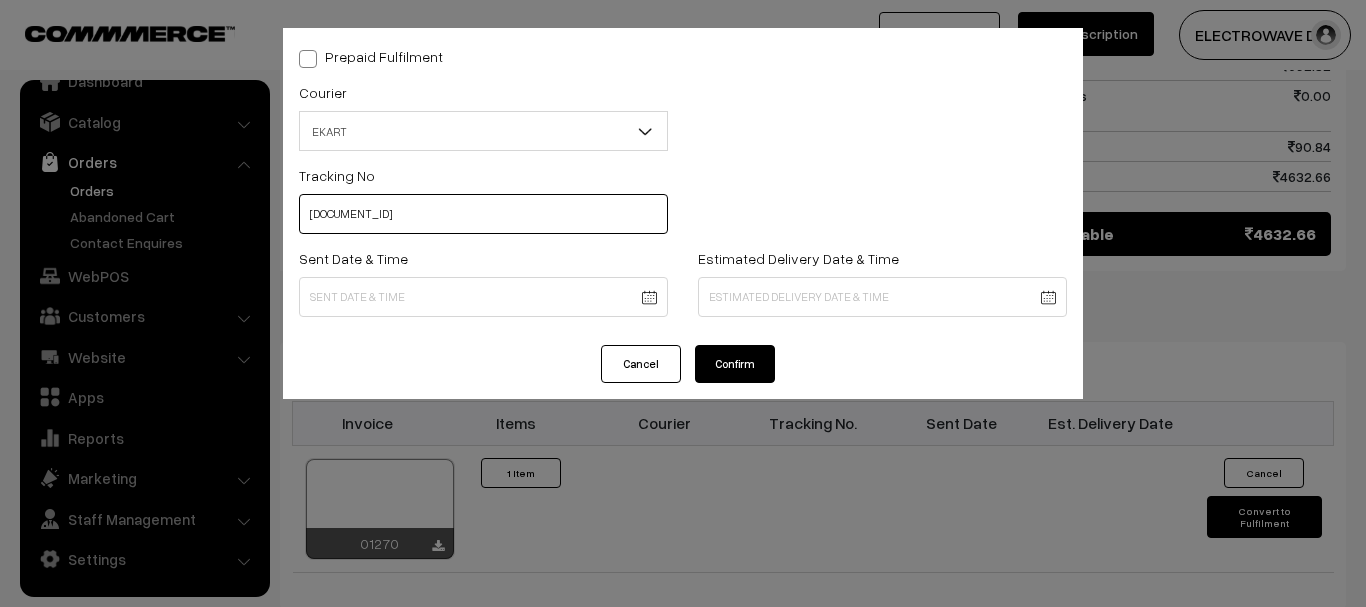 type on "SOSC1001859724" 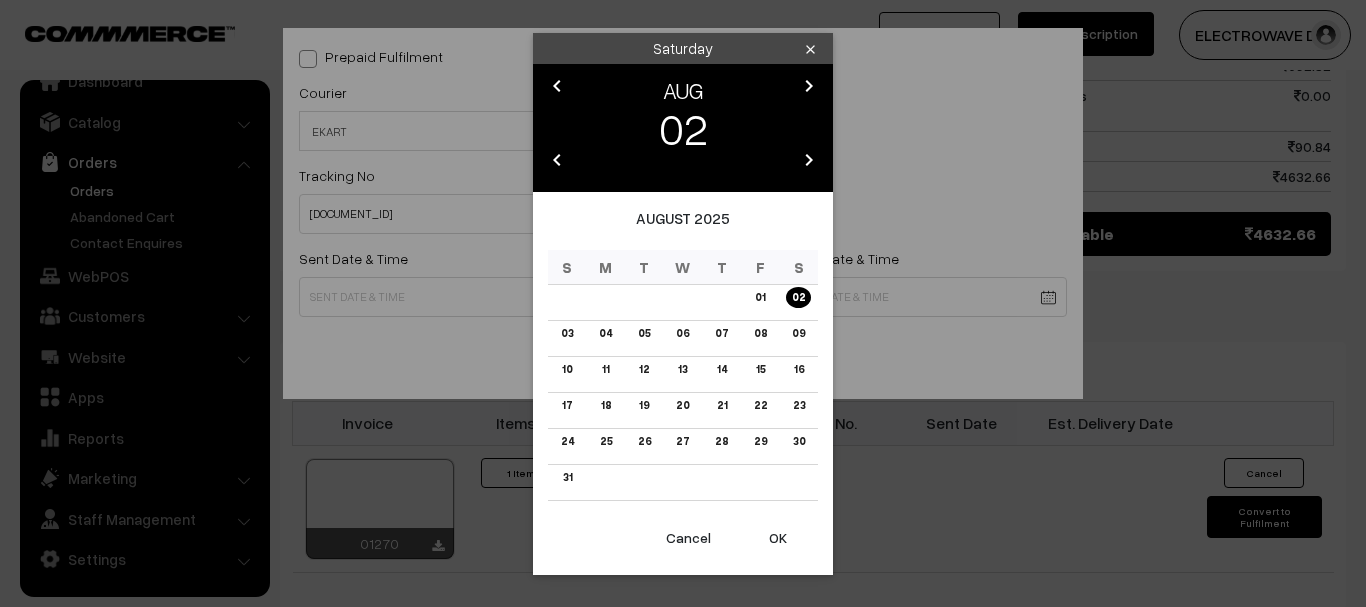 click on "OK" at bounding box center [778, 538] 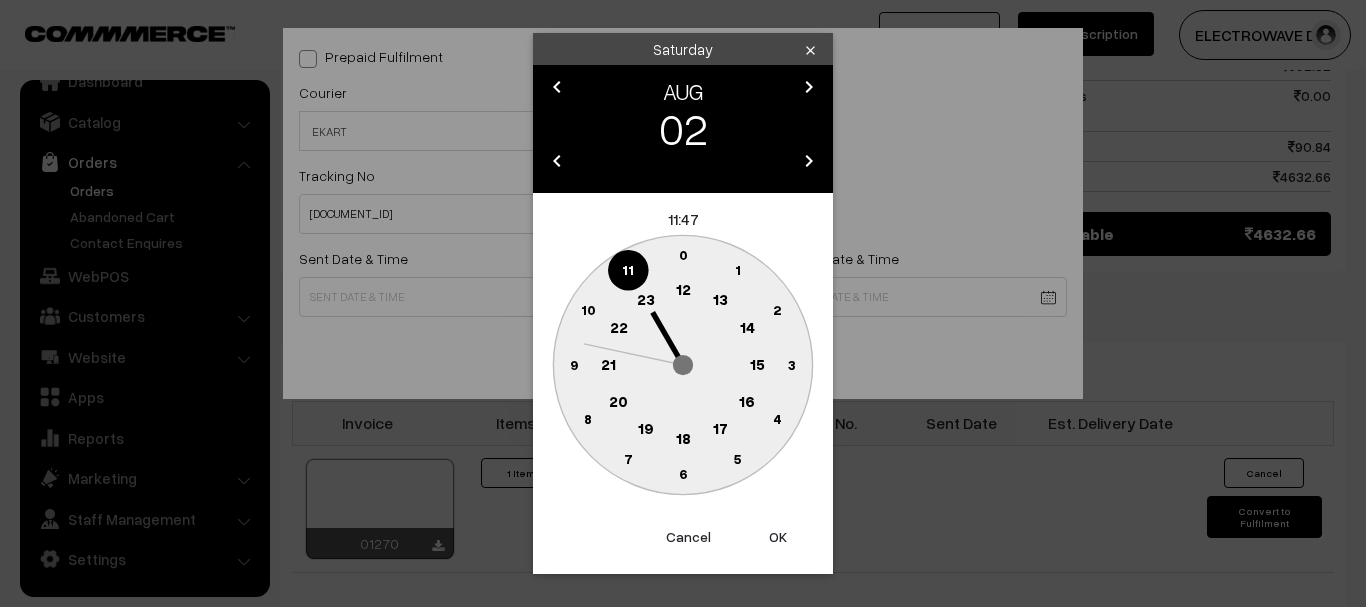 click on "OK" at bounding box center [778, 537] 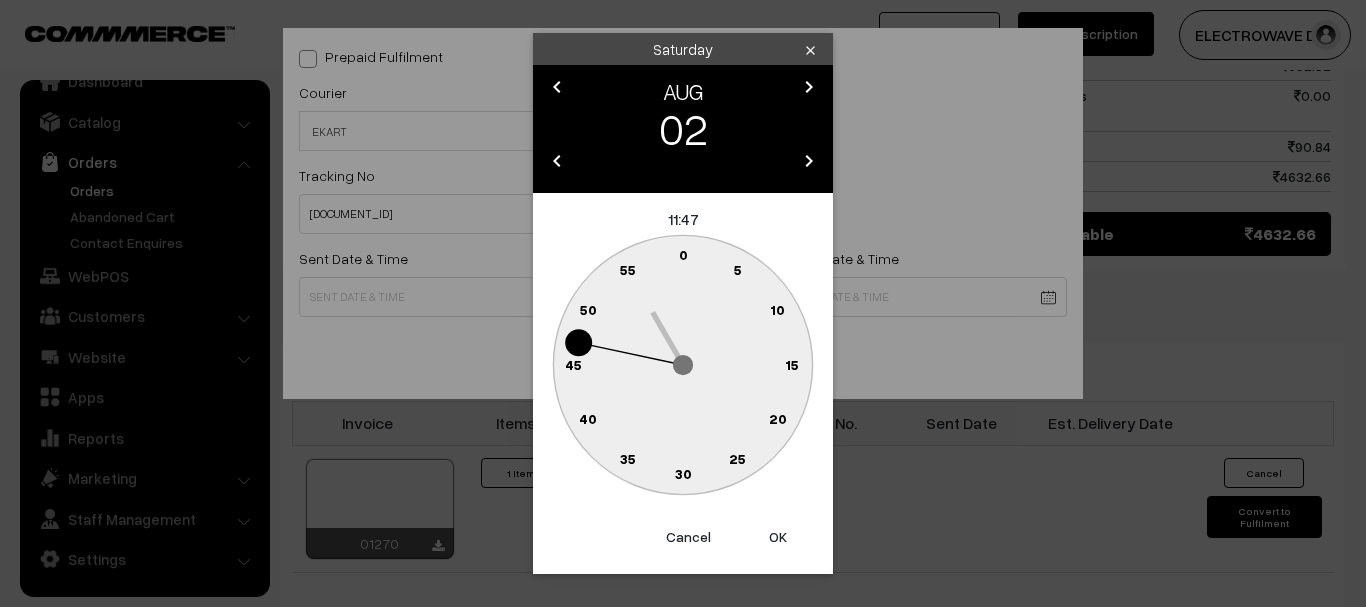 click on "OK" at bounding box center [778, 537] 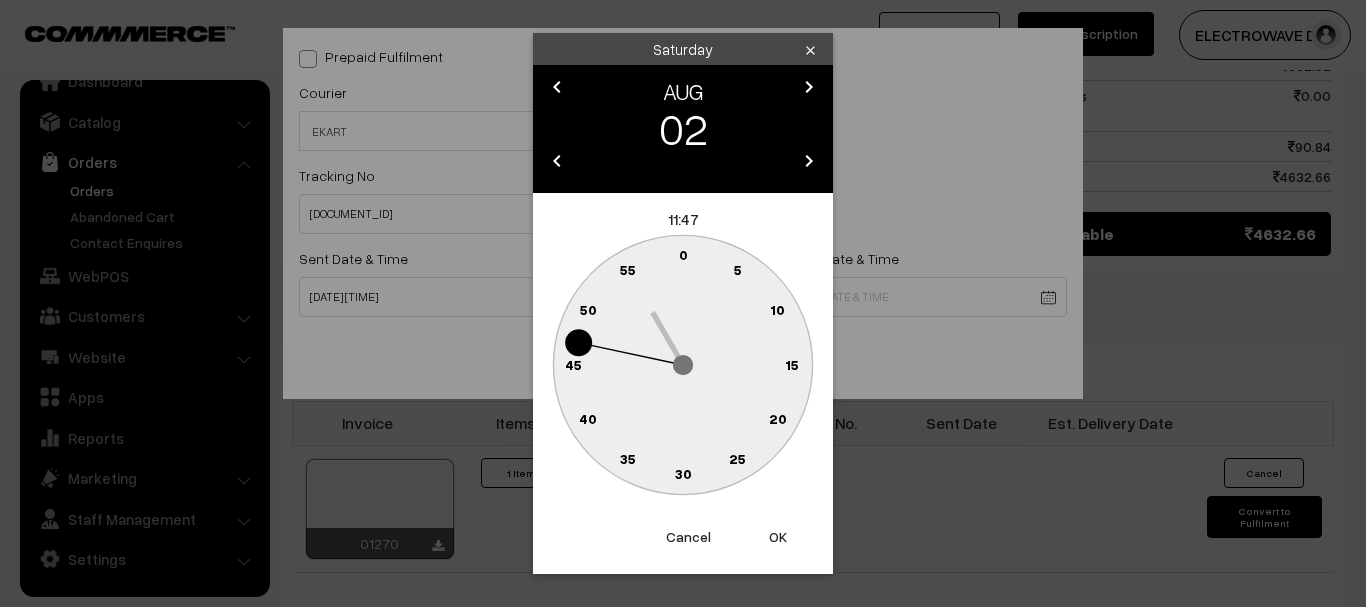 click on "Prepaid Fulfilment
Courier
-- Select --
BlueDart
Xpressbees
Delhivery
Speed Post
Dunzo
DTDC  shreetirupaticourier EKART Amazon Shipping" at bounding box center [683, 303] 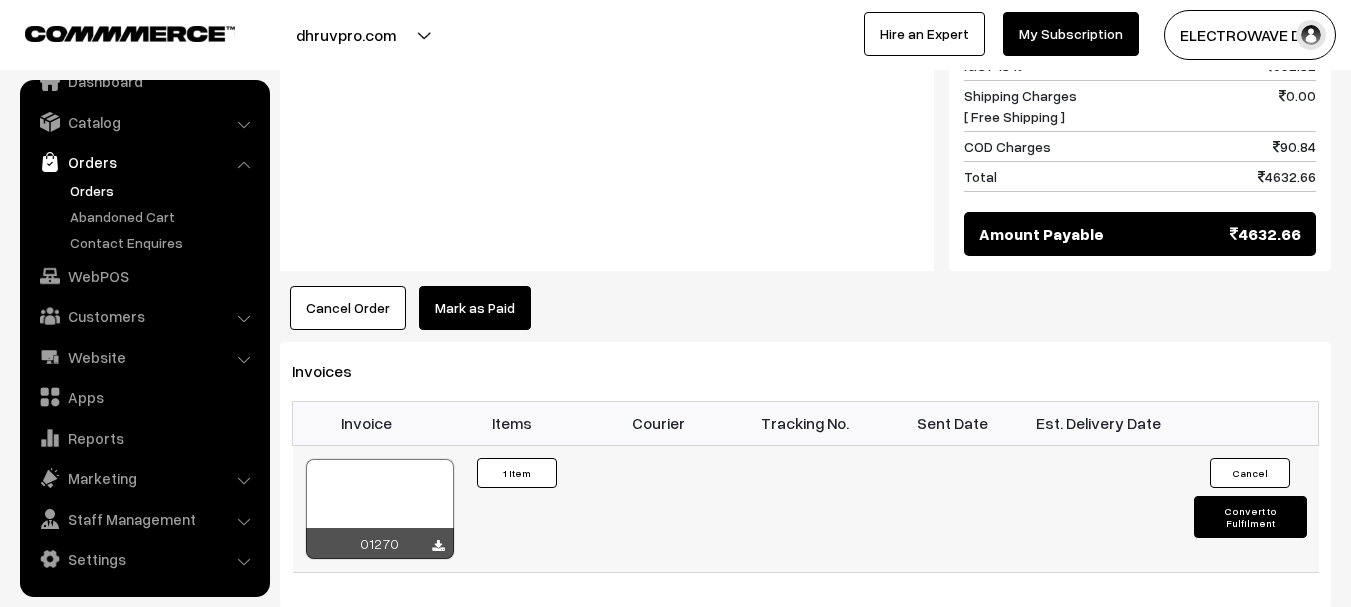 click on "Convert to Fulfilment" at bounding box center [1250, 517] 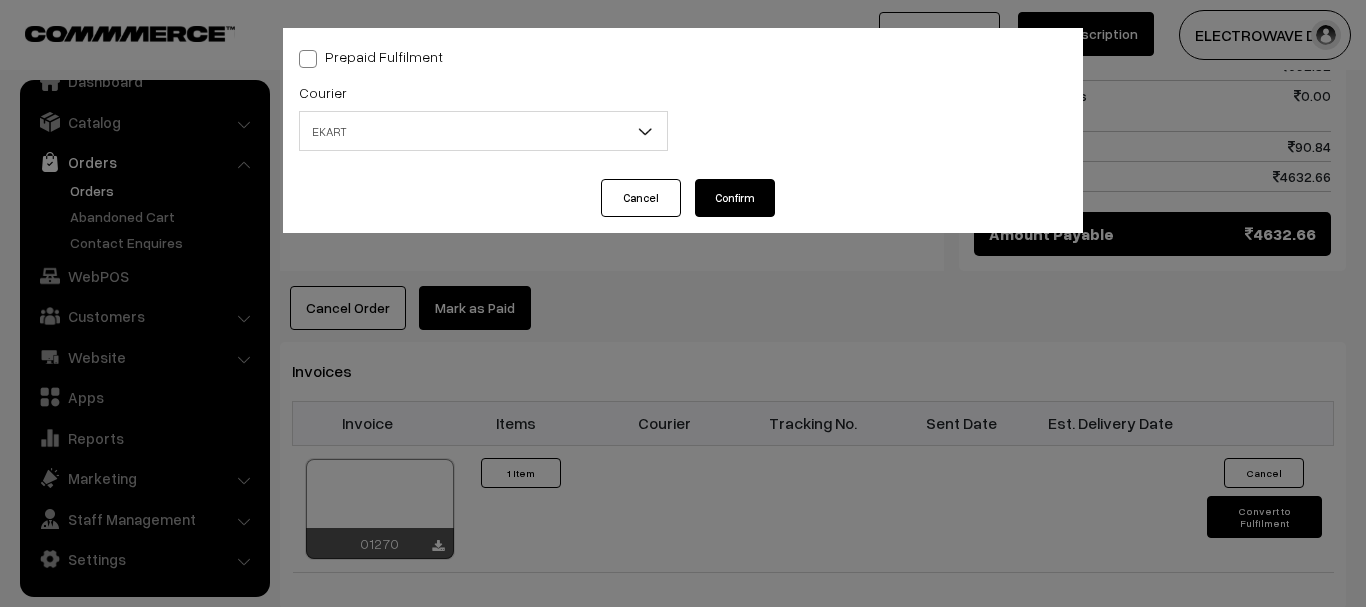 click on "EKART" at bounding box center (483, 131) 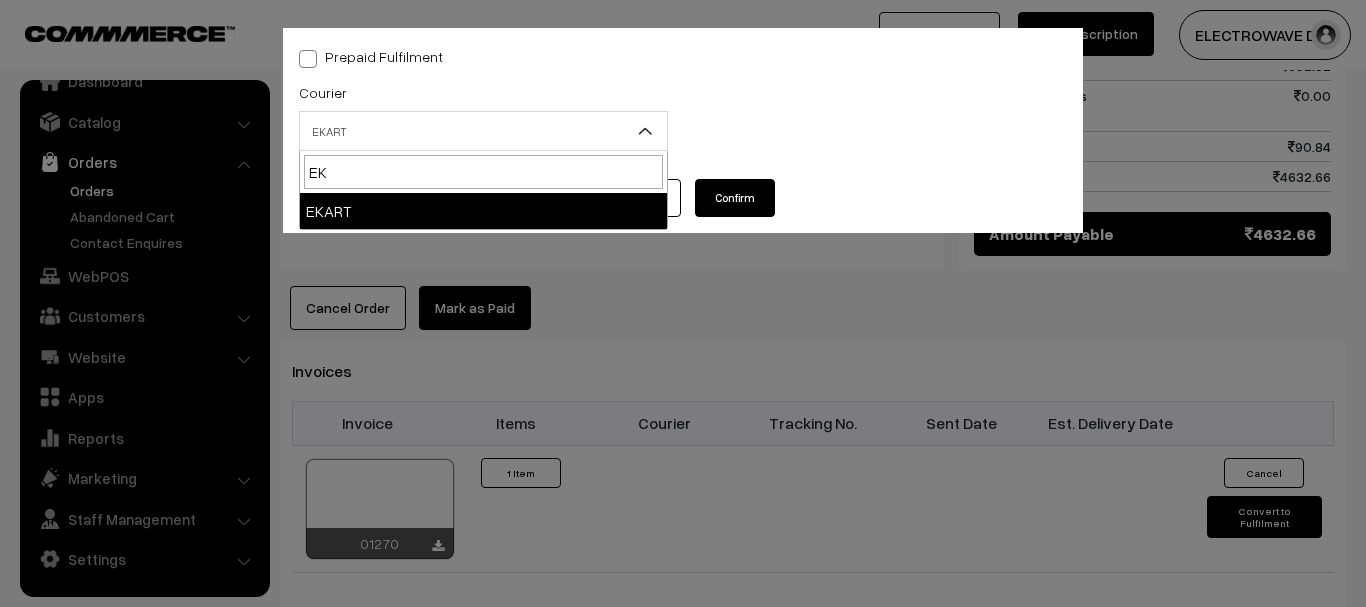 type on "EK" 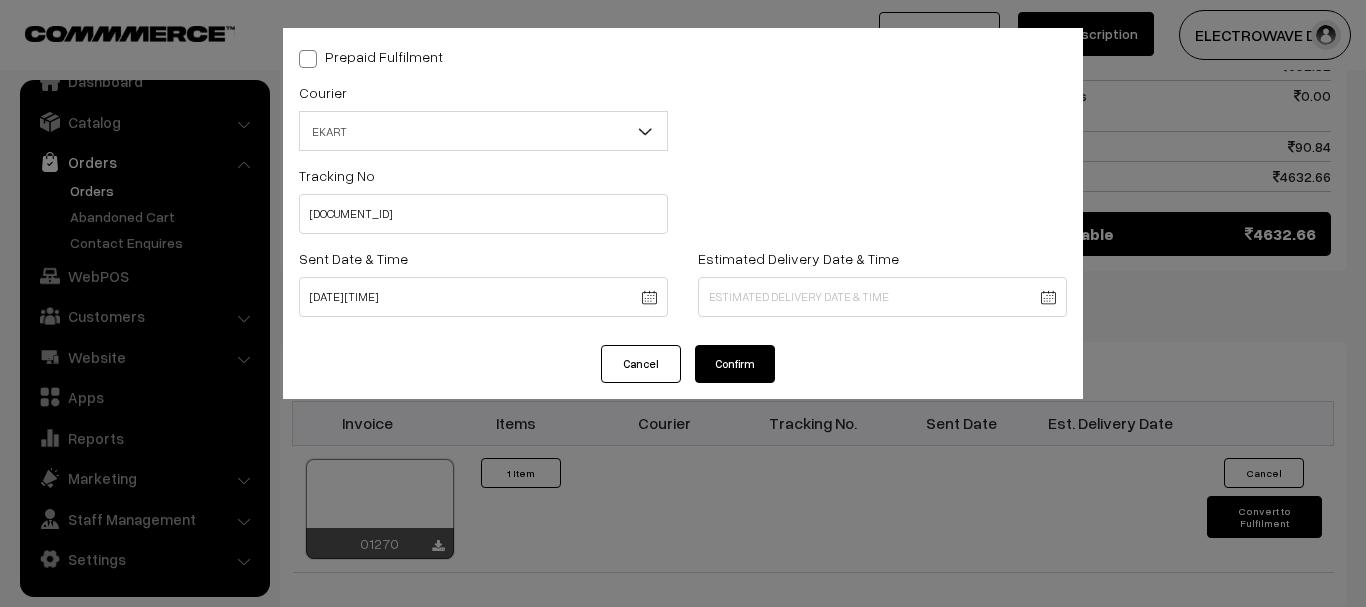 click on "Thank you for showing interest. Our team will call you shortly.
Close
dhruvpro.com
Go to Website
Create New Store" at bounding box center [683, 58] 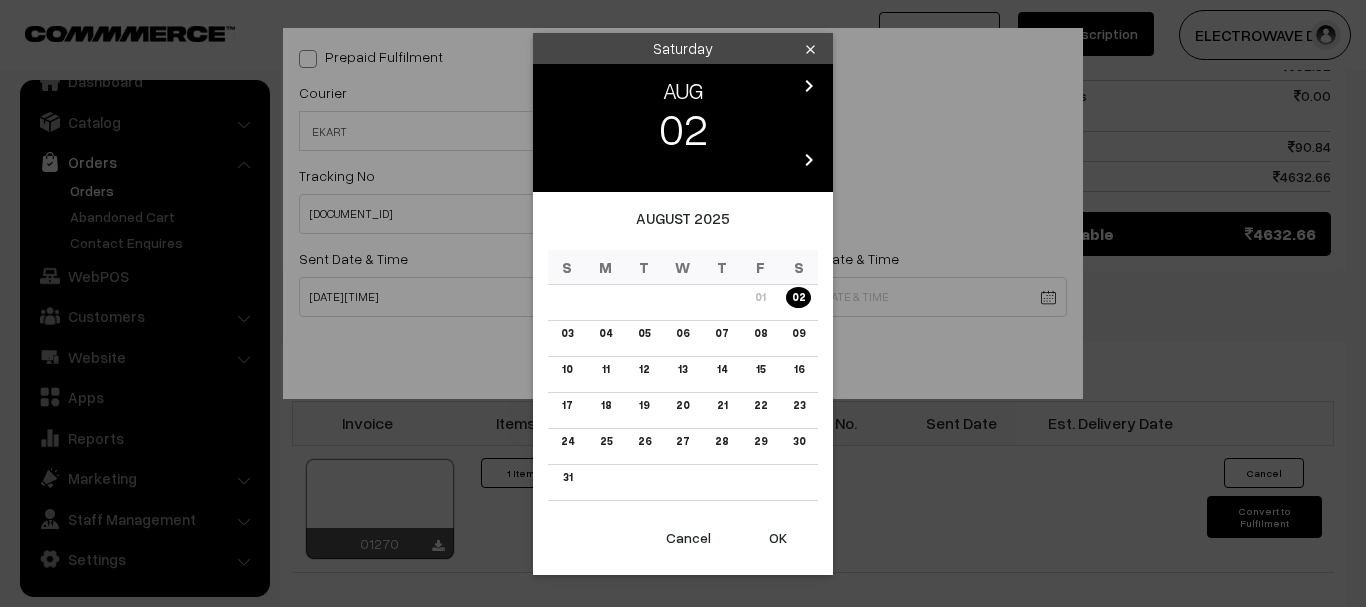 click on "chevron_right" at bounding box center [809, 86] 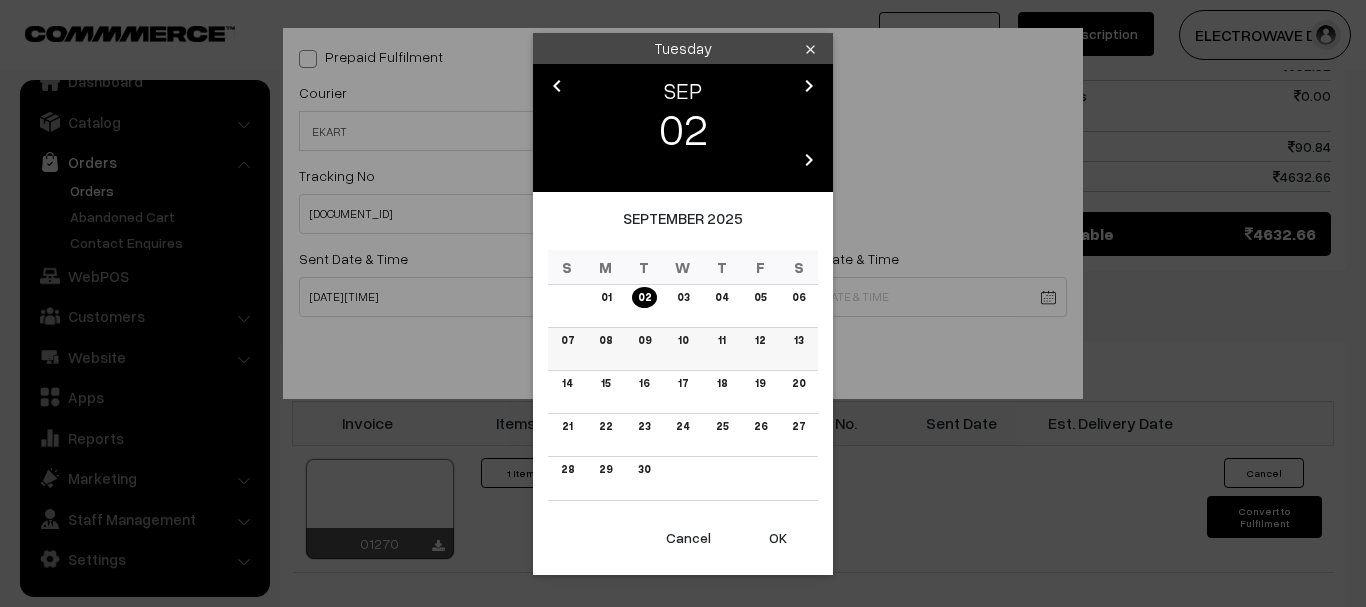 click on "08" at bounding box center [605, 340] 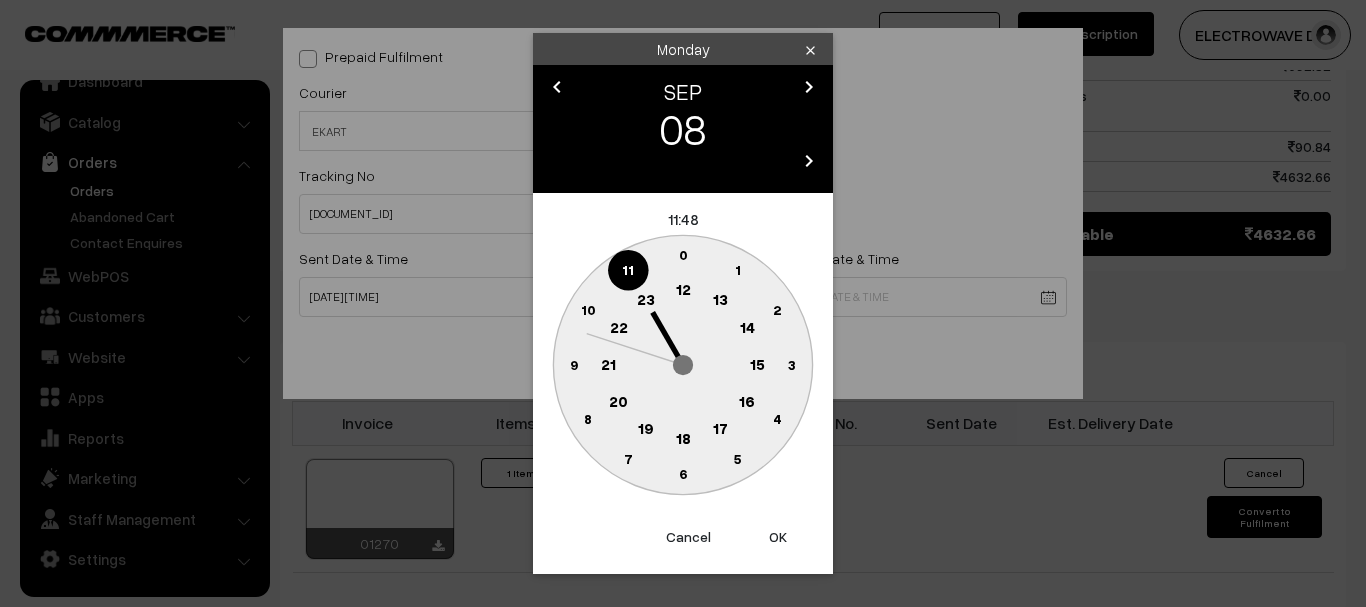 click on "OK" at bounding box center [778, 537] 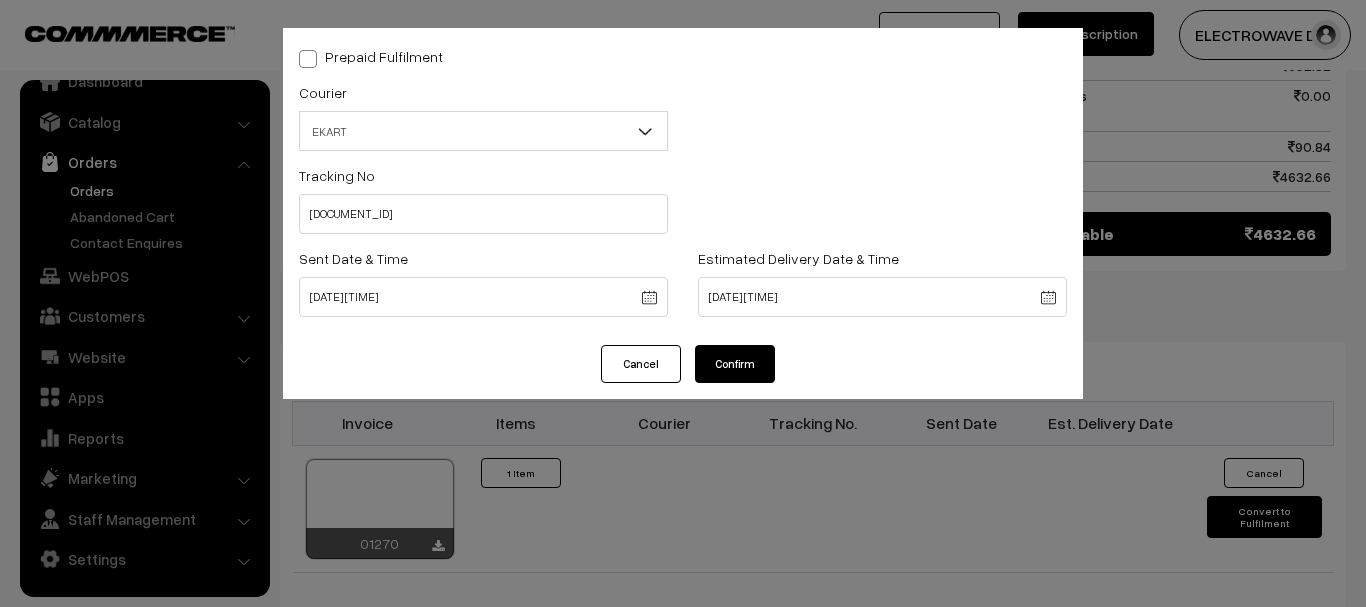 click on "Confirm" at bounding box center [735, 364] 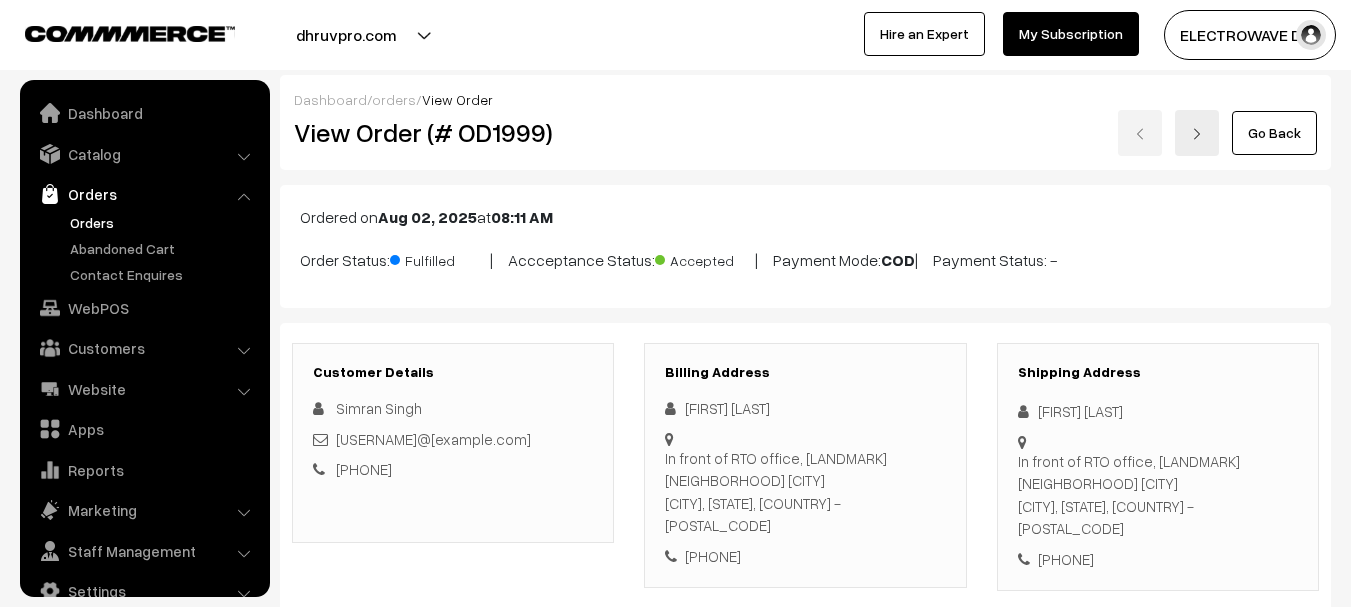 scroll, scrollTop: 1000, scrollLeft: 0, axis: vertical 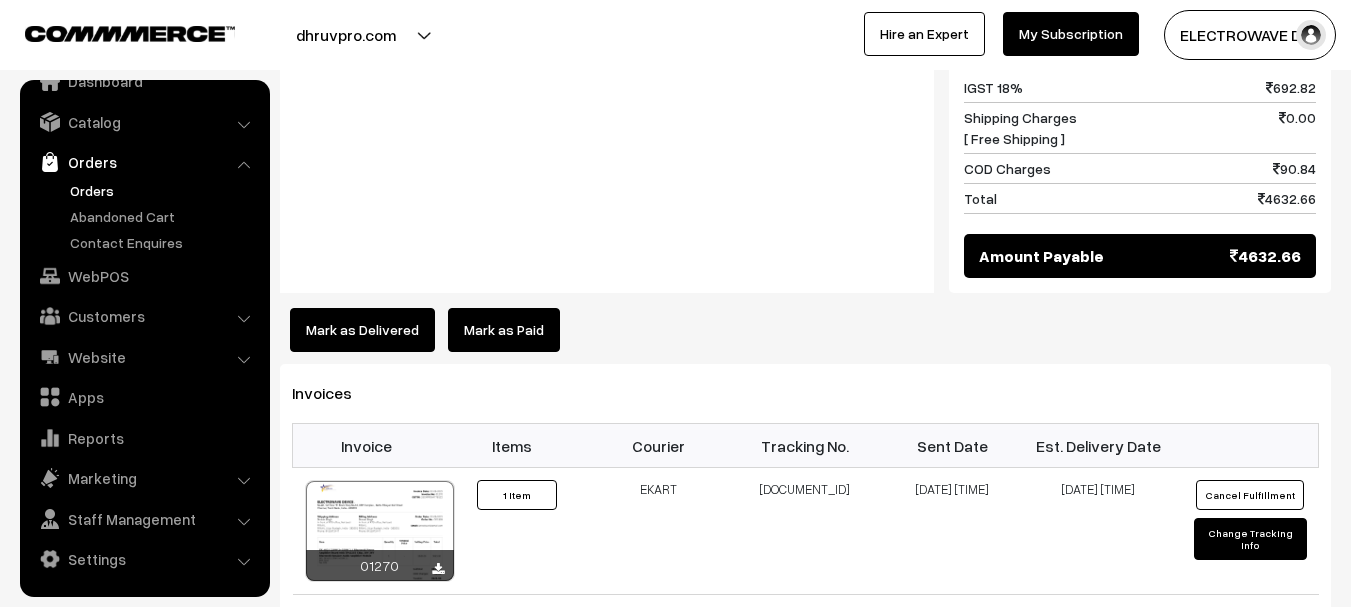 click on "Orders" at bounding box center [164, 190] 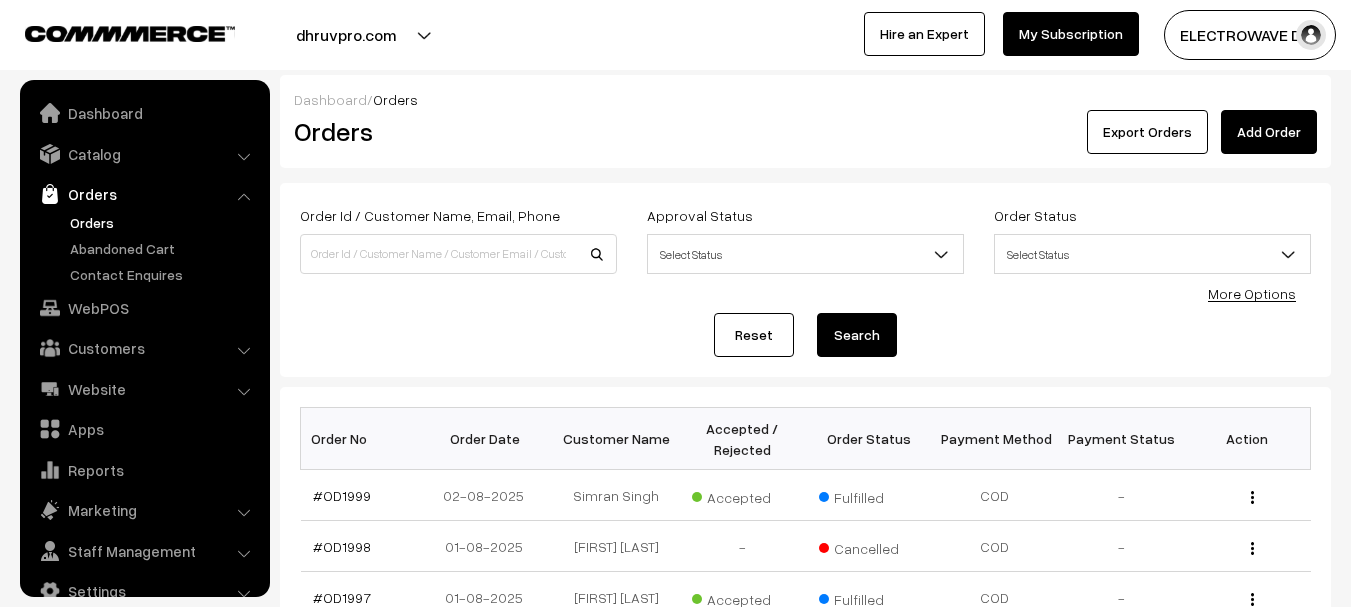 scroll, scrollTop: 500, scrollLeft: 0, axis: vertical 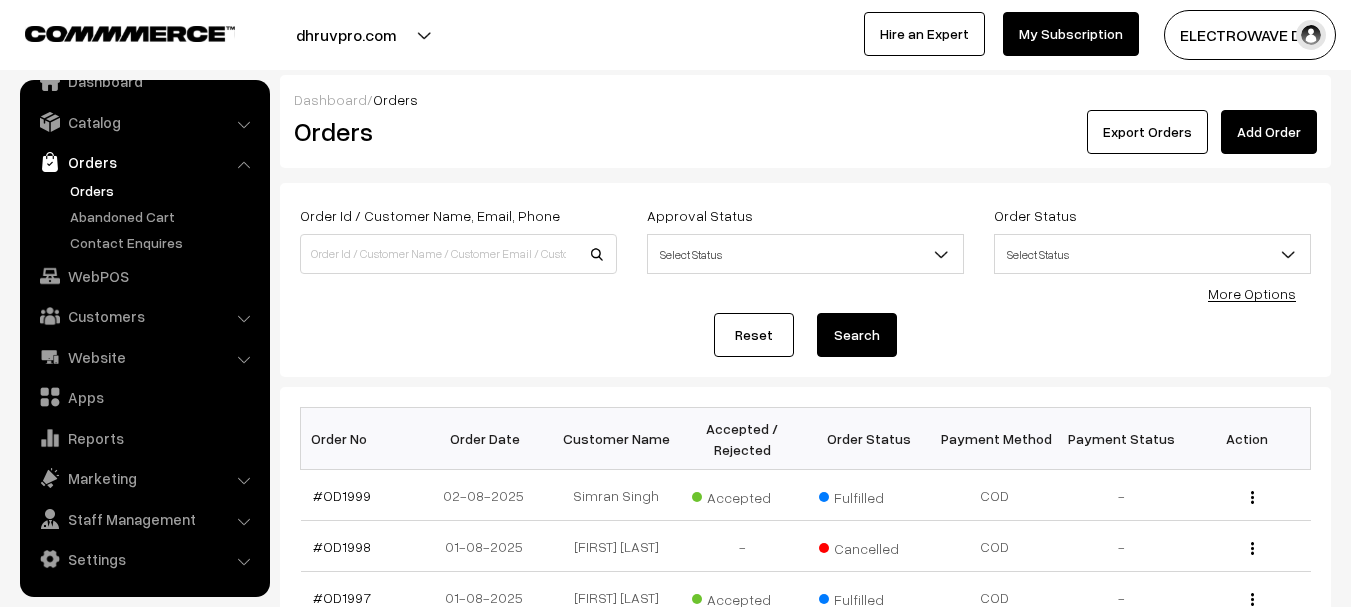 drag, startPoint x: 441, startPoint y: 30, endPoint x: 433, endPoint y: 46, distance: 17.888544 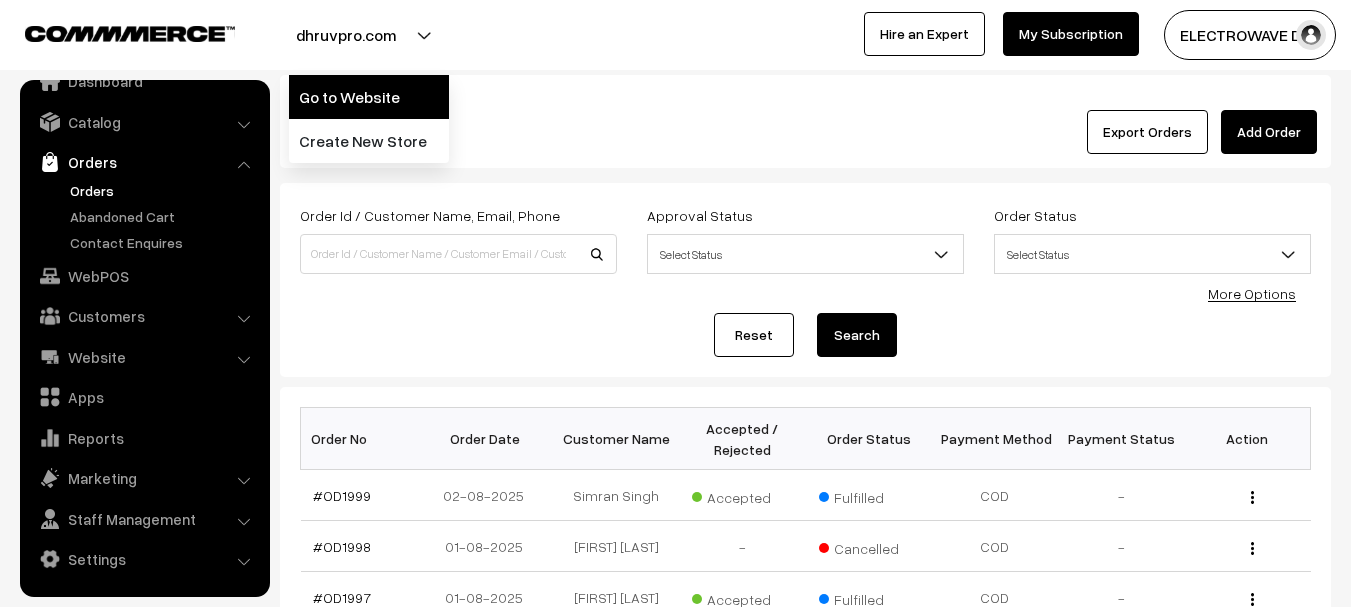 click on "Go to Website" at bounding box center [369, 97] 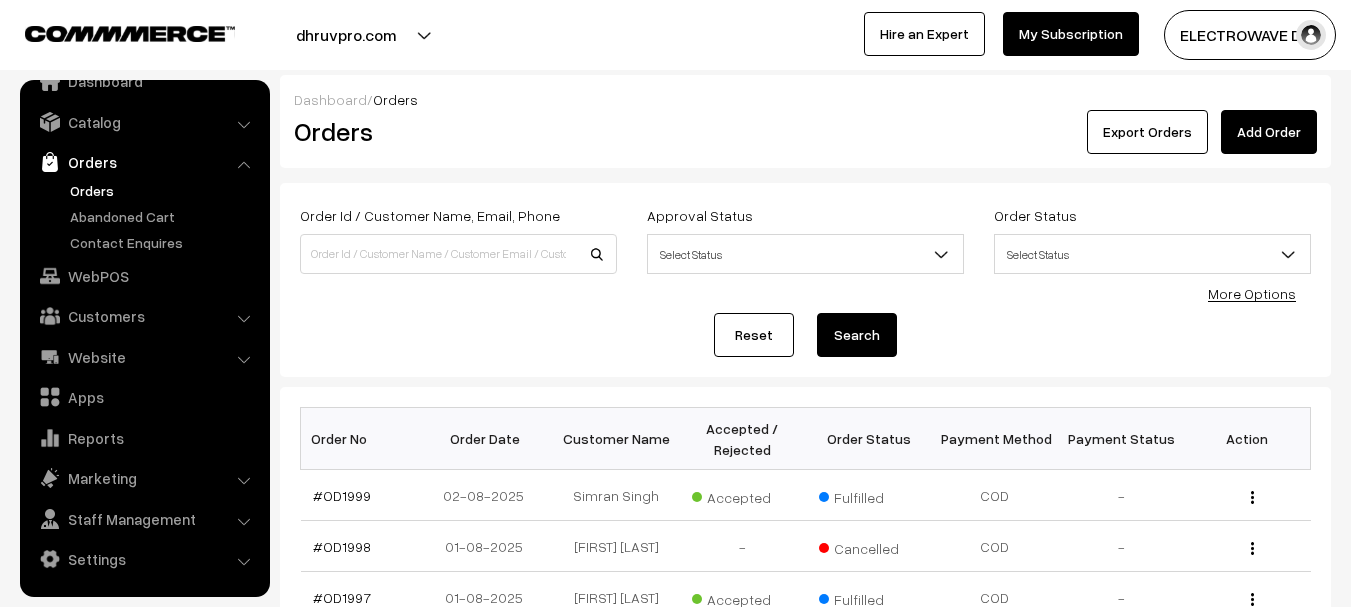 click on "Orders" at bounding box center (164, 190) 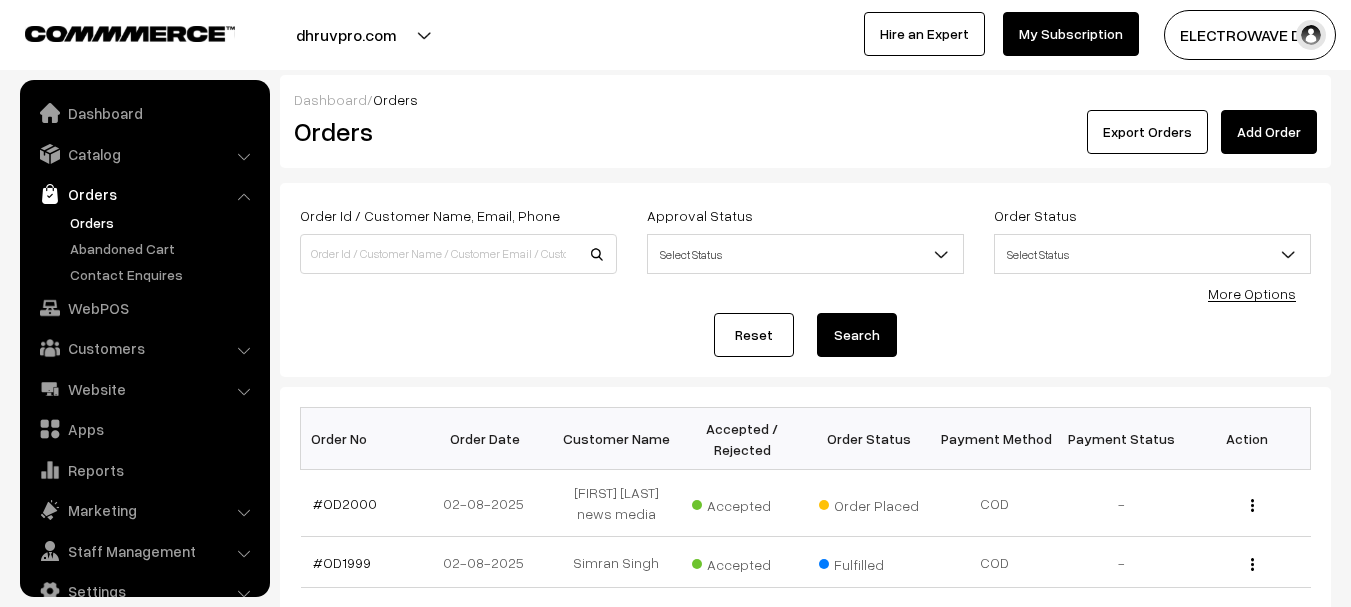 scroll, scrollTop: 0, scrollLeft: 0, axis: both 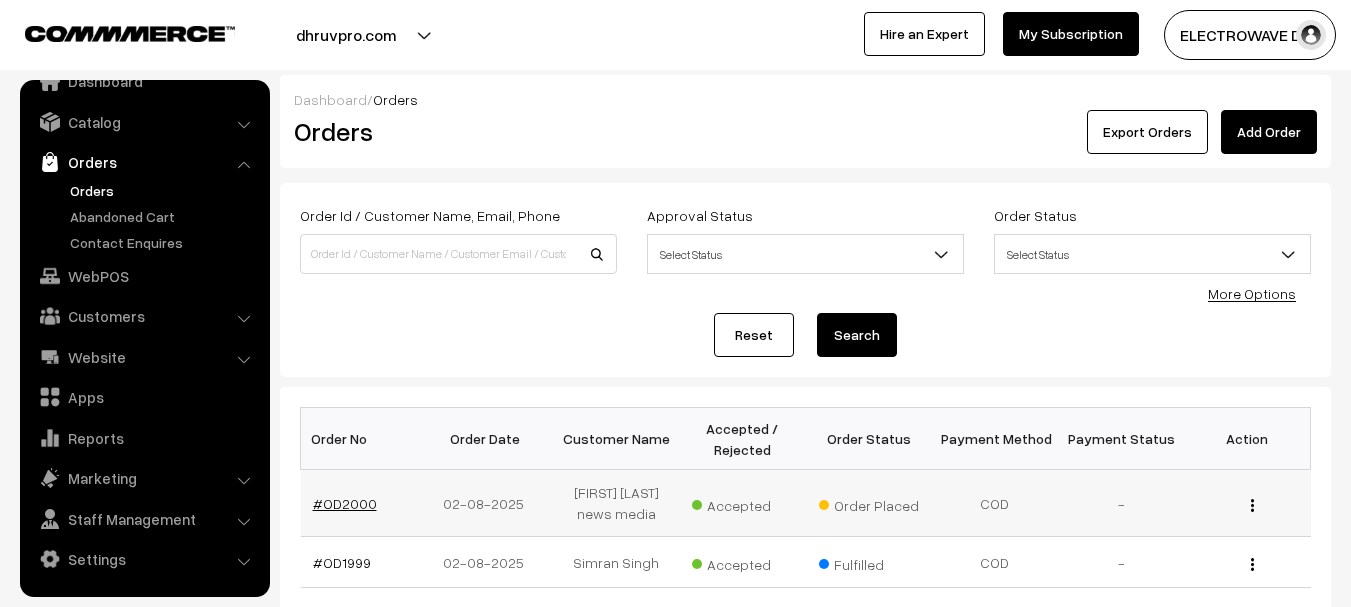 click on "#OD2000" at bounding box center (345, 503) 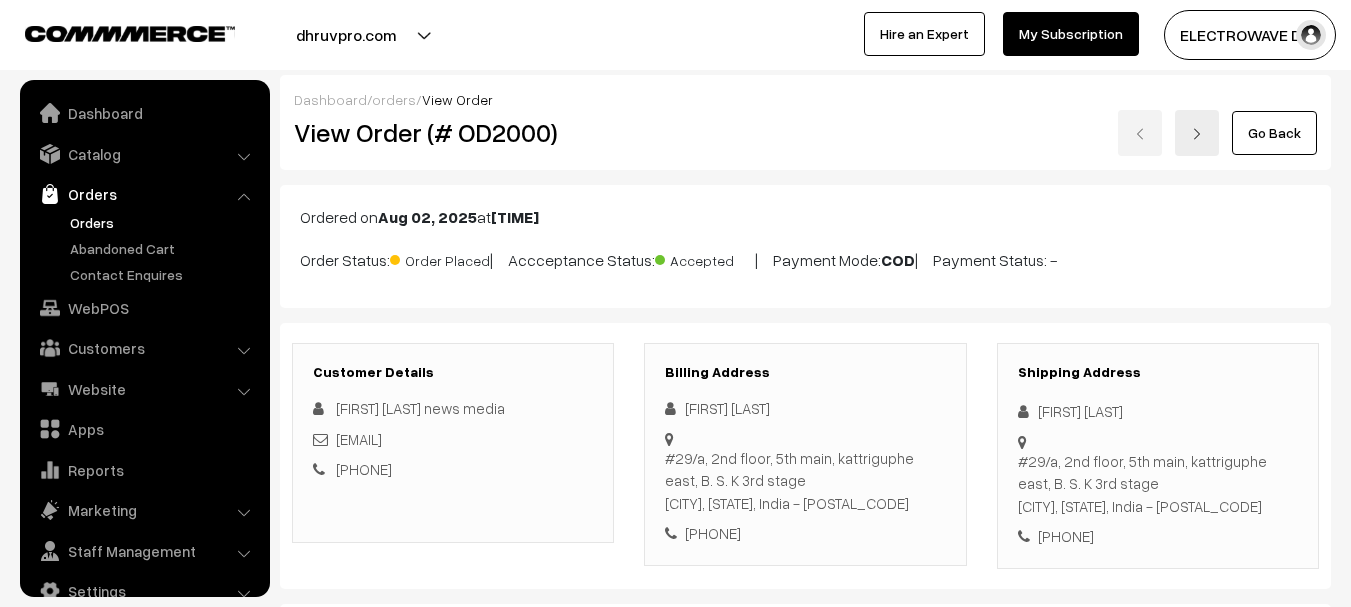 scroll, scrollTop: 0, scrollLeft: 0, axis: both 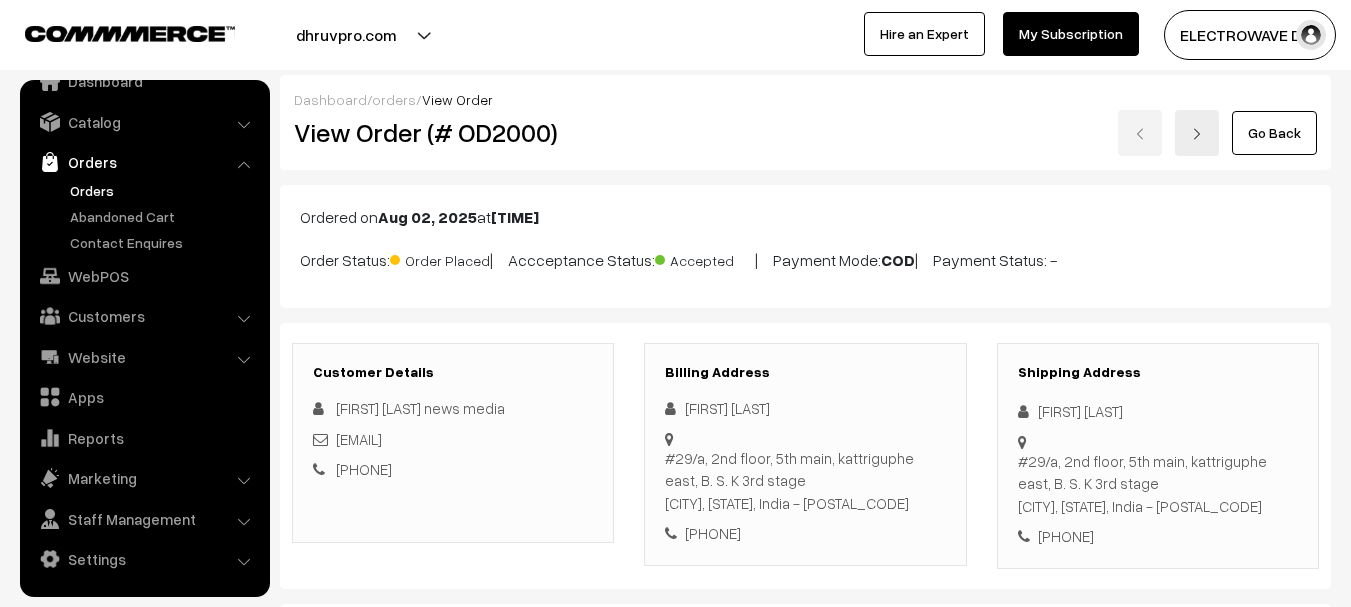 click on "[FIRST] [LAST]" at bounding box center [1158, 411] 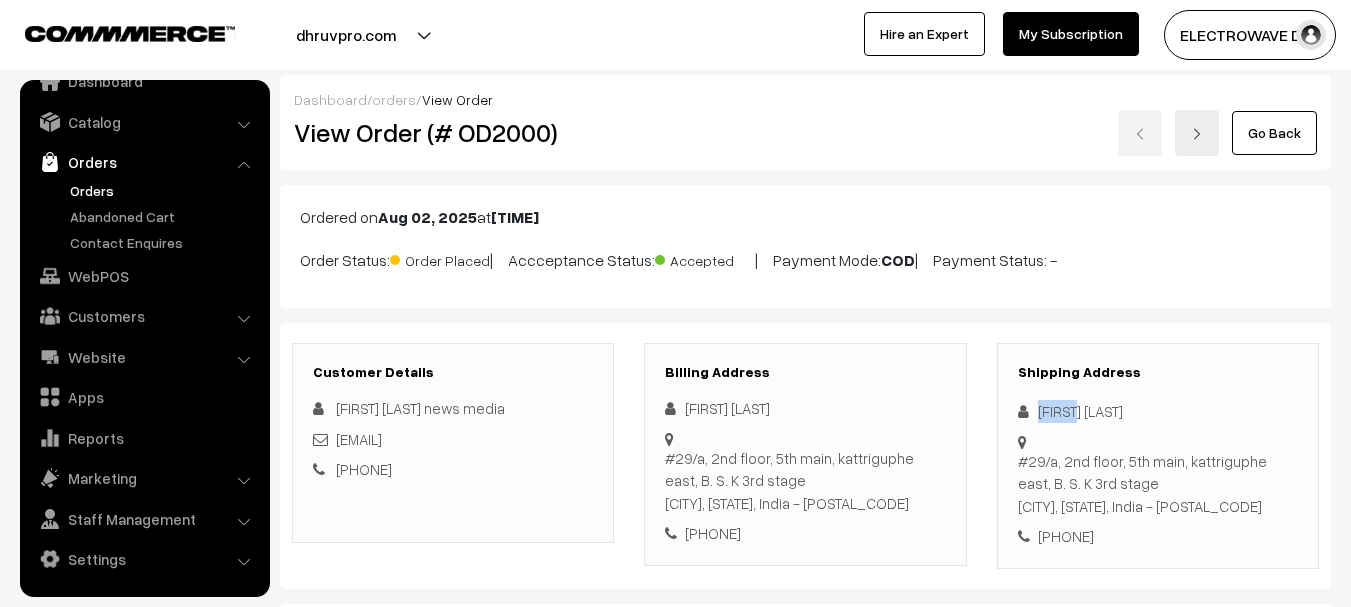 click on "[FIRST] [LAST]" at bounding box center [1158, 411] 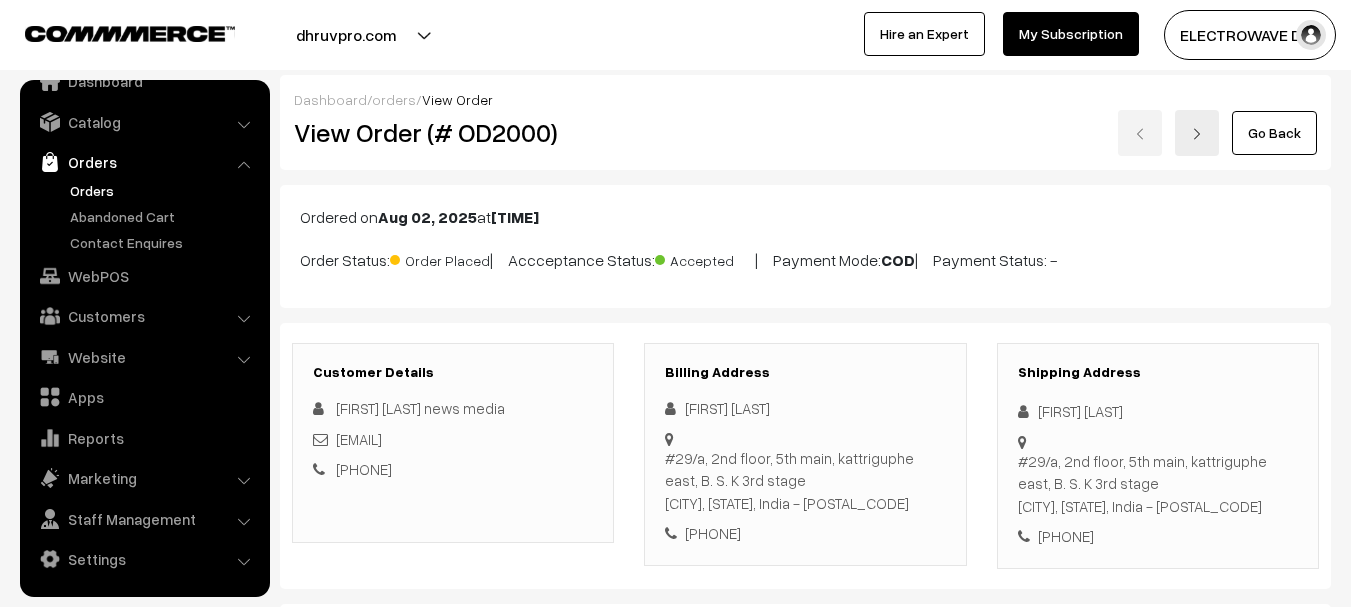 click on "[FIRST] [LAST]" at bounding box center [1158, 411] 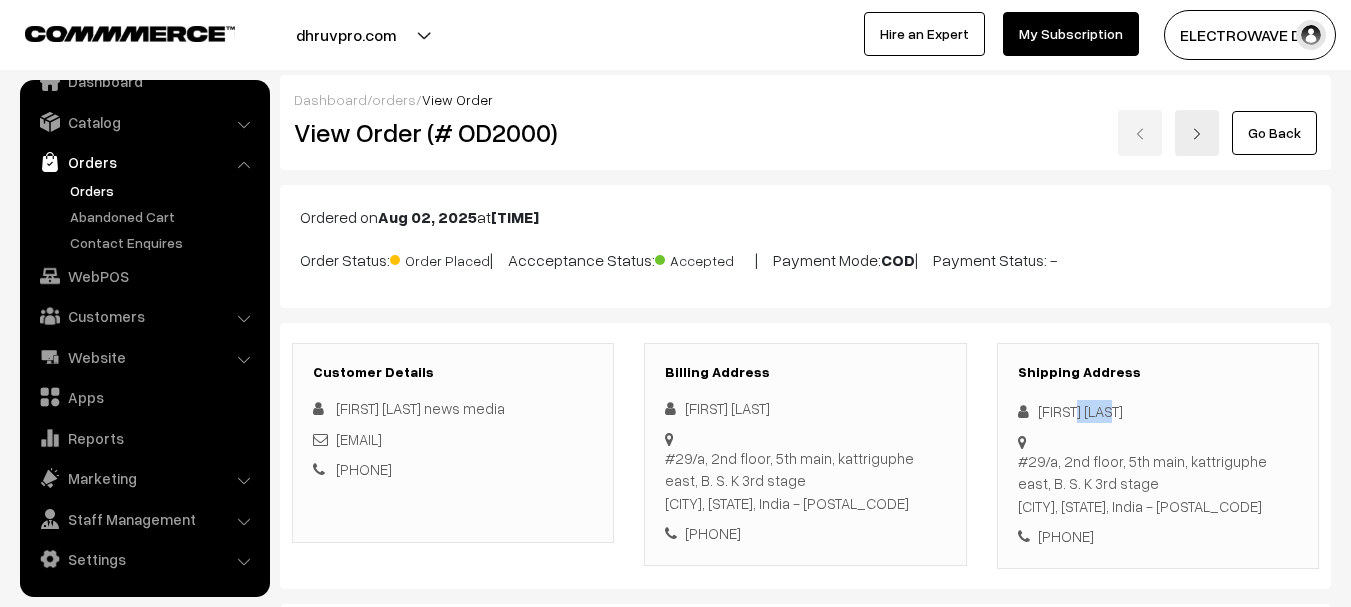 click on "[FIRST] [LAST]" at bounding box center (1158, 411) 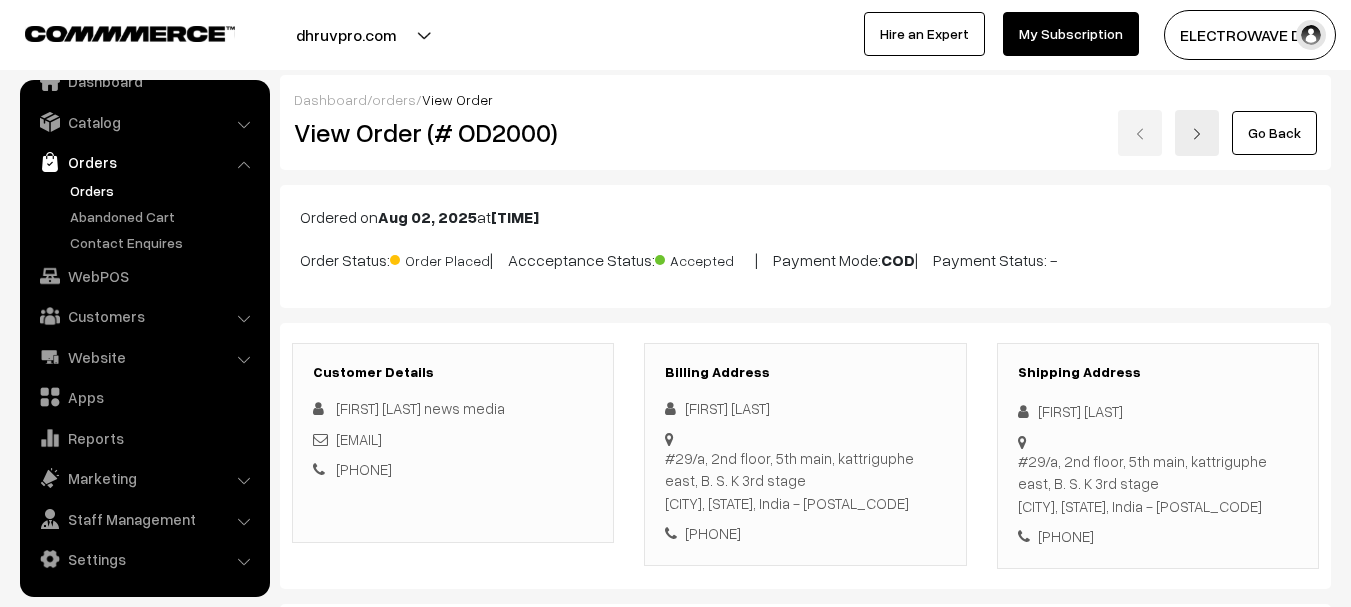 click on "[PHONE]" at bounding box center (1158, 536) 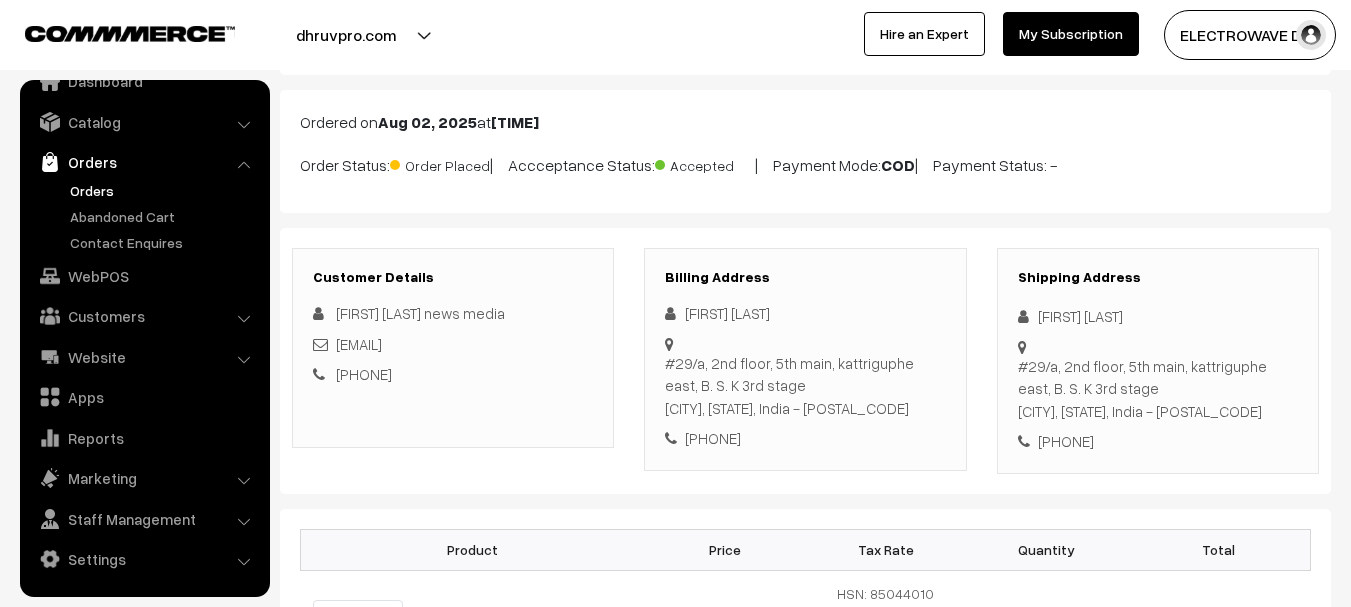 scroll, scrollTop: 300, scrollLeft: 0, axis: vertical 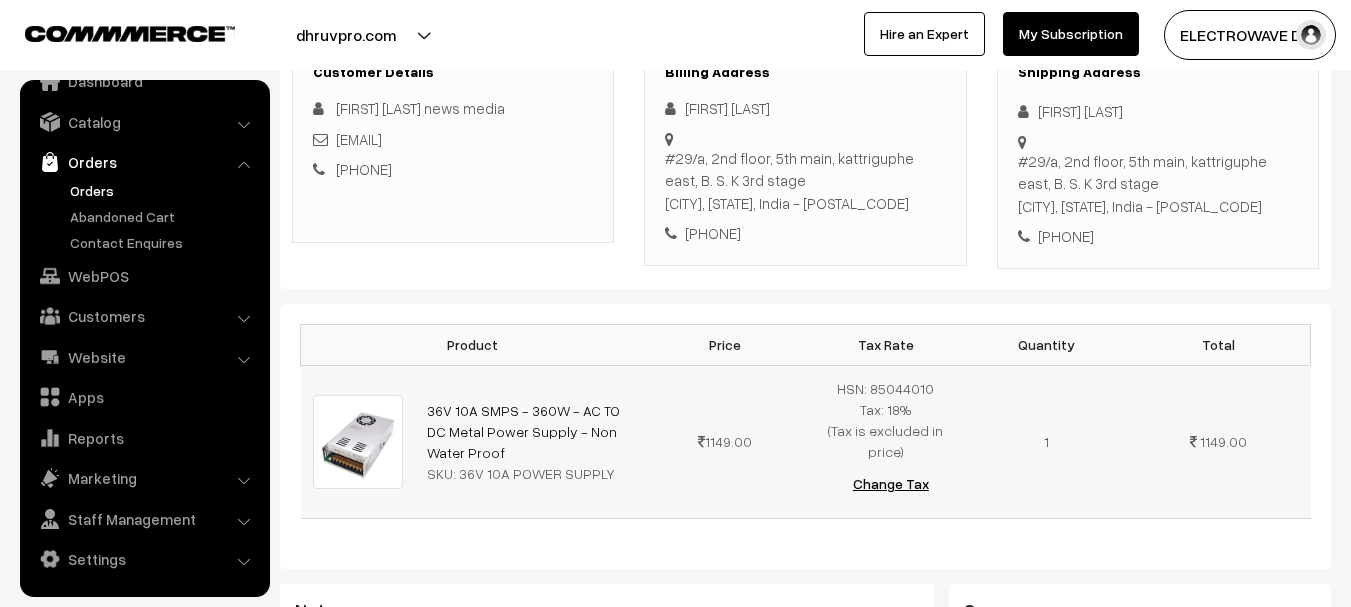 copy on "Metal Power Supply - Non Water Proof" 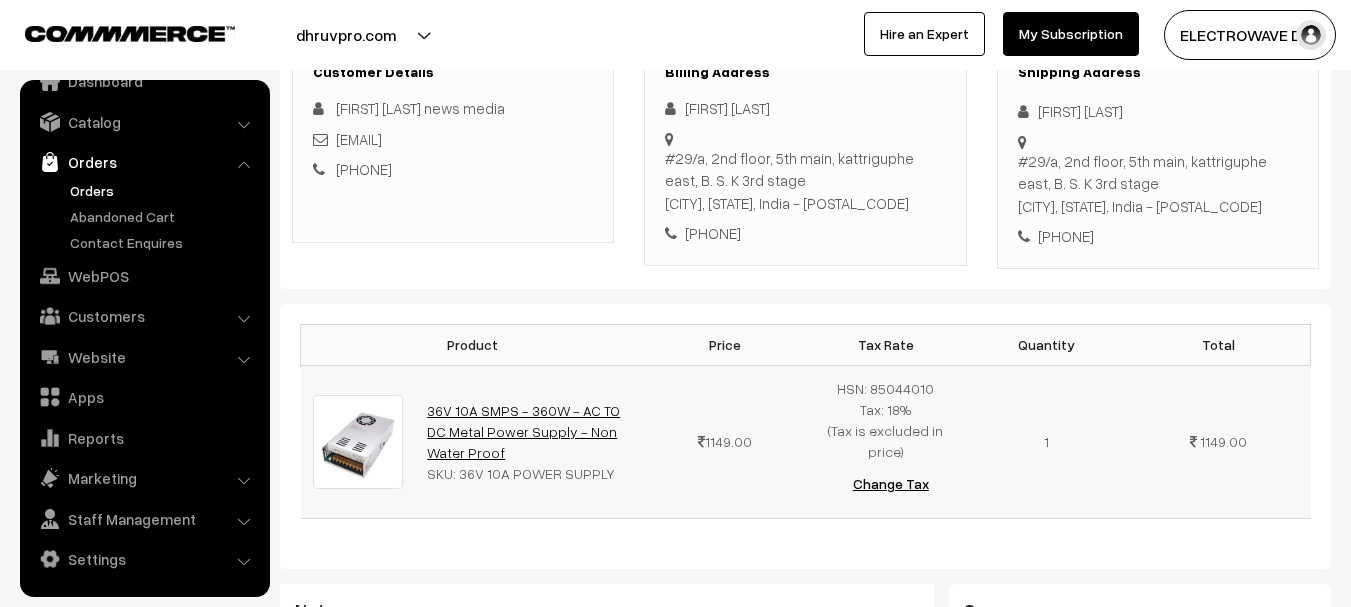 copy on "36V 10A SMPS - 360W - AC TO DC Metal Power Supply - Non Water Proof" 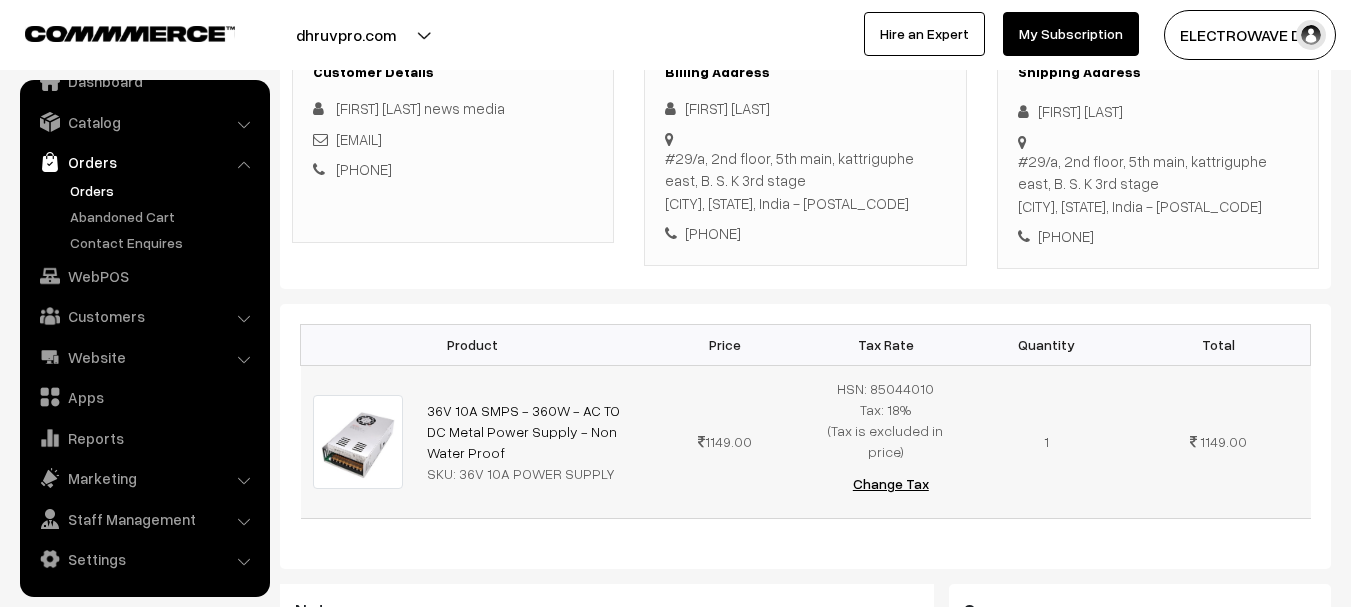 copy on "36V 10A POWER SUPPLY" 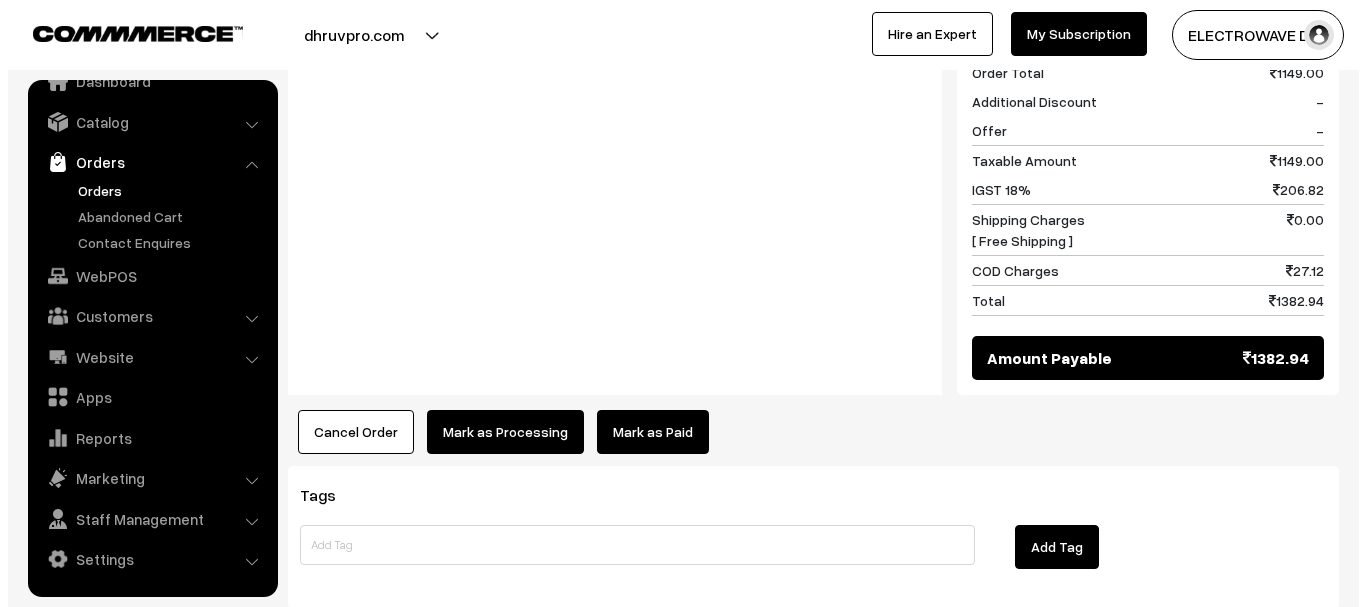scroll, scrollTop: 1000, scrollLeft: 0, axis: vertical 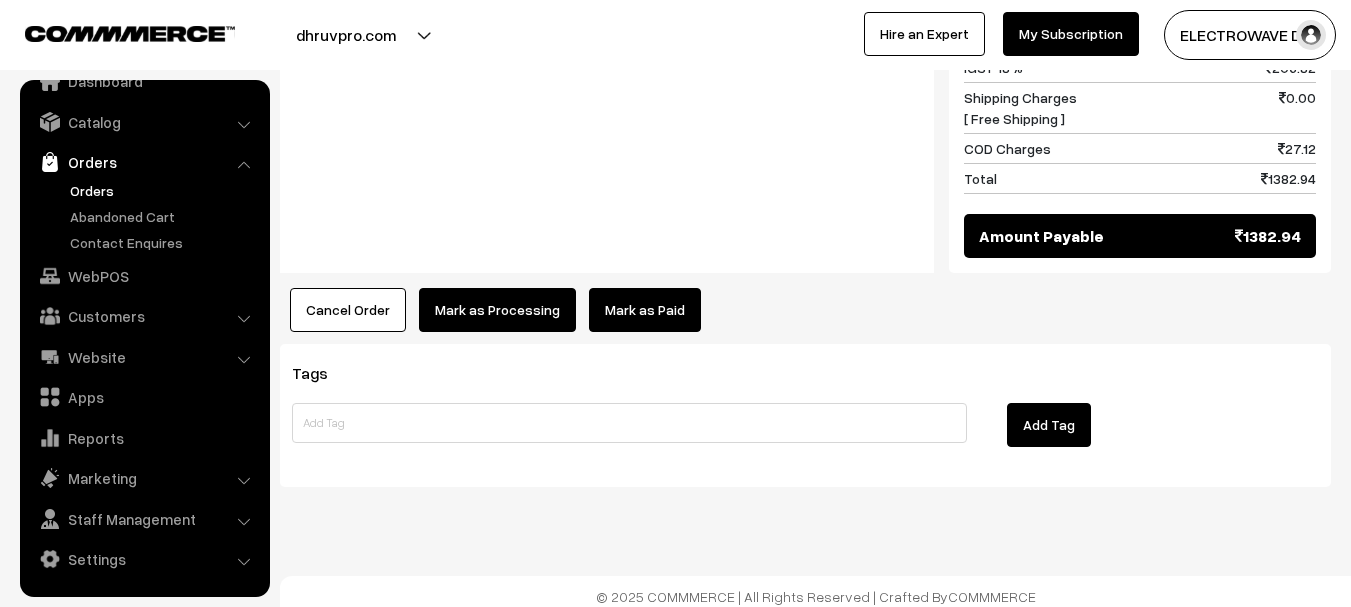 click on "Mark as Processing" at bounding box center (497, 310) 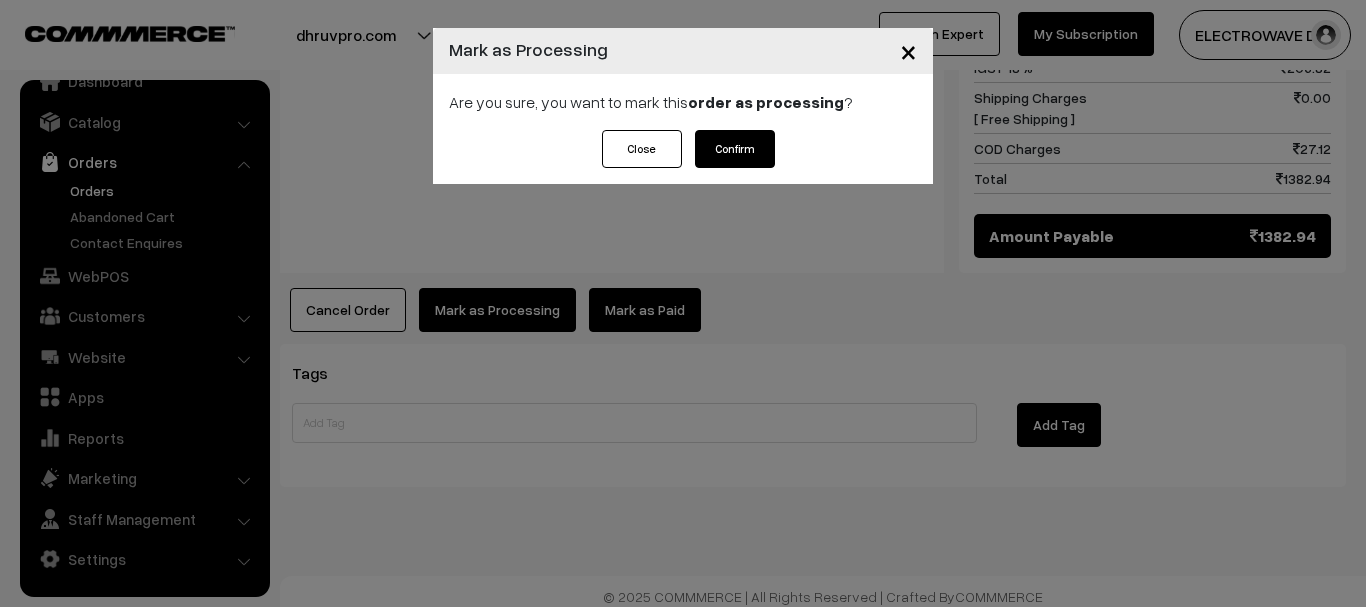 click on "Confirm" at bounding box center [735, 149] 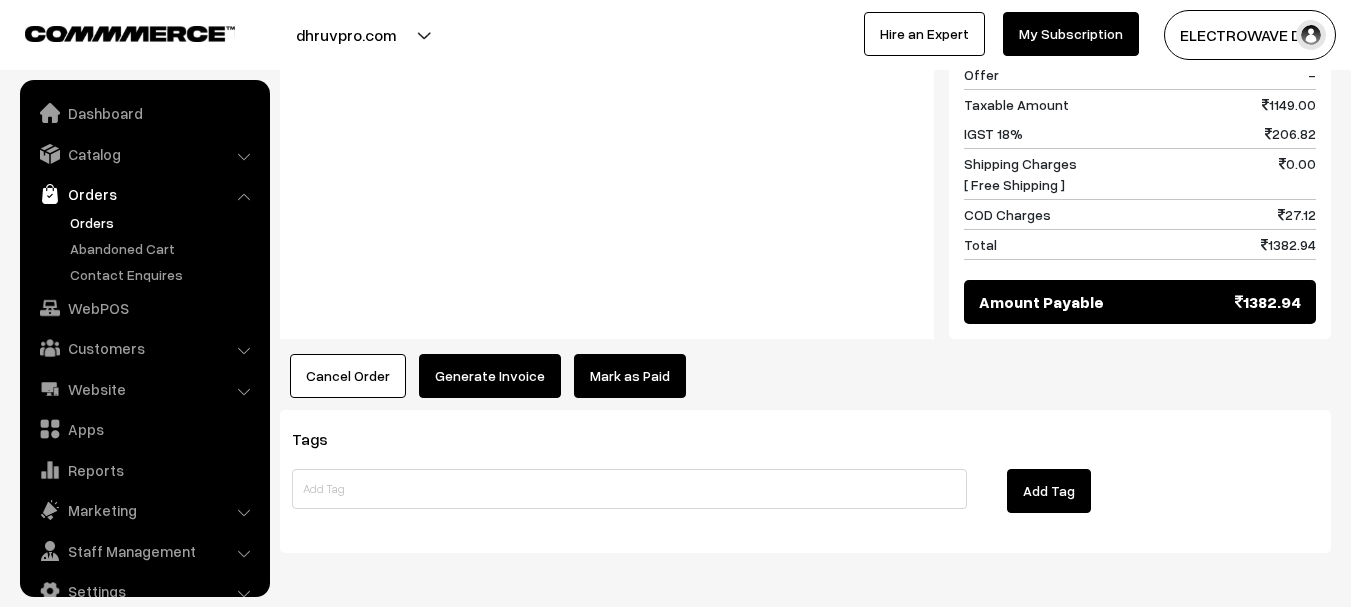scroll, scrollTop: 900, scrollLeft: 0, axis: vertical 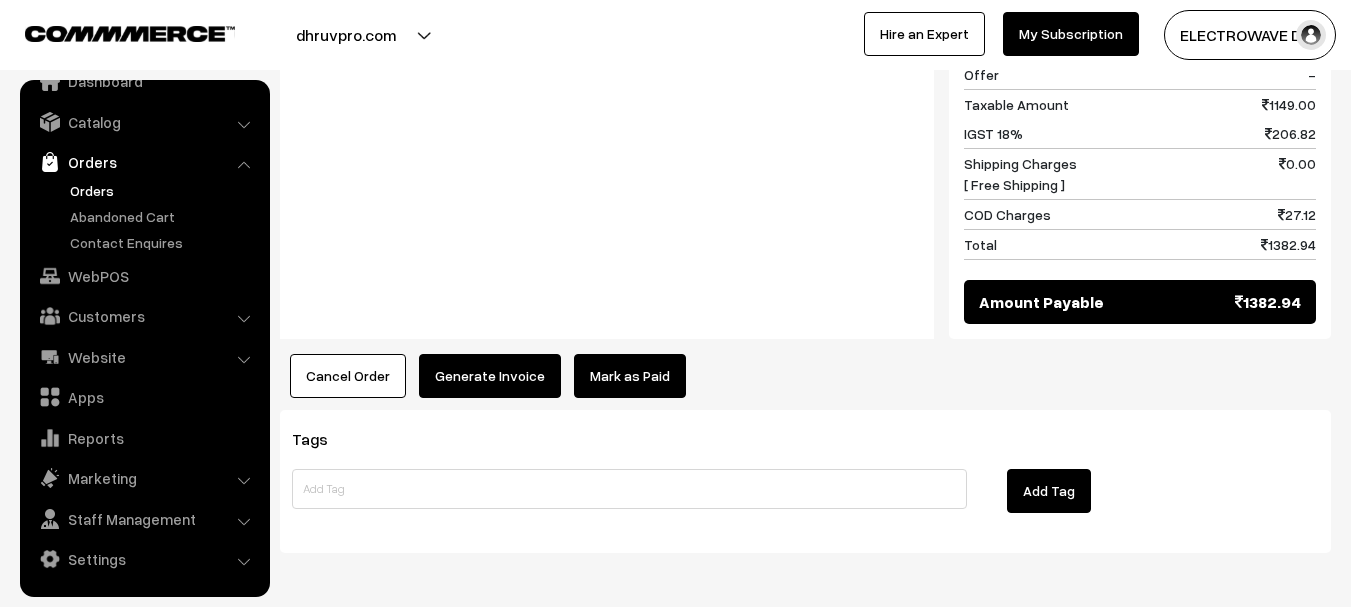 click on "Generate Invoice" at bounding box center [490, 376] 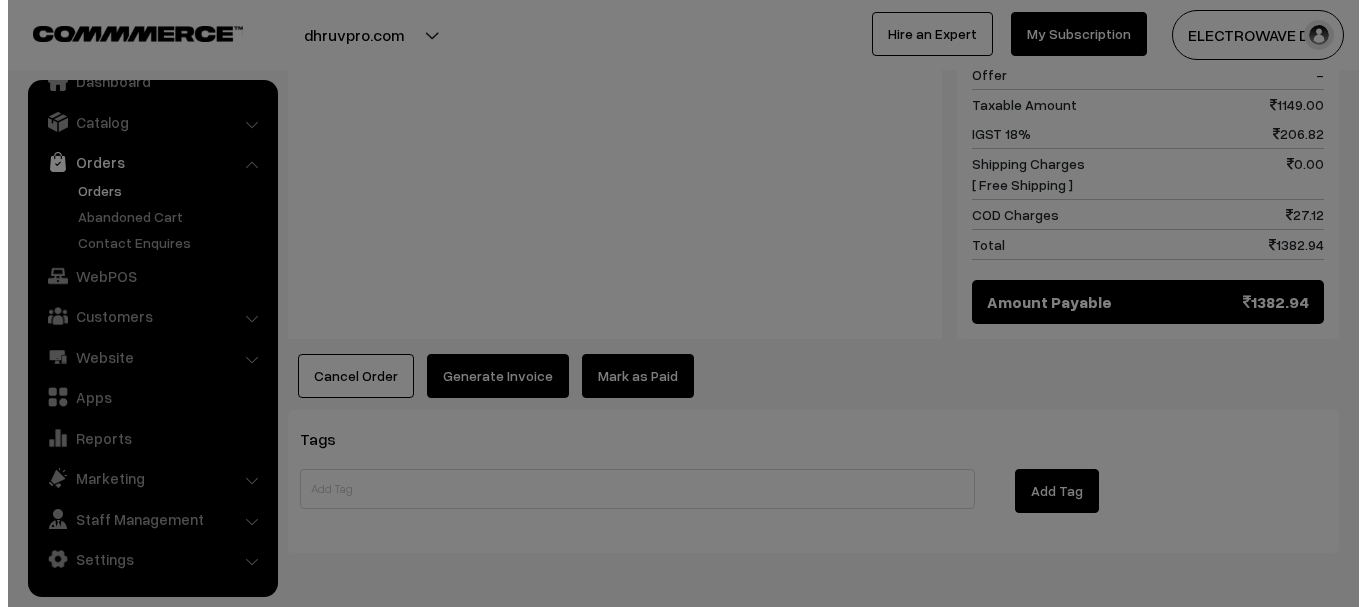 scroll, scrollTop: 902, scrollLeft: 0, axis: vertical 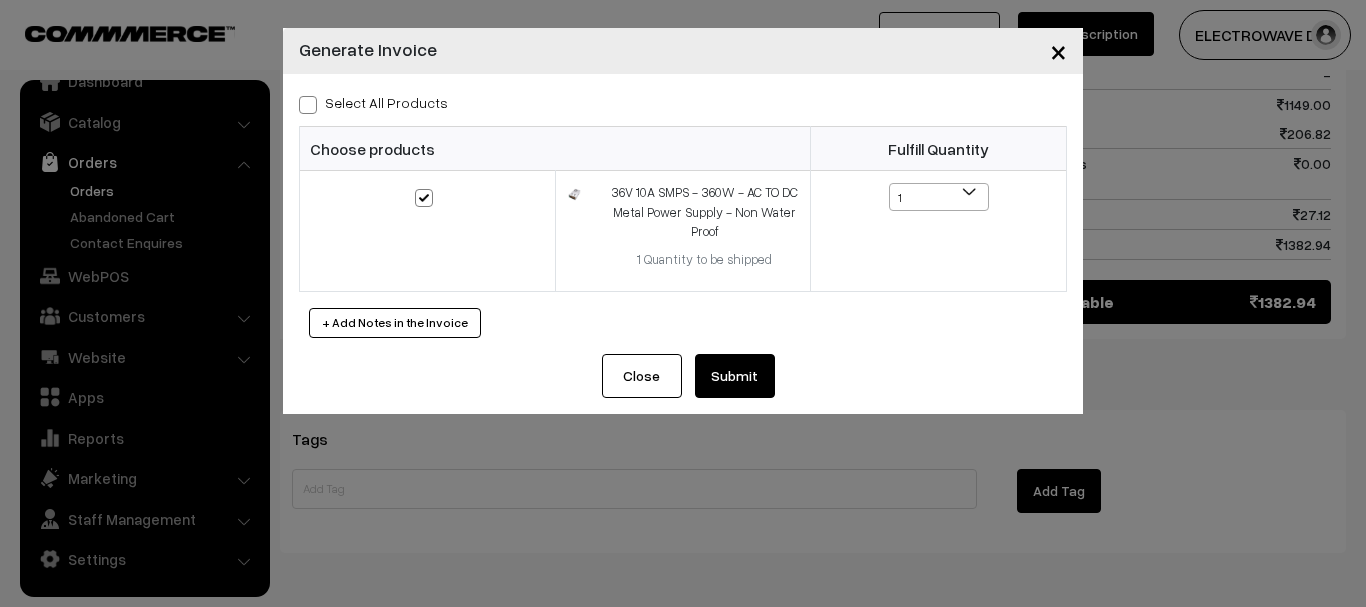 click on "Submit" at bounding box center [735, 376] 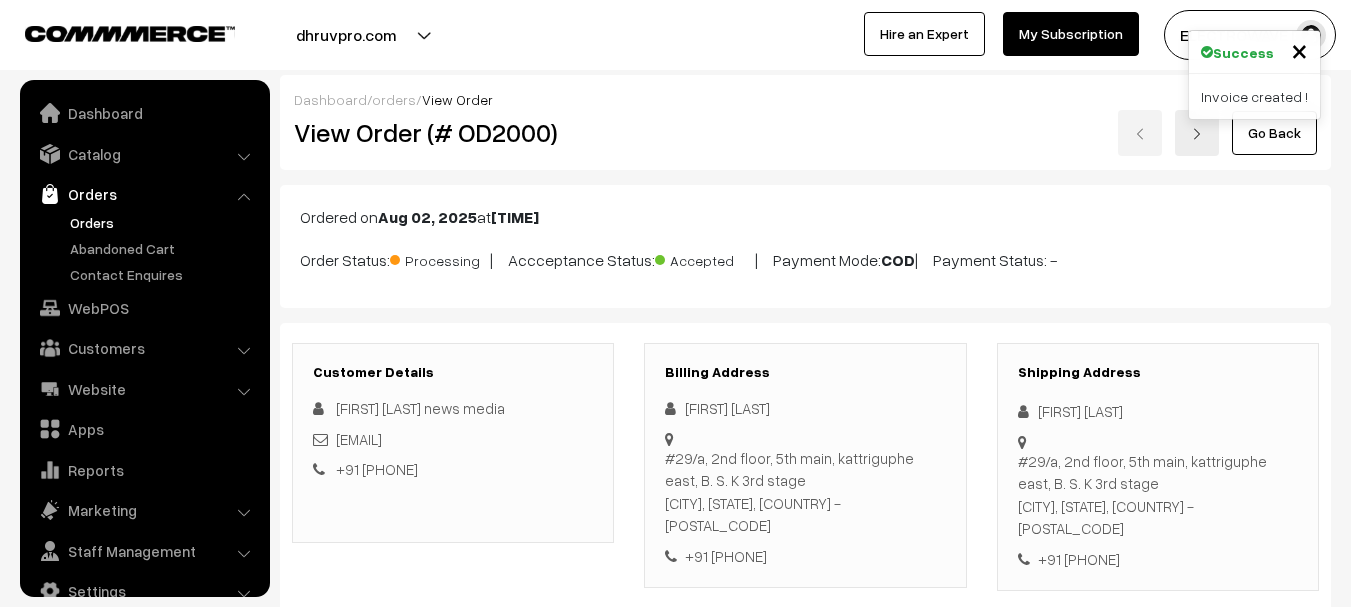 scroll, scrollTop: 998, scrollLeft: 0, axis: vertical 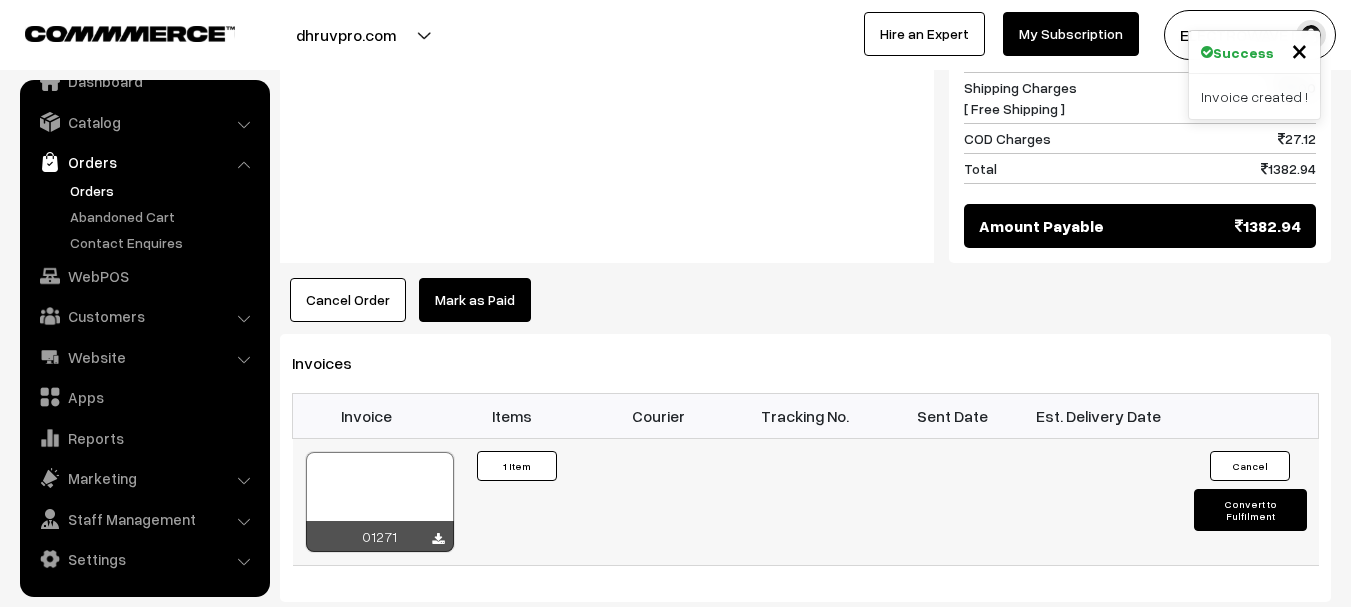 click at bounding box center (380, 502) 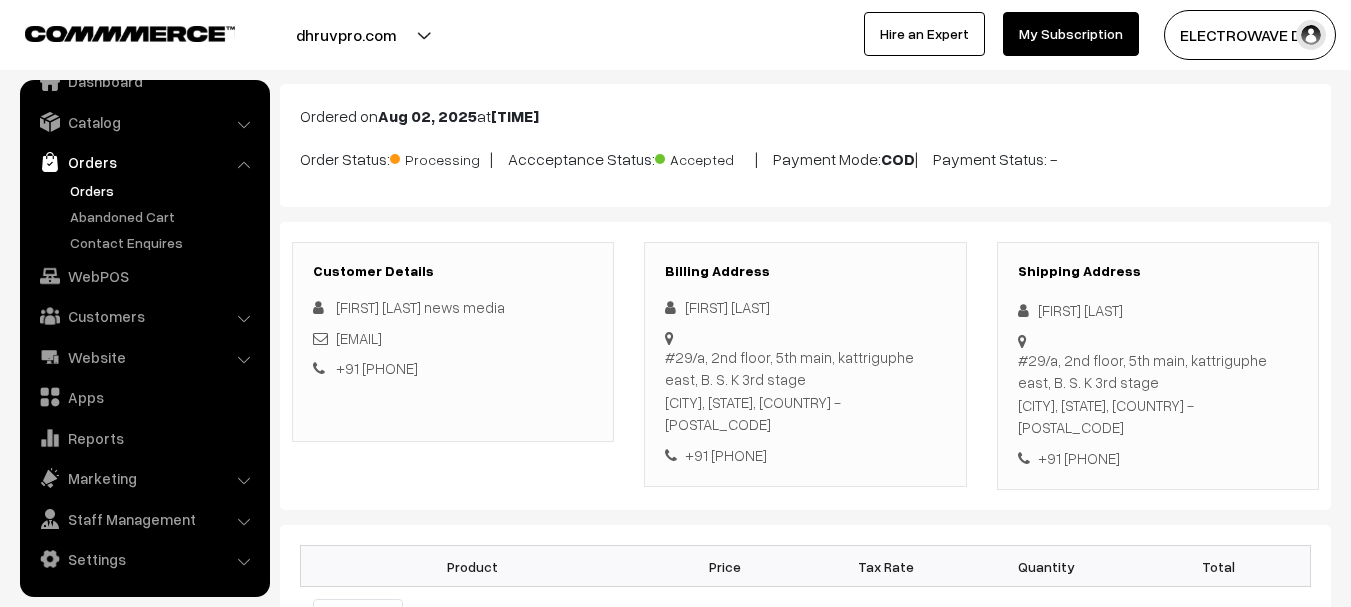 scroll, scrollTop: 0, scrollLeft: 0, axis: both 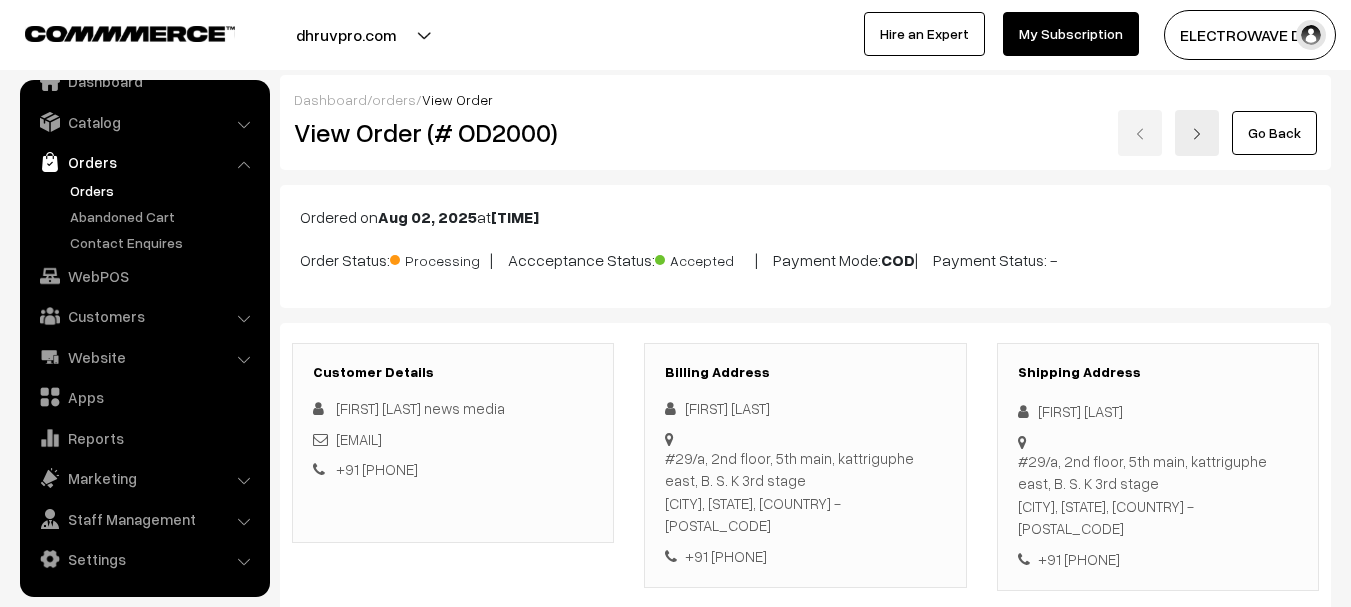 click on "View Order (# OD2000)" at bounding box center (454, 132) 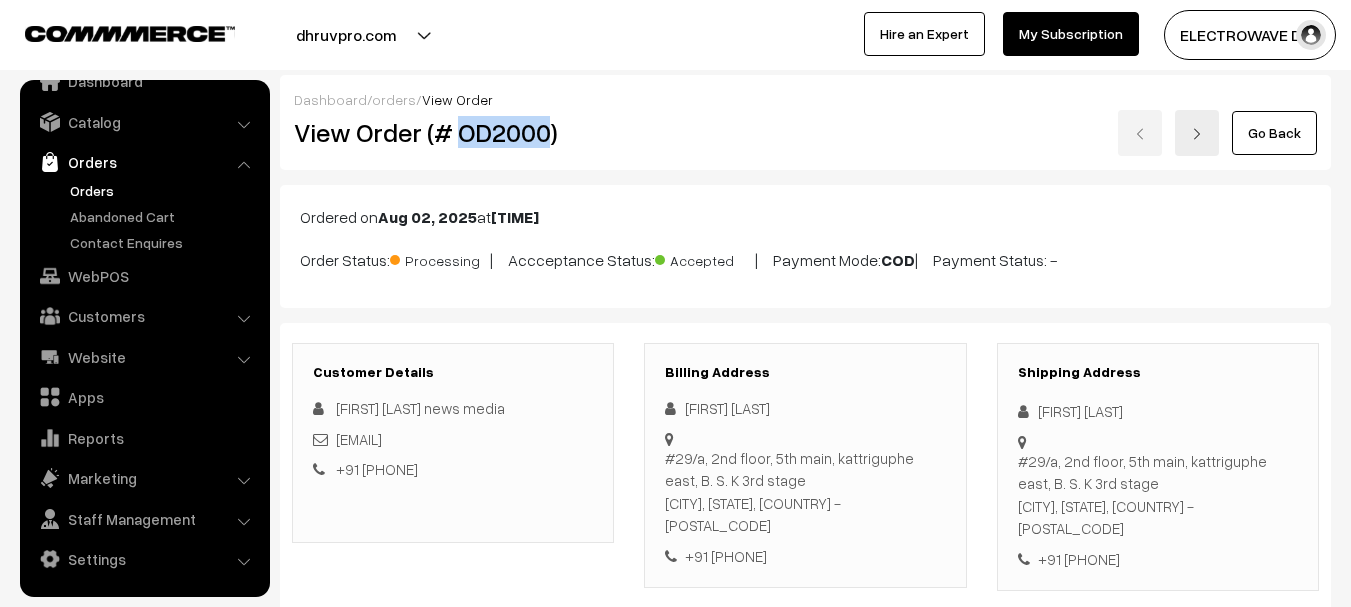 click on "View Order (# OD2000)" at bounding box center [454, 132] 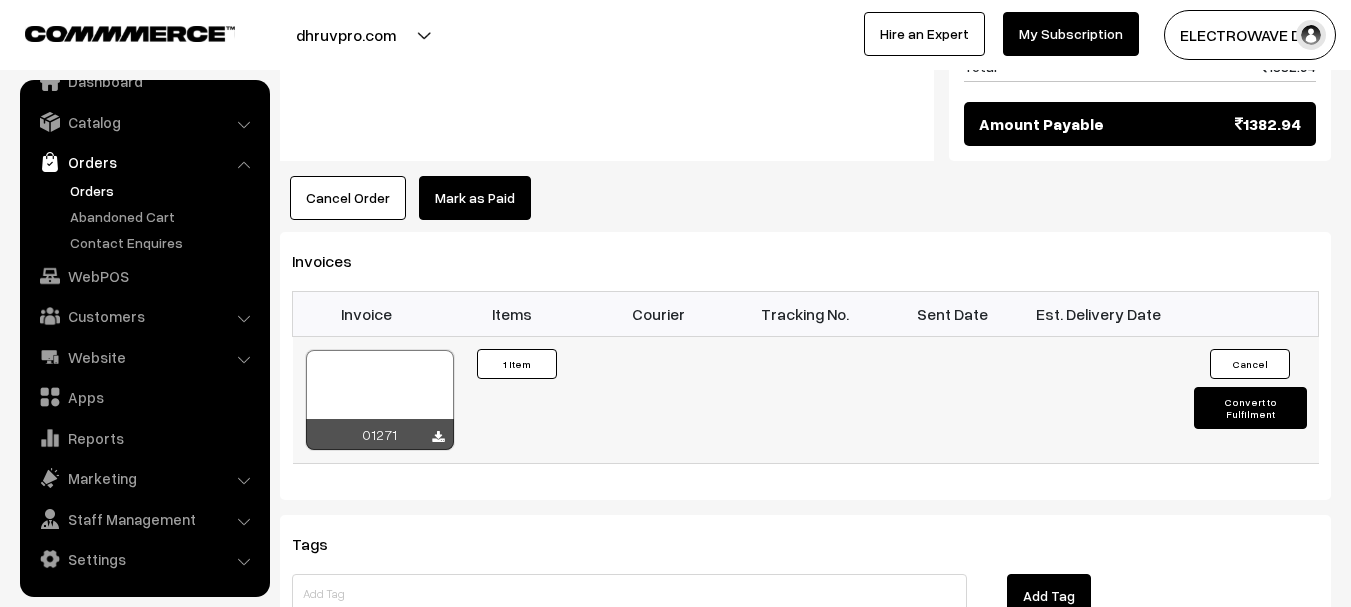 click on "Convert to Fulfilment" at bounding box center (1250, 408) 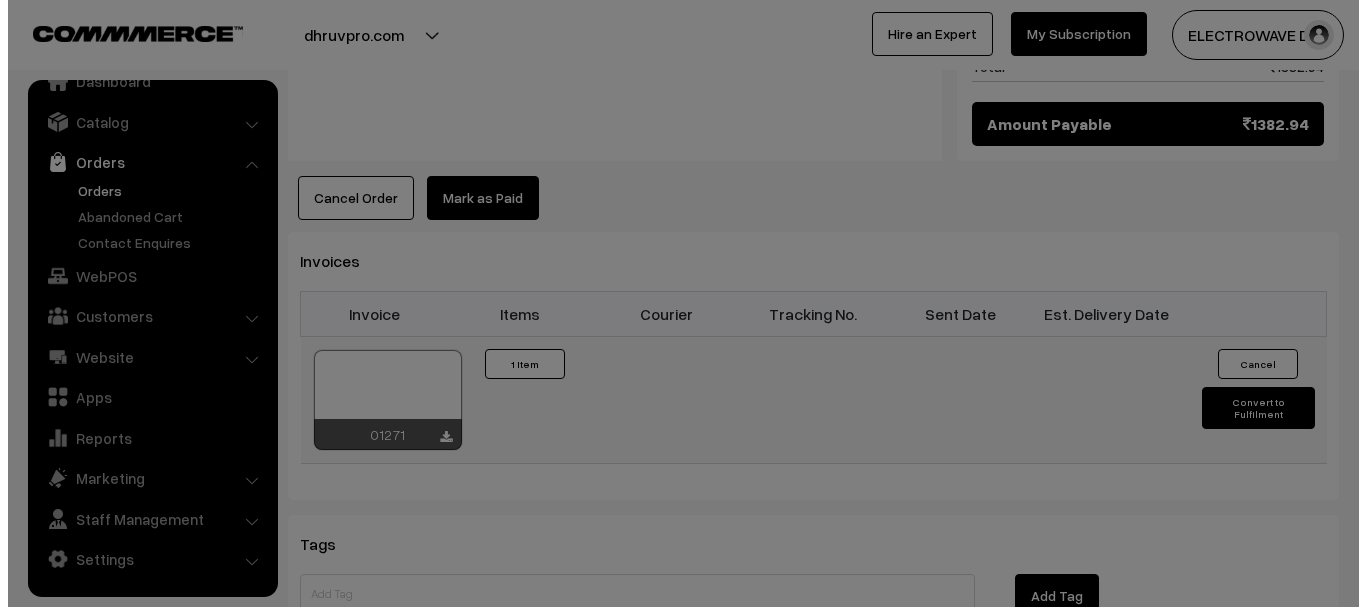 scroll, scrollTop: 1102, scrollLeft: 0, axis: vertical 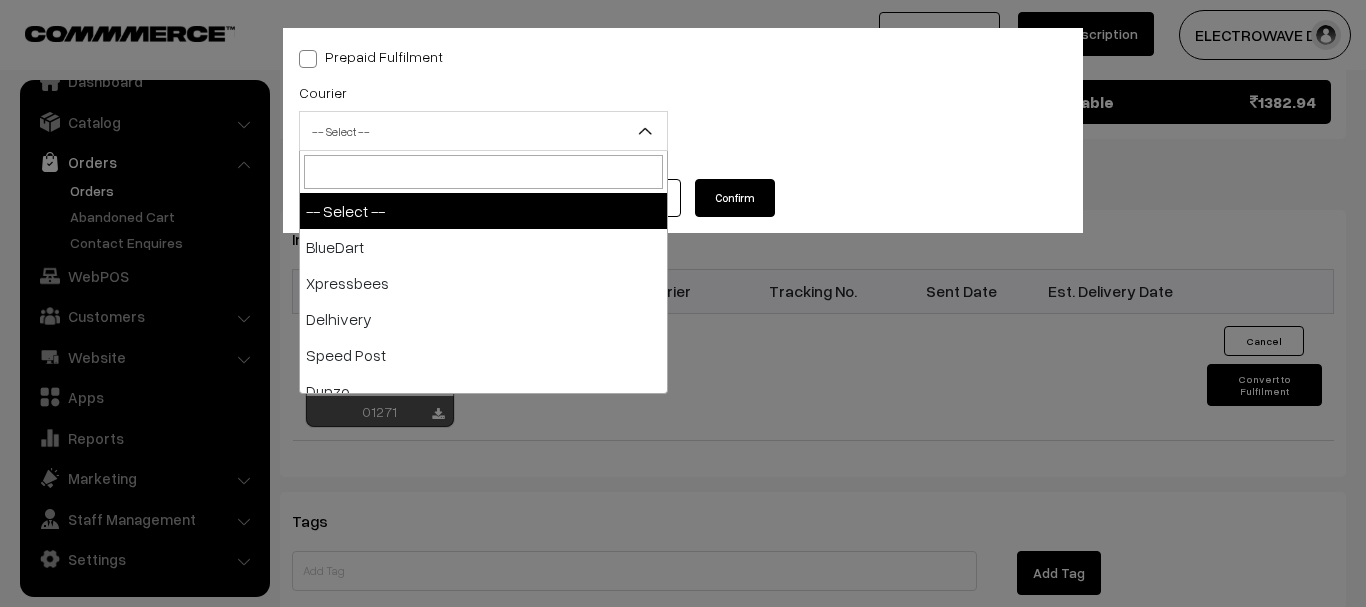 click on "-- Select --" at bounding box center (483, 131) 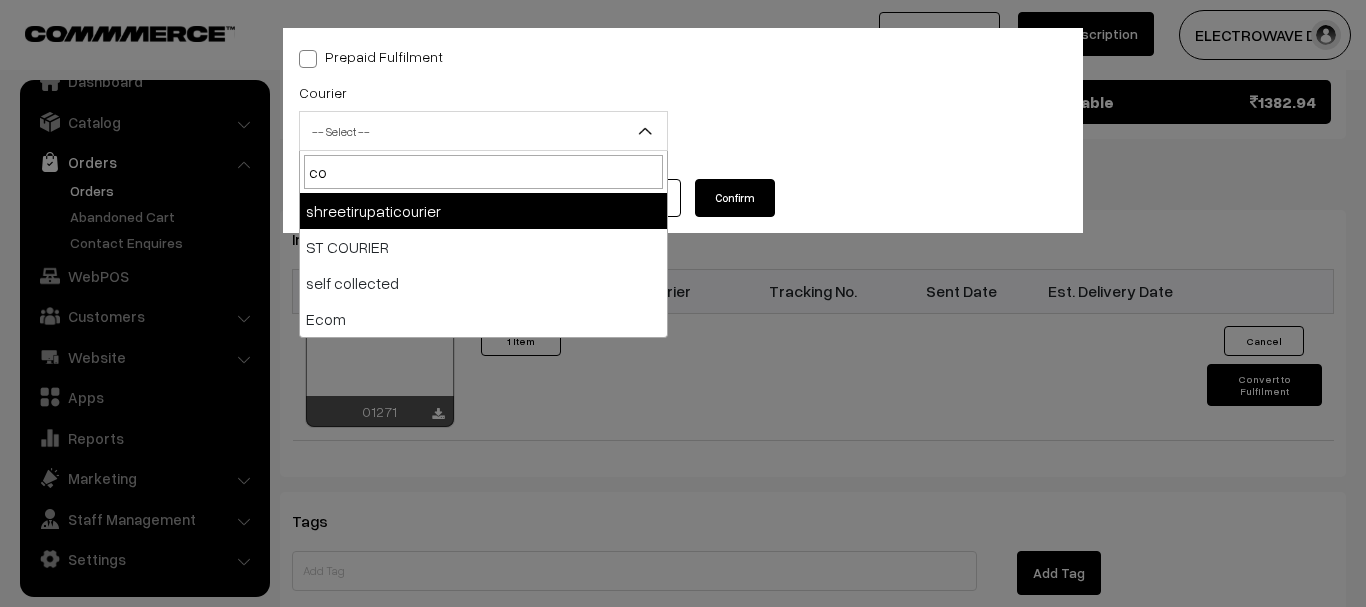 type on "c" 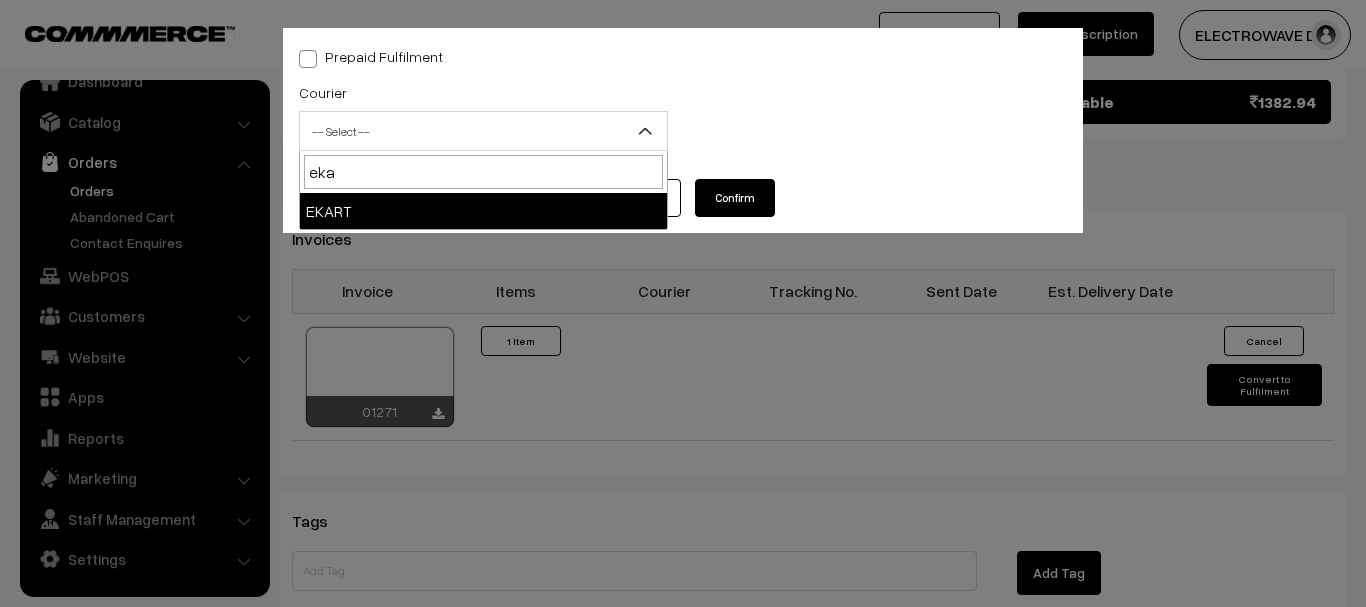 type on "eka" 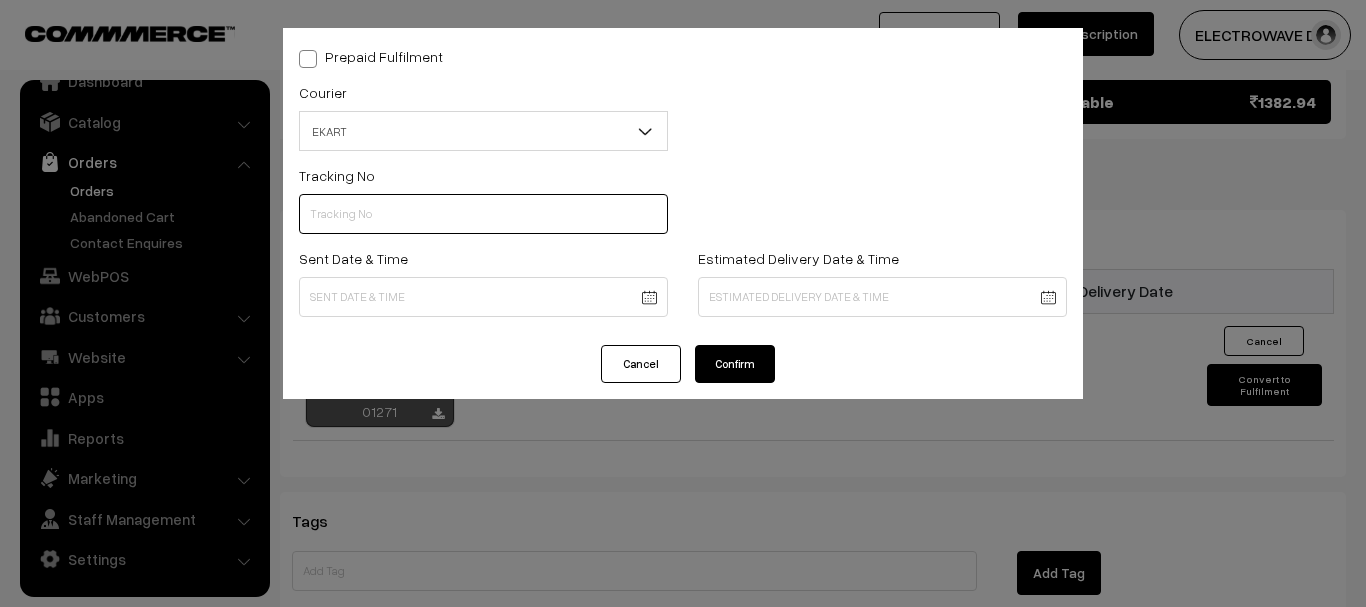 click at bounding box center [483, 214] 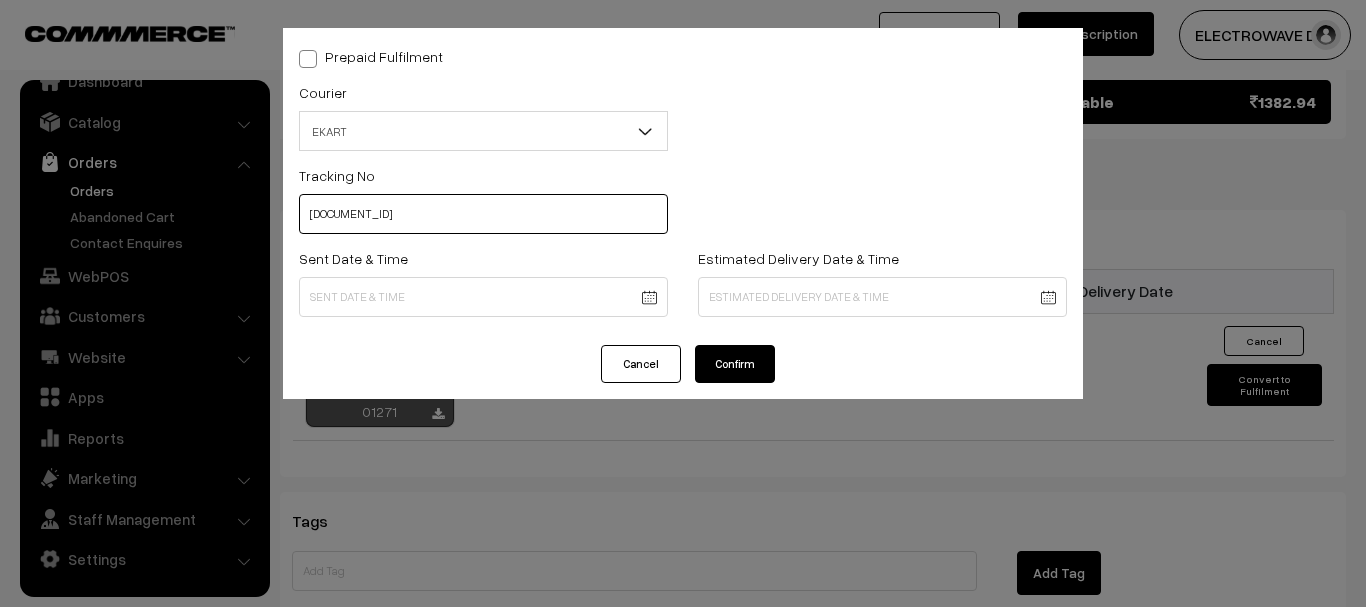 type on "SOSC1001859723" 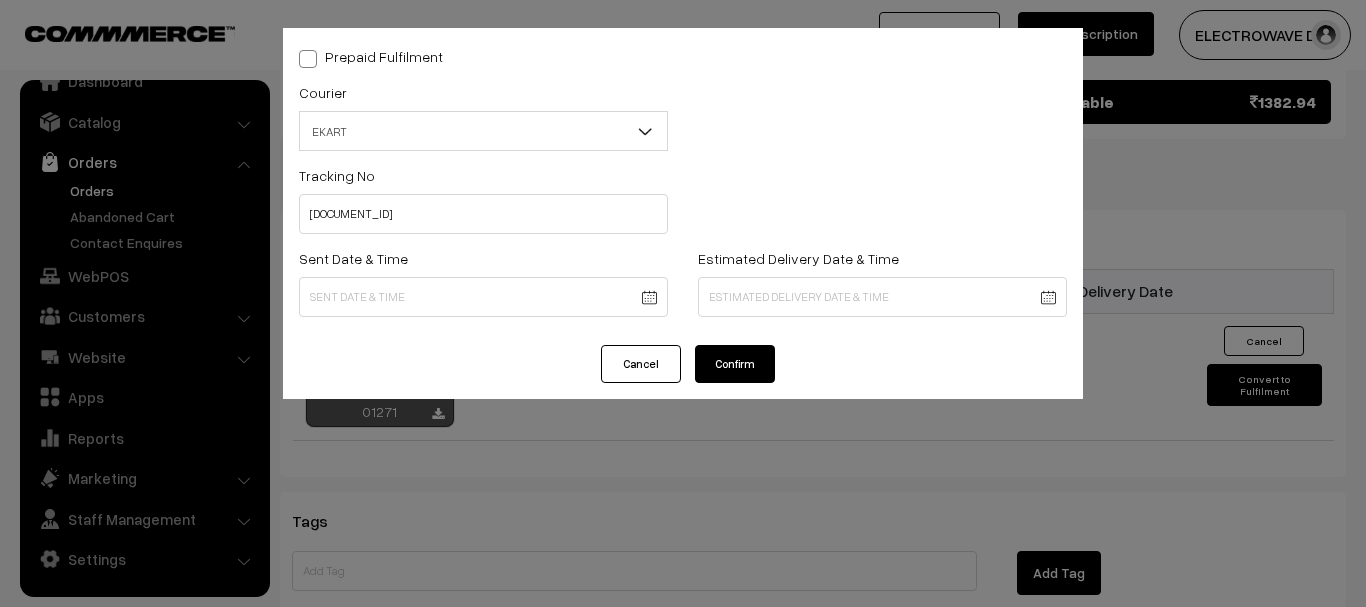 click on "Thank you for showing interest. Our team will call you shortly.
Close
dhruvpro.com
Go to Website
Create New Store" at bounding box center (683, -59) 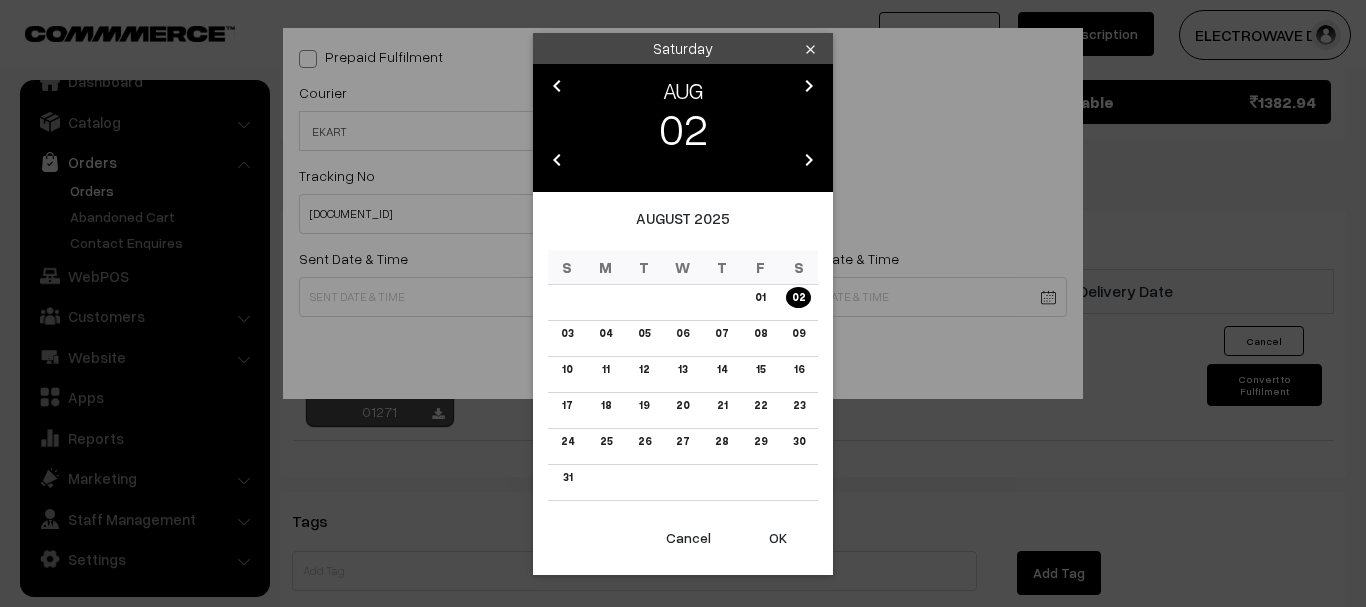 click on "OK" at bounding box center (778, 538) 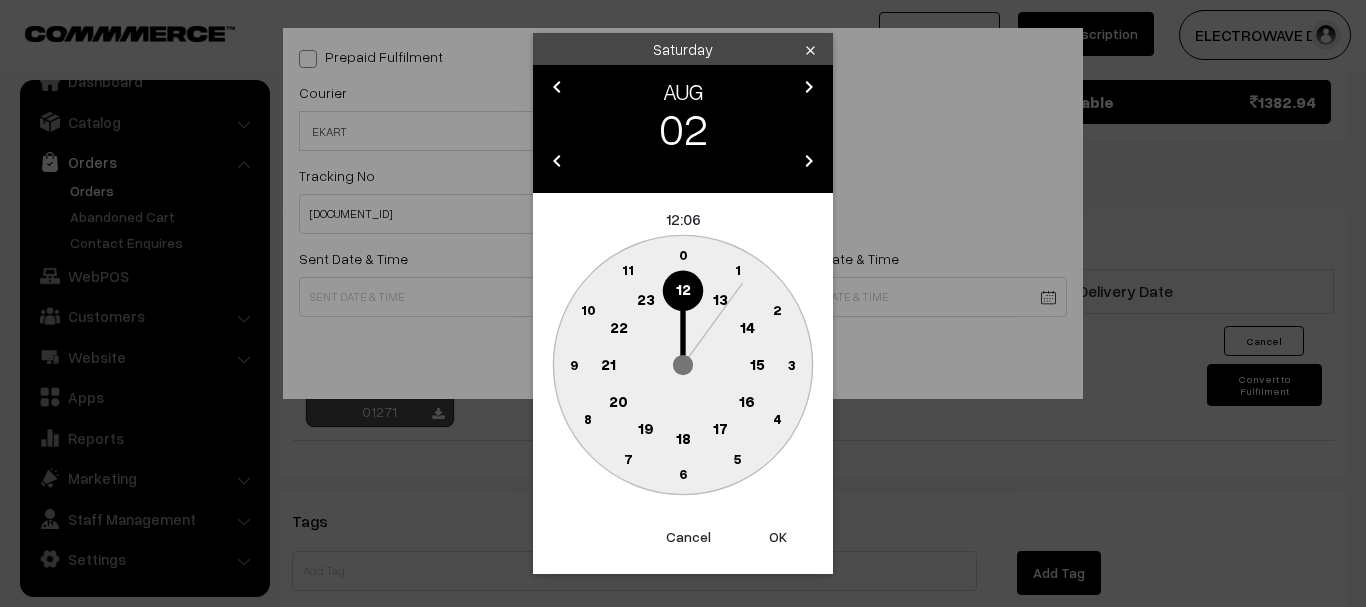 click on "OK" at bounding box center [778, 537] 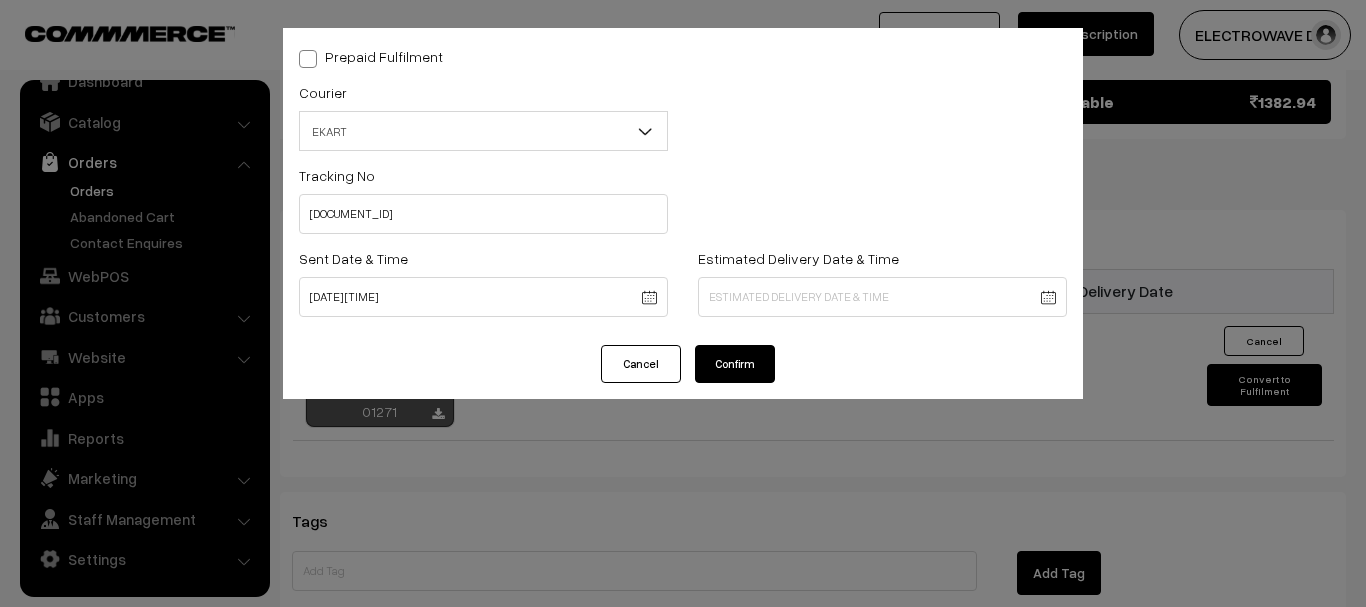 click on "Thank you for showing interest. Our team will call you shortly.
Close
dhruvpro.com
Go to Website
Create New Store" at bounding box center (683, -59) 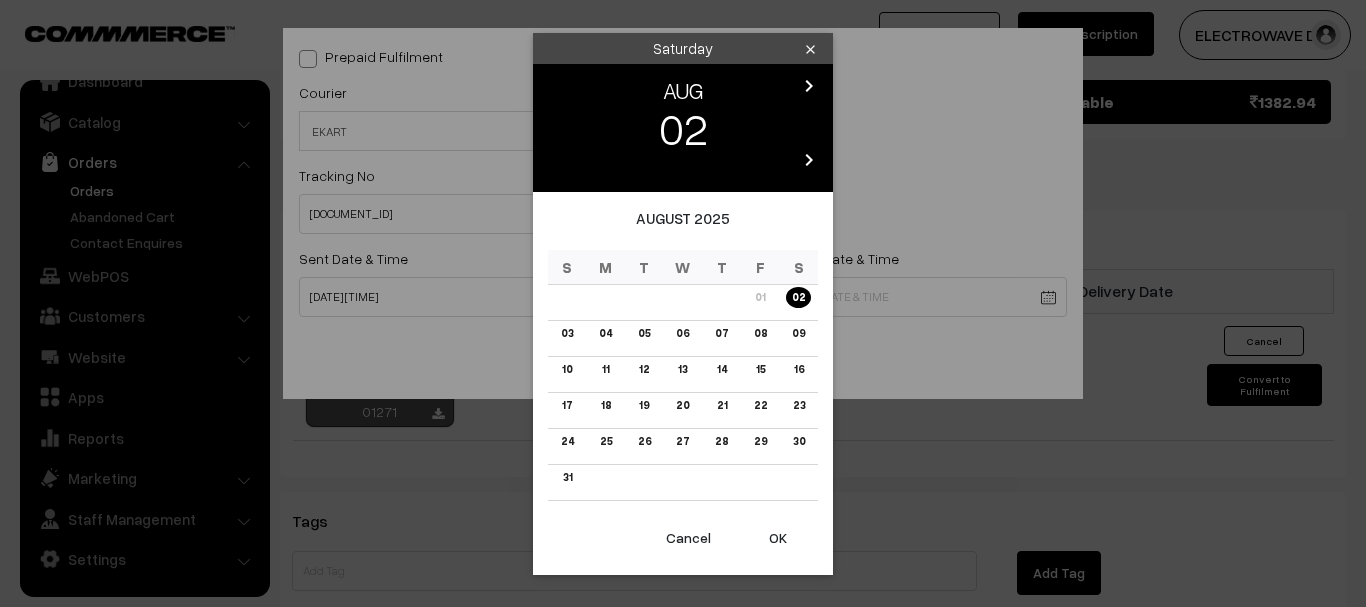 click on "chevron_right" at bounding box center (809, 86) 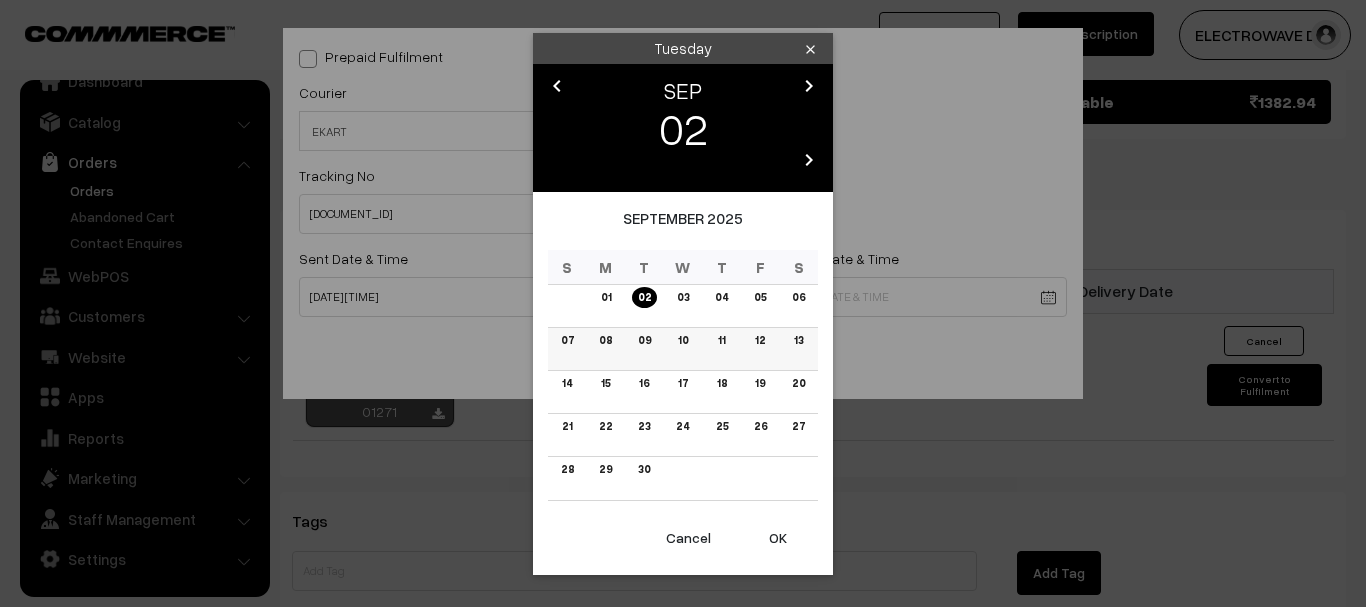 click on "08" at bounding box center [605, 340] 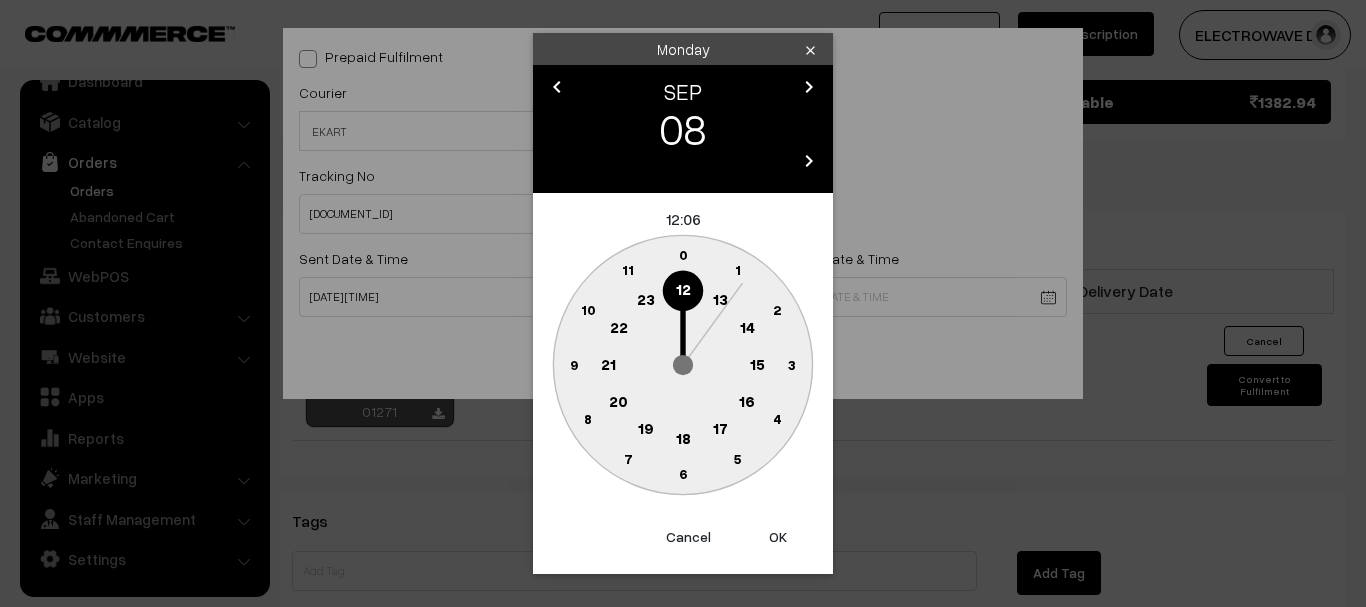 click on "OK" at bounding box center (778, 537) 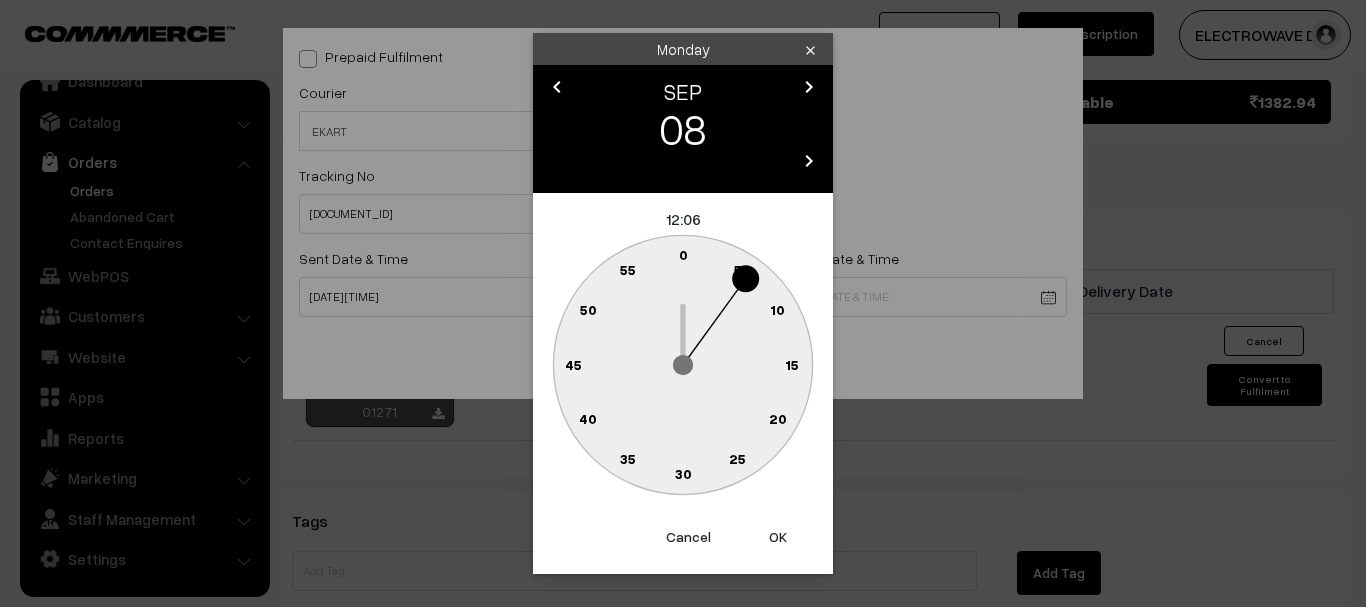 click on "OK" at bounding box center [778, 537] 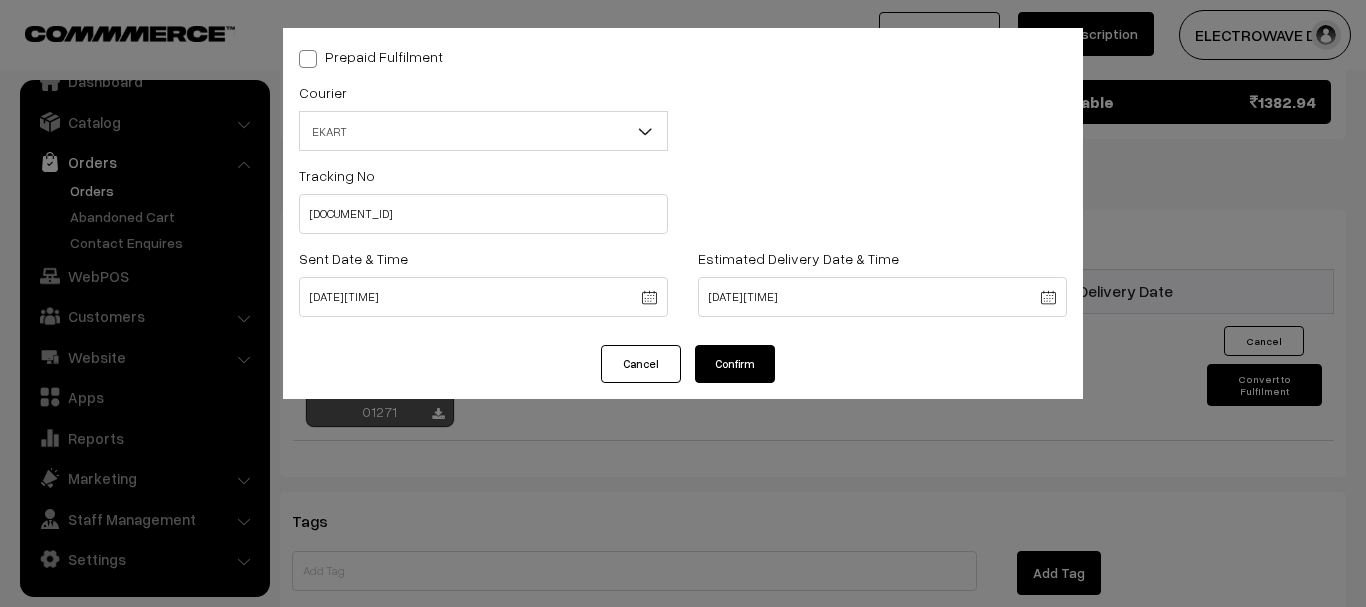 click on "Confirm" at bounding box center (735, 364) 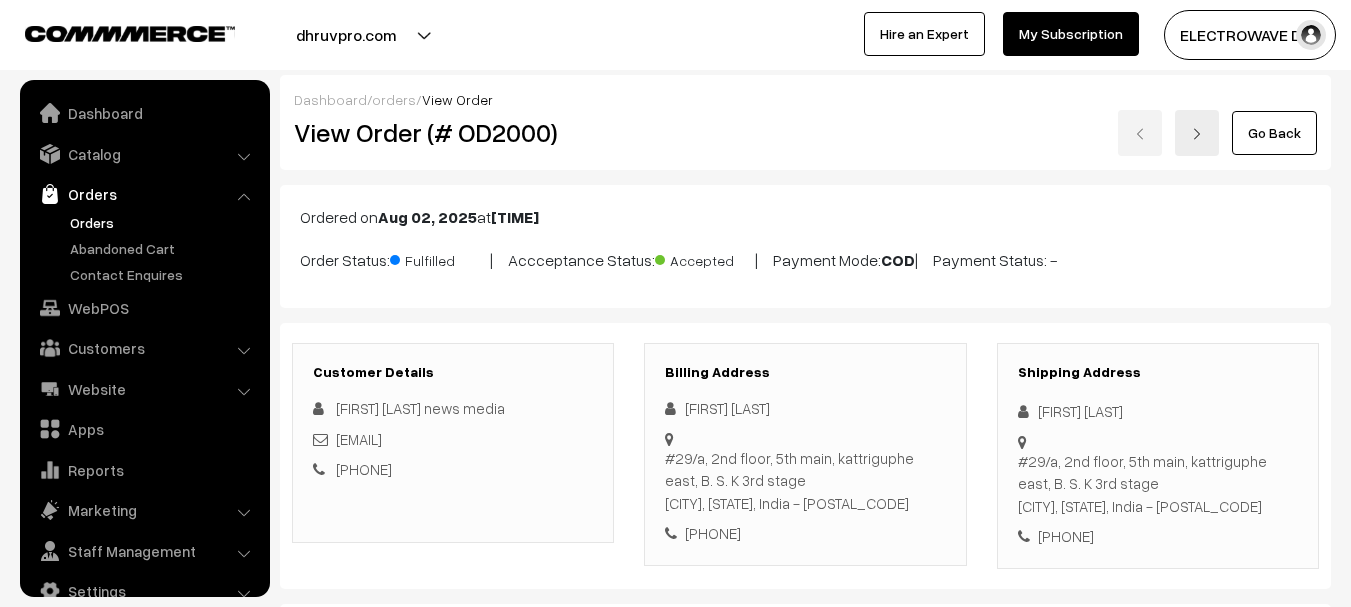 scroll, scrollTop: 1102, scrollLeft: 0, axis: vertical 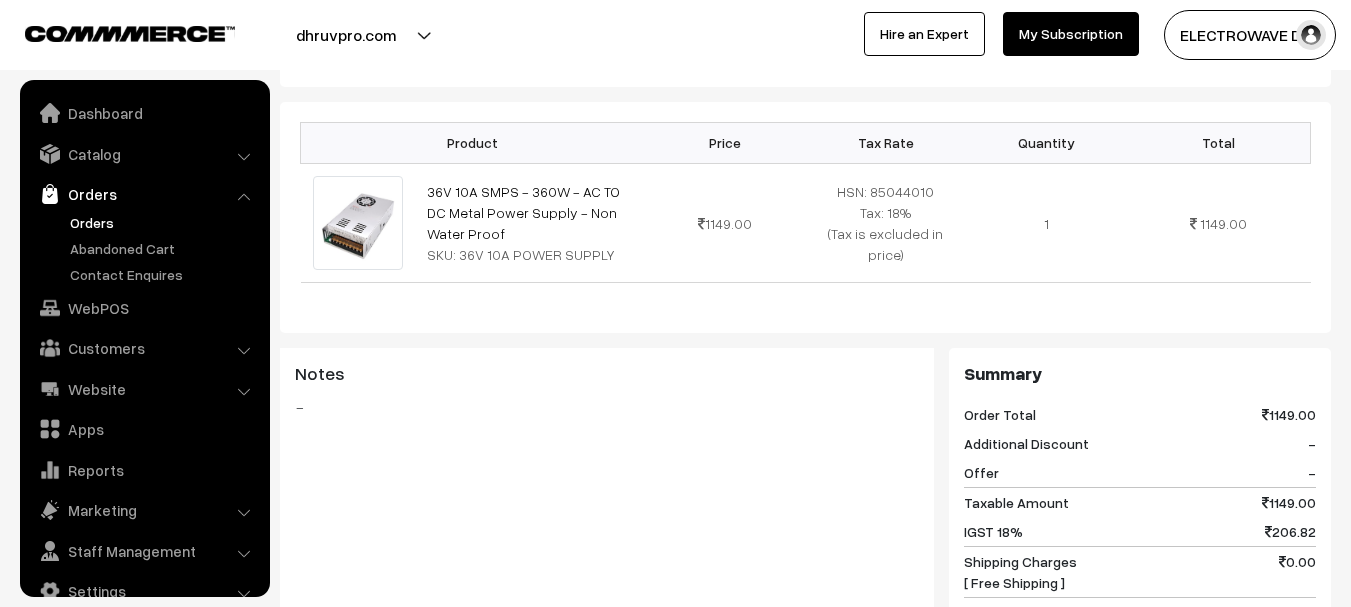 click on "Orders" at bounding box center [164, 222] 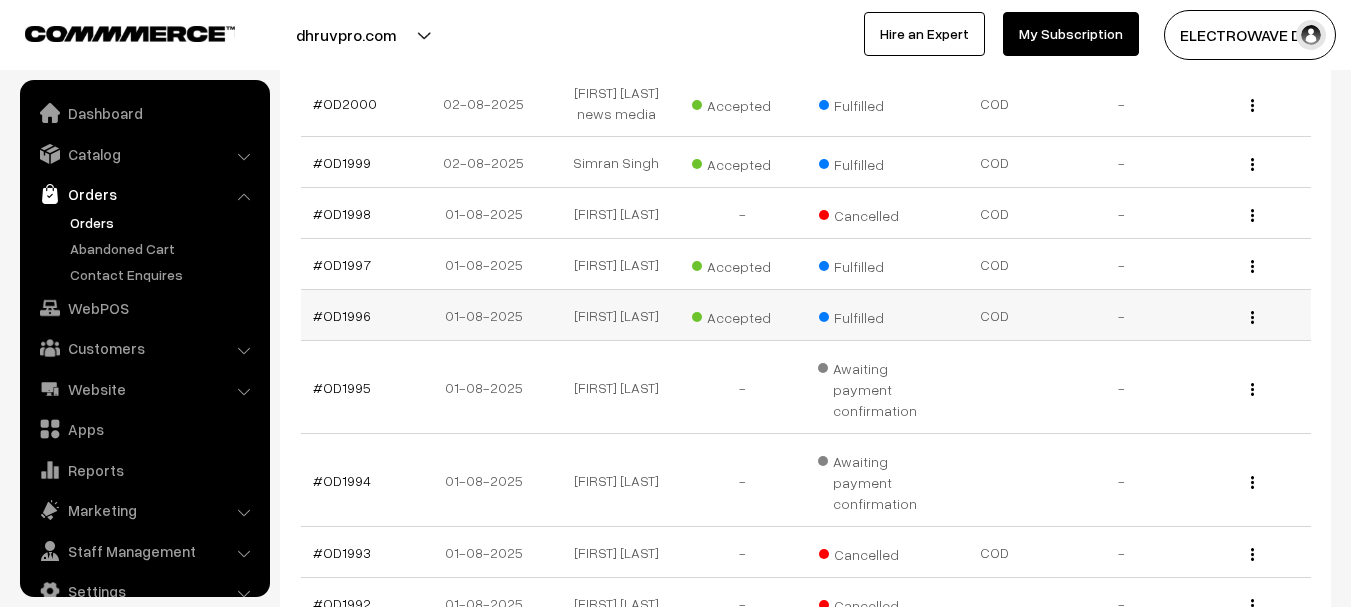 scroll, scrollTop: 400, scrollLeft: 0, axis: vertical 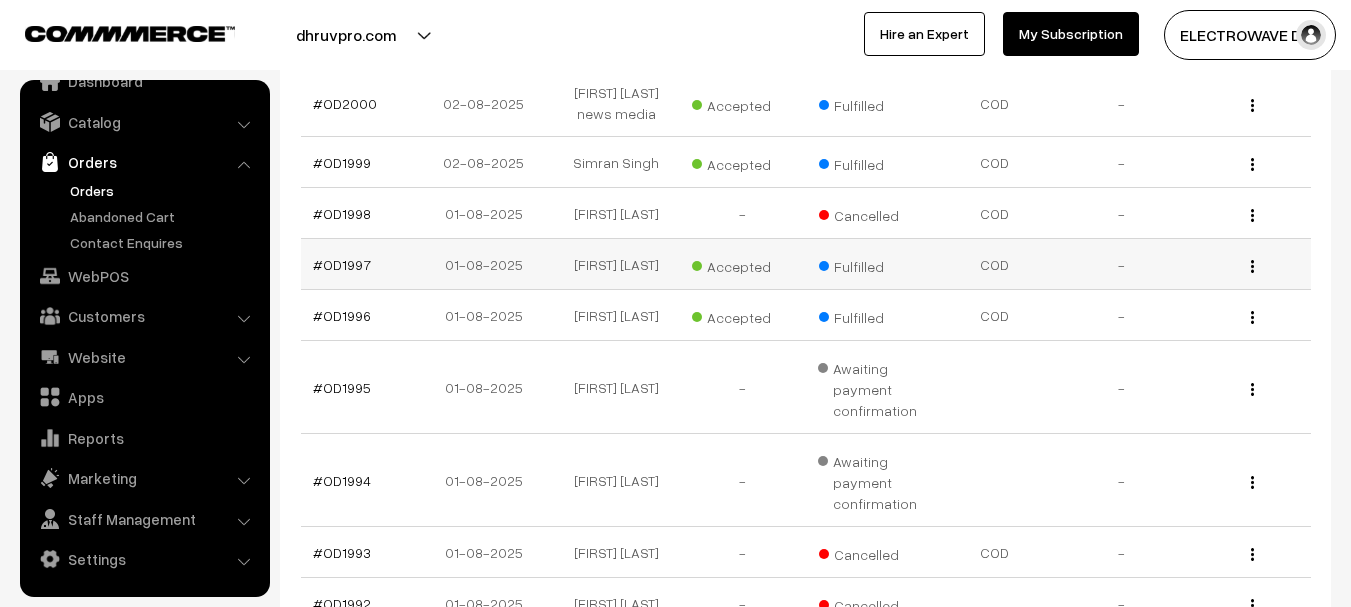click on "#OD1997" at bounding box center (364, 264) 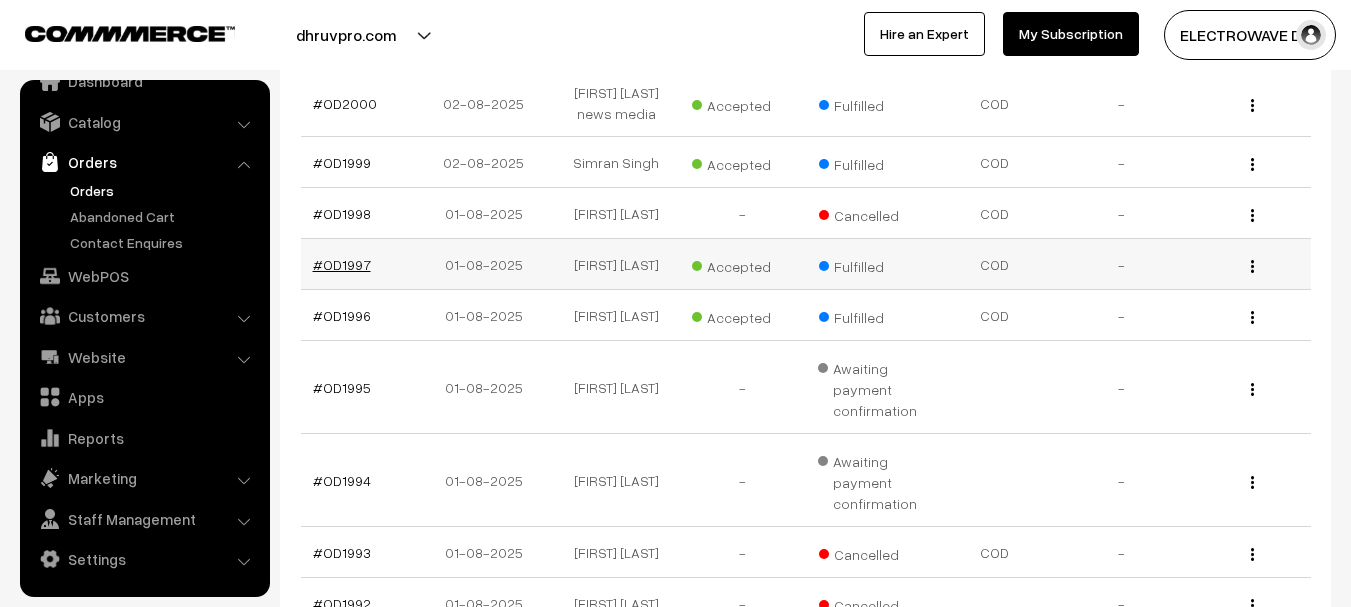 click on "#OD1997" at bounding box center (342, 264) 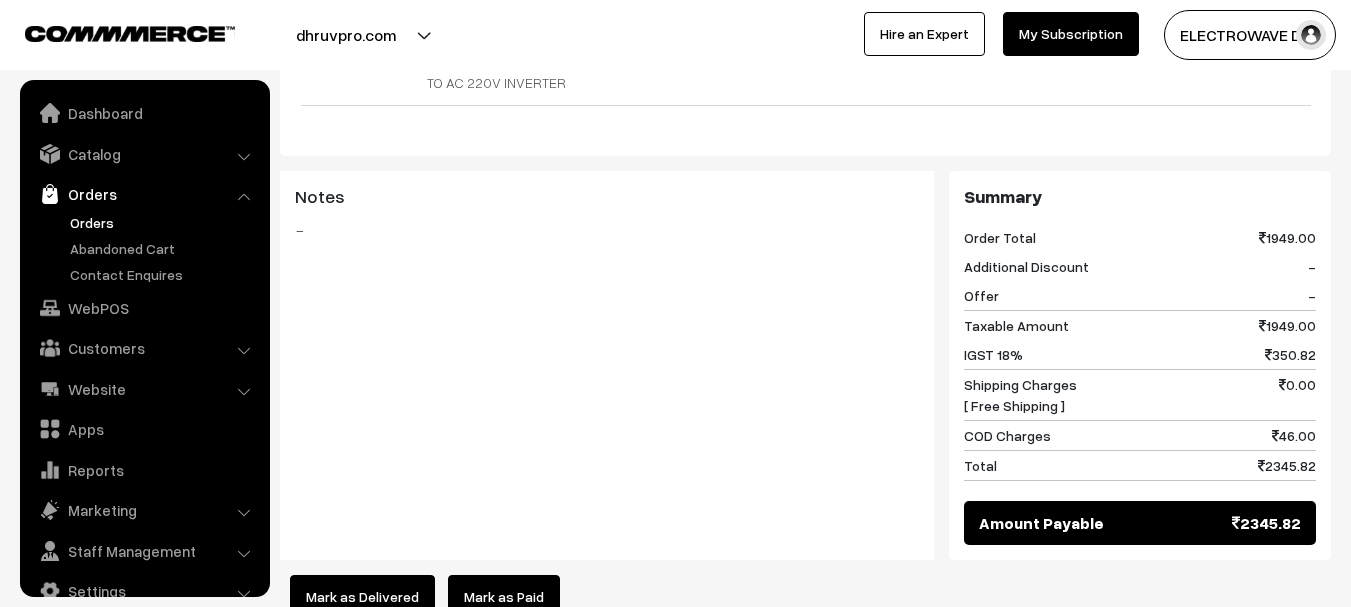 scroll, scrollTop: 800, scrollLeft: 0, axis: vertical 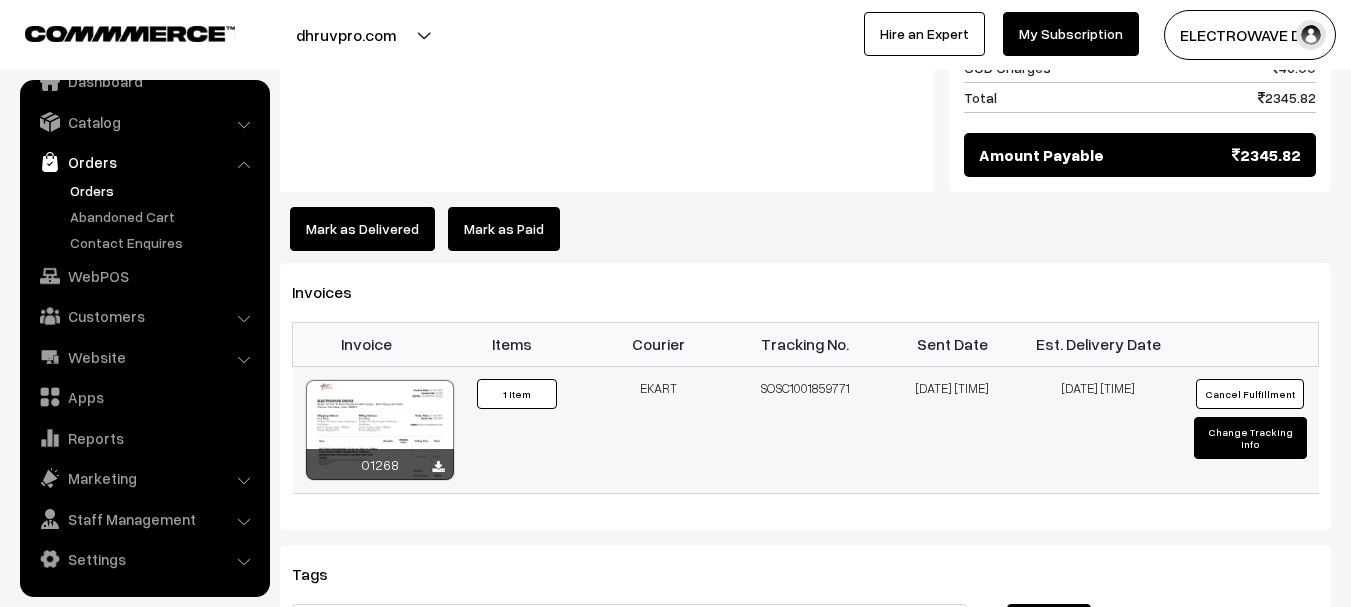 click at bounding box center [380, 430] 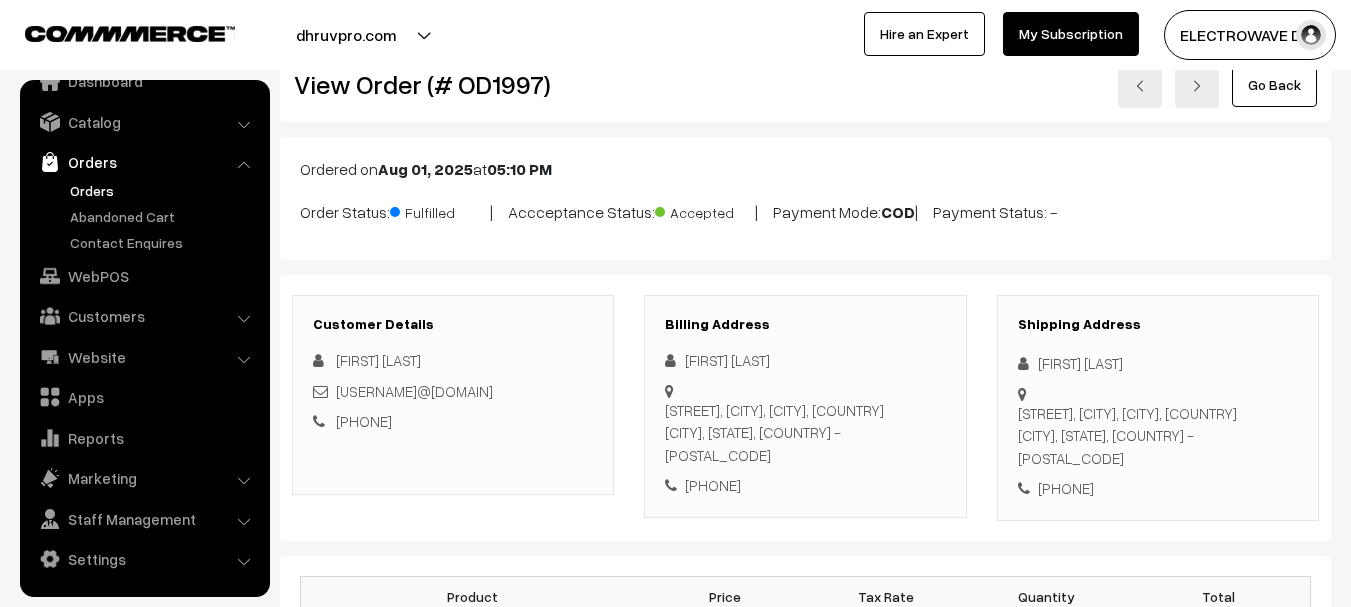 scroll, scrollTop: 0, scrollLeft: 0, axis: both 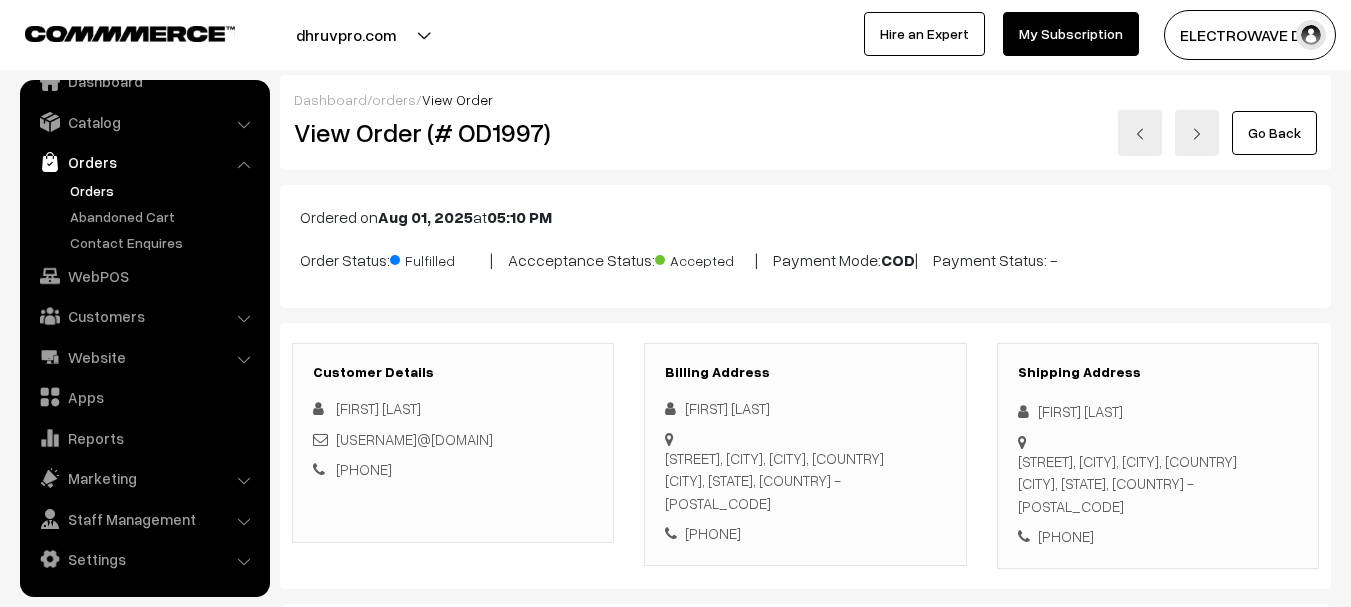 click at bounding box center [1197, 133] 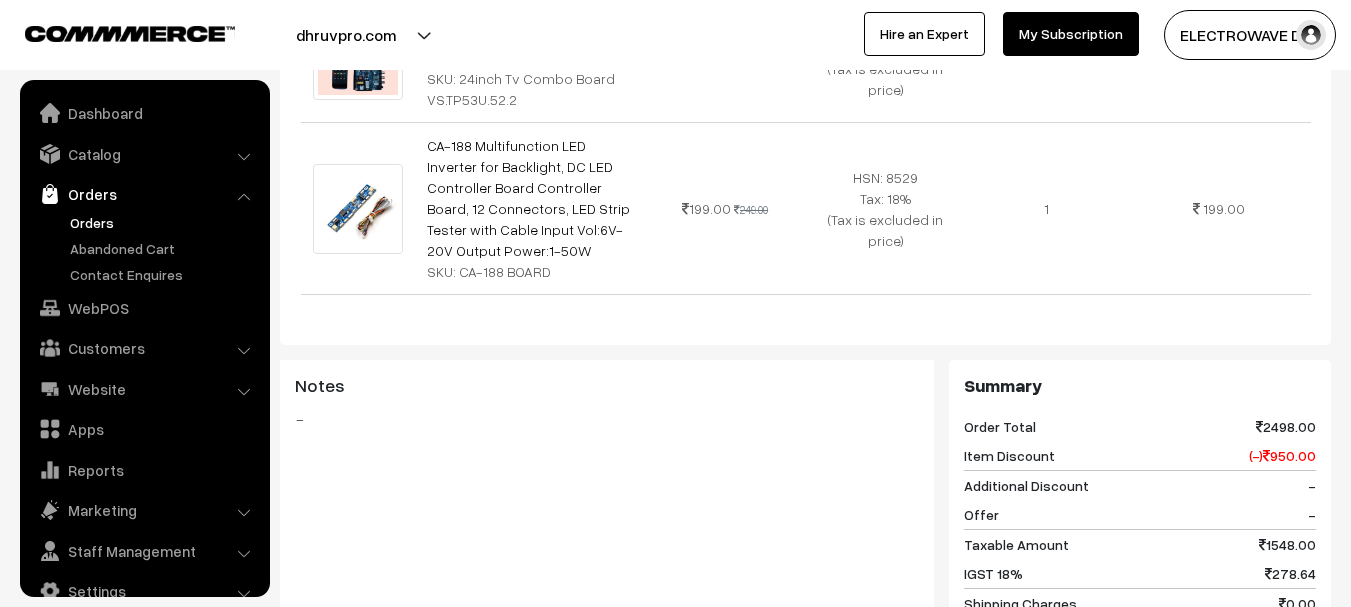 scroll, scrollTop: 700, scrollLeft: 0, axis: vertical 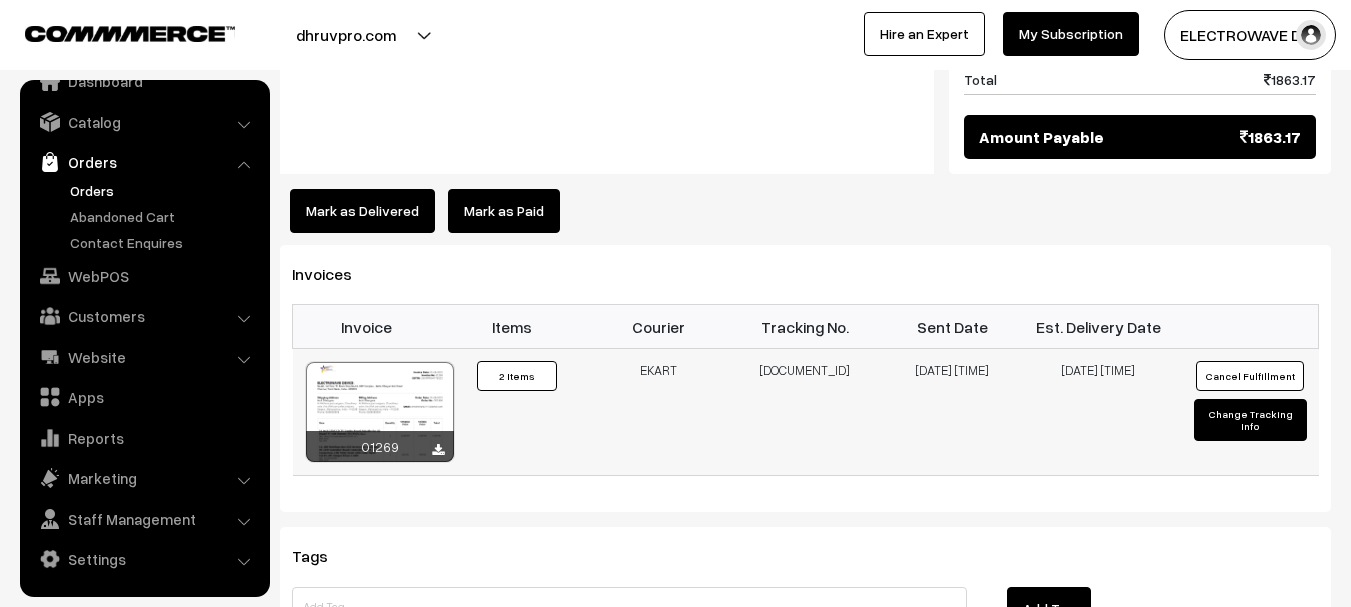 click at bounding box center [380, 412] 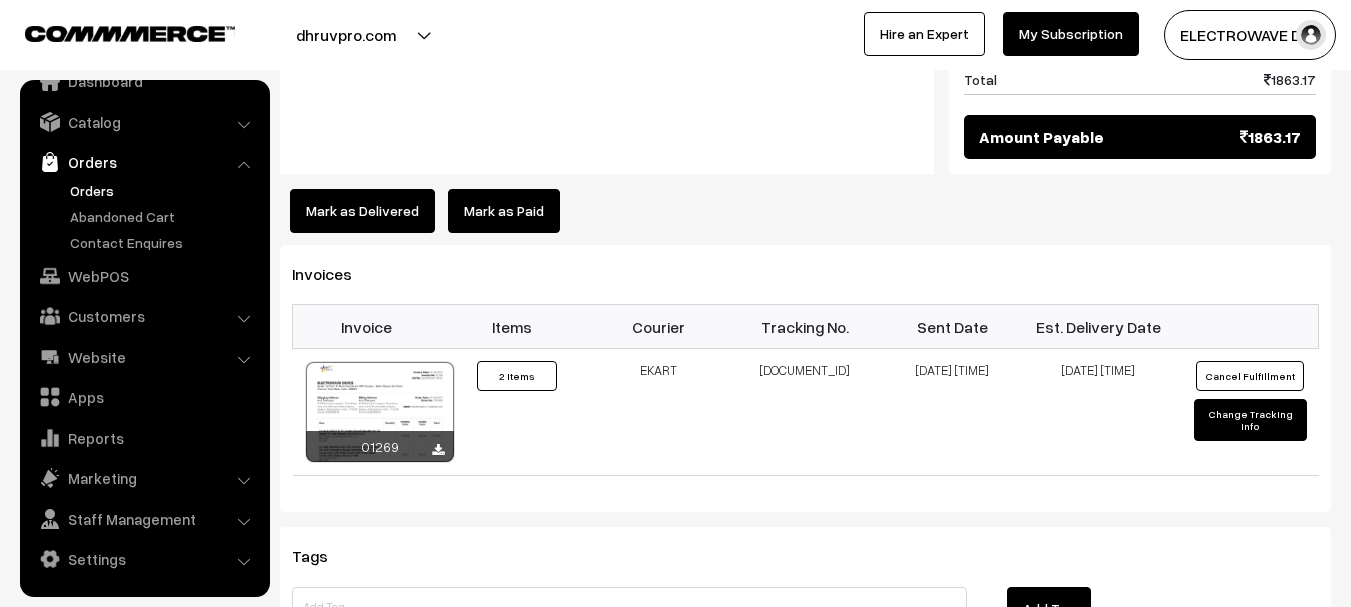 click on "Orders" at bounding box center [164, 190] 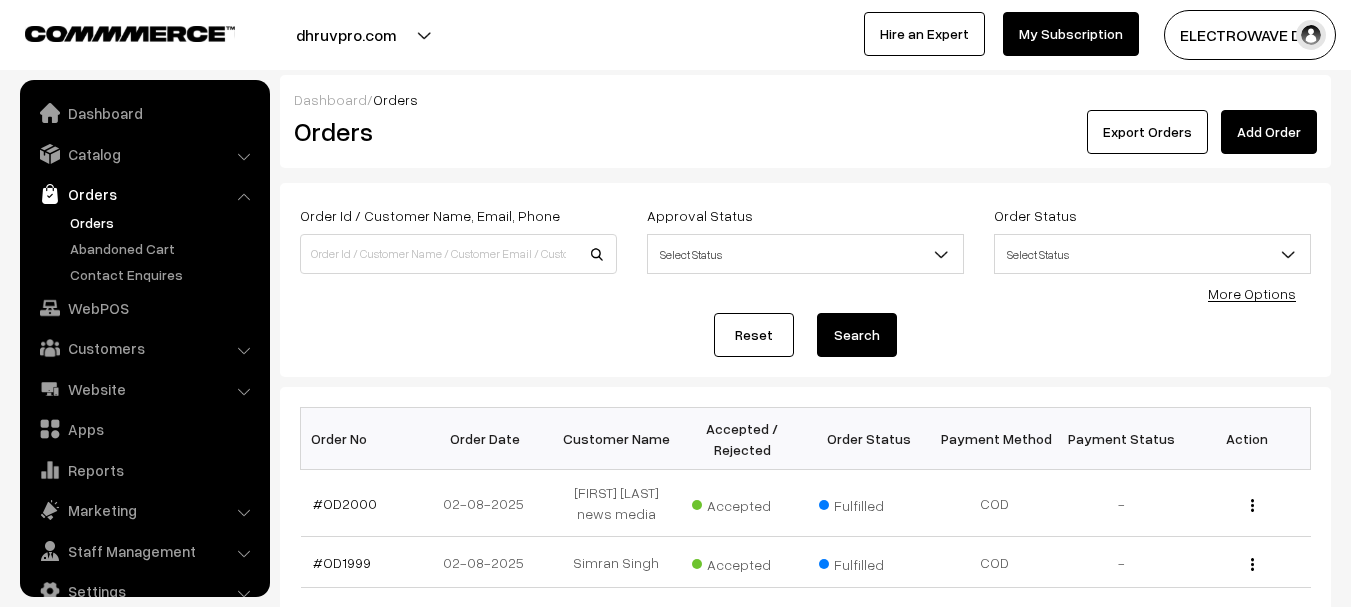 scroll, scrollTop: 379, scrollLeft: 0, axis: vertical 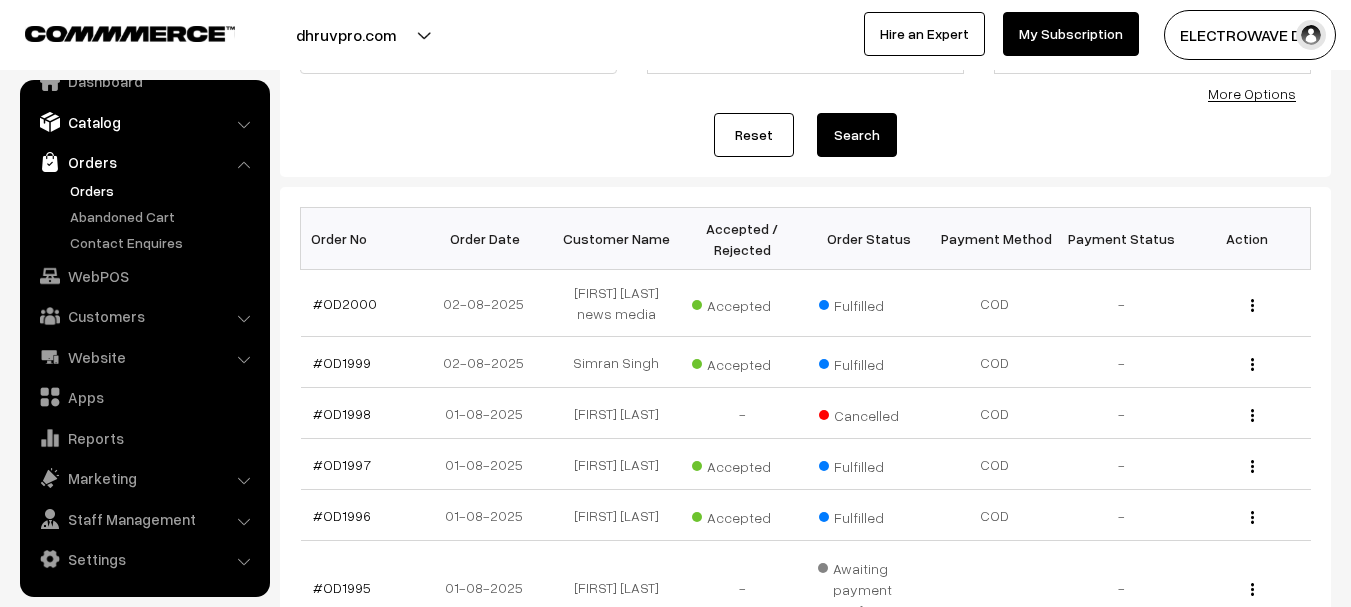 click on "Catalog" at bounding box center [144, 122] 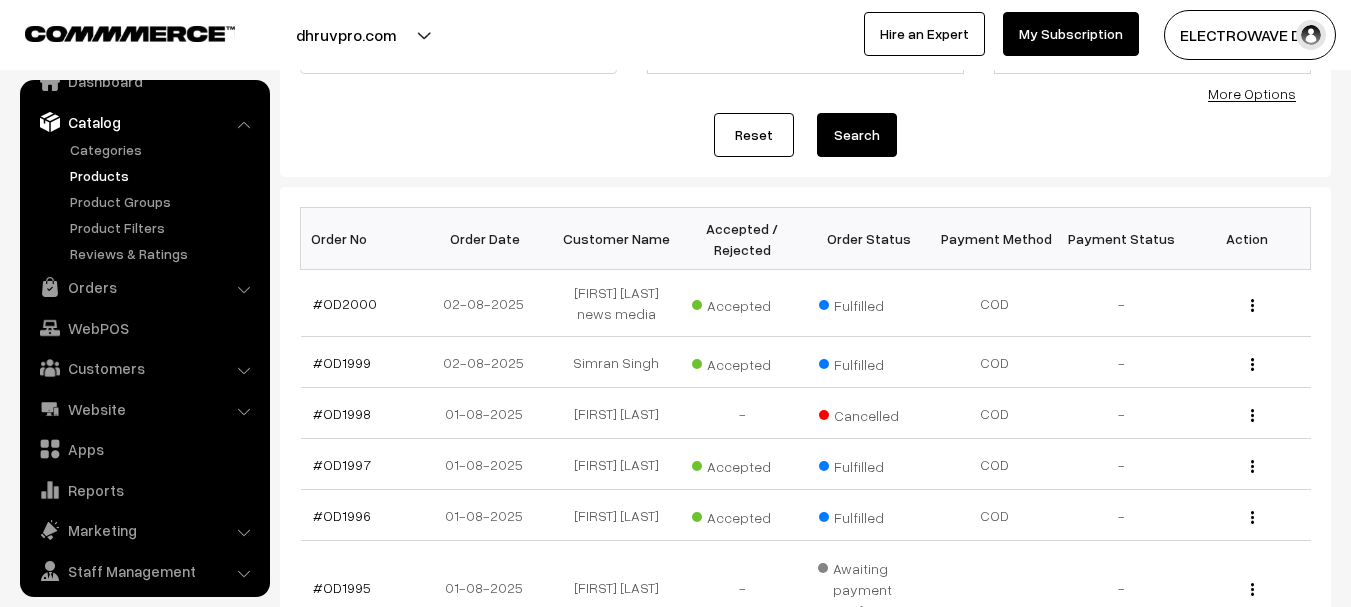 click on "Products" at bounding box center [164, 175] 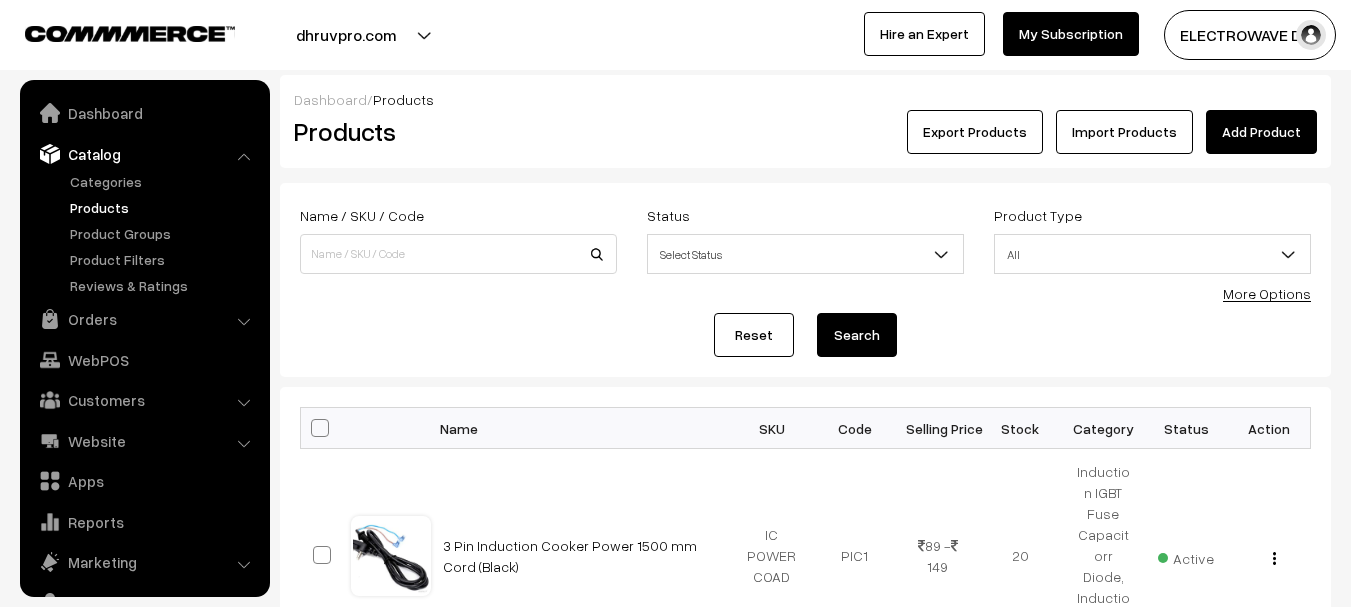 scroll, scrollTop: 0, scrollLeft: 0, axis: both 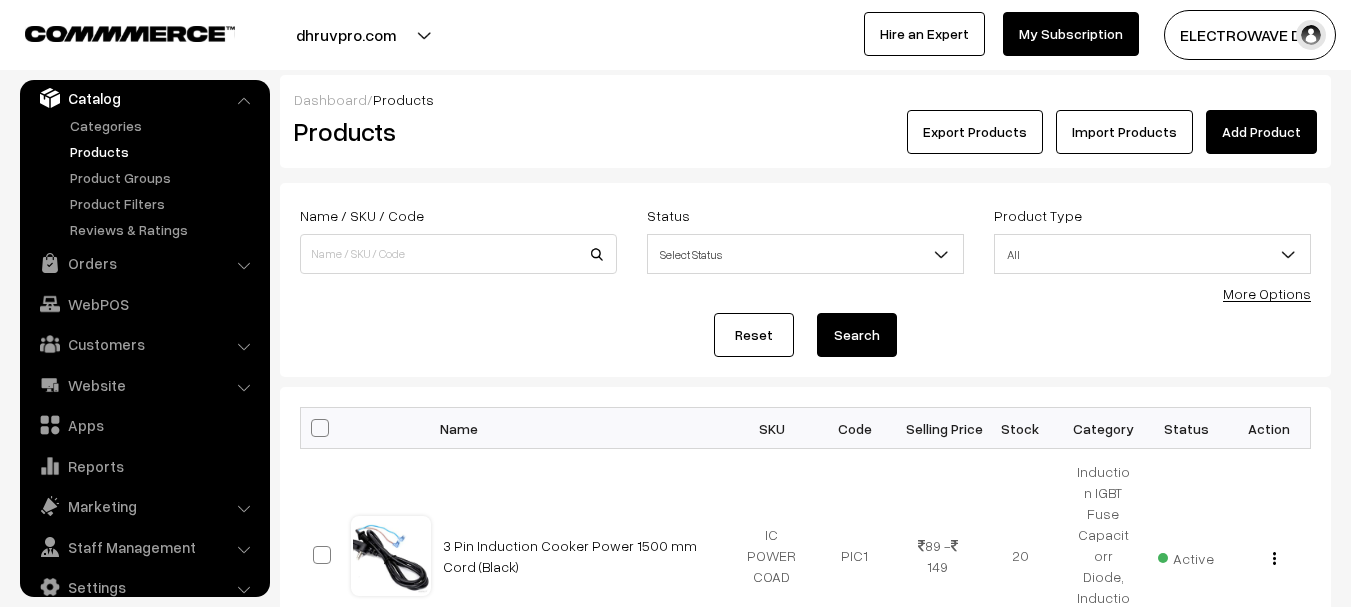 click on "Add Product" at bounding box center [1261, 132] 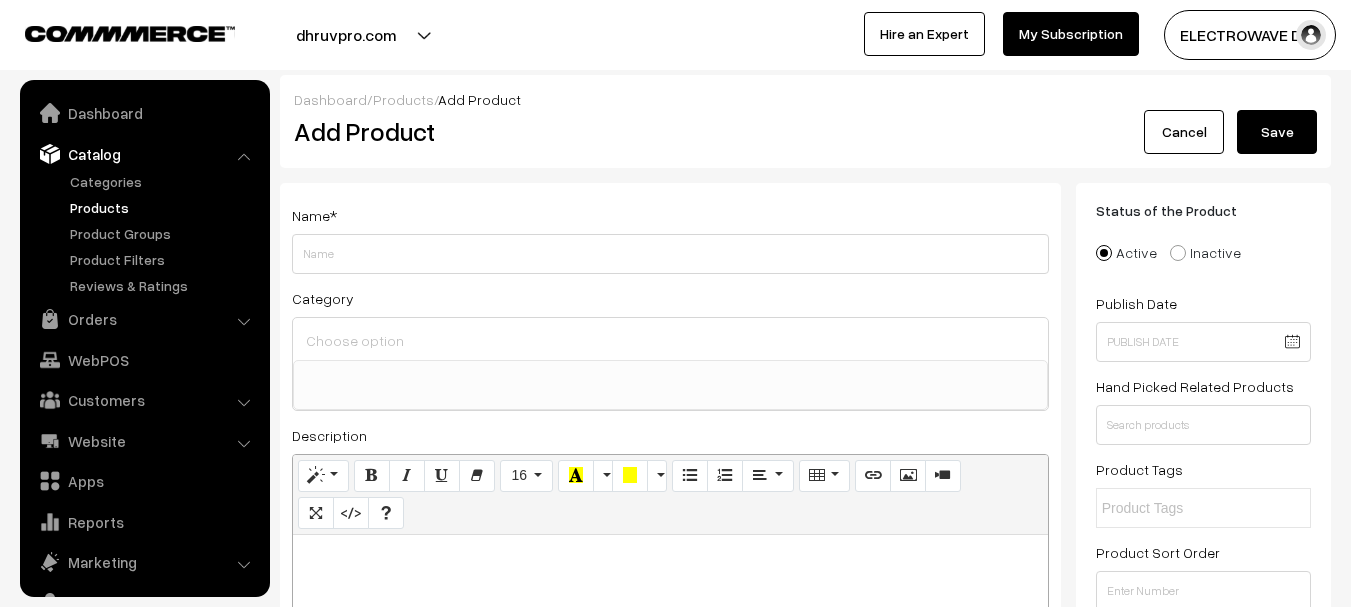 select 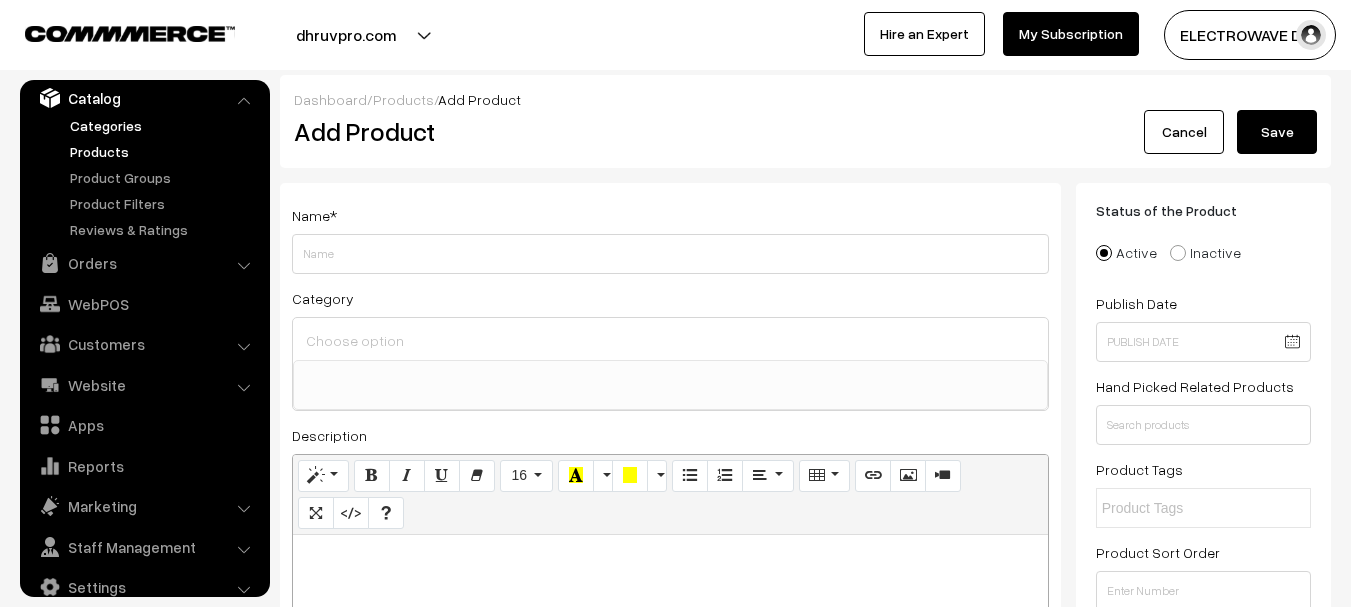 click on "Categories" at bounding box center (164, 125) 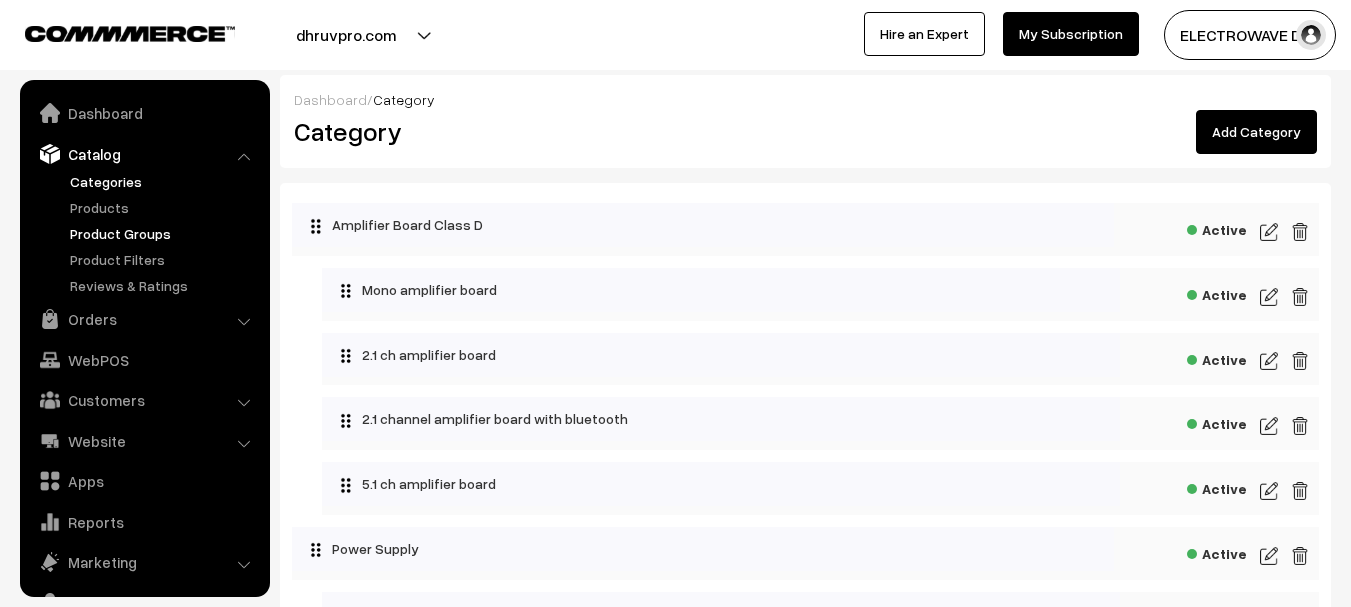 scroll, scrollTop: 0, scrollLeft: 0, axis: both 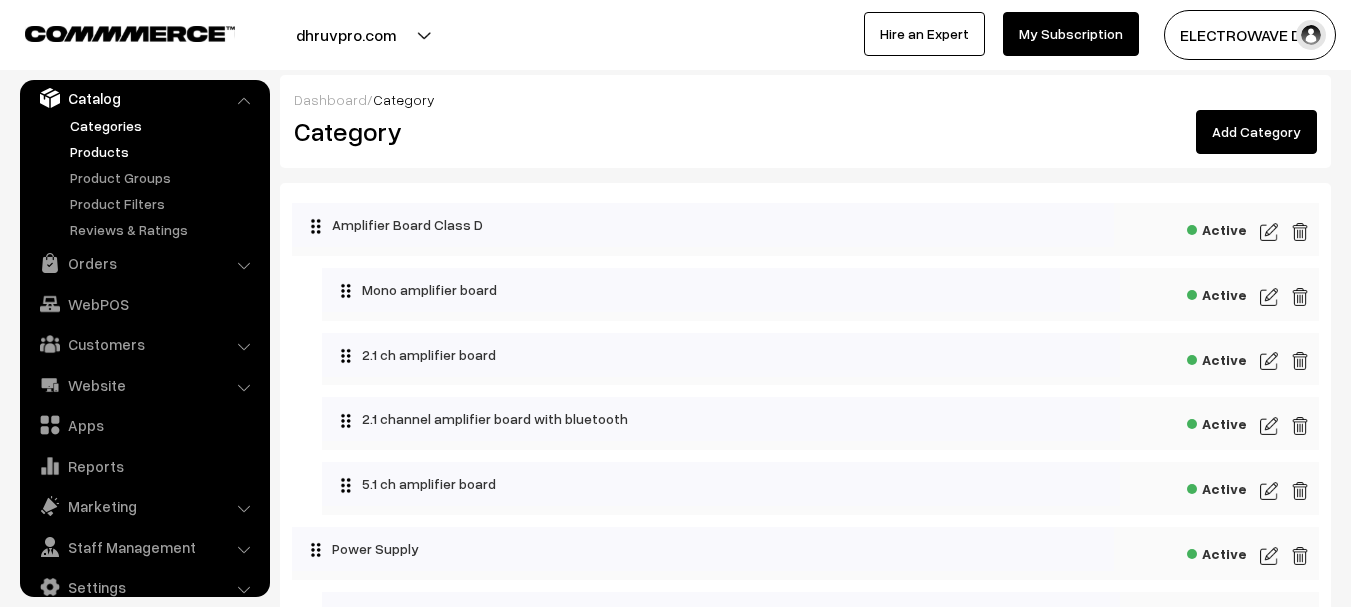 click on "Products" at bounding box center [164, 151] 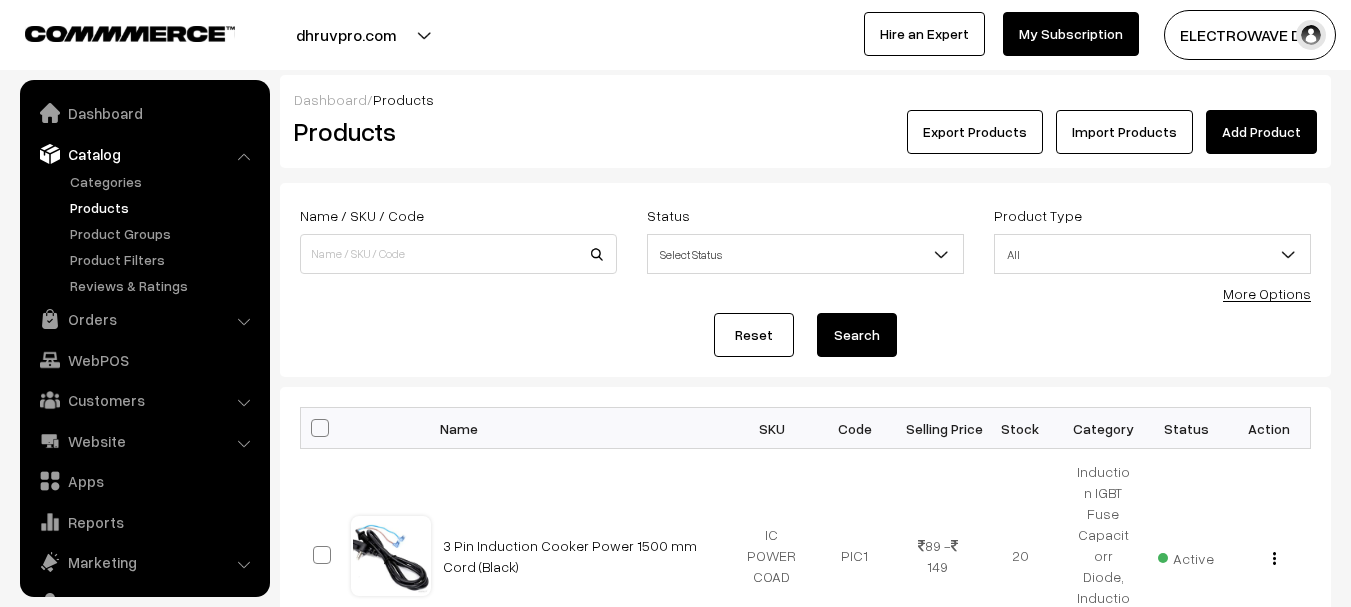 scroll, scrollTop: 0, scrollLeft: 0, axis: both 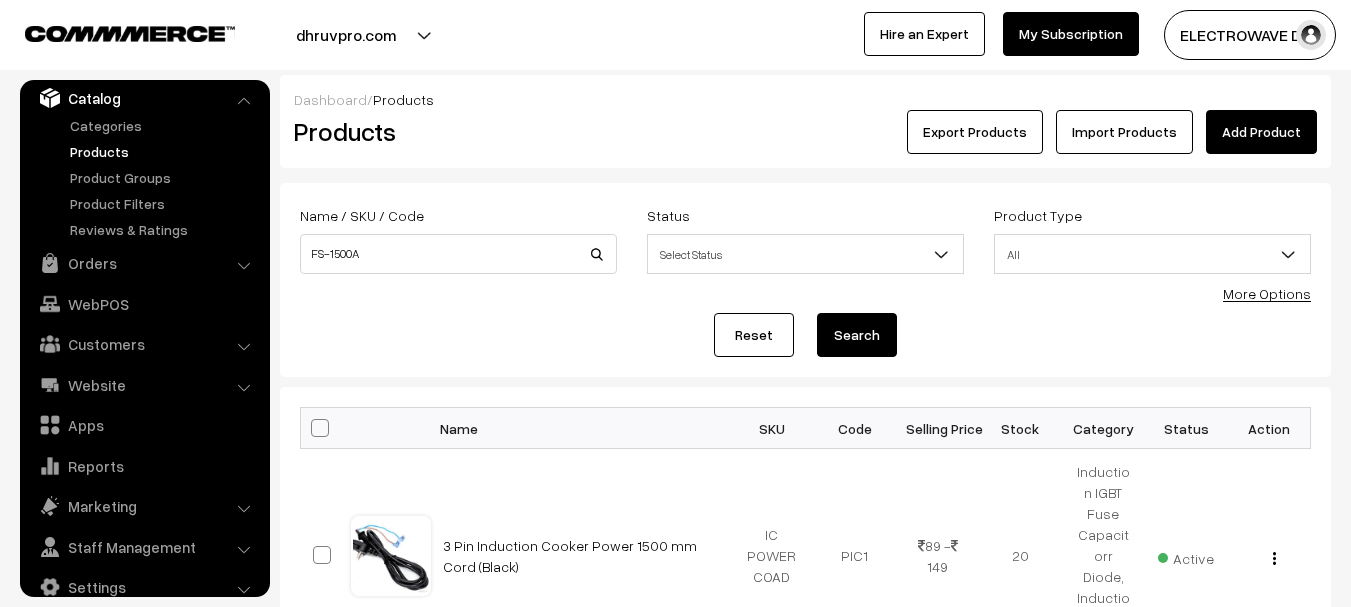 type on "FS-1500A" 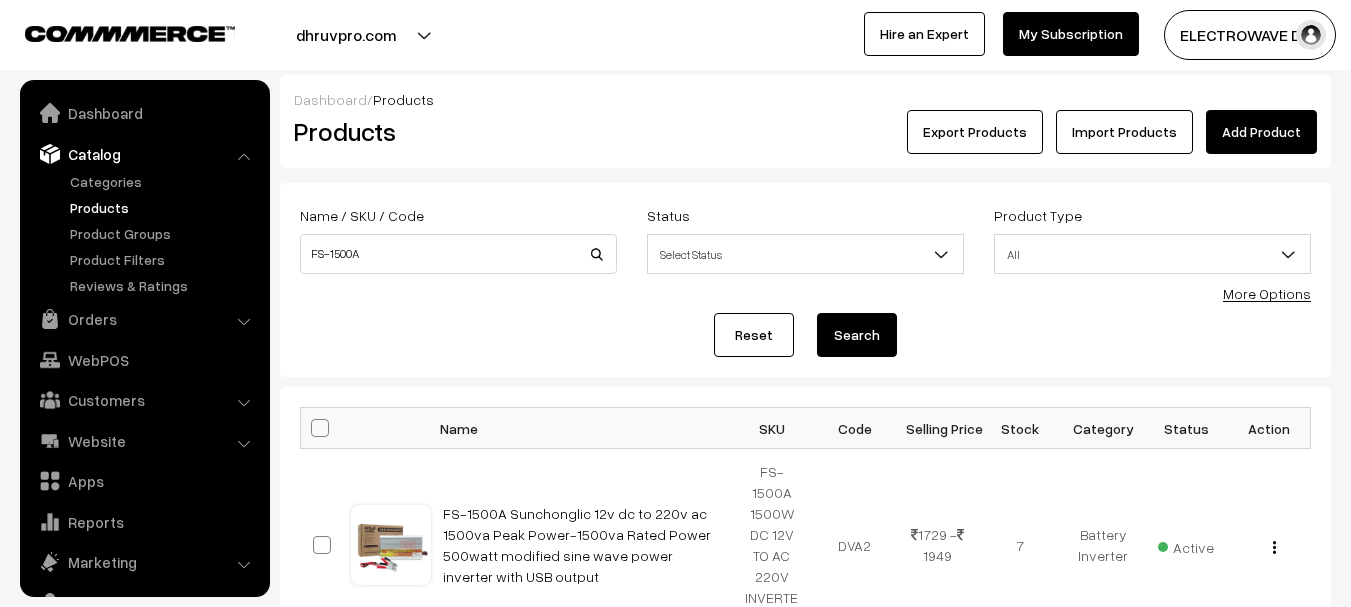 scroll, scrollTop: 136, scrollLeft: 0, axis: vertical 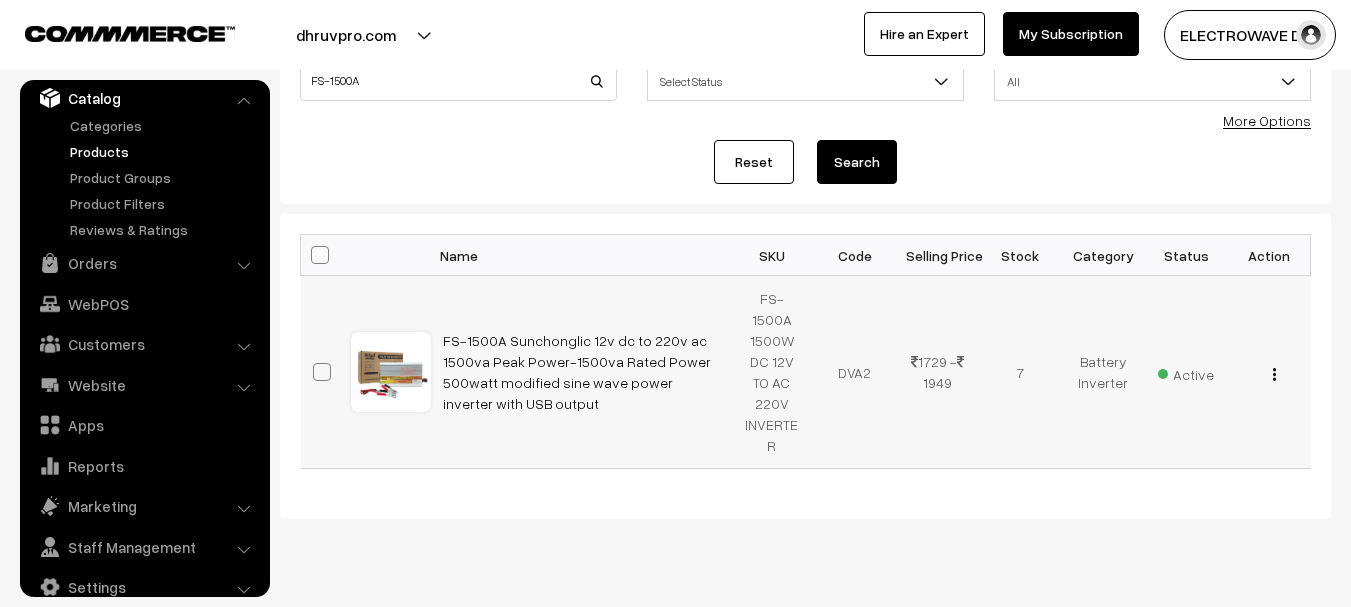 click at bounding box center [1274, 374] 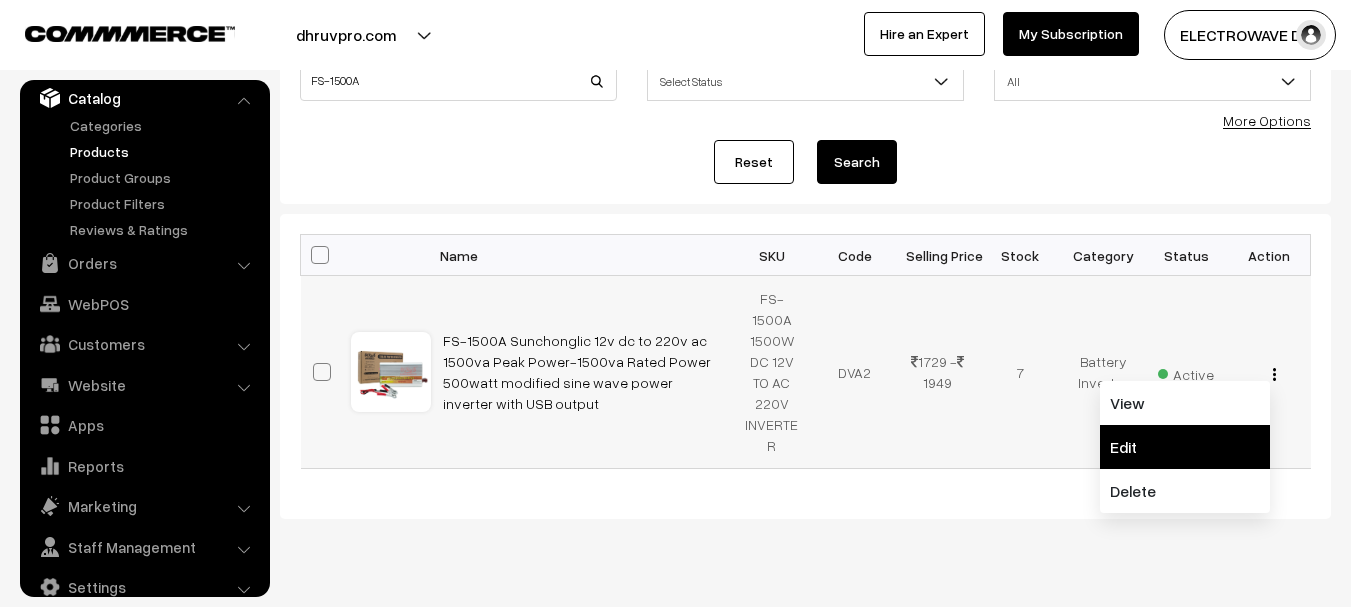 click on "Edit" at bounding box center (1185, 447) 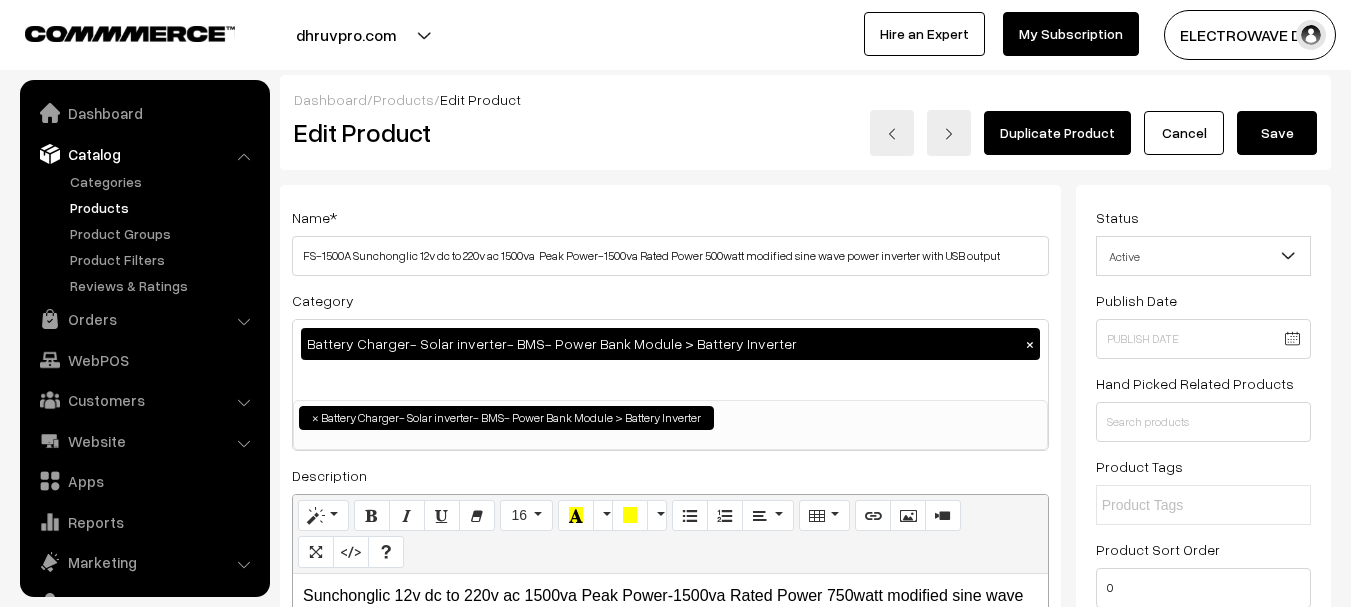 scroll, scrollTop: 0, scrollLeft: 0, axis: both 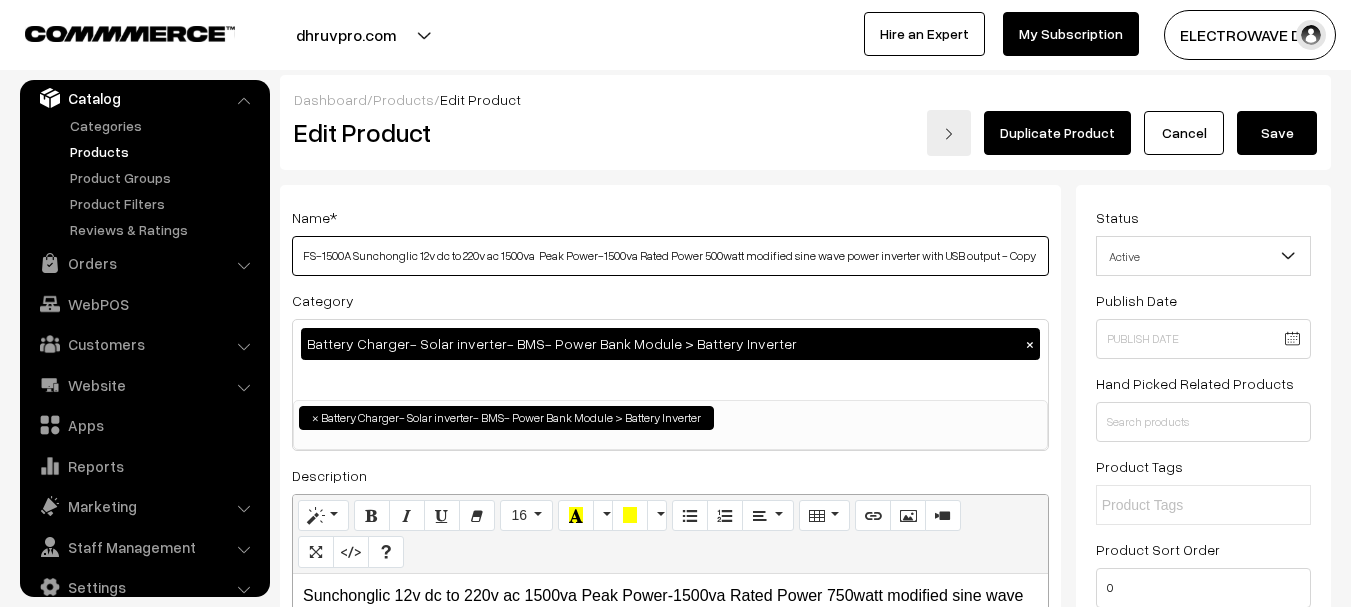 click on "FS-1500A Sunchonglic 12v dc to 220v ac 1500va  Peak Power-1500va Rated Power 500watt modified sine wave power inverter with USB output - Copy" at bounding box center (670, 256) 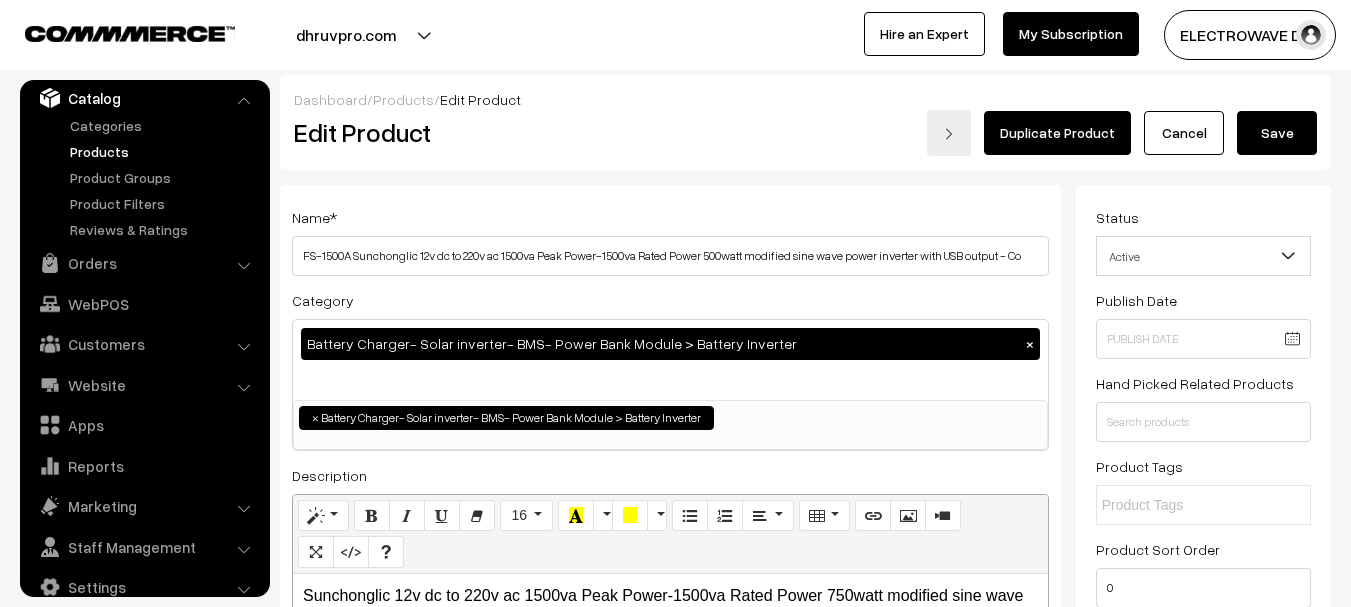scroll, scrollTop: 0, scrollLeft: 0, axis: both 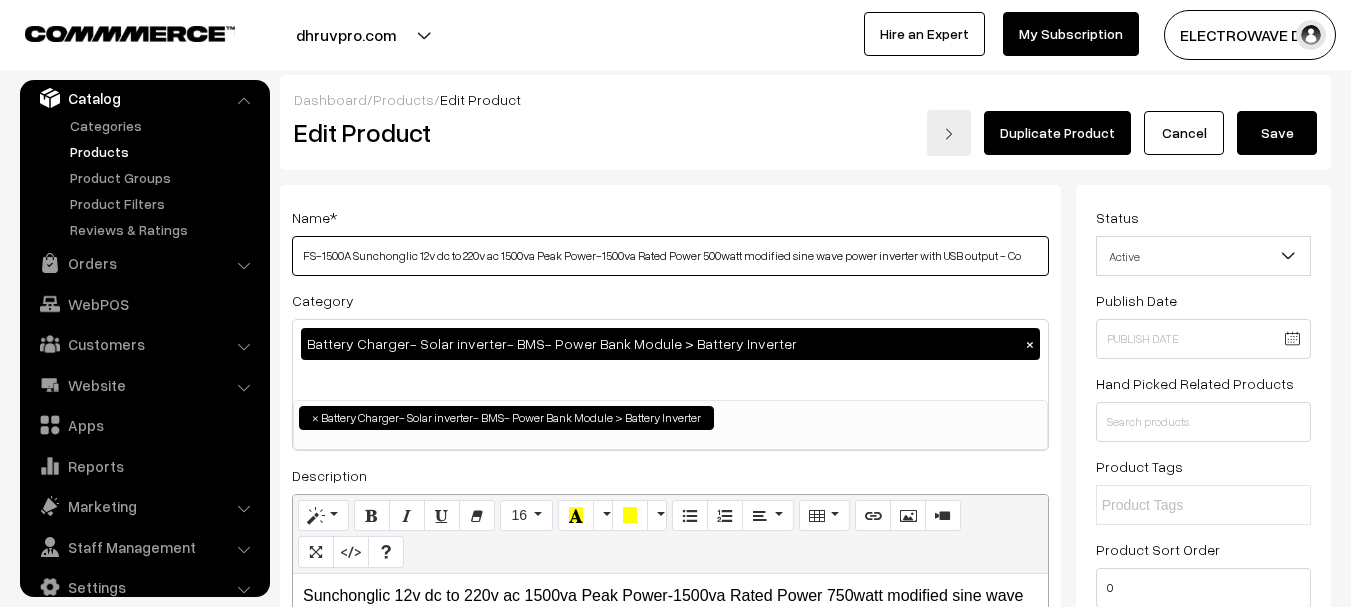 click on "FS-1500A Sunchonglic 12v dc to 220v ac 1500va  Peak Power-1500va Rated Power 500watt modified sine wave power inverter with USB output - Co" at bounding box center [670, 256] 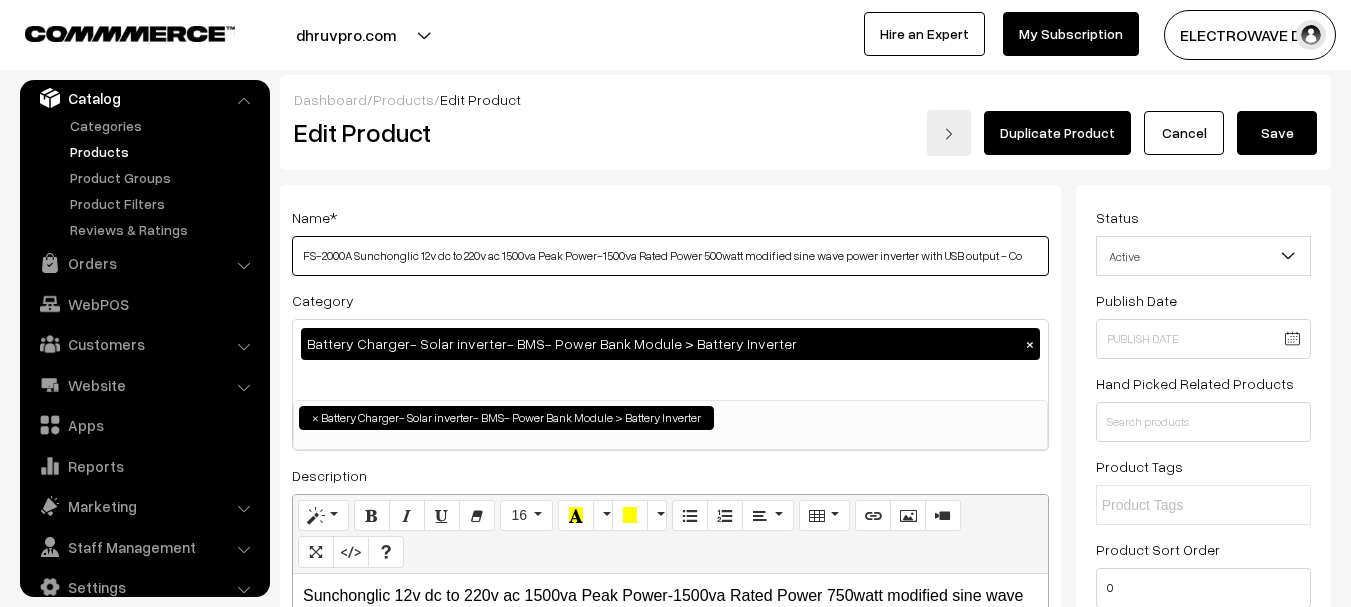 scroll, scrollTop: 0, scrollLeft: 8, axis: horizontal 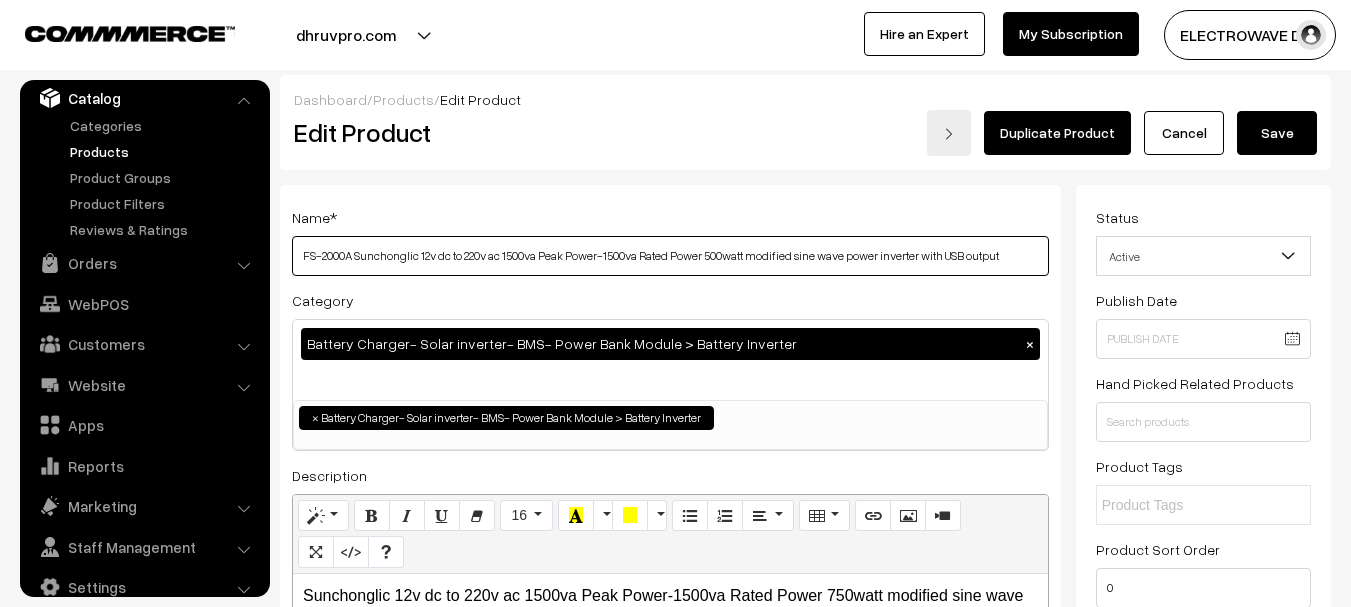 type on "FS-2000A Sunchonglic 12v dc to 220v ac 1500va  Peak Power-1500va Rated Power 500watt modified sine wave power inverter with USB output" 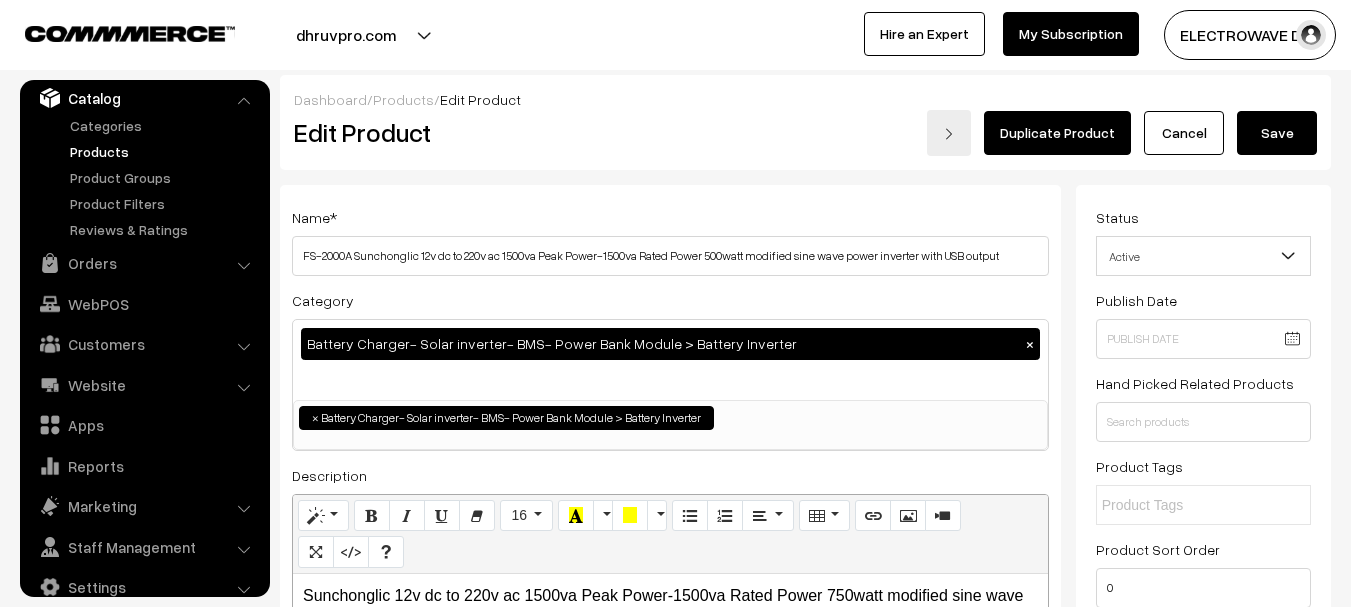 type 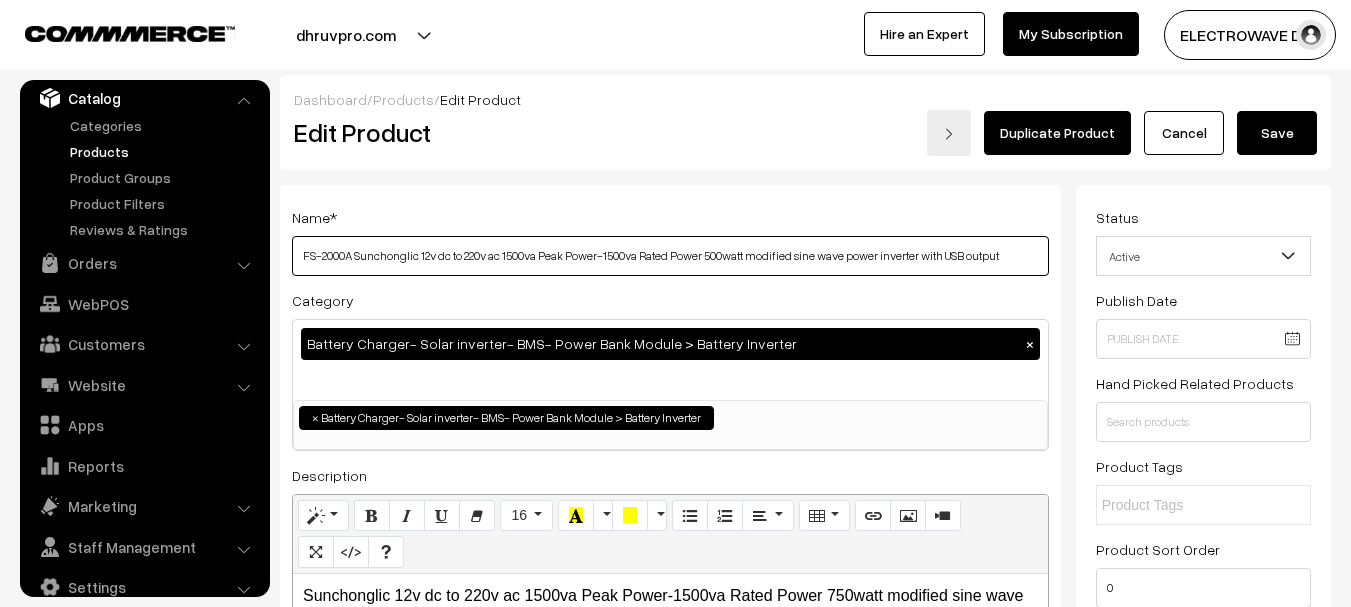 click on "FS-2000A Sunchonglic 12v dc to 220v ac 1500va  Peak Power-1500va Rated Power 500watt modified sine wave power inverter with USB output" at bounding box center [670, 256] 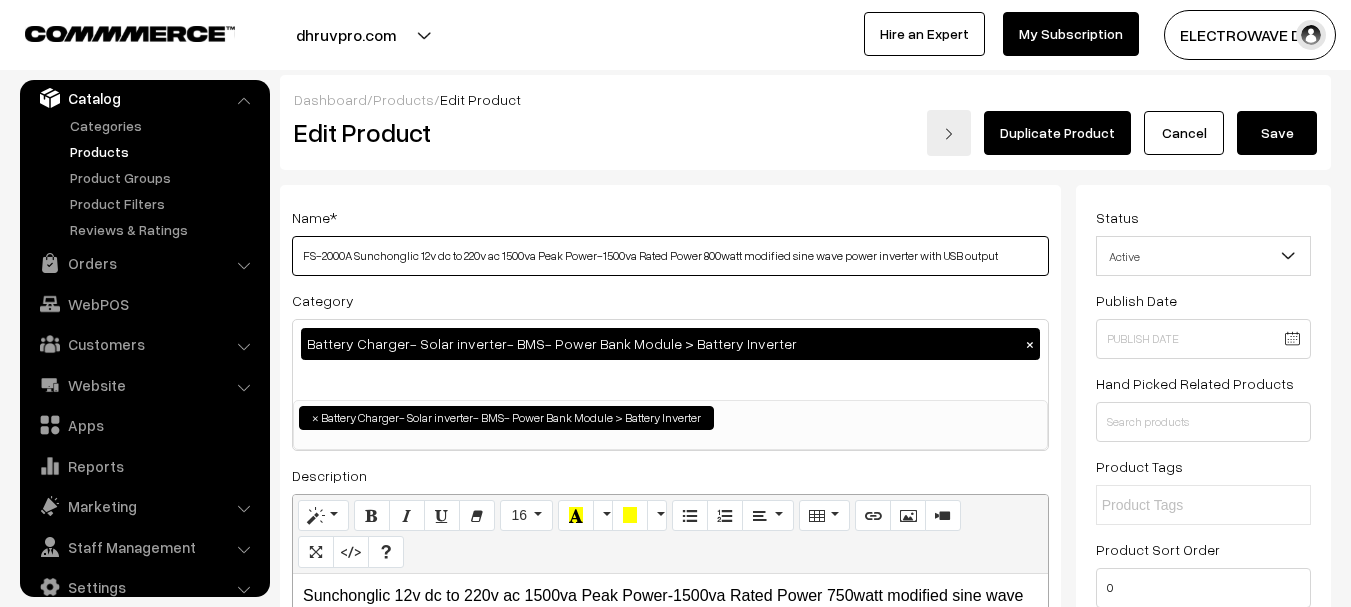 click on "FS-2000A Sunchonglic 12v dc to 220v ac 1500va  Peak Power-1500va Rated Power 800watt modified sine wave power inverter with USB output" at bounding box center (670, 256) 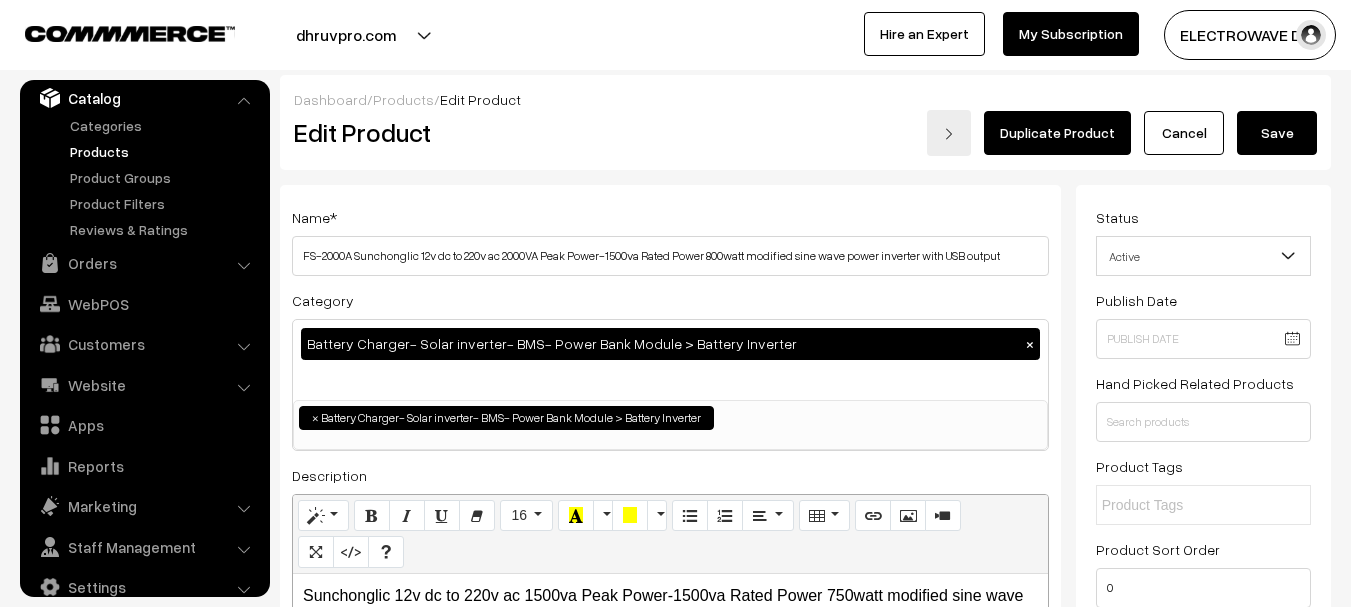click on "Dashboard  /  Products  /  Edit Product
Edit Product
Duplicate Product
Cancel
Save
Name  *
FS-2000A Sunchonglic 12v dc to 220v ac 2000VA  Peak Power-1500va Rated Power 800watt modified sine wave power inverter with USB output
Category
Battery Charger- Solar inverter- BMS- Power Bank Module > Battery Inverter ×
Amplifier Board Class D Amplifier Board Class D > Mono amplifier board Motor" at bounding box center (805, 2319) 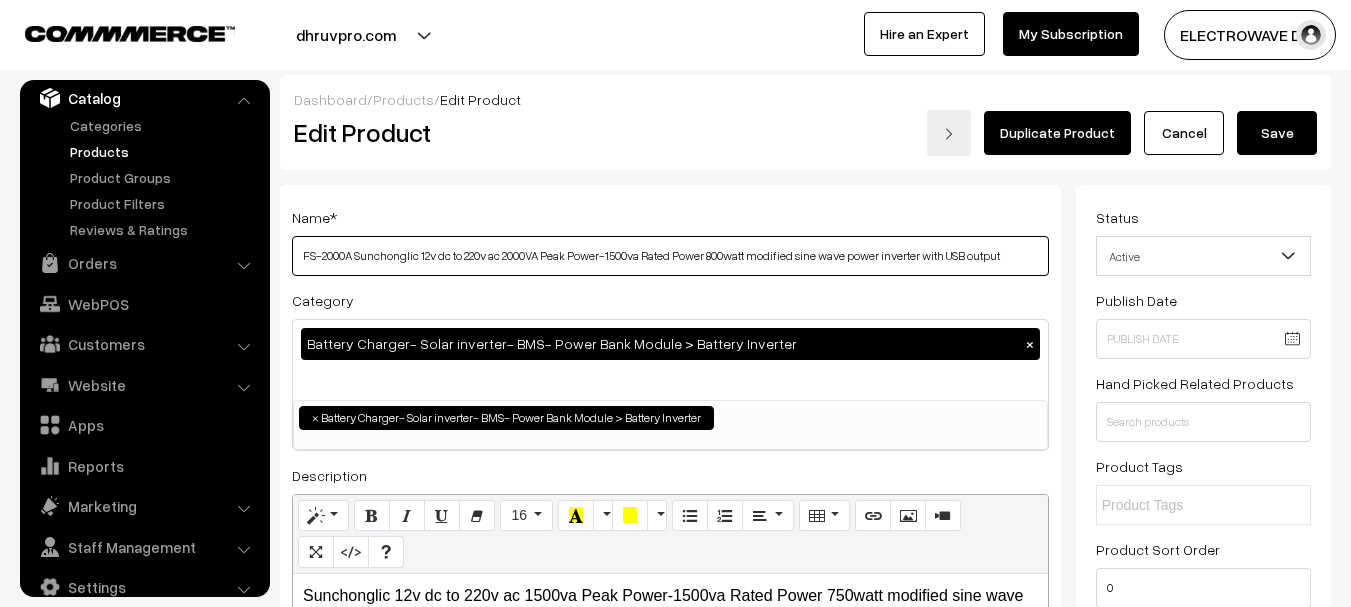 drag, startPoint x: 360, startPoint y: 262, endPoint x: 611, endPoint y: 253, distance: 251.1613 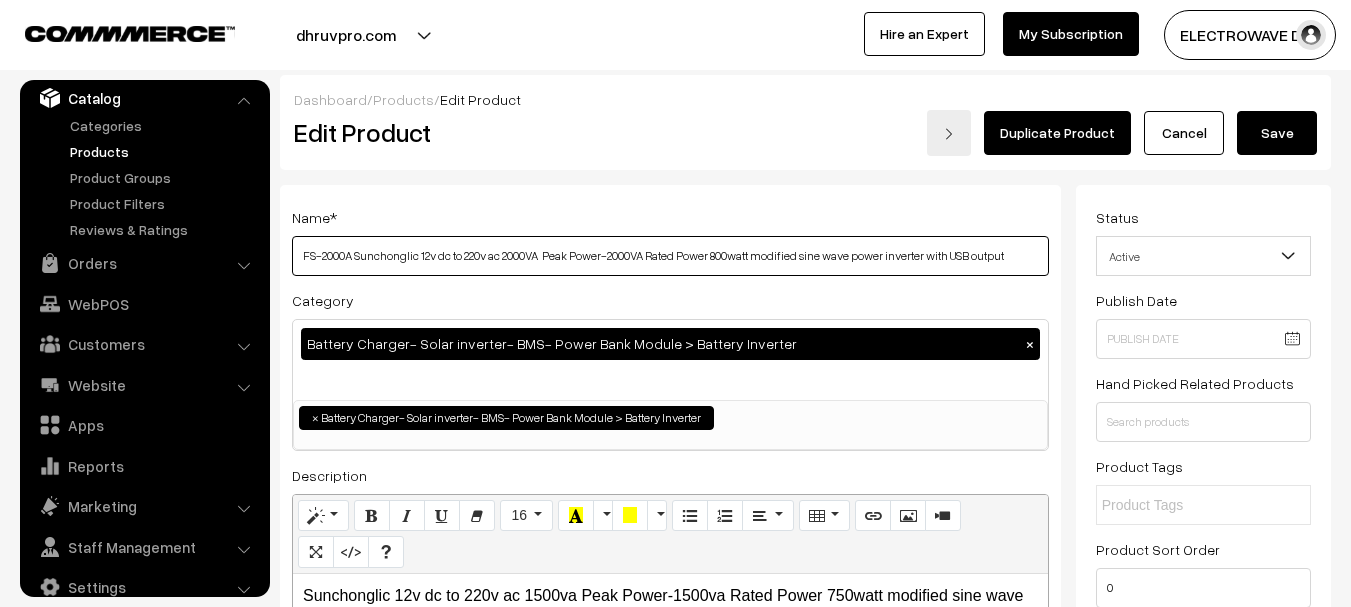 drag, startPoint x: 731, startPoint y: 259, endPoint x: 1167, endPoint y: 252, distance: 436.05618 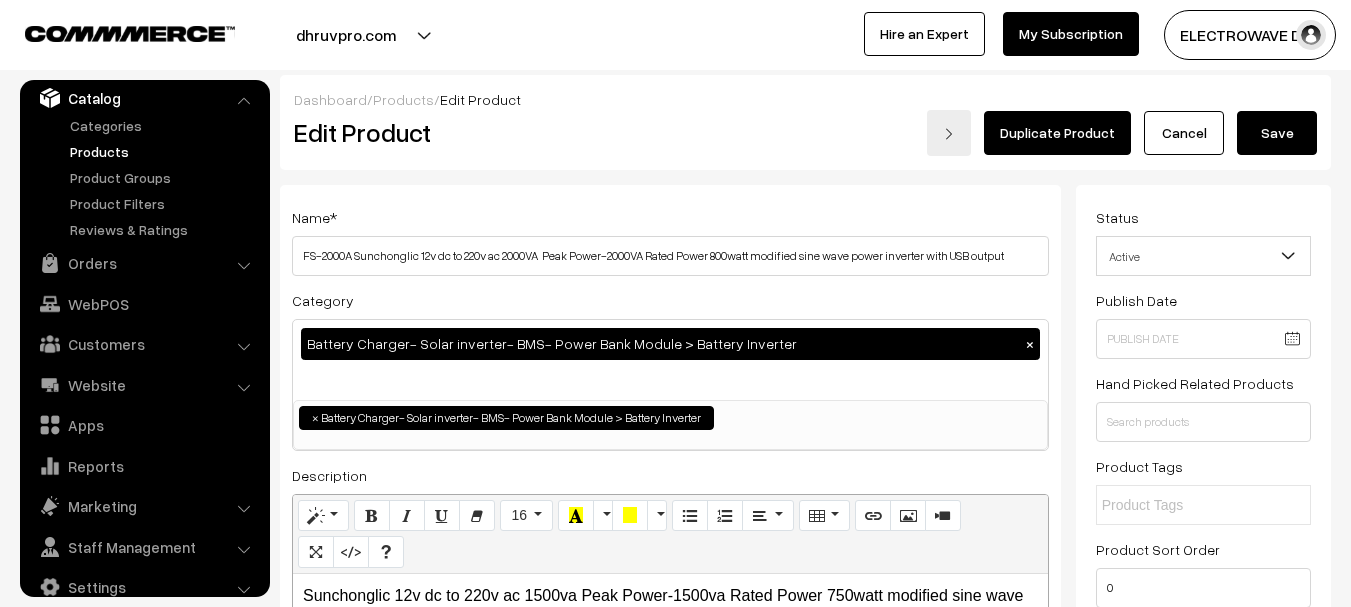 click on "Name  *
FS-2000A Sunchonglic 12v dc to 220v ac 2000VA  Peak Power-2000VA Rated Power 800watt modified sine wave power inverter with USB output" at bounding box center (670, 240) 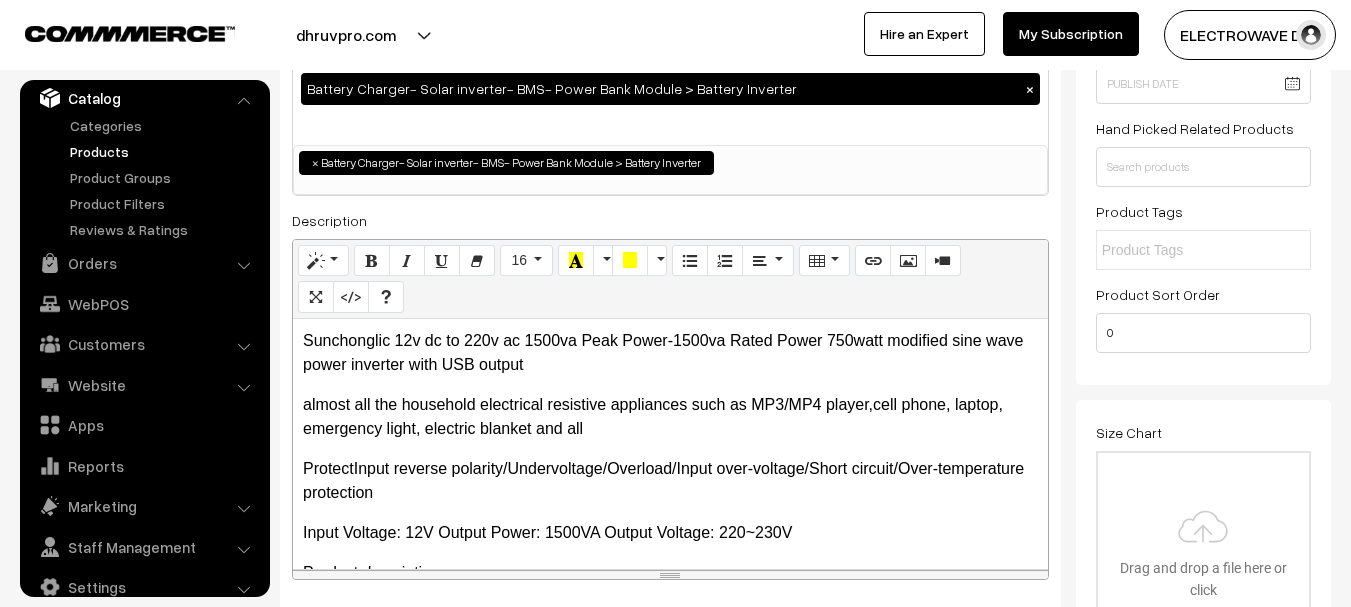 scroll, scrollTop: 300, scrollLeft: 0, axis: vertical 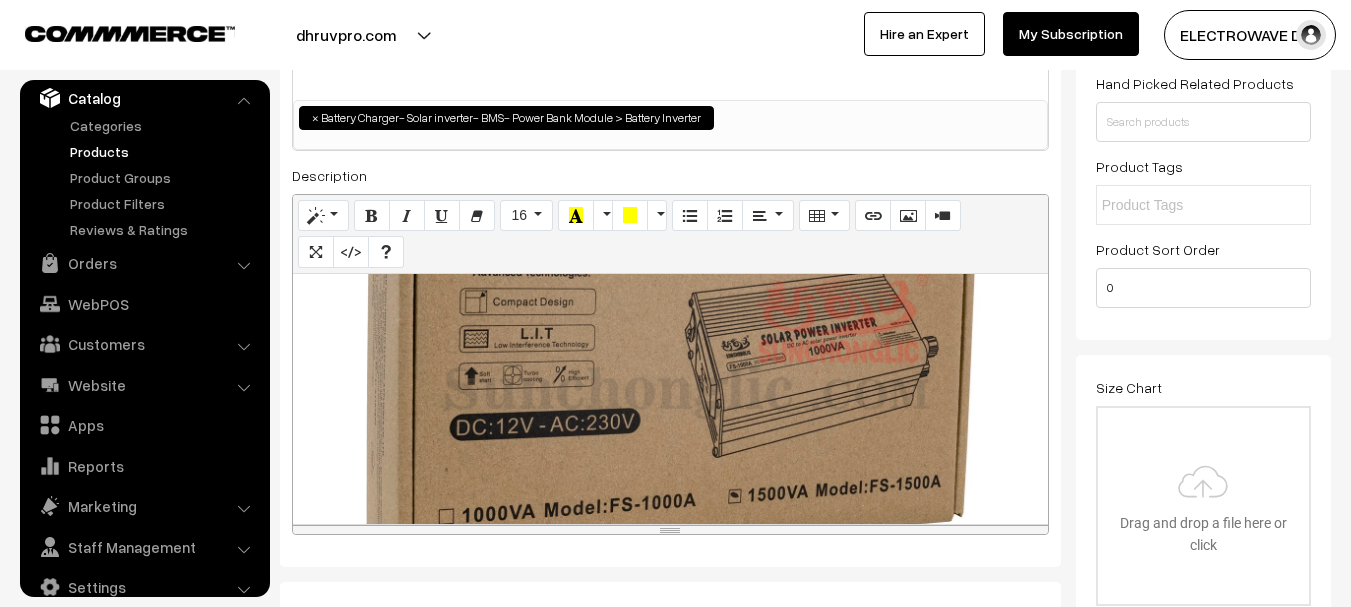 click on "Sunchonglic 12v dc to 220v ac 1500va  Peak Power-1500va Rated Power 750watt modified sine wave power inverter with USB output almost all the household electrical resistive appliances such as MP3/MP4 player,cell phone, laptop, emergency light, electric blanket and all
ProtectInput reverse polarity/Undervoltage/Overload/Input over-voltage/Short circuit/Over-temperature protection
Input Voltage: 12V Output Power: 1500VA Output Voltage: 220~230V Product description" at bounding box center (670, 399) 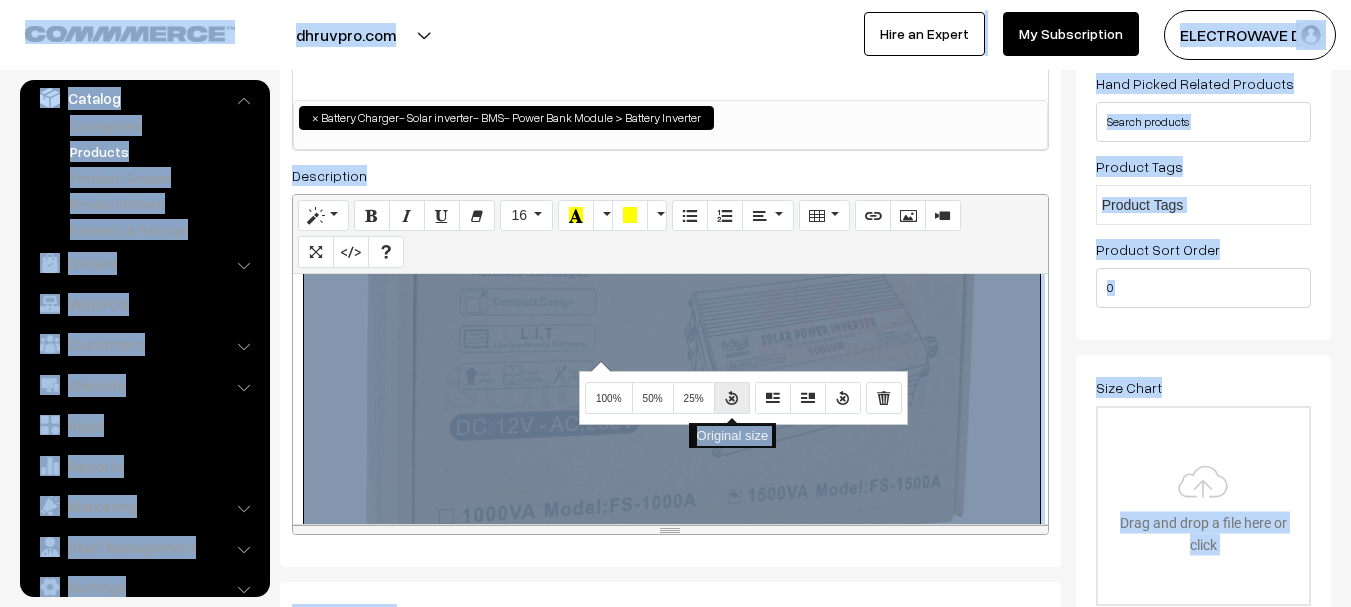 drag, startPoint x: 721, startPoint y: 392, endPoint x: 819, endPoint y: 364, distance: 101.92154 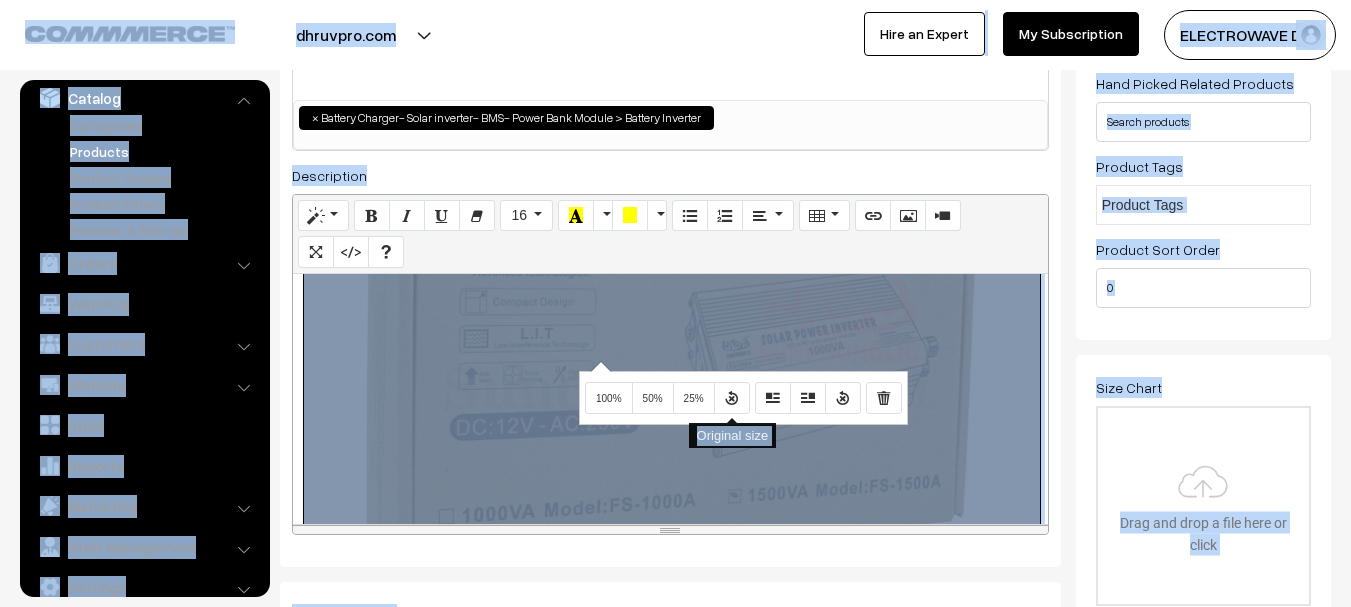 click at bounding box center [732, 398] 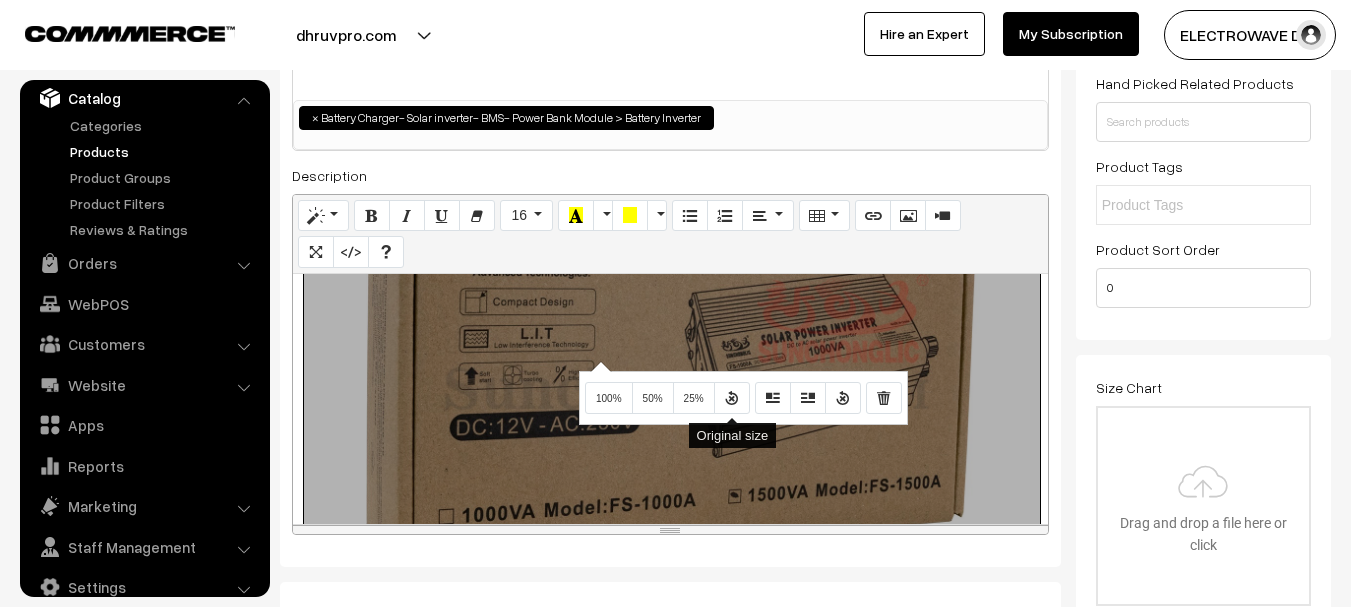 scroll, scrollTop: 0, scrollLeft: 0, axis: both 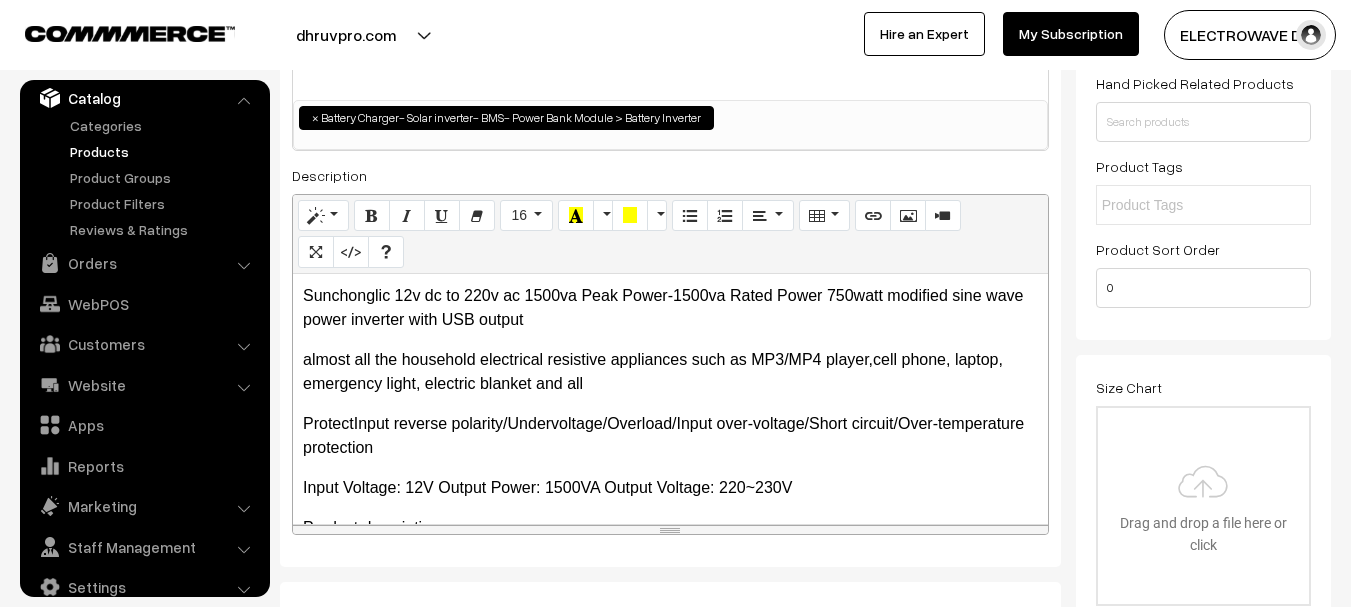 click on "Sunchonglic 12v dc to 220v ac 1500va  Peak Power-1500va Rated Power 750watt modified sine wave power inverter with USB output" at bounding box center (670, 308) 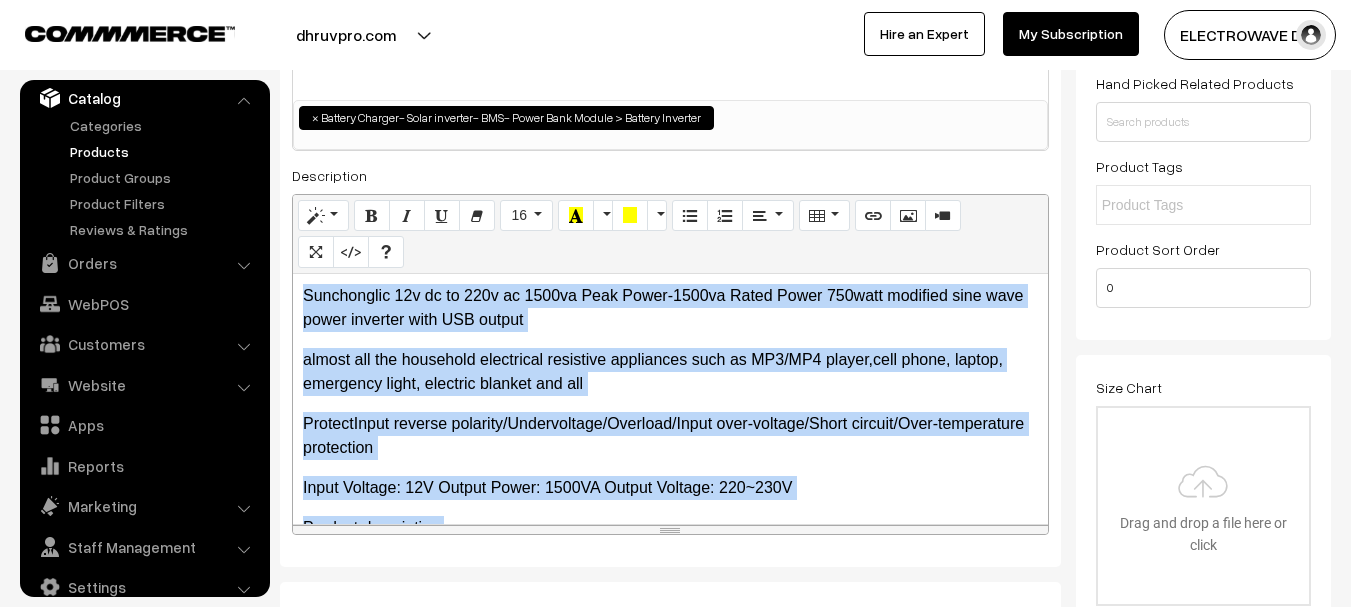 paste 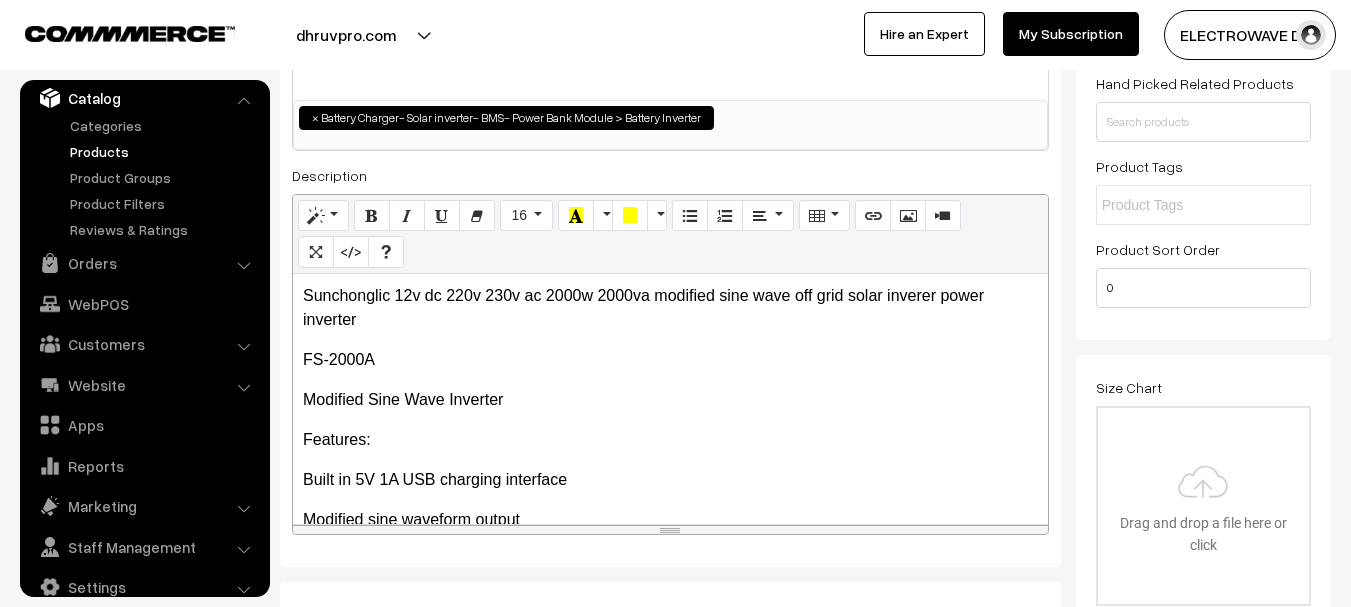 scroll, scrollTop: 452, scrollLeft: 0, axis: vertical 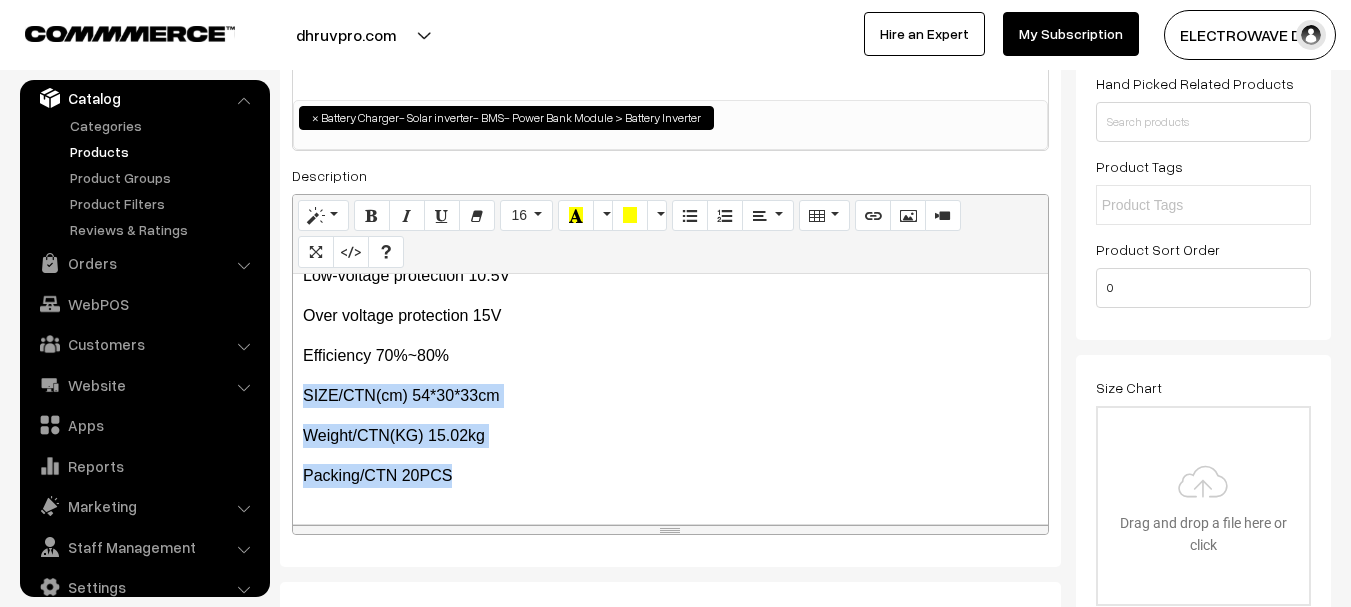 drag, startPoint x: 340, startPoint y: 481, endPoint x: 300, endPoint y: 381, distance: 107.70329 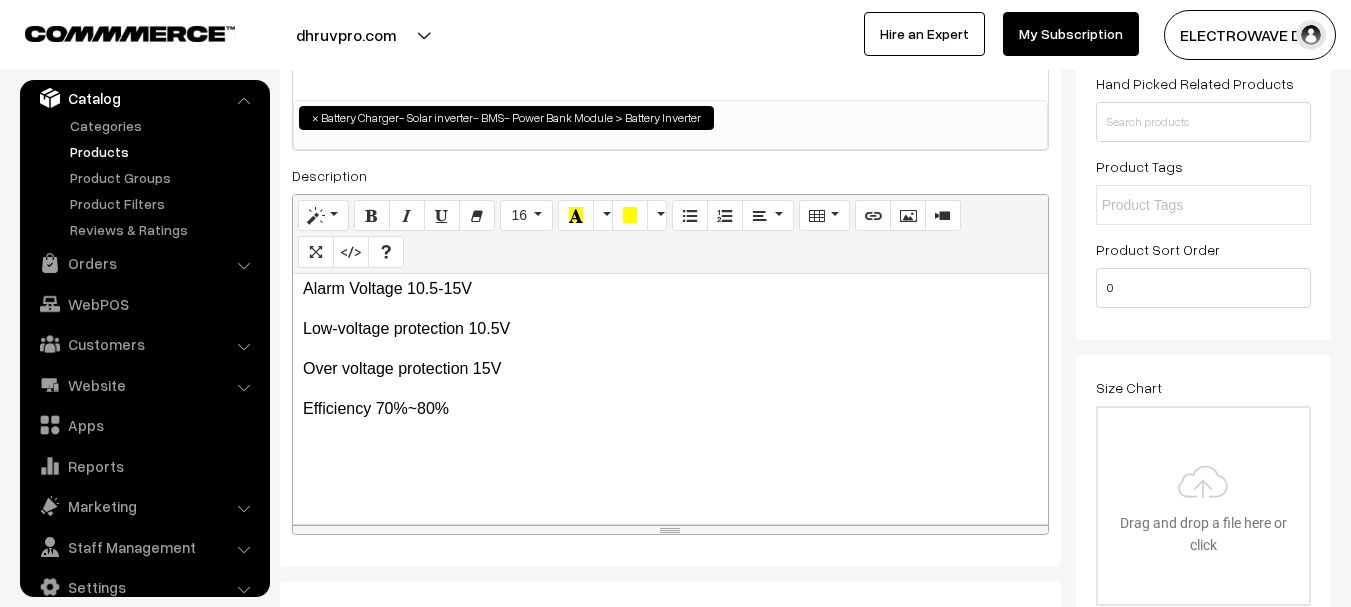 scroll, scrollTop: 1042, scrollLeft: 0, axis: vertical 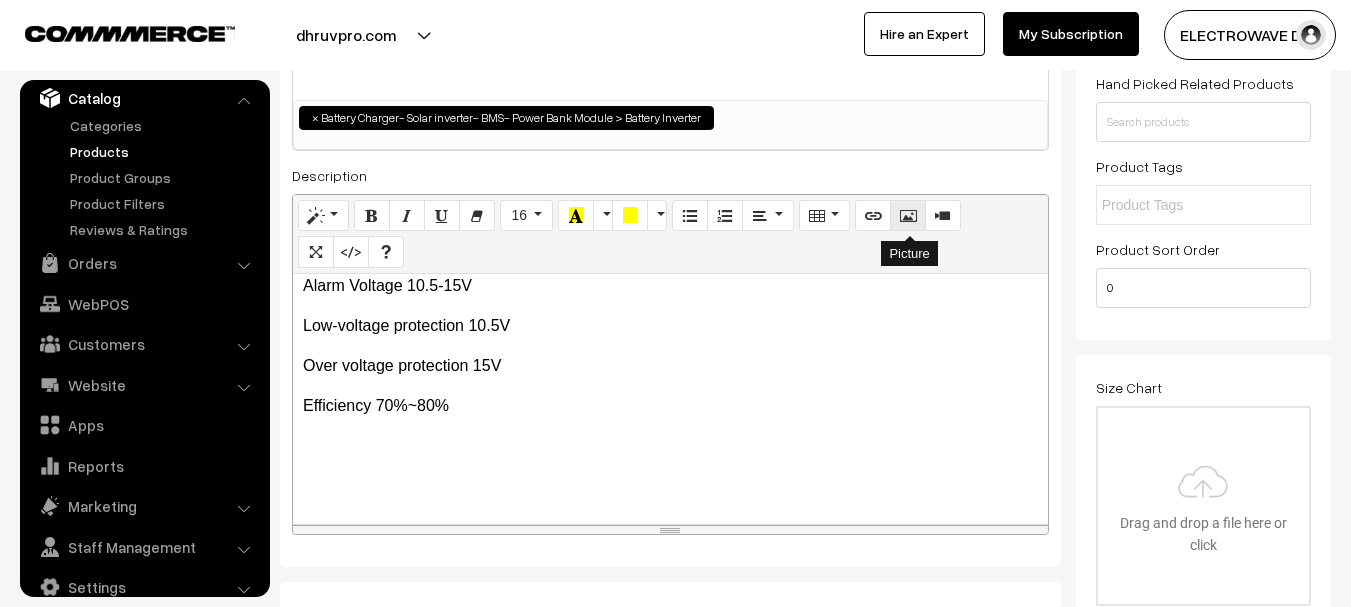 click at bounding box center [908, 216] 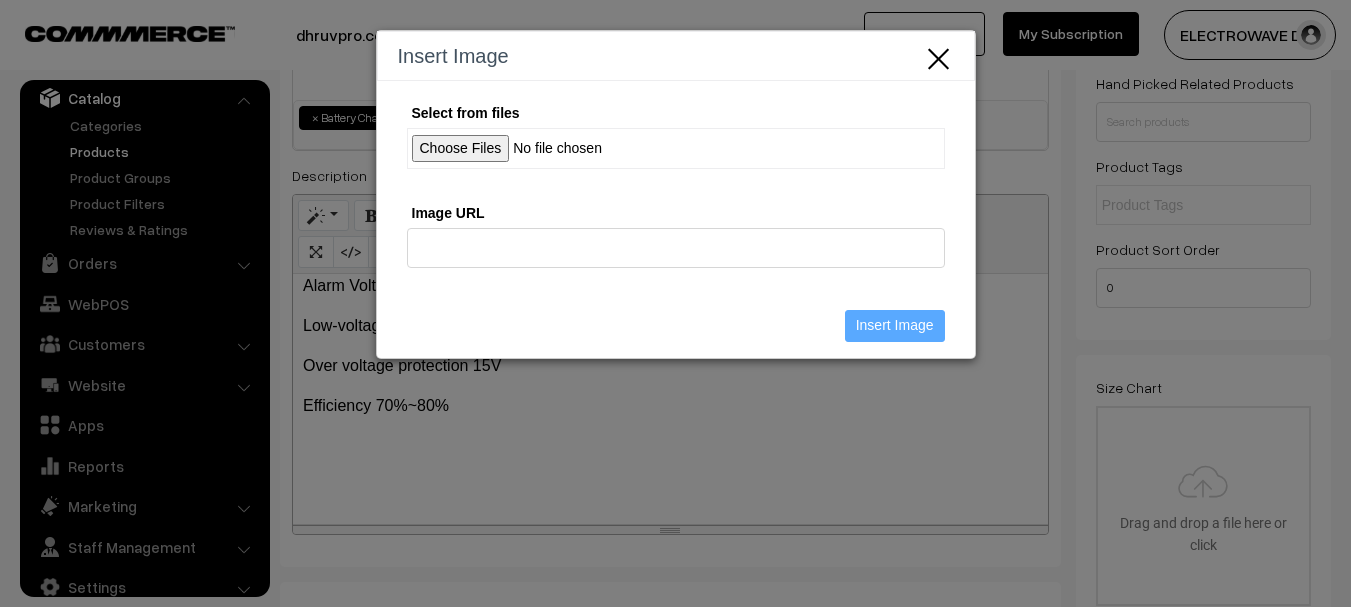 click on "Select from files" at bounding box center (676, 148) 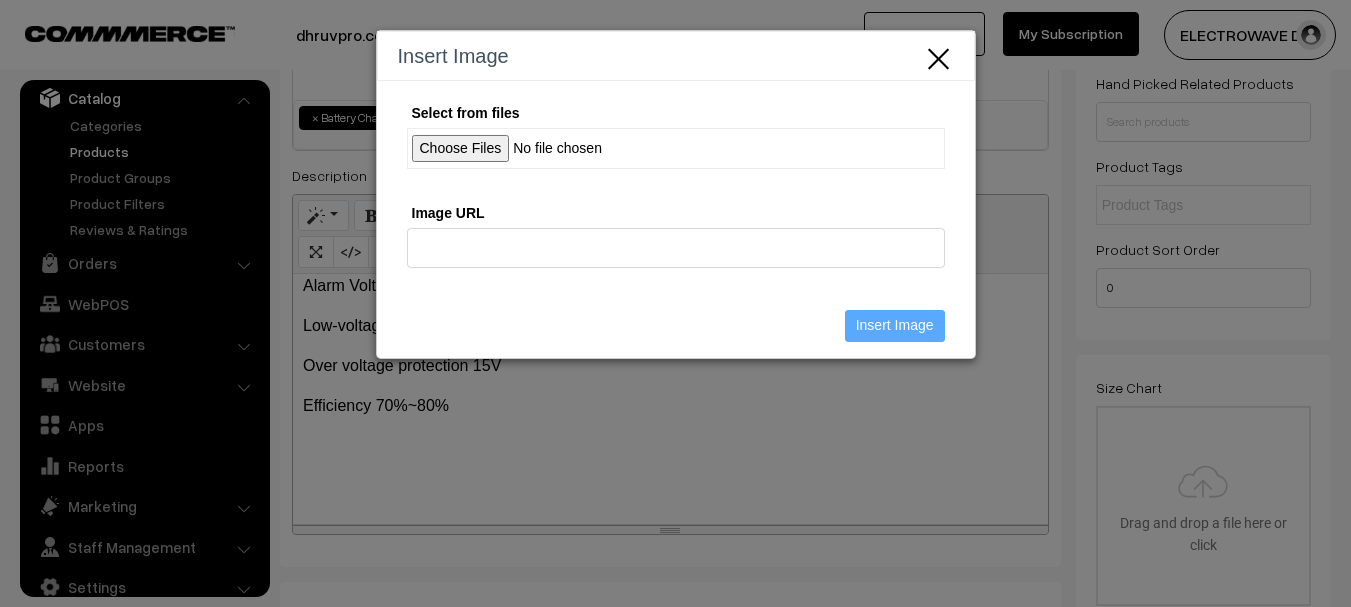 click on "Select from files" at bounding box center [676, 148] 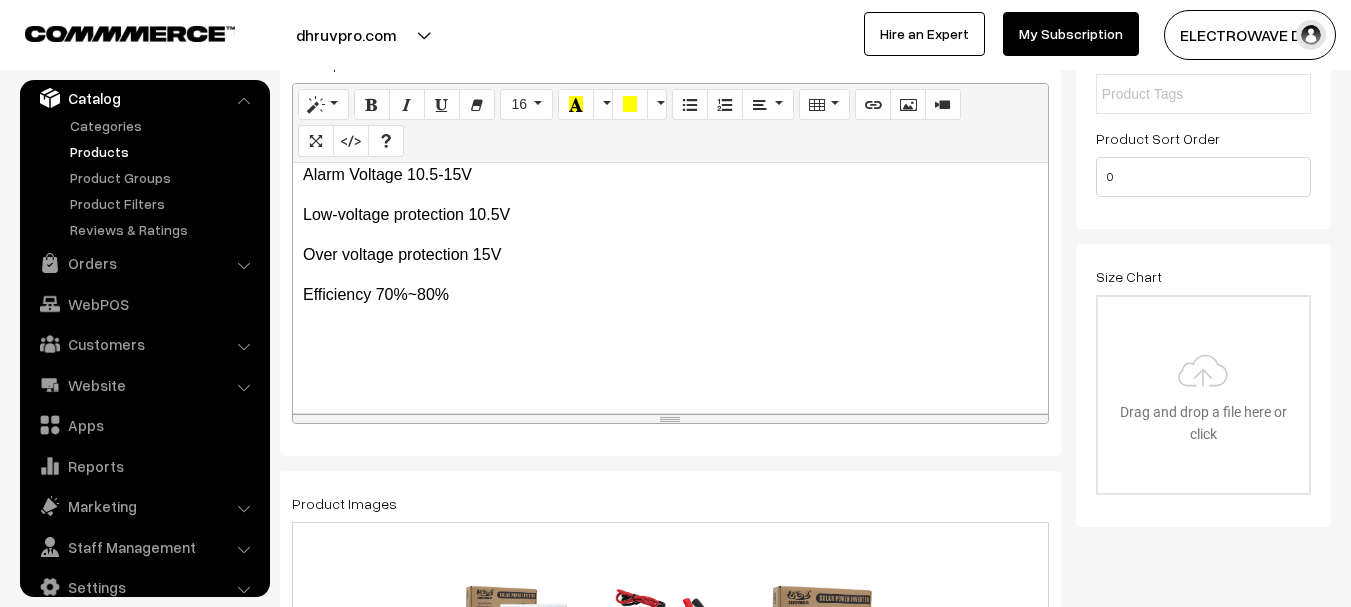 scroll, scrollTop: 400, scrollLeft: 0, axis: vertical 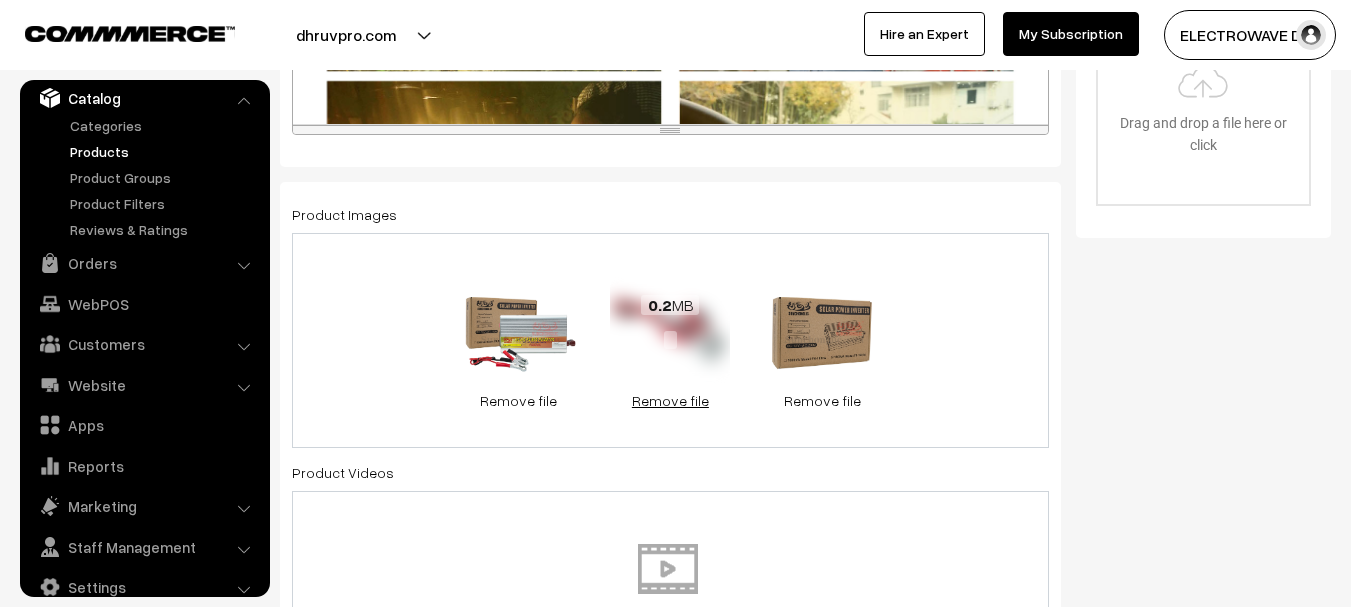 click on "Remove file" at bounding box center [670, 400] 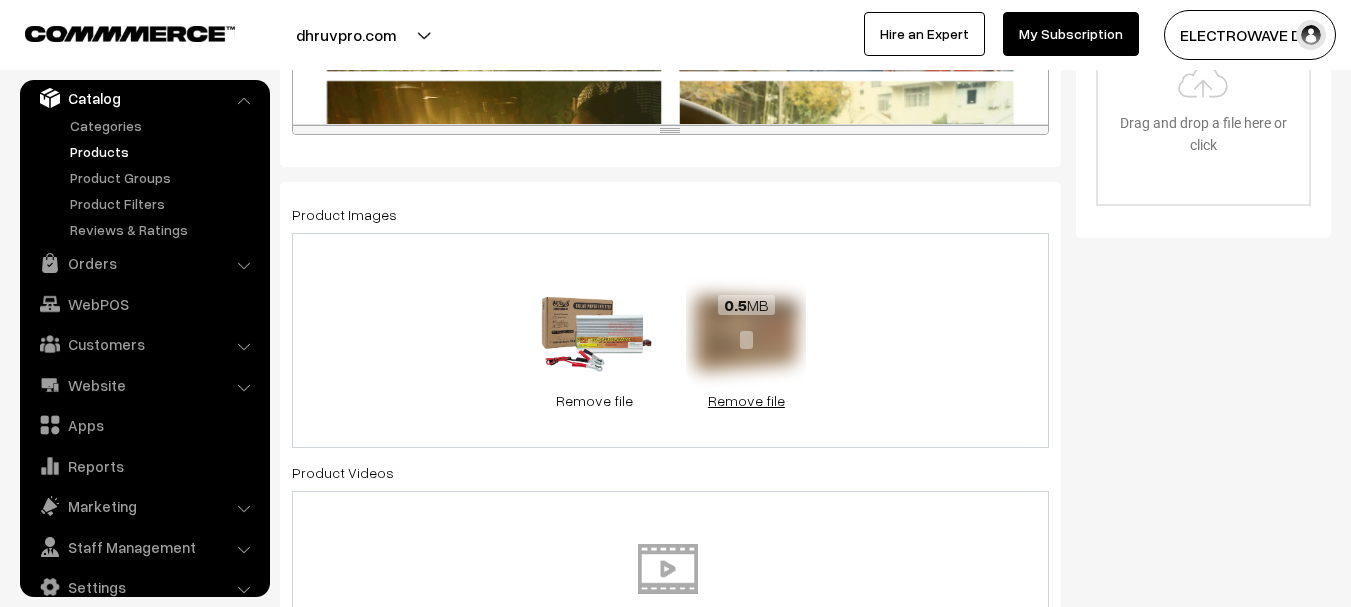click on "Remove file" at bounding box center (746, 400) 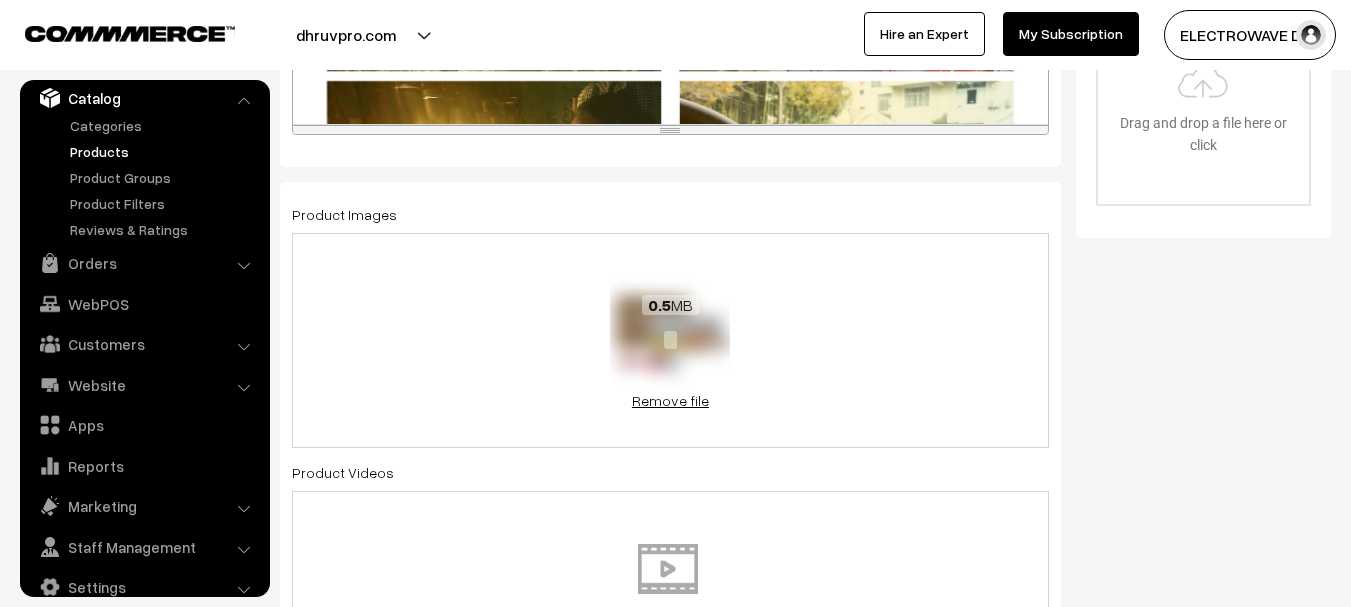 click on "Remove file" at bounding box center [670, 400] 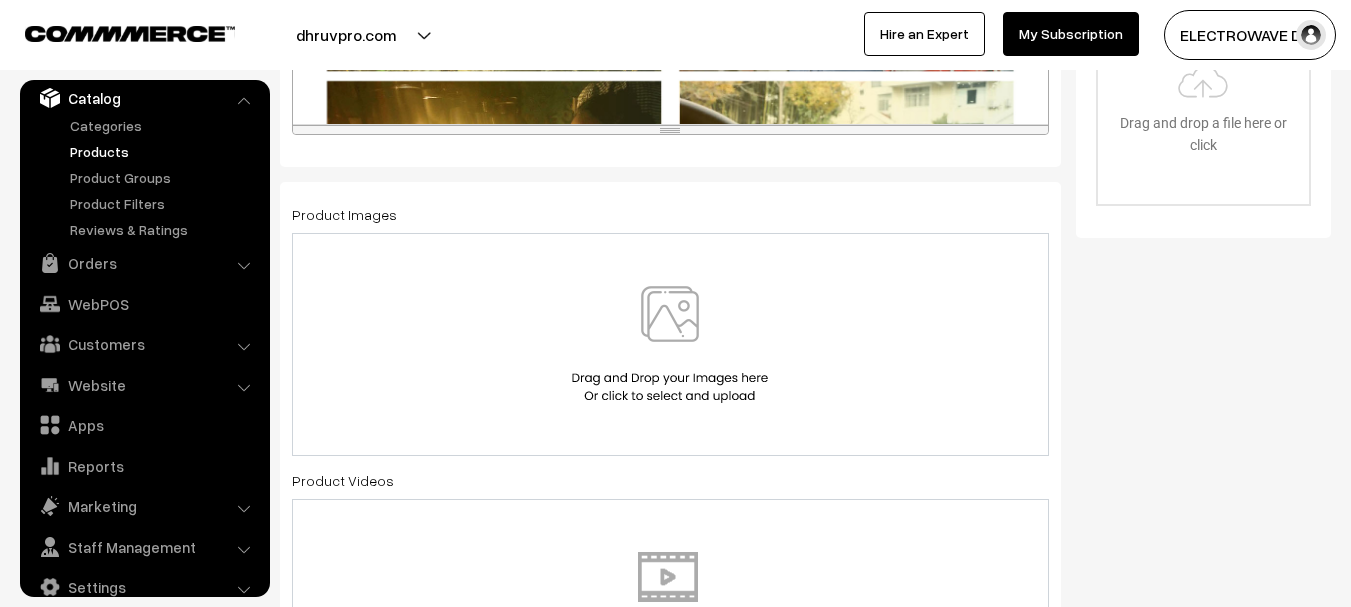 click at bounding box center [670, 344] 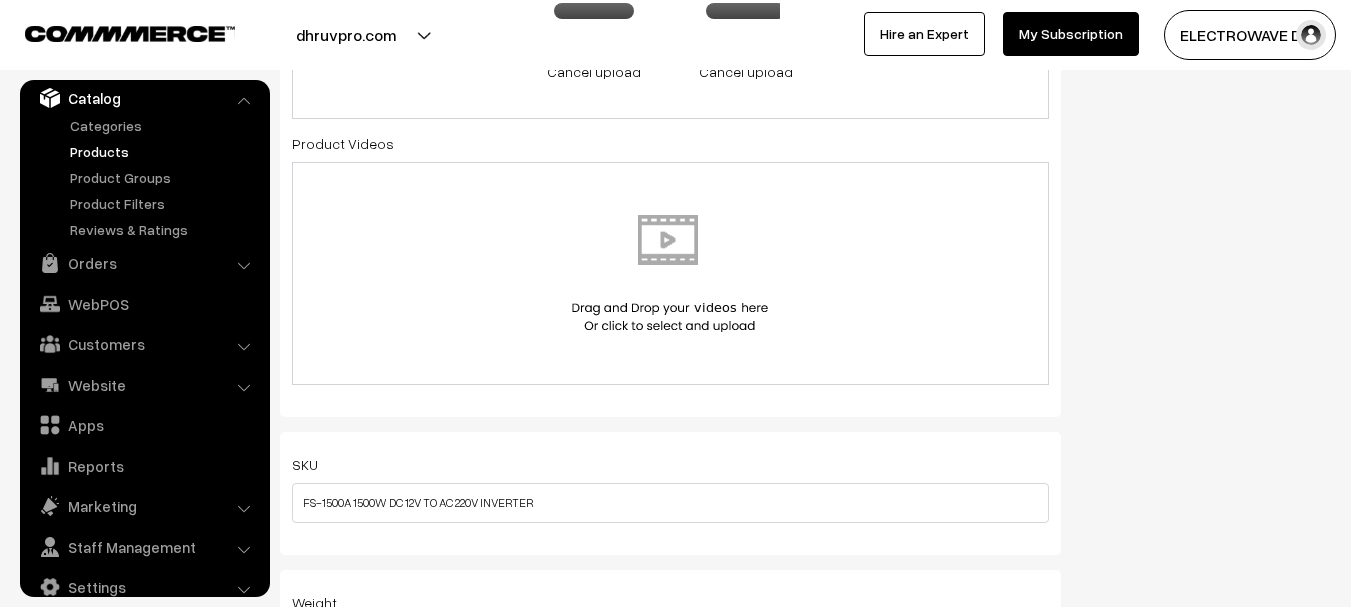 scroll, scrollTop: 1300, scrollLeft: 0, axis: vertical 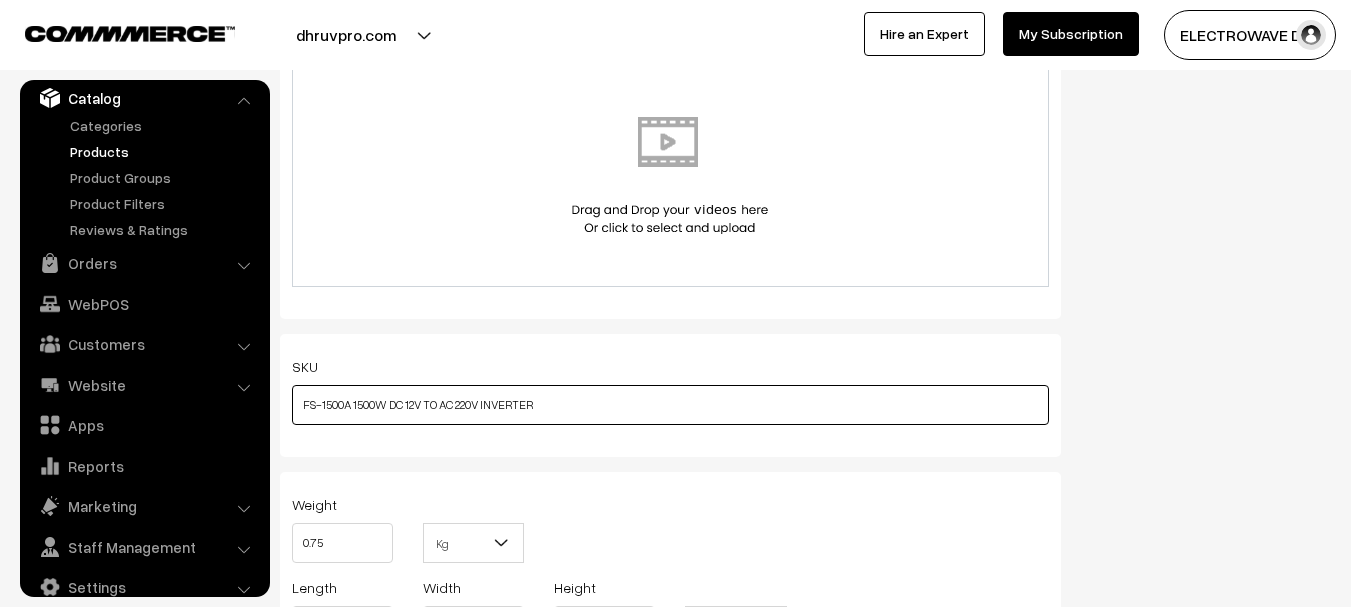 click on "FS-1500A 1500W DC 12V TO AC 220V INVERTER" at bounding box center (670, 405) 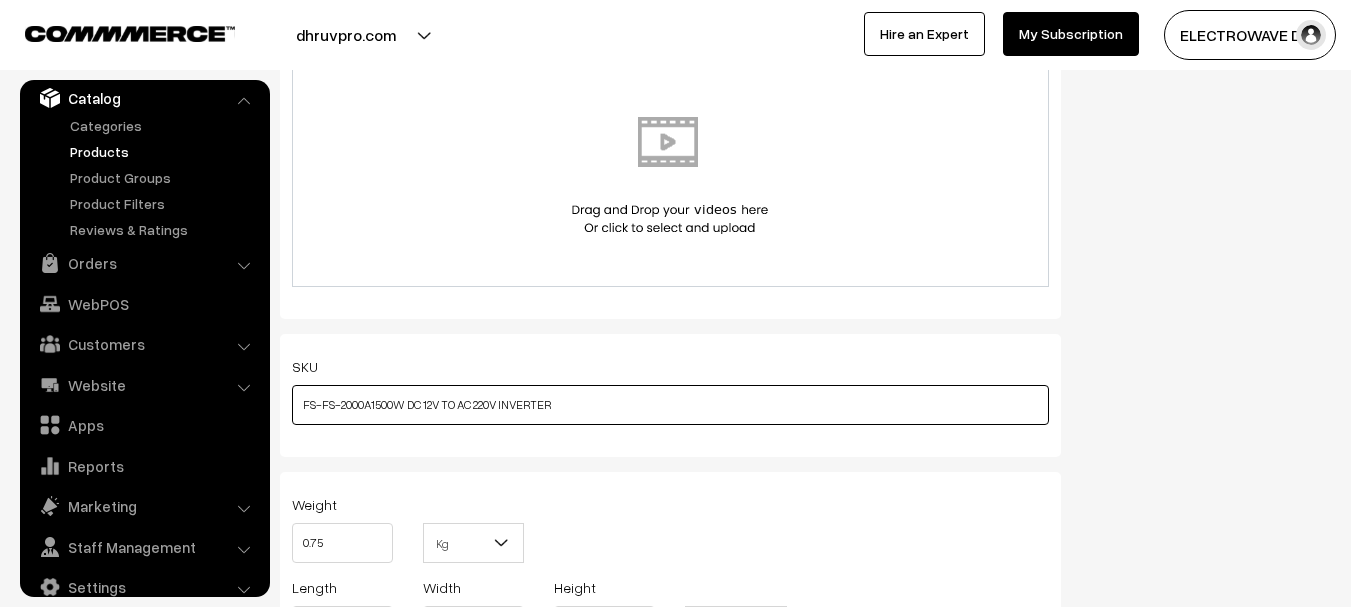 drag, startPoint x: 322, startPoint y: 408, endPoint x: 269, endPoint y: 420, distance: 54.34151 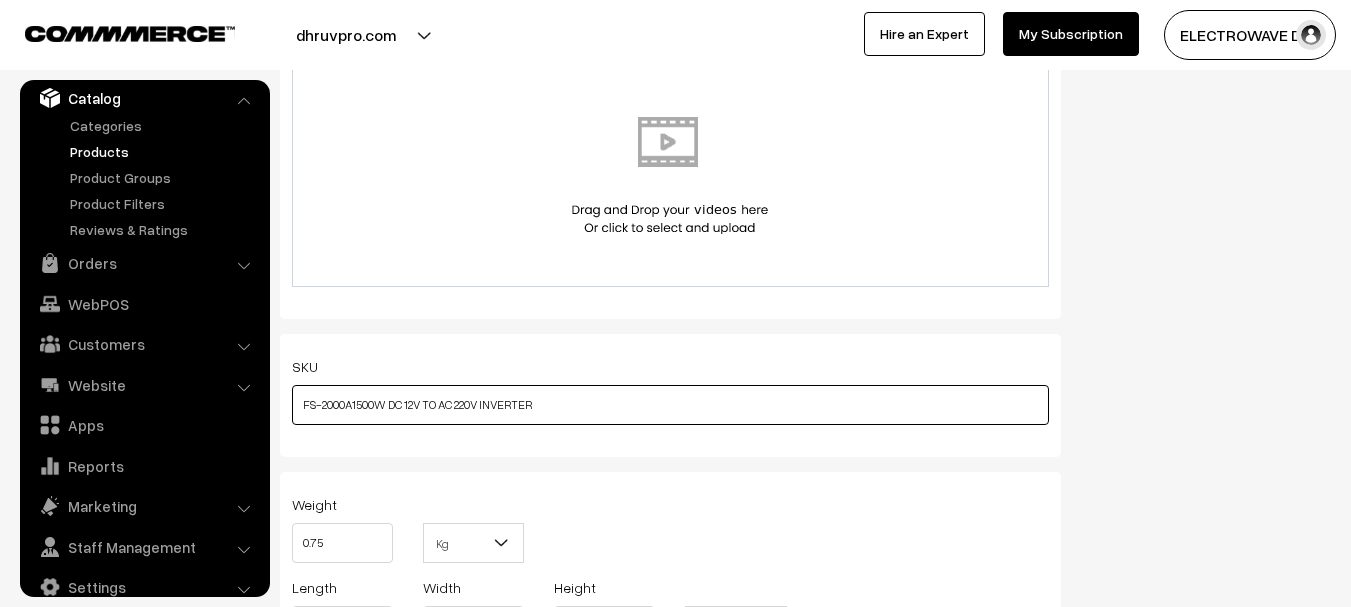 click on "FS-2000A1500W DC 12V TO AC 220V INVERTER" at bounding box center [670, 405] 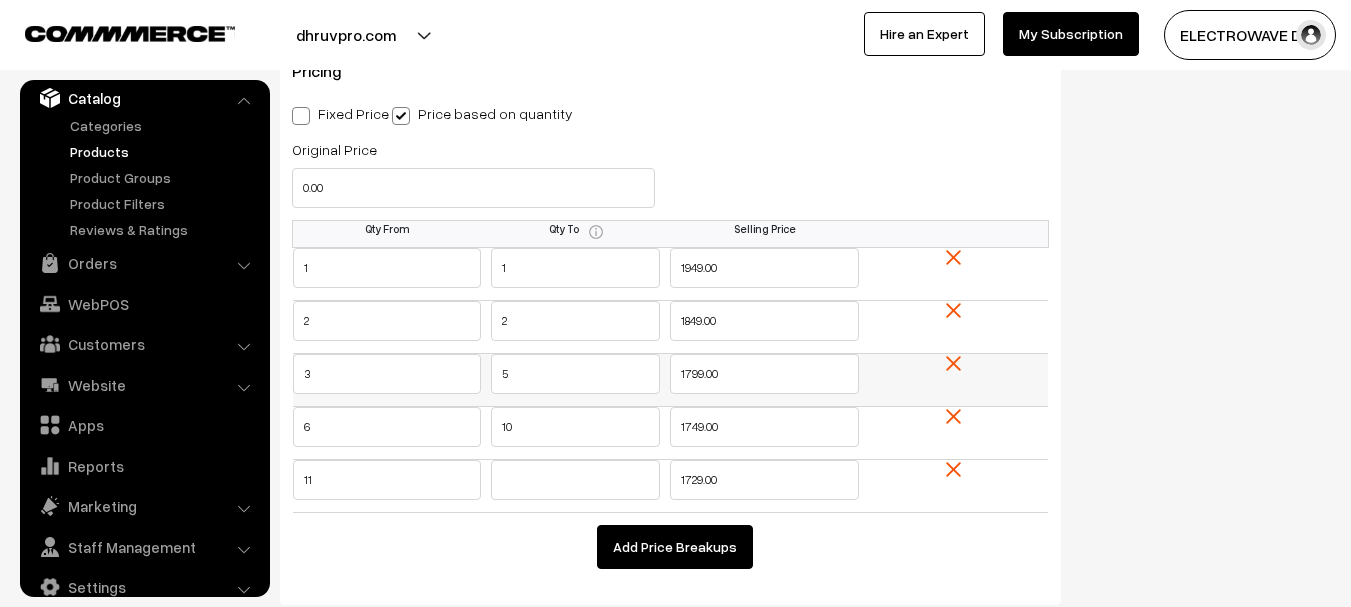 scroll, scrollTop: 2000, scrollLeft: 0, axis: vertical 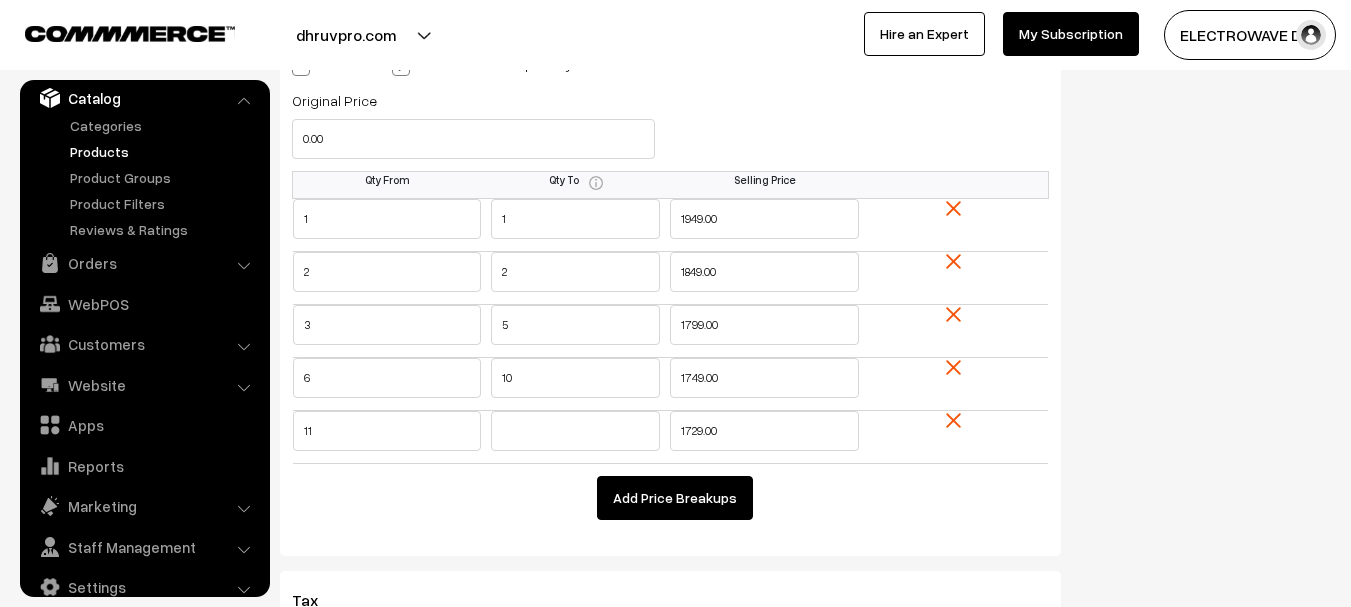 type on "FS-2000A DC 12V TO AC 220V INVERTER" 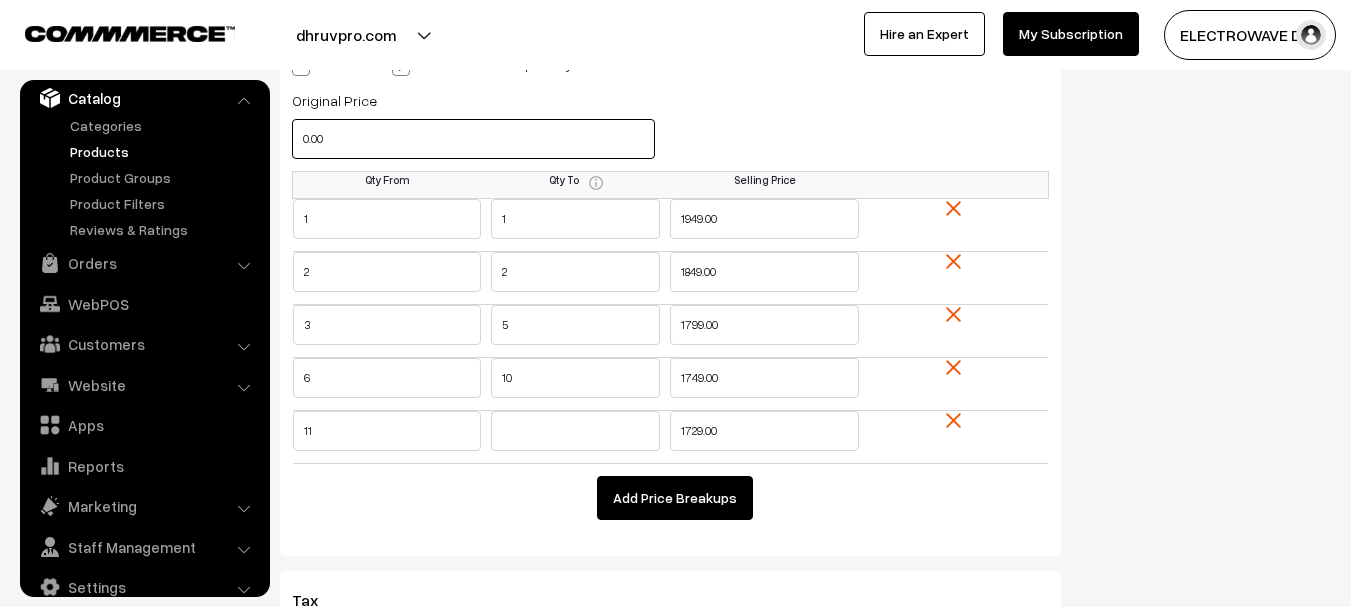 drag, startPoint x: 363, startPoint y: 140, endPoint x: 284, endPoint y: 153, distance: 80.06248 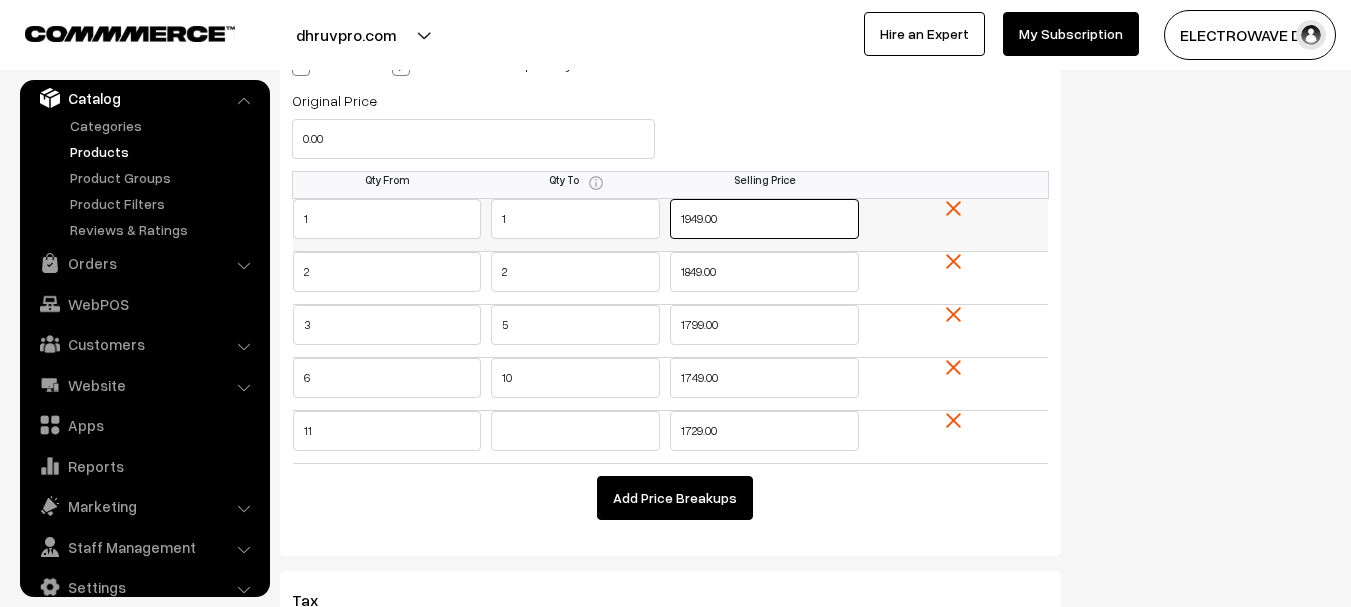 drag, startPoint x: 755, startPoint y: 225, endPoint x: 661, endPoint y: 218, distance: 94.26028 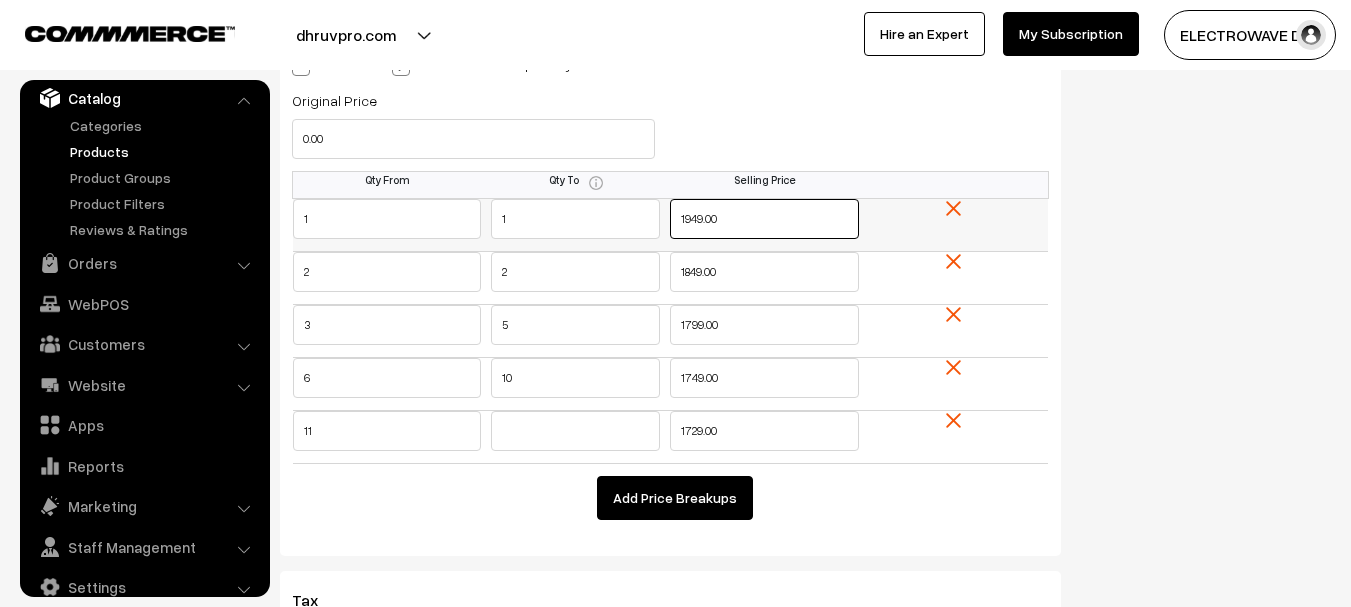 click on "1
1
1949.00" at bounding box center [671, 225] 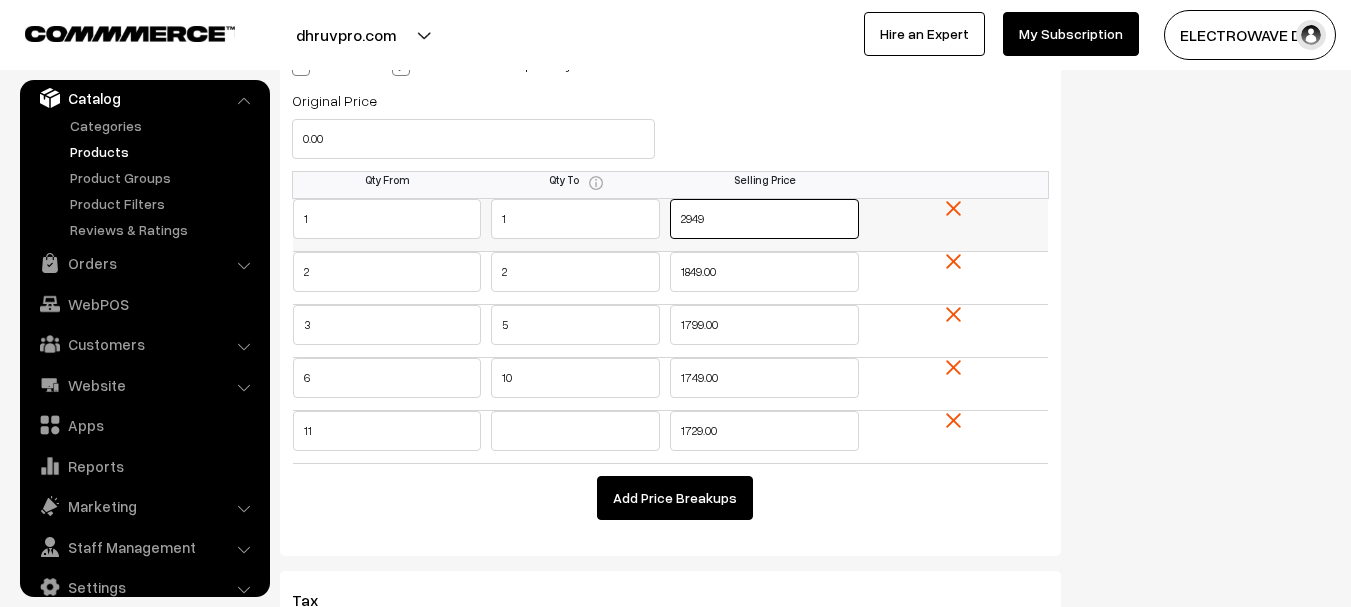 type on "2949" 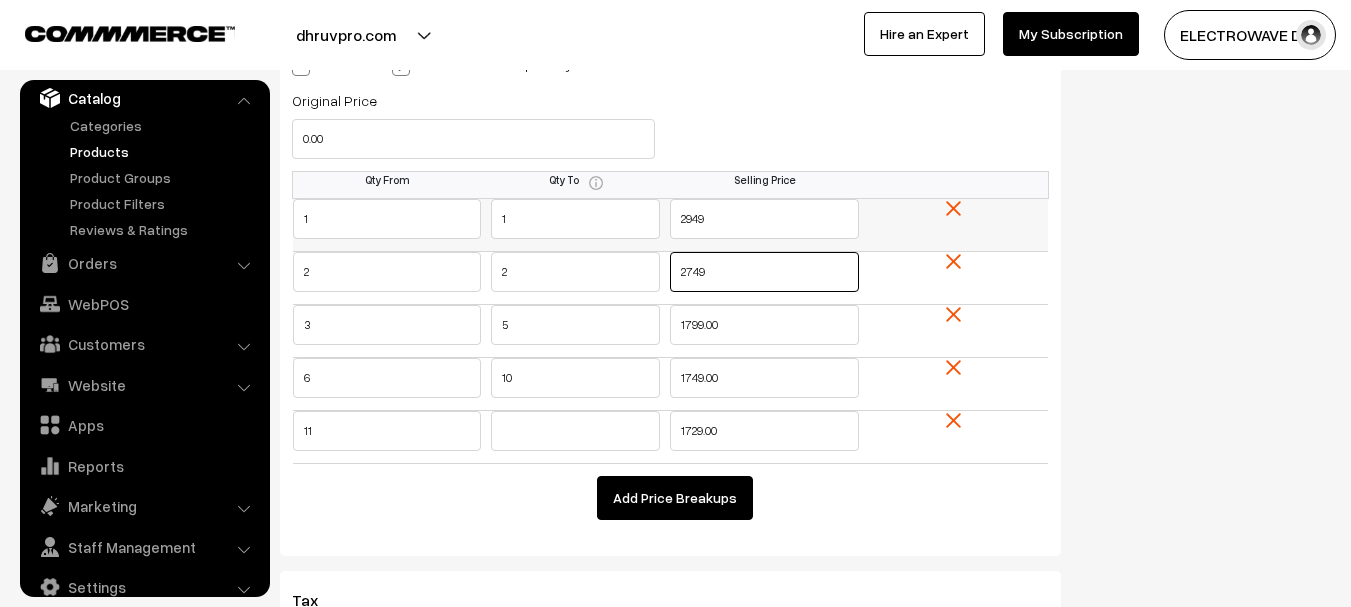 type on "2749" 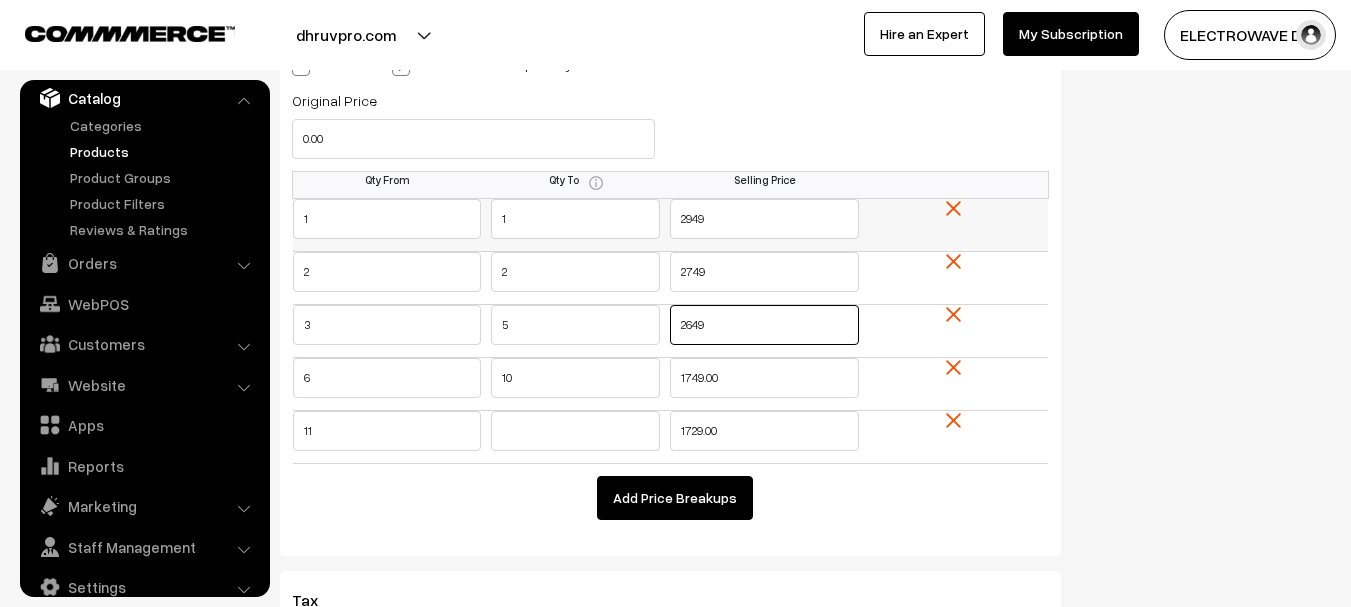 type on "2649" 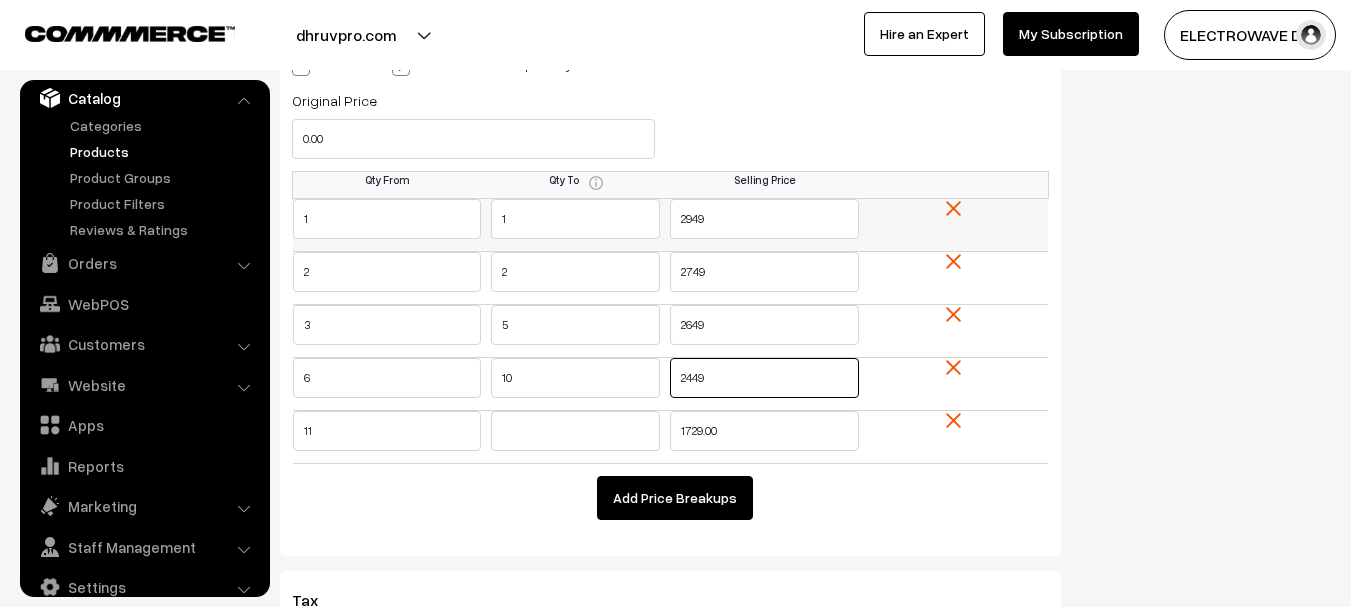 type on "2449" 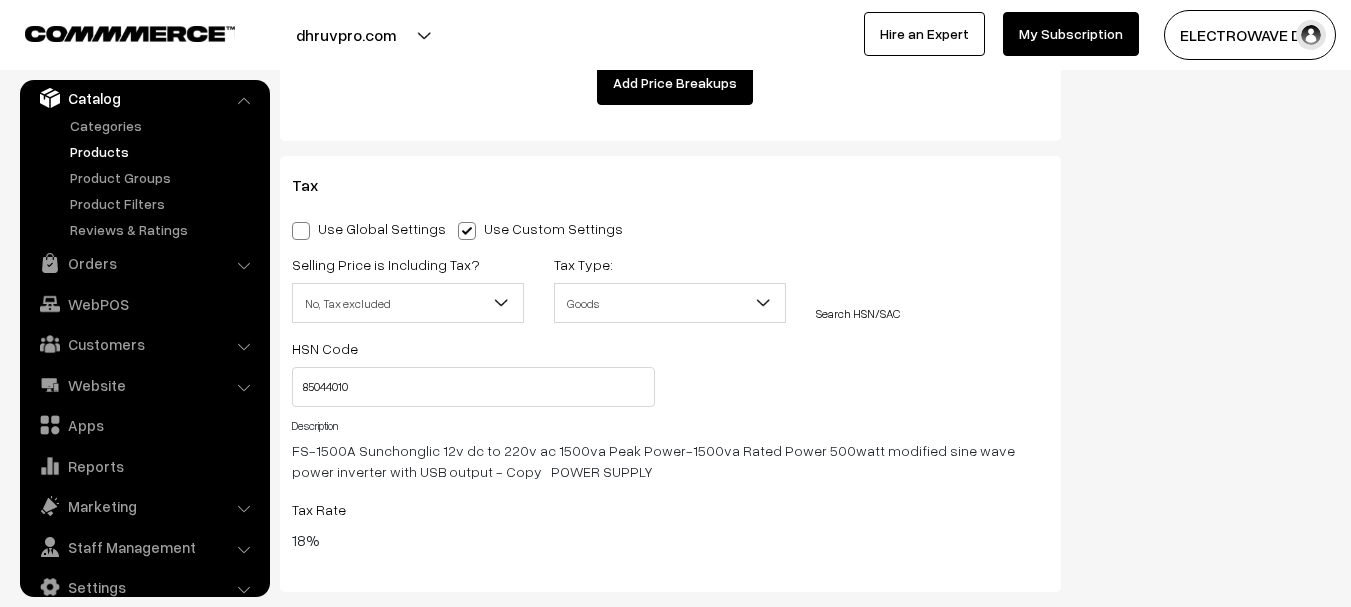 scroll, scrollTop: 2500, scrollLeft: 0, axis: vertical 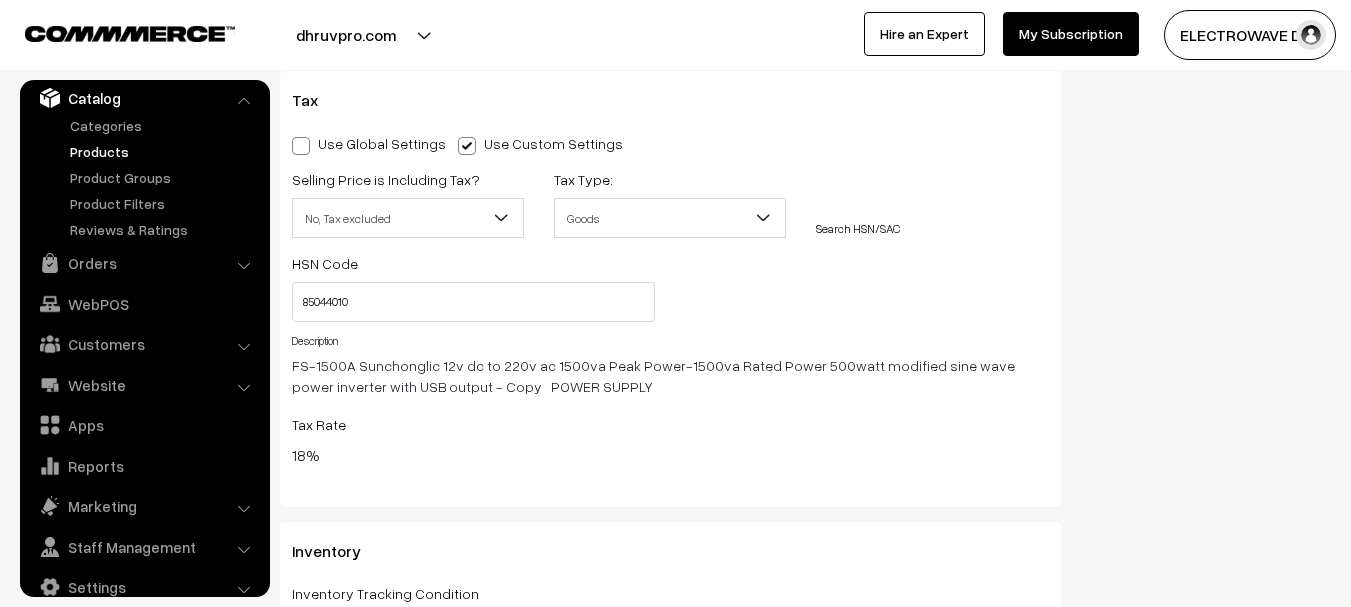 type on "2249" 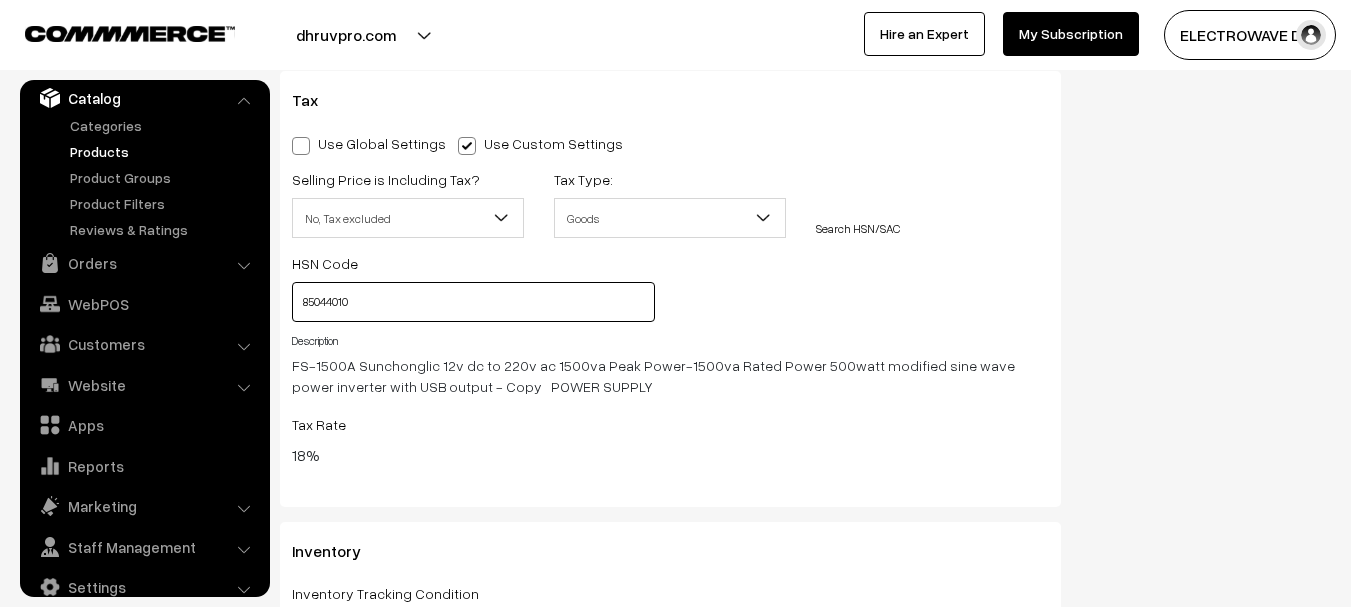 click on "85044010" at bounding box center [473, 302] 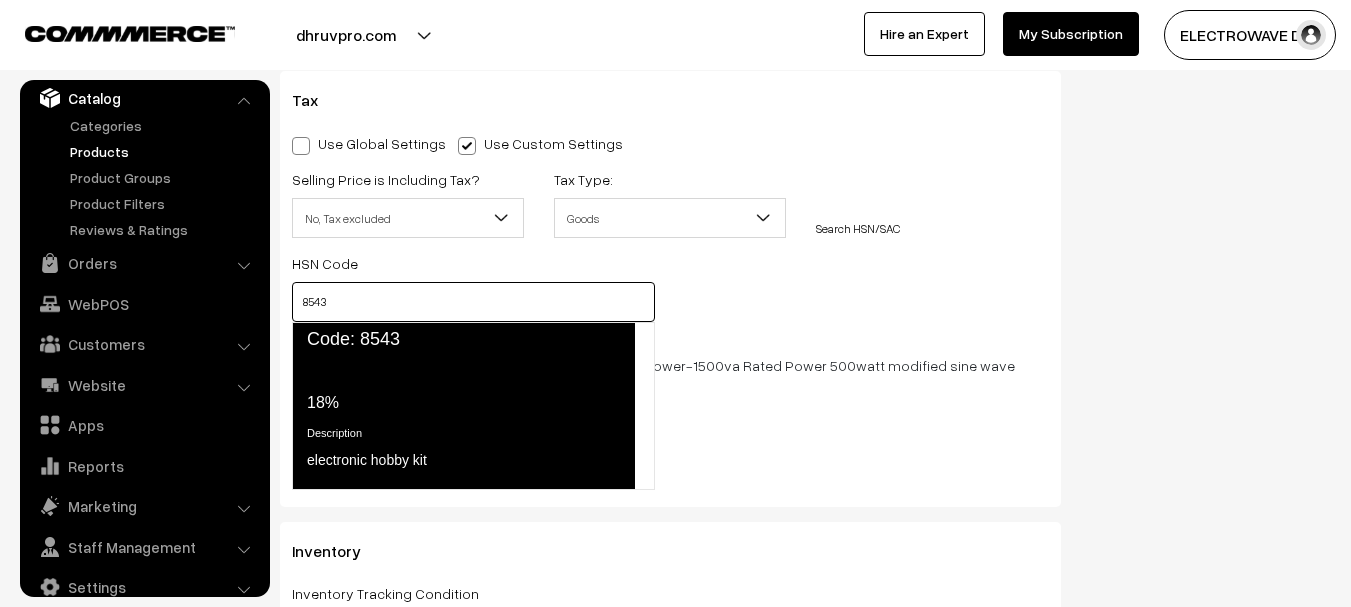 click on "Tax Rate" 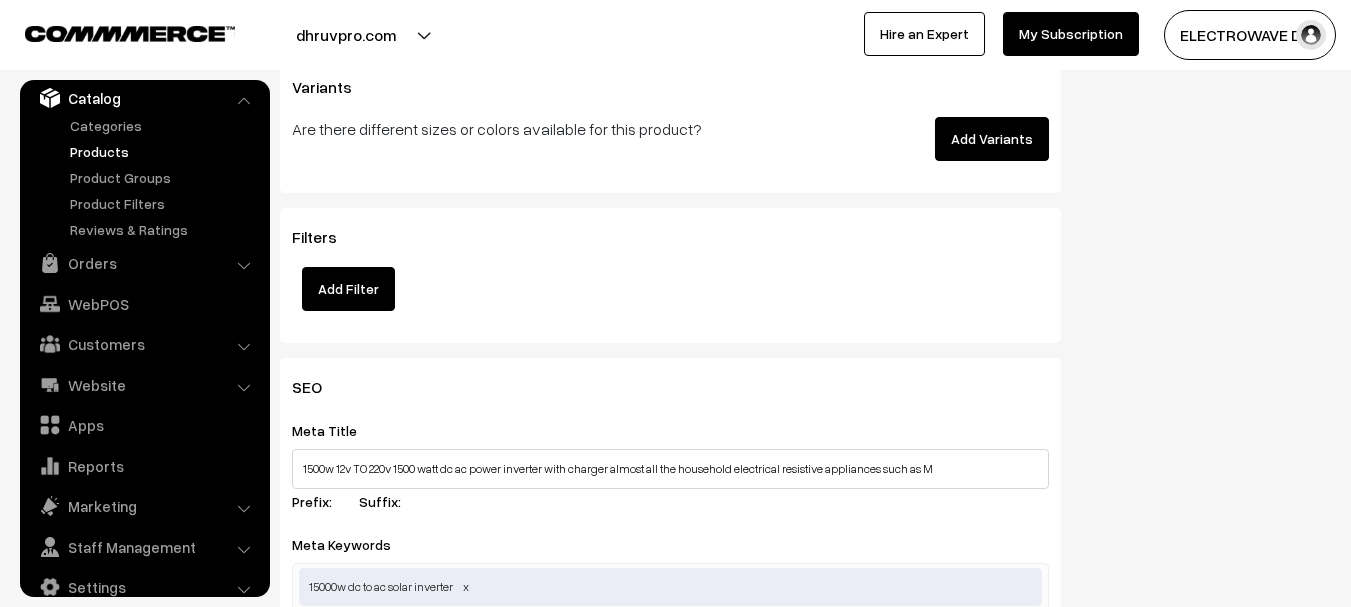 scroll, scrollTop: 3500, scrollLeft: 0, axis: vertical 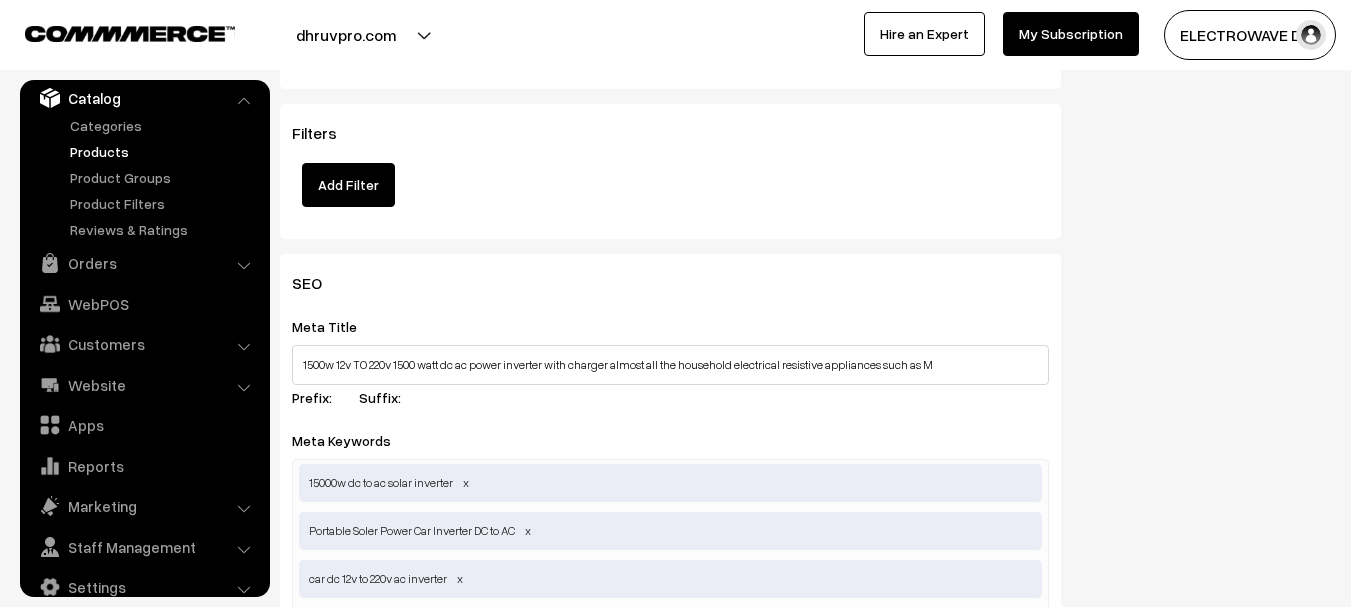 type on "8543" 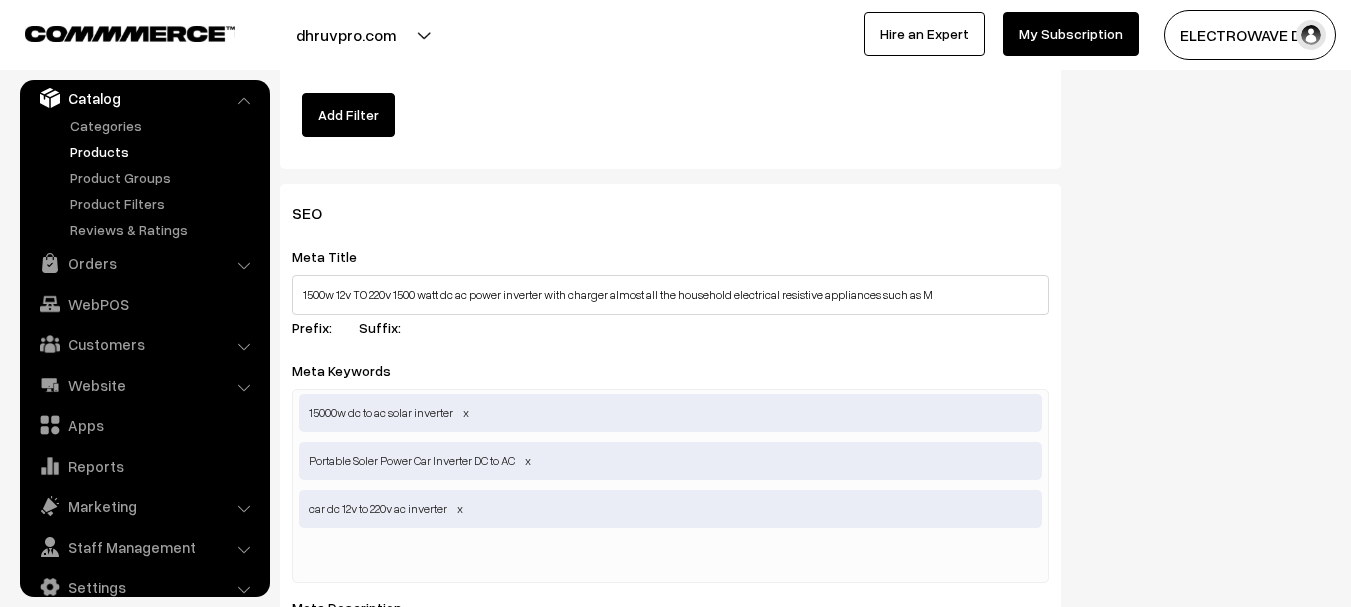scroll, scrollTop: 3700, scrollLeft: 0, axis: vertical 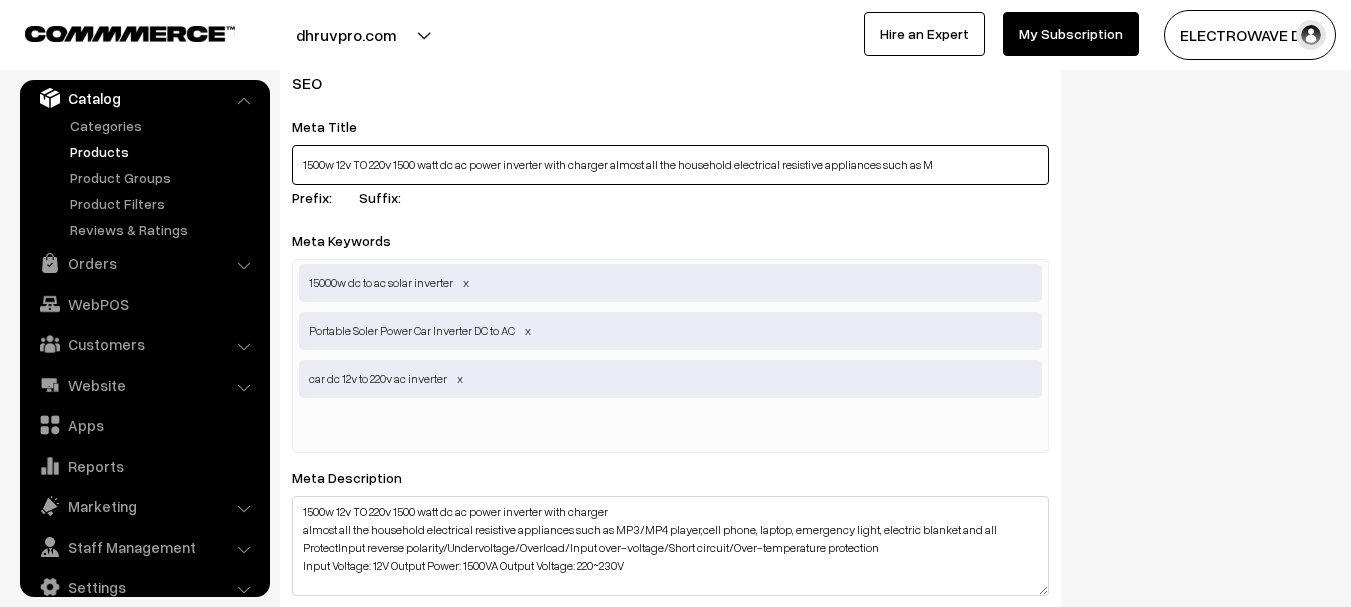 click on "1500w 12v TO 220v 1500 watt dc ac power inverter with charger almost all the household electrical resistive appliances such as M" at bounding box center (670, 165) 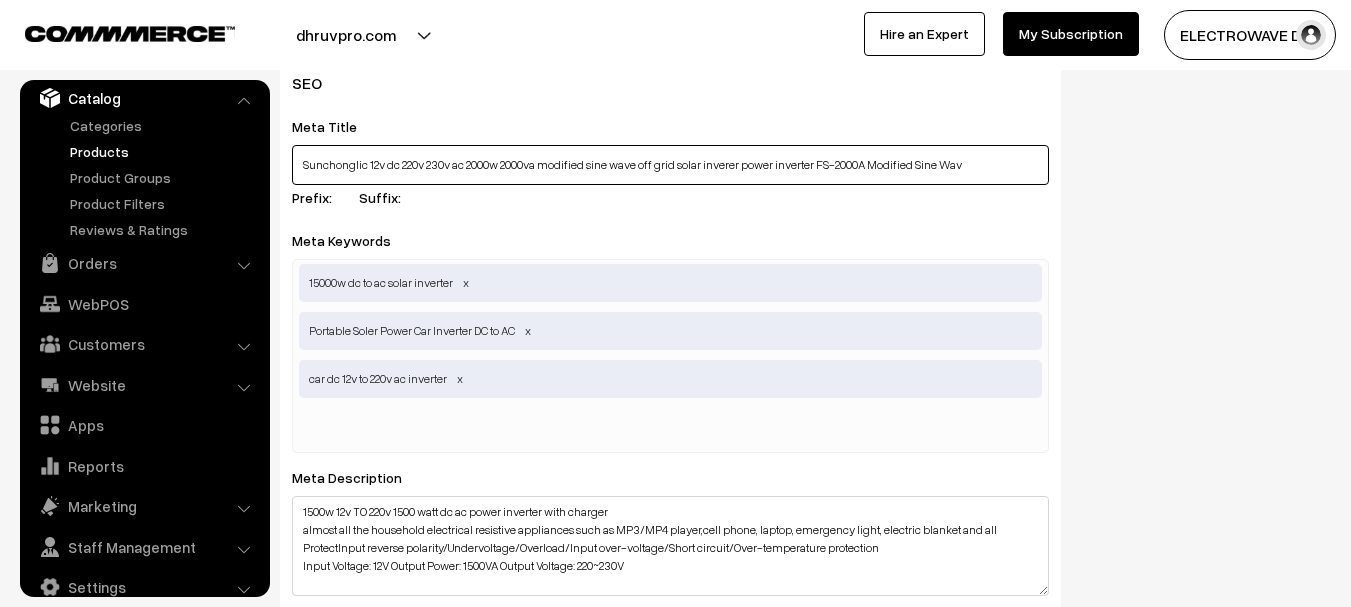 type on "Sunchonglic 12v dc 220v 230v ac 2000w 2000va modified sine wave off grid solar inverer power inverter FS-2000A Modified Sine Wav" 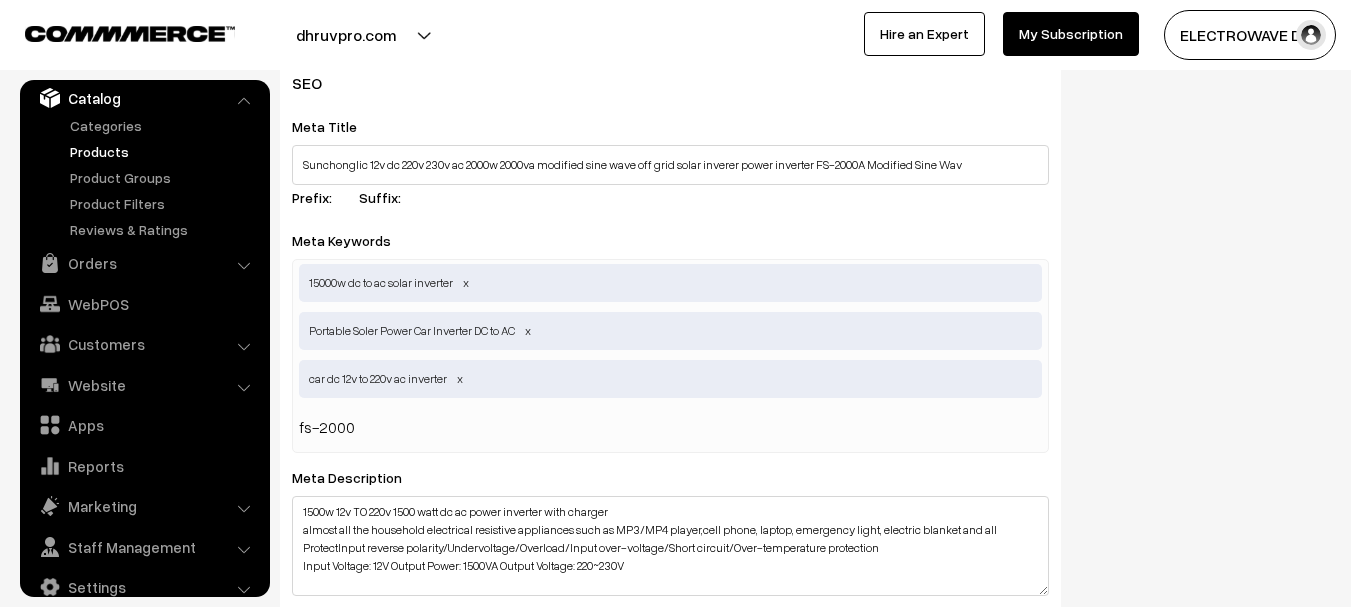 type on "fs-2000a" 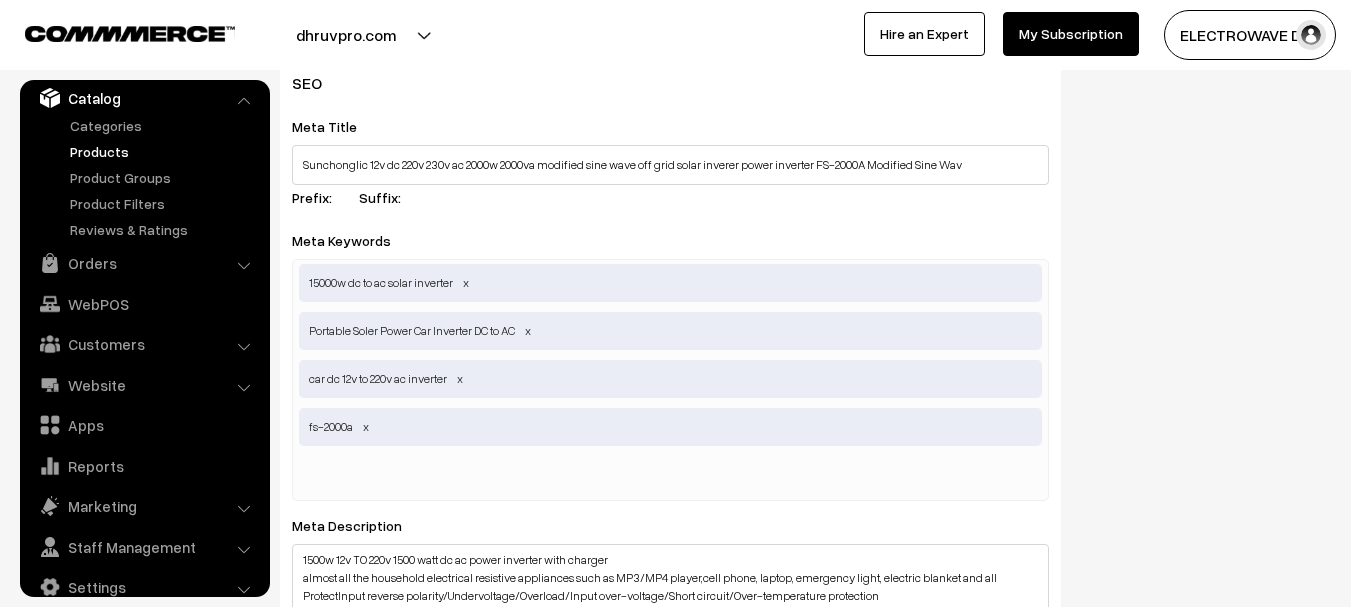 paste on "FS-2000A" 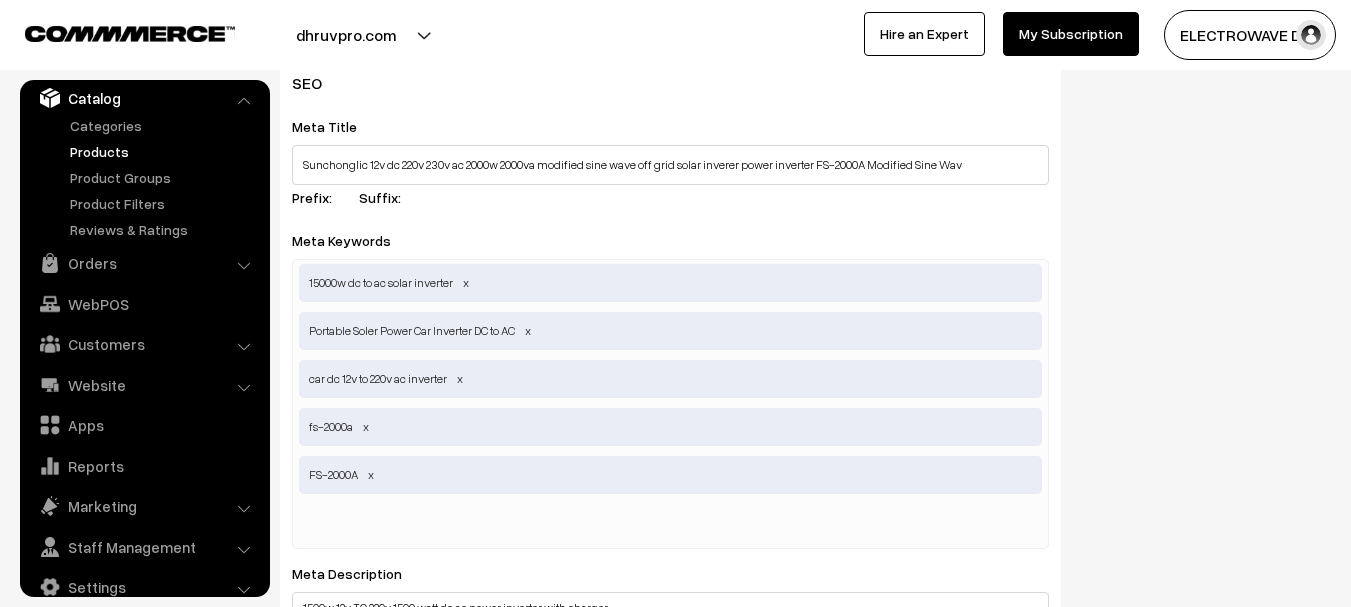 paste on "Modified Sine Wave Inverter" 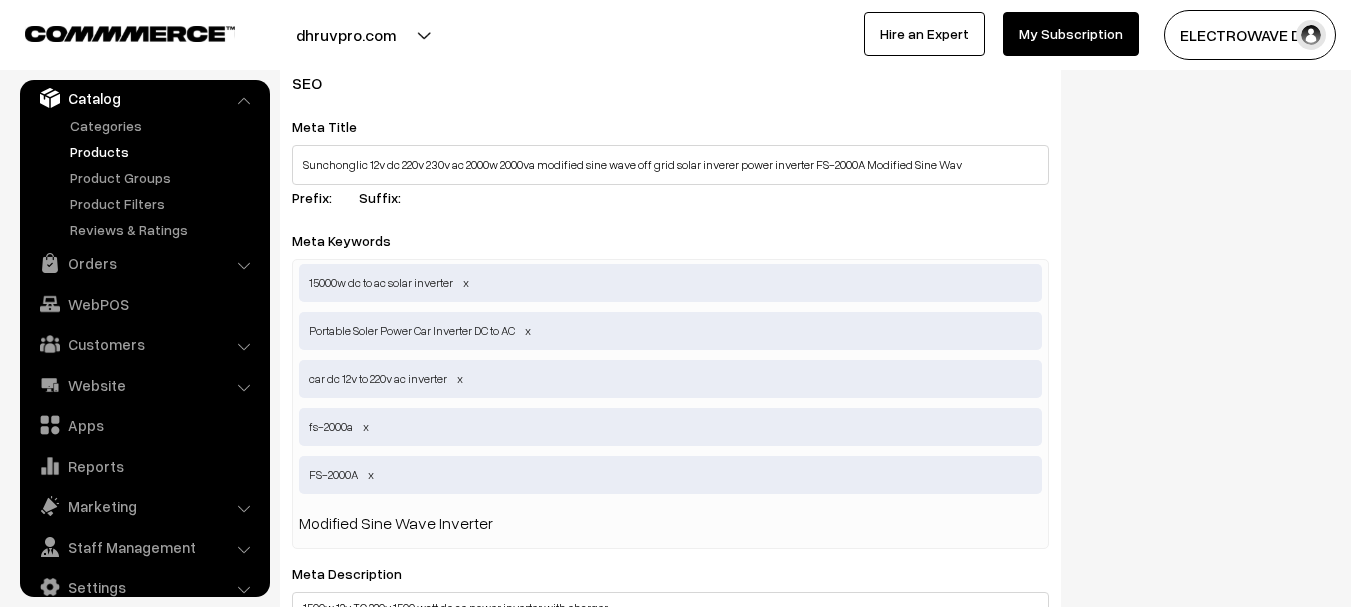 type 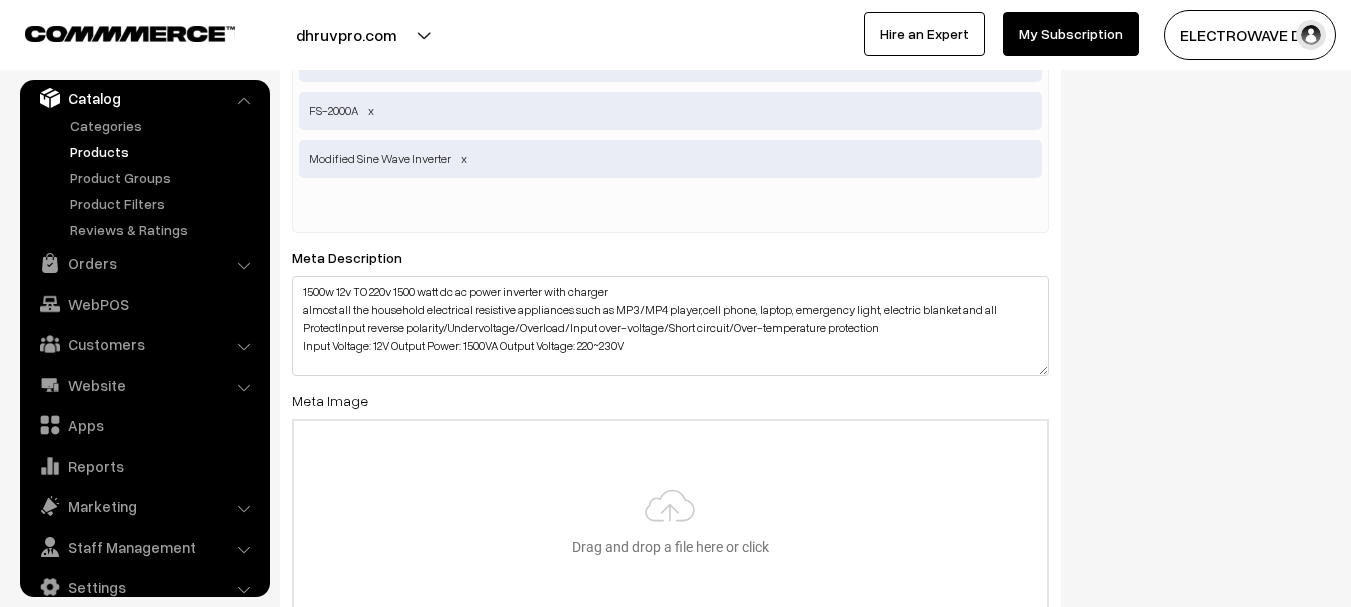 scroll, scrollTop: 4100, scrollLeft: 0, axis: vertical 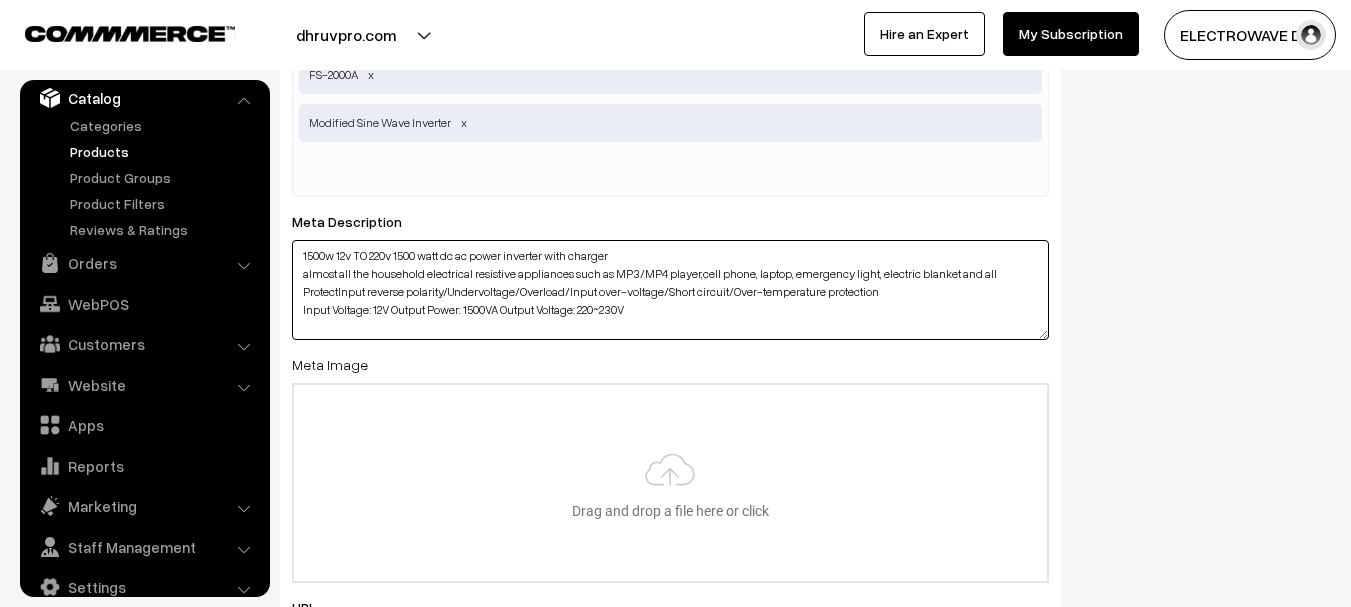 click on "1500w 12v TO 220v 1500 watt dc ac power inverter with charger
almost all the household electrical resistive appliances such as MP3/MP4 player,cell phone, laptop, emergency light, electric blanket and all
ProtectInput reverse polarity/Undervoltage/Overload/Input over-voltage/Short circuit/Over-temperature protection
Input Voltage: 12V Output Power: 1500VA Output Voltage: 220~230V" at bounding box center [670, 290] 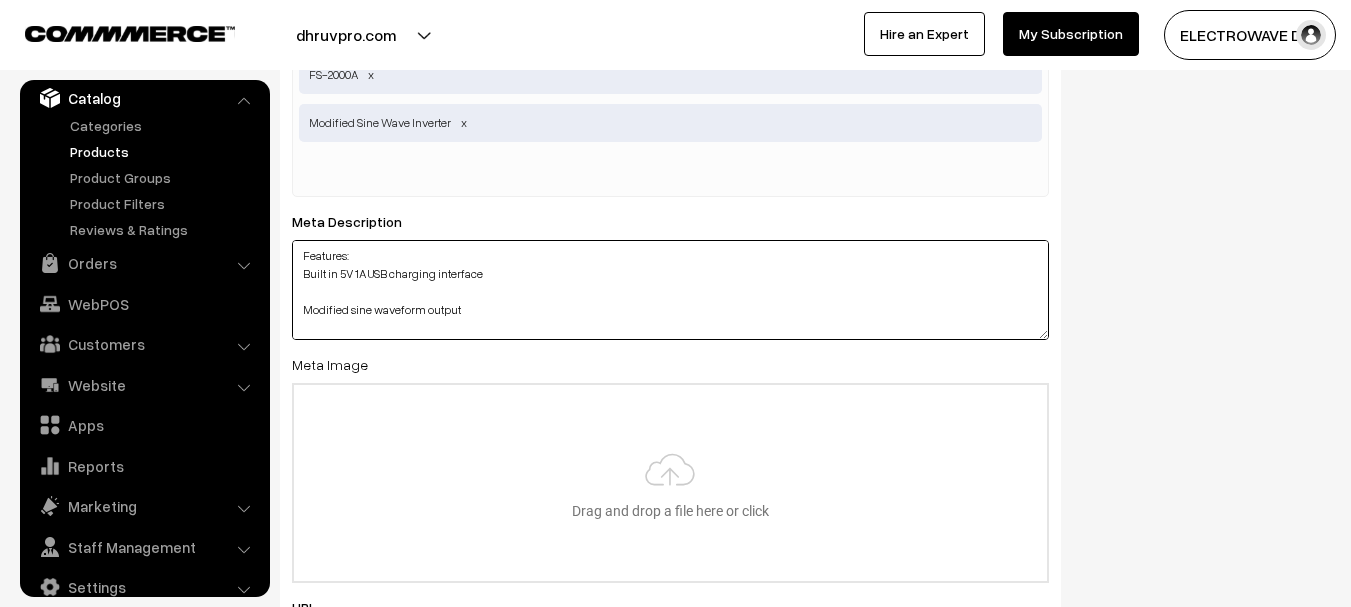 scroll, scrollTop: 374, scrollLeft: 0, axis: vertical 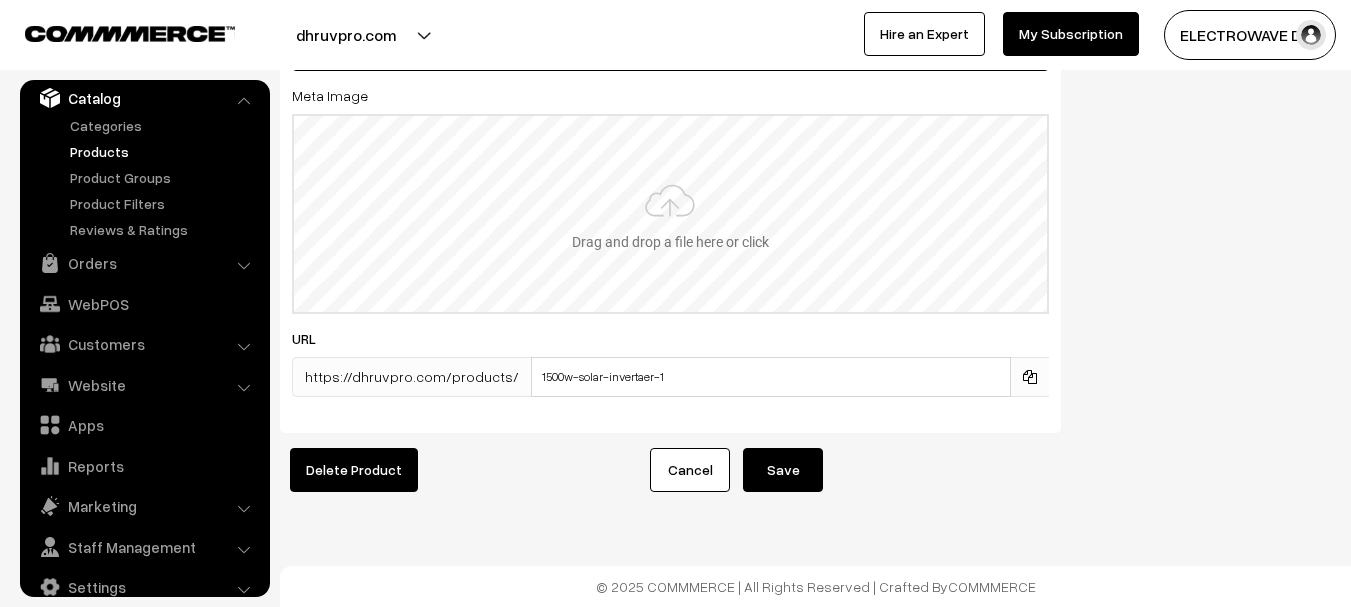 type on "Features:
Built in 5V 1A USB charging interface
Modified sine waveform output
High conversion efficiency, smart soft start function
Input and output are completely independent
Smart, light,and portable designed for home use
Universal socket, suitable for all kinds of plugs
Applicable for resistive AC loads
High-procision voltage stability technology
Aerospace-grade silence technology
Cooler of fan and working status are intellectually controlled by MCU, which mostly prolongs its service life and helps to save the power consumption
Multiple safe protections are designed,including overload/overvoltage/low voltage/high temperature,output short circuit protection and battery reverse protection.
INQUIRE NOW" 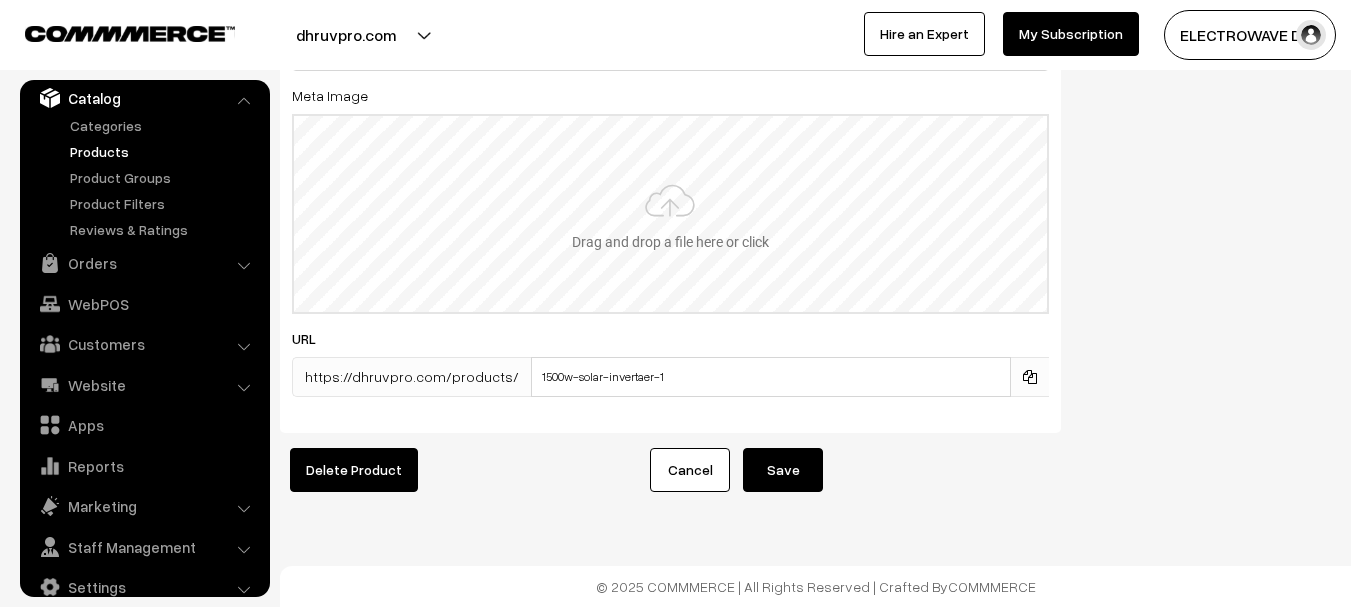 click at bounding box center (670, 214) 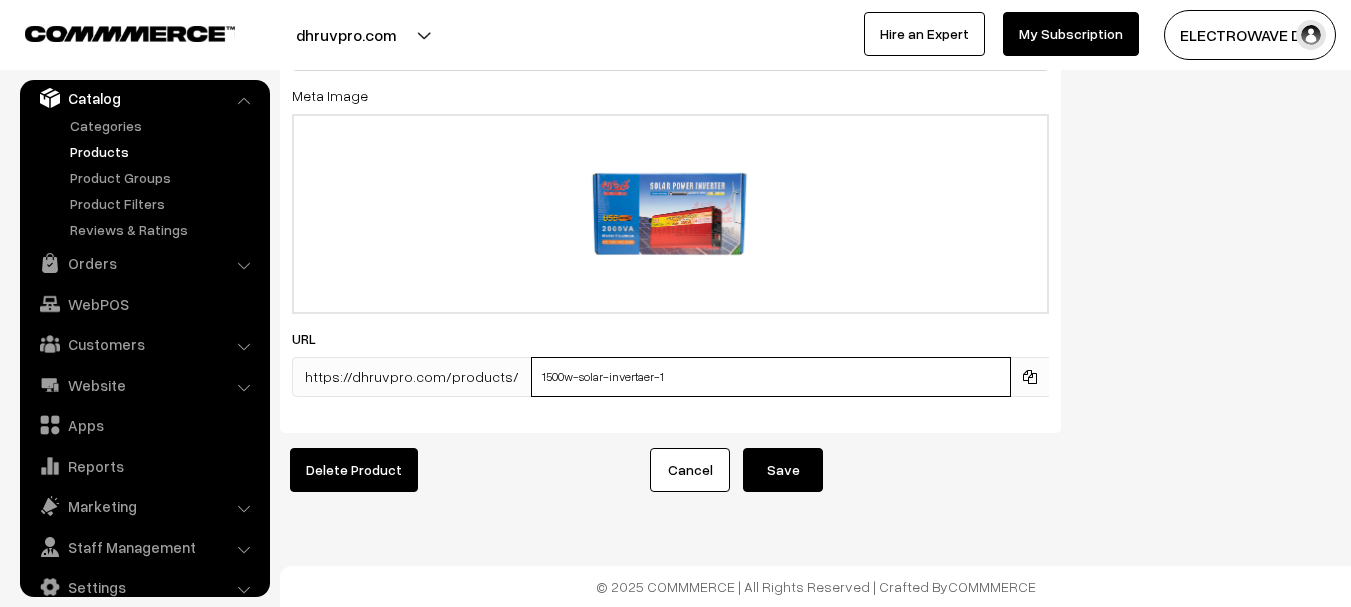 click on "1500w-solar-invertaer-1" at bounding box center (771, 377) 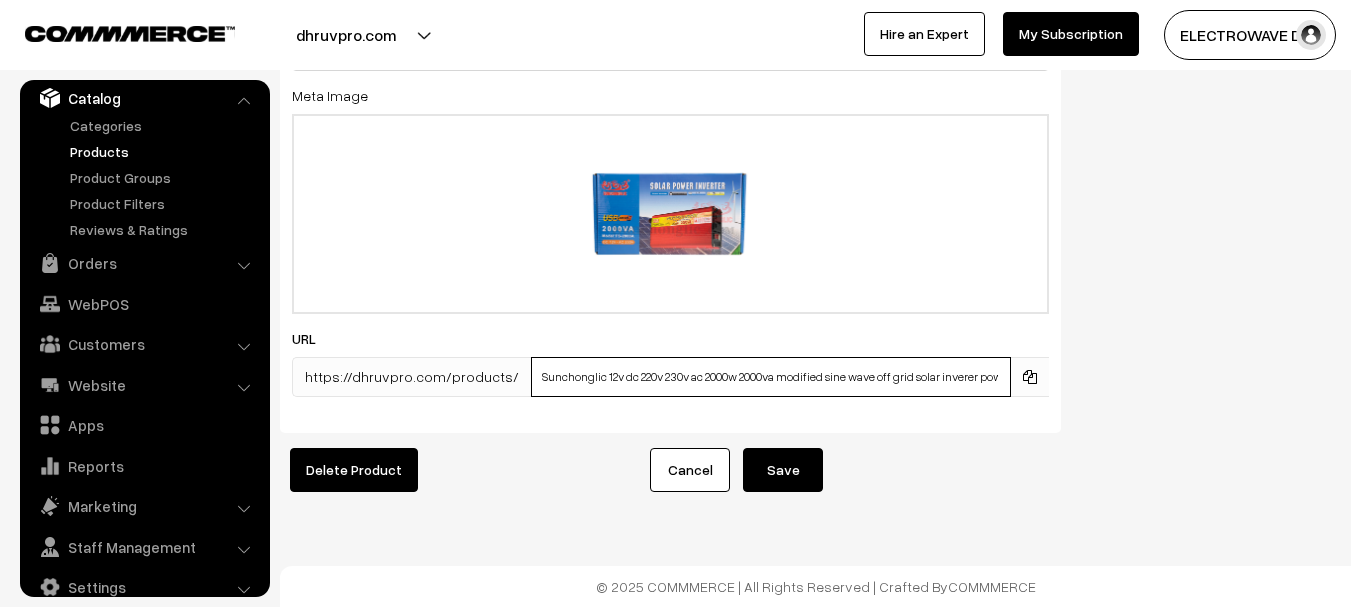 scroll, scrollTop: 0, scrollLeft: 94, axis: horizontal 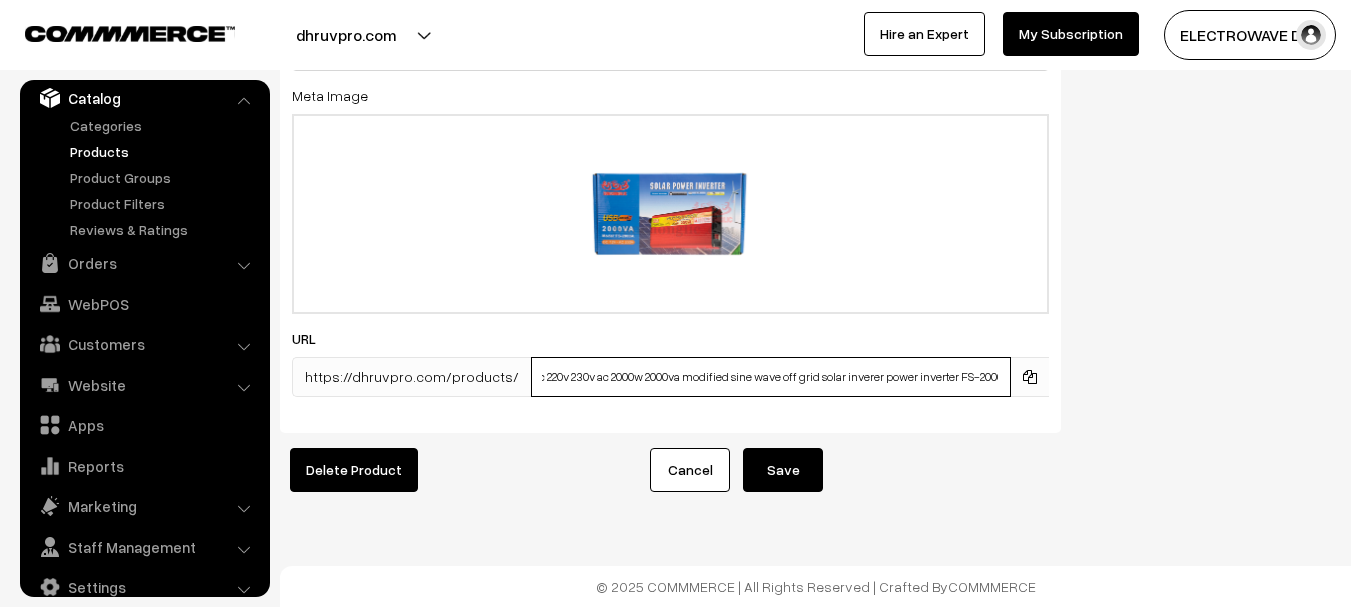 type on "Sunchonglic 12v dc 220v 230v ac 2000w 2000va modified sine wave off grid solar inverer power inverter FS-2000A" 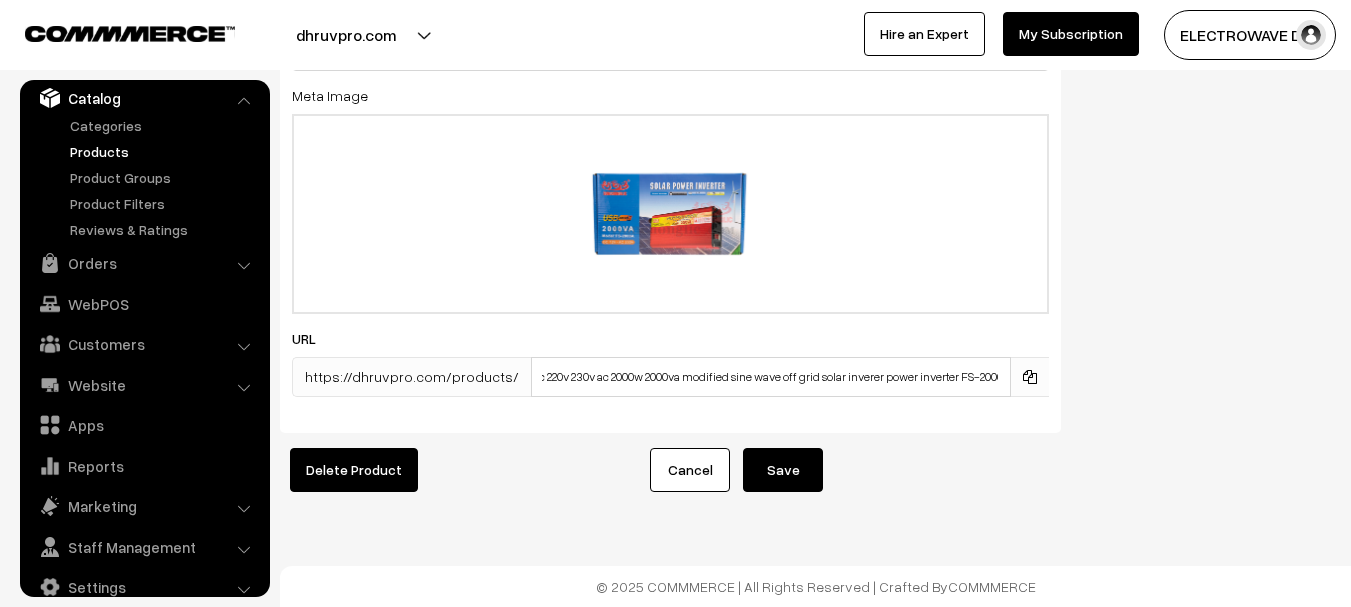 click on "Save" at bounding box center [783, 470] 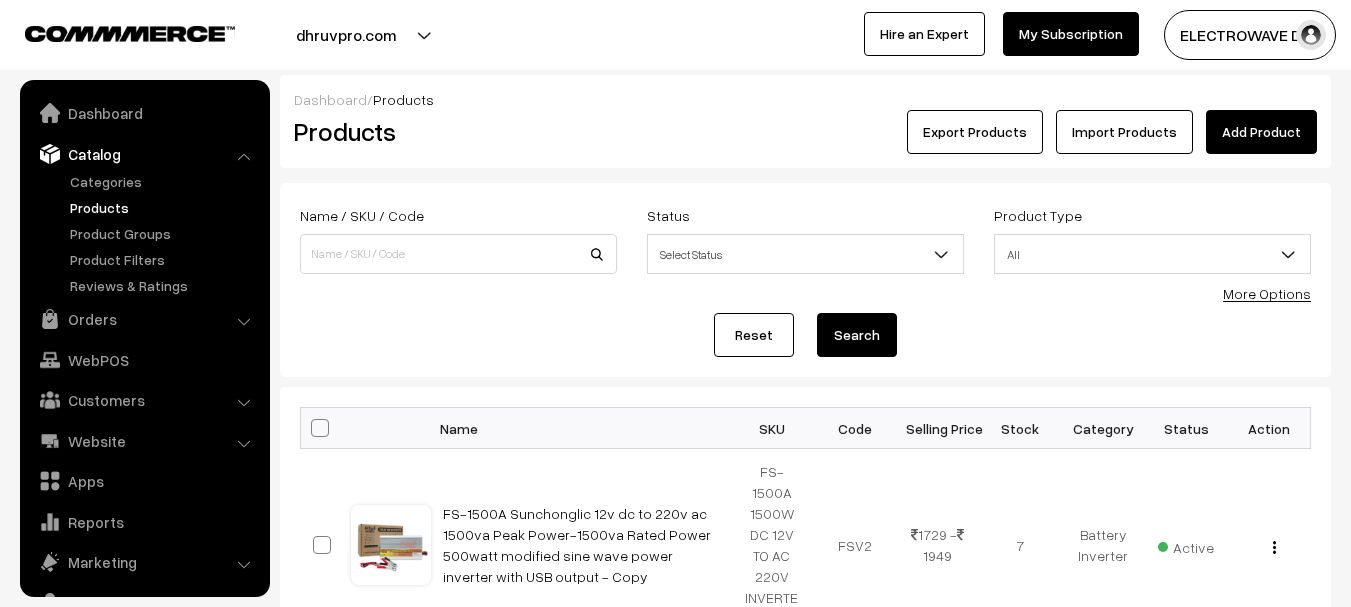 scroll, scrollTop: 0, scrollLeft: 0, axis: both 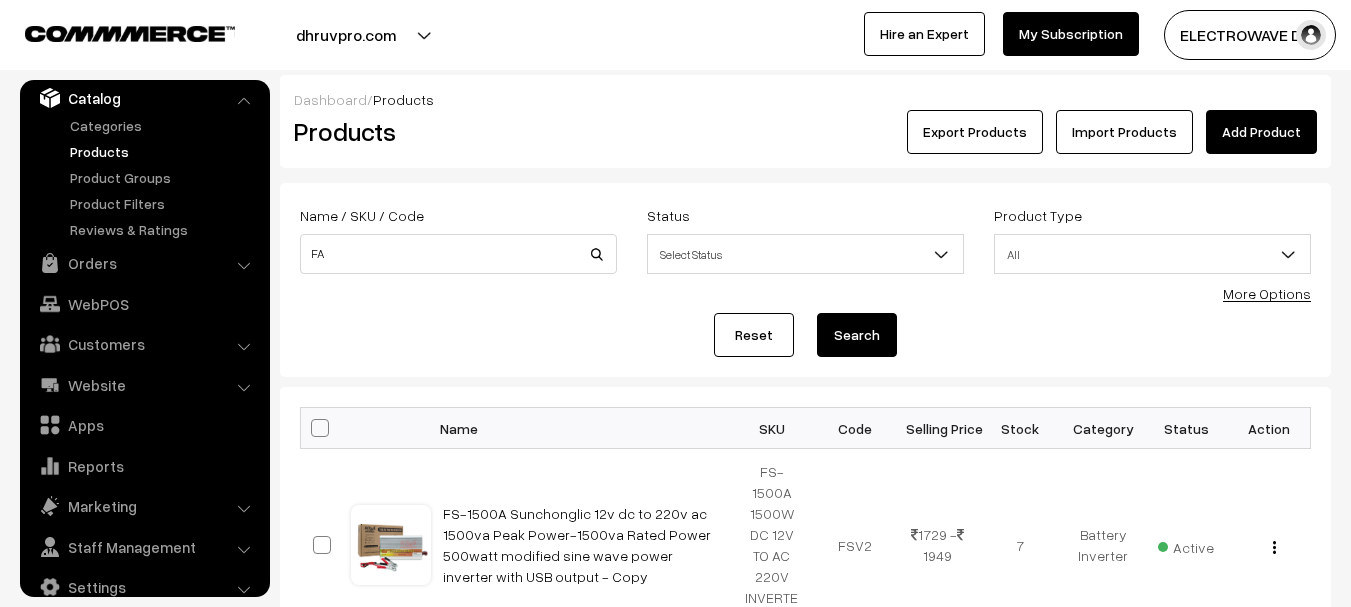 type on "FA" 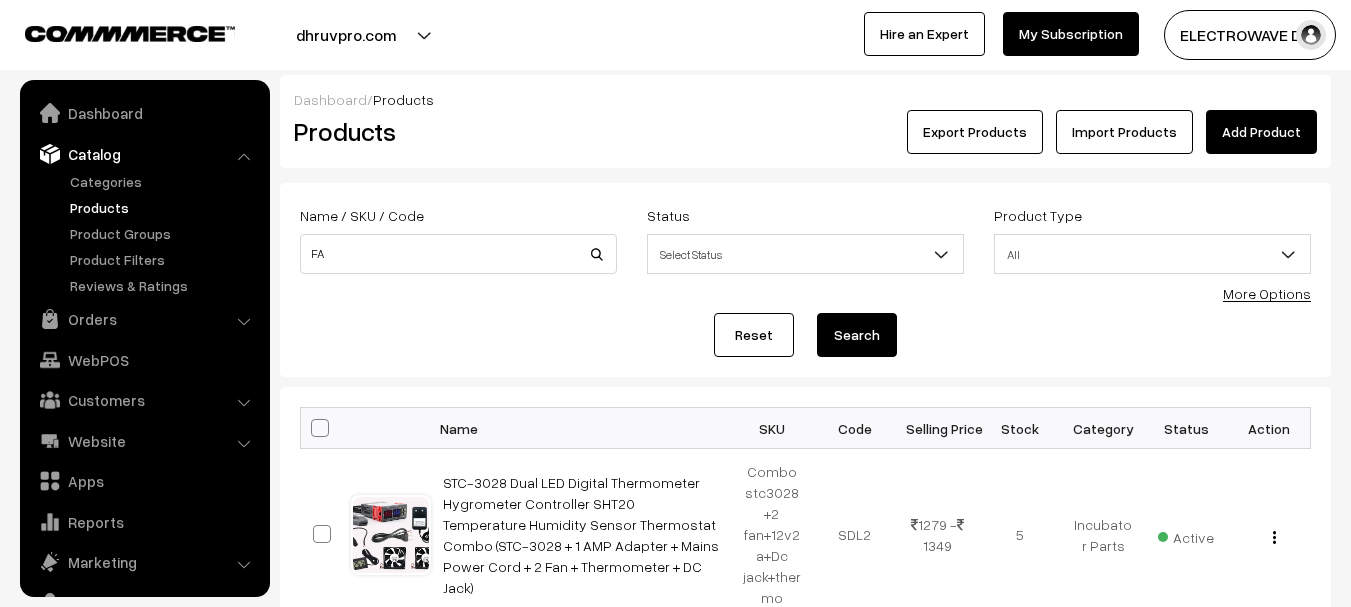scroll, scrollTop: 652, scrollLeft: 0, axis: vertical 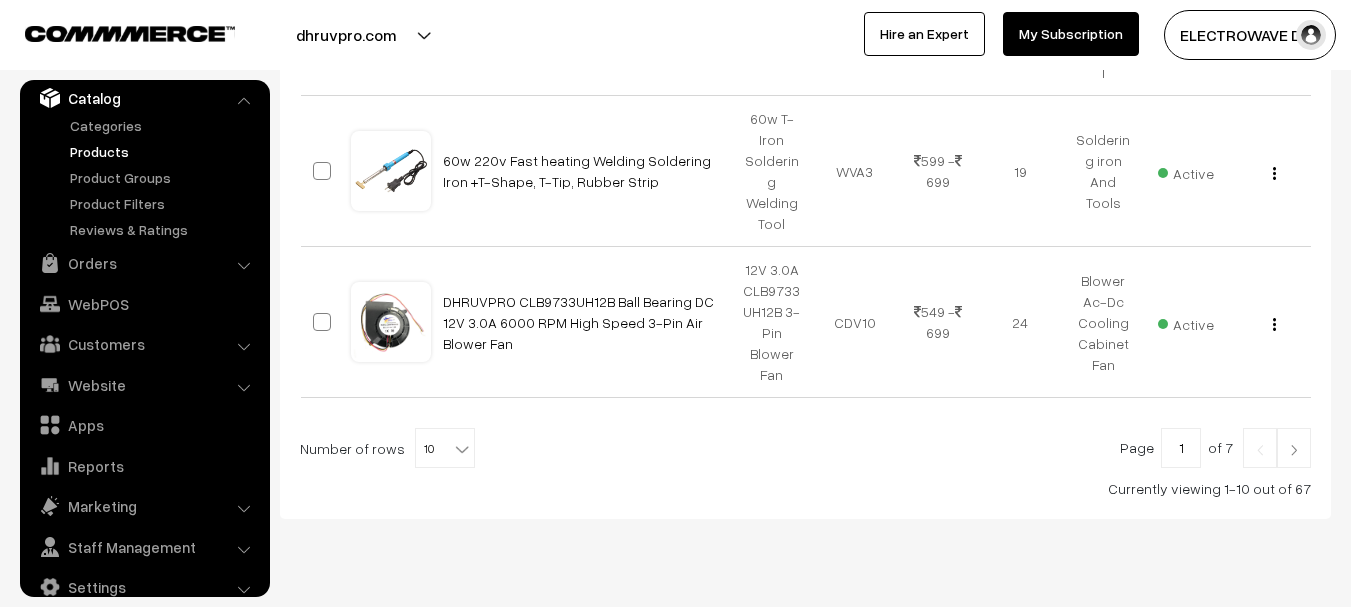 click at bounding box center (1294, 448) 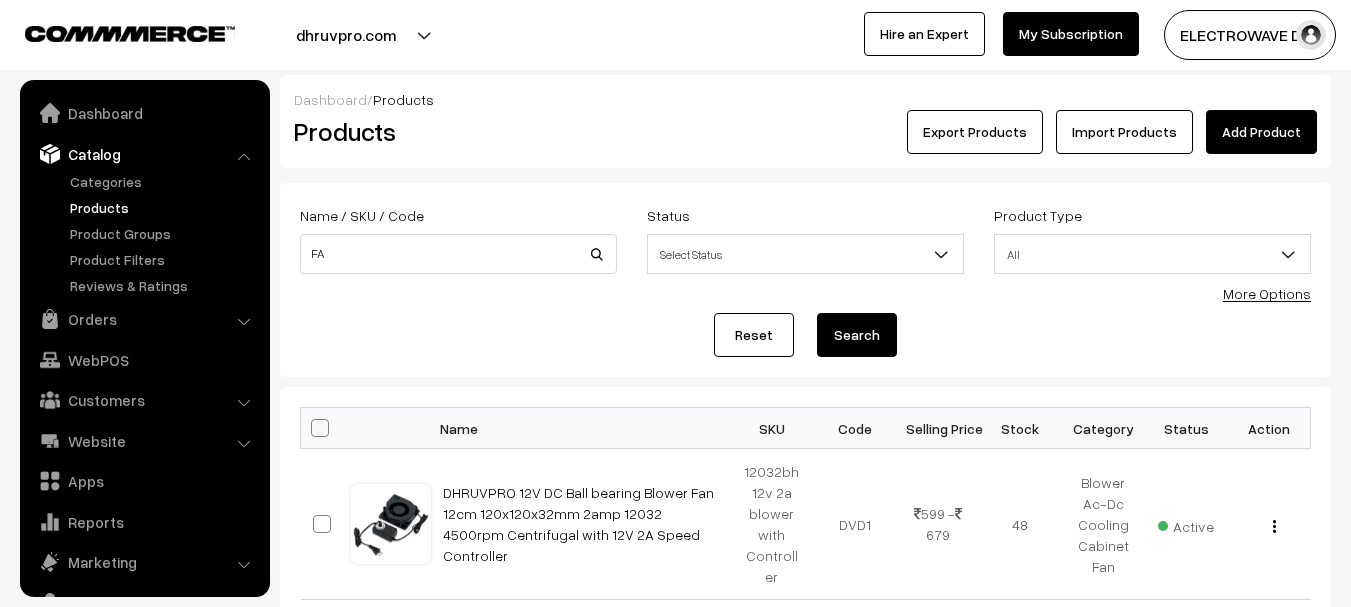 scroll, scrollTop: 0, scrollLeft: 0, axis: both 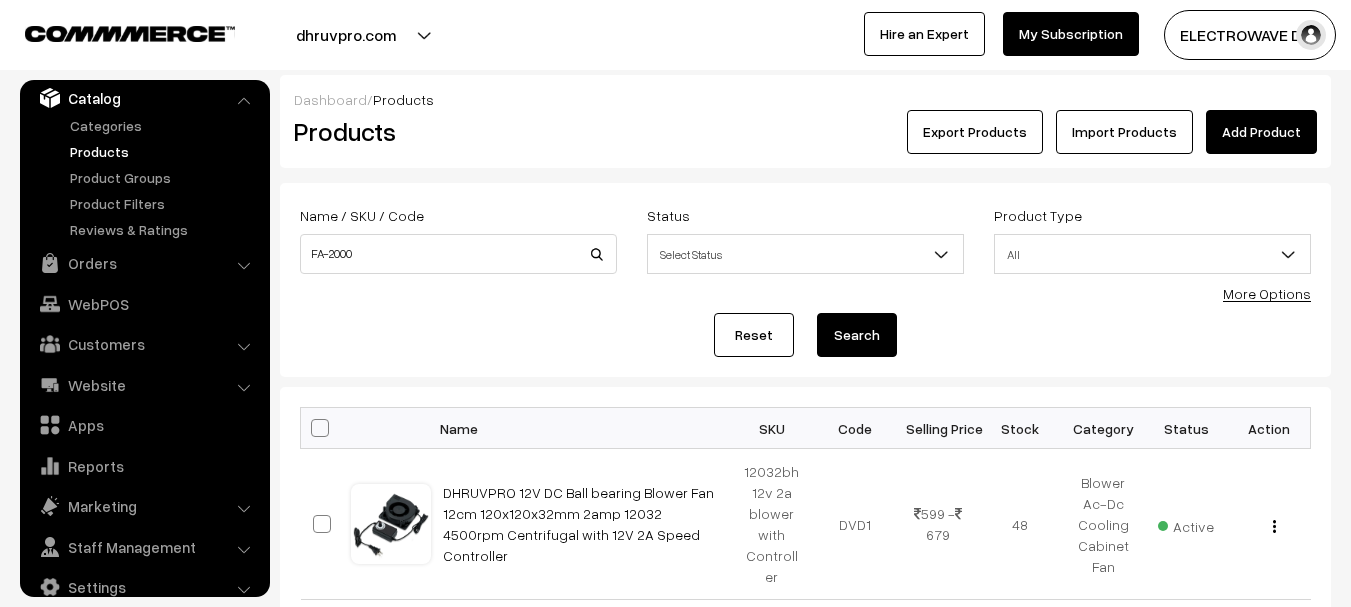 type on "FA-2000" 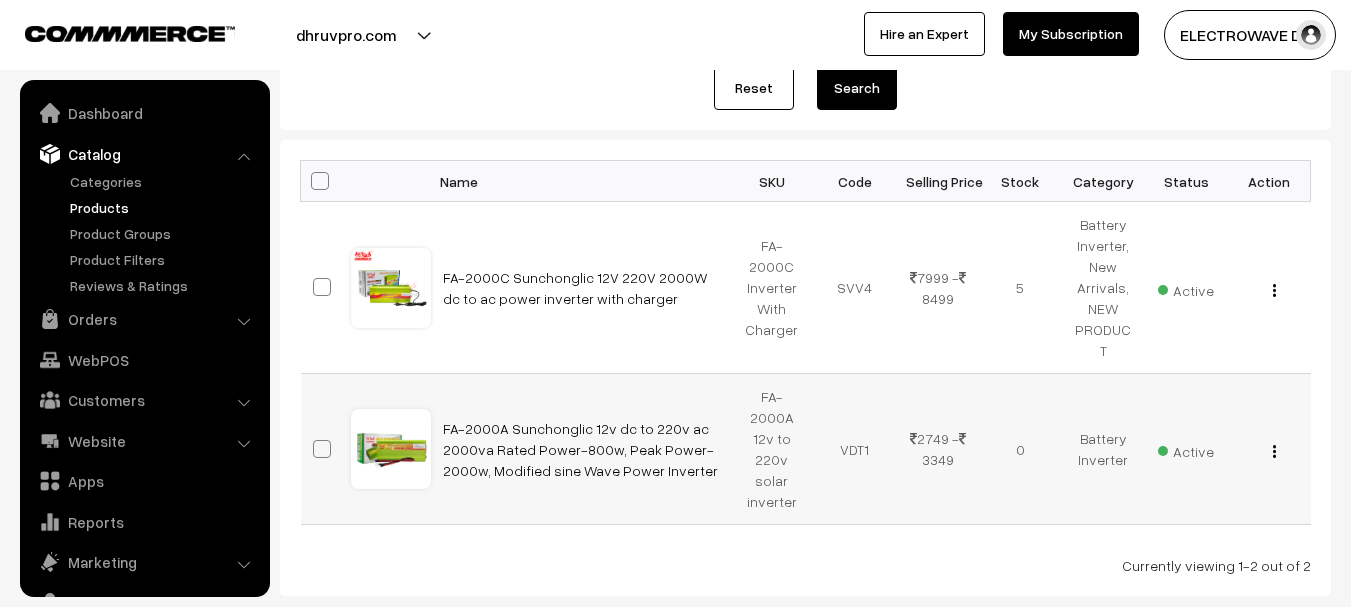 scroll, scrollTop: 300, scrollLeft: 0, axis: vertical 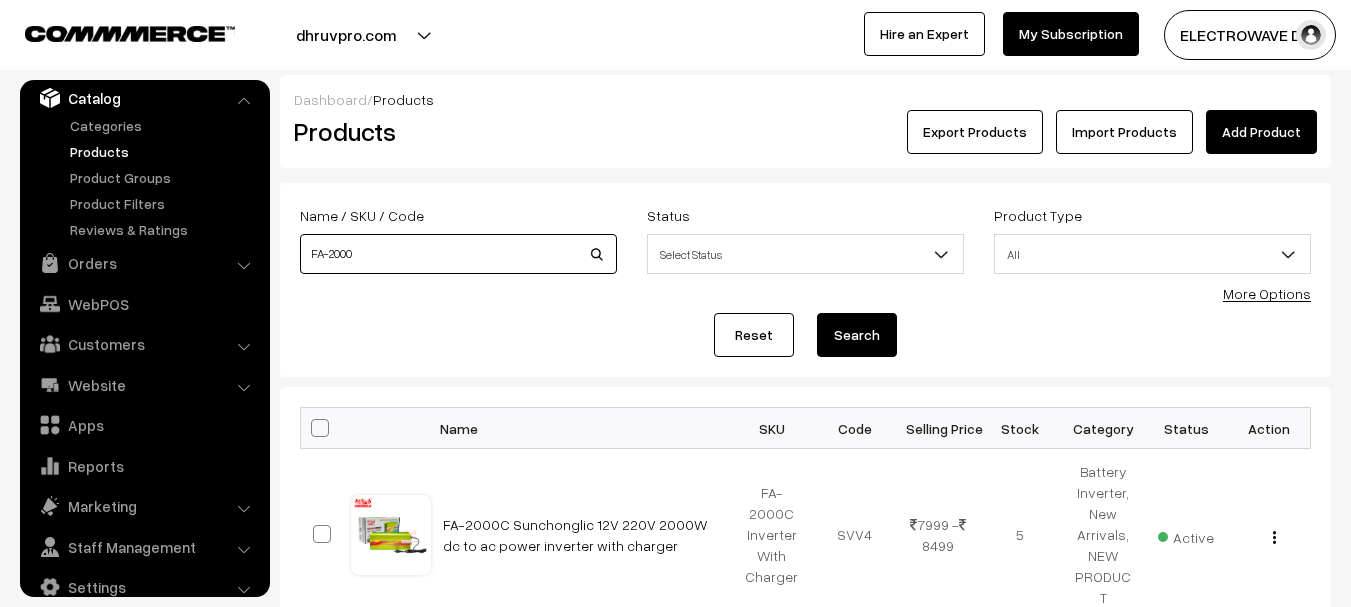 click on "Thank you for showing interest. Our team will call you shortly.
Close
dhruvpro.com
Go to Website
Create New Store" at bounding box center [675, 486] 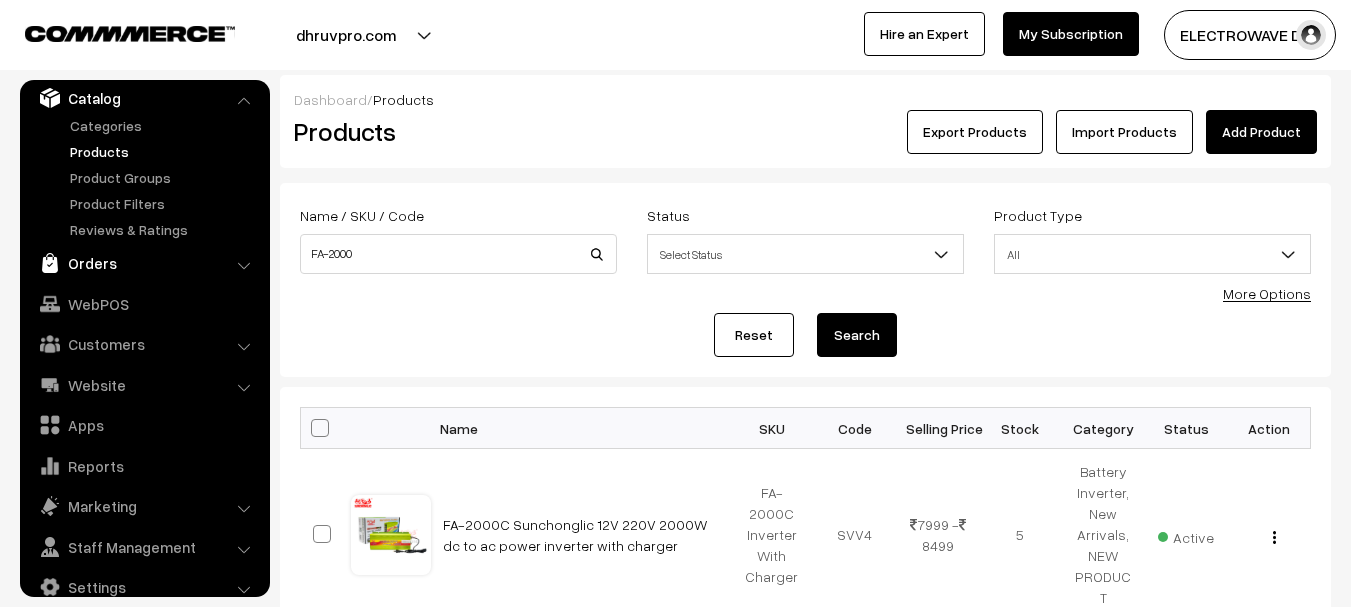 click on "Orders" at bounding box center (144, 263) 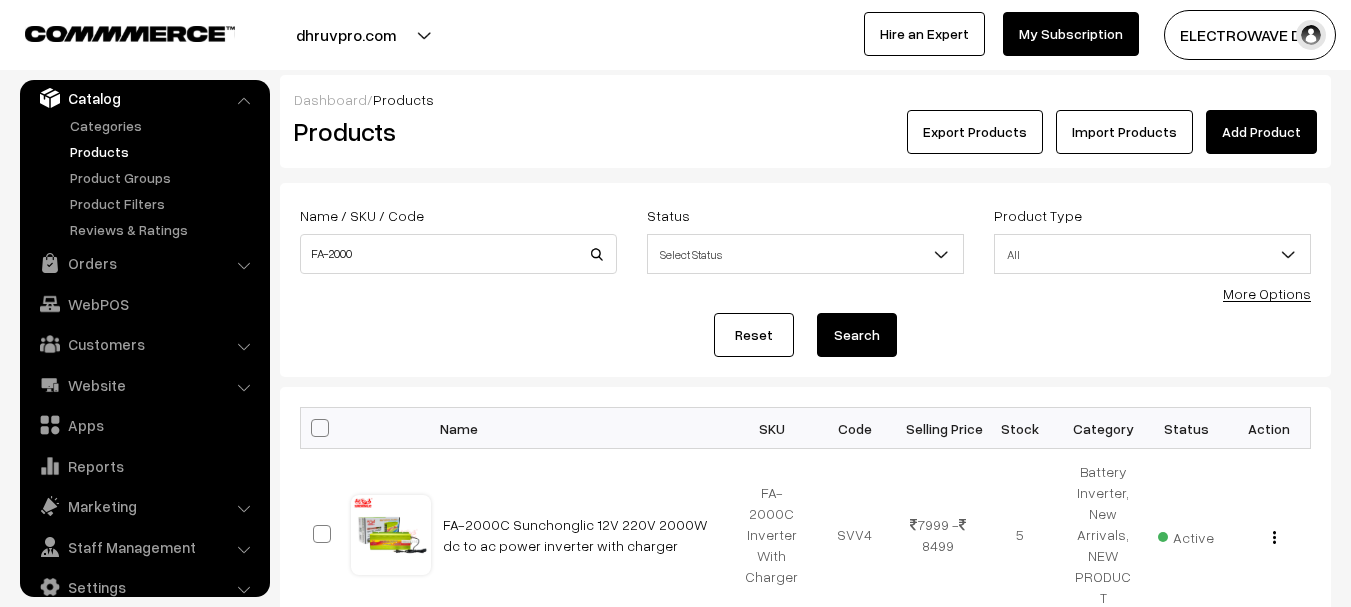 scroll, scrollTop: 32, scrollLeft: 0, axis: vertical 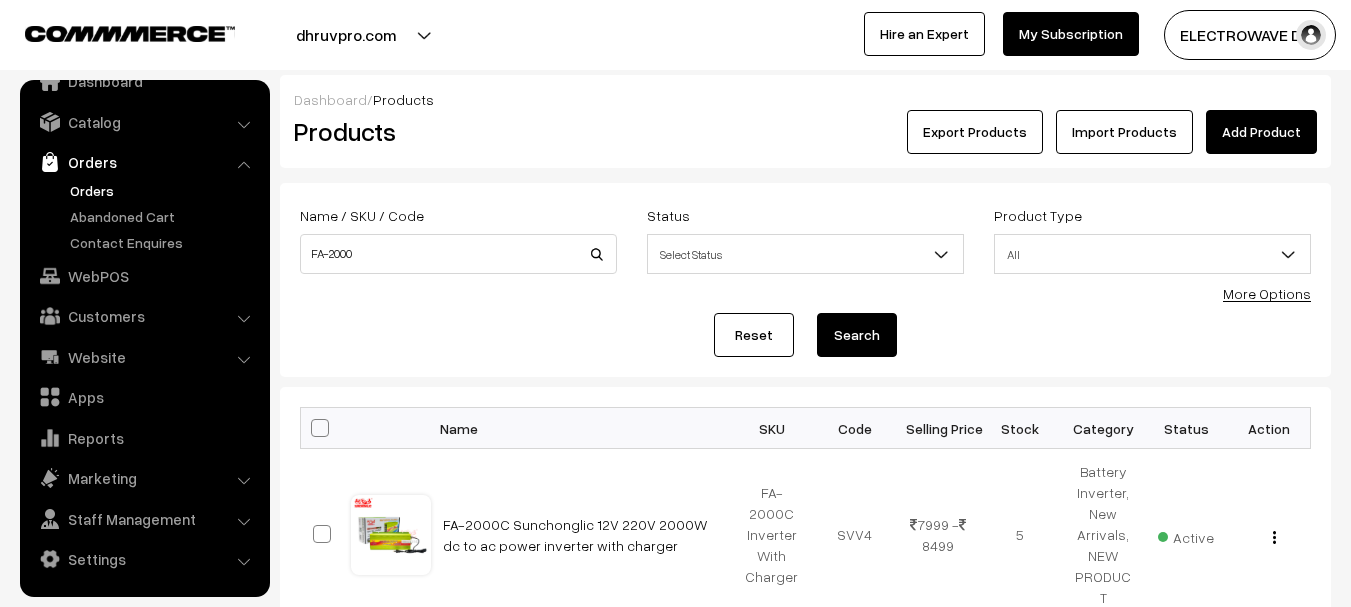 click on "Orders" at bounding box center [164, 190] 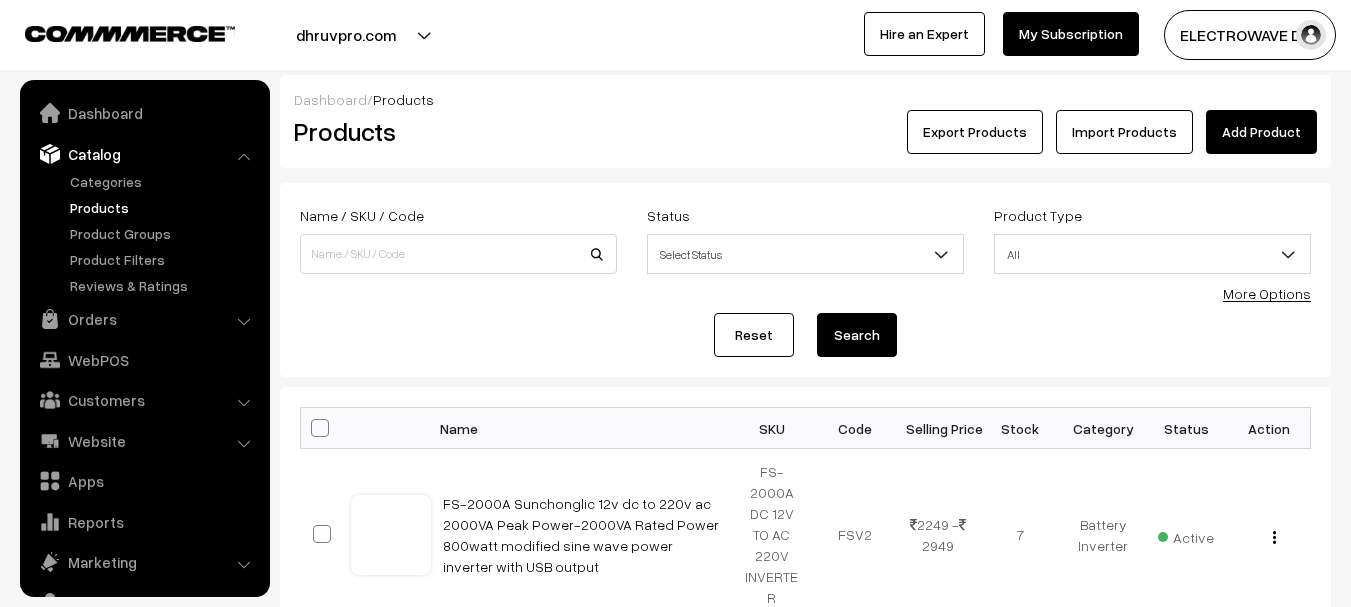 scroll, scrollTop: 0, scrollLeft: 0, axis: both 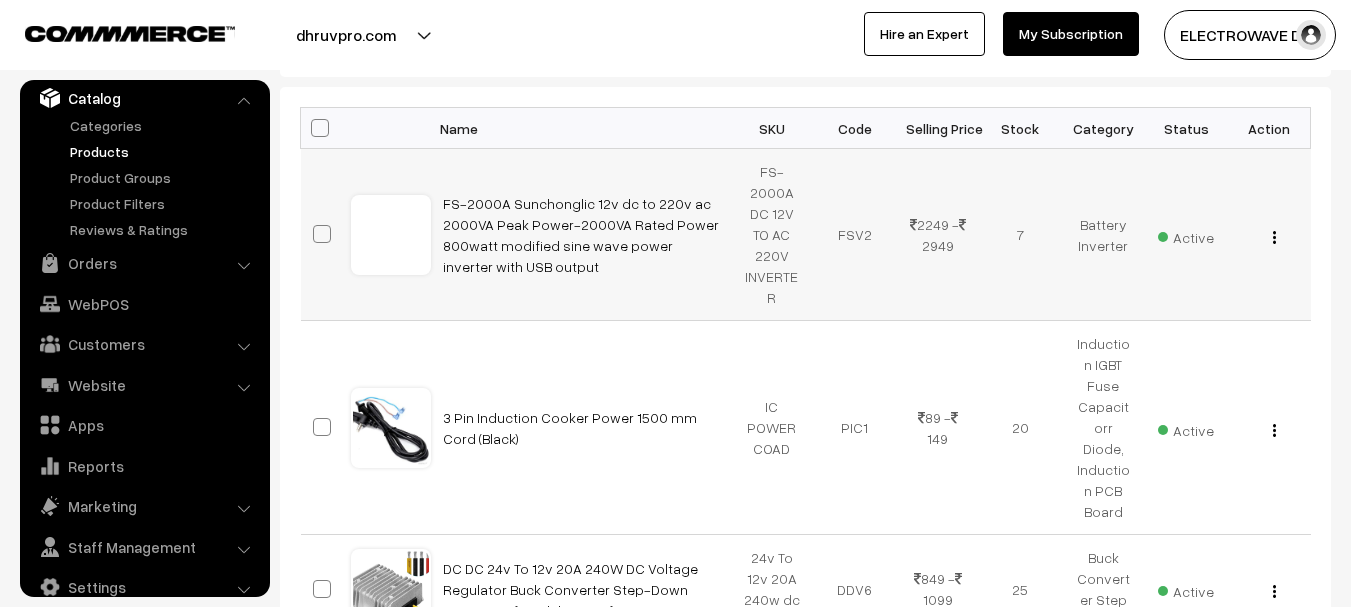 click at bounding box center [1274, 237] 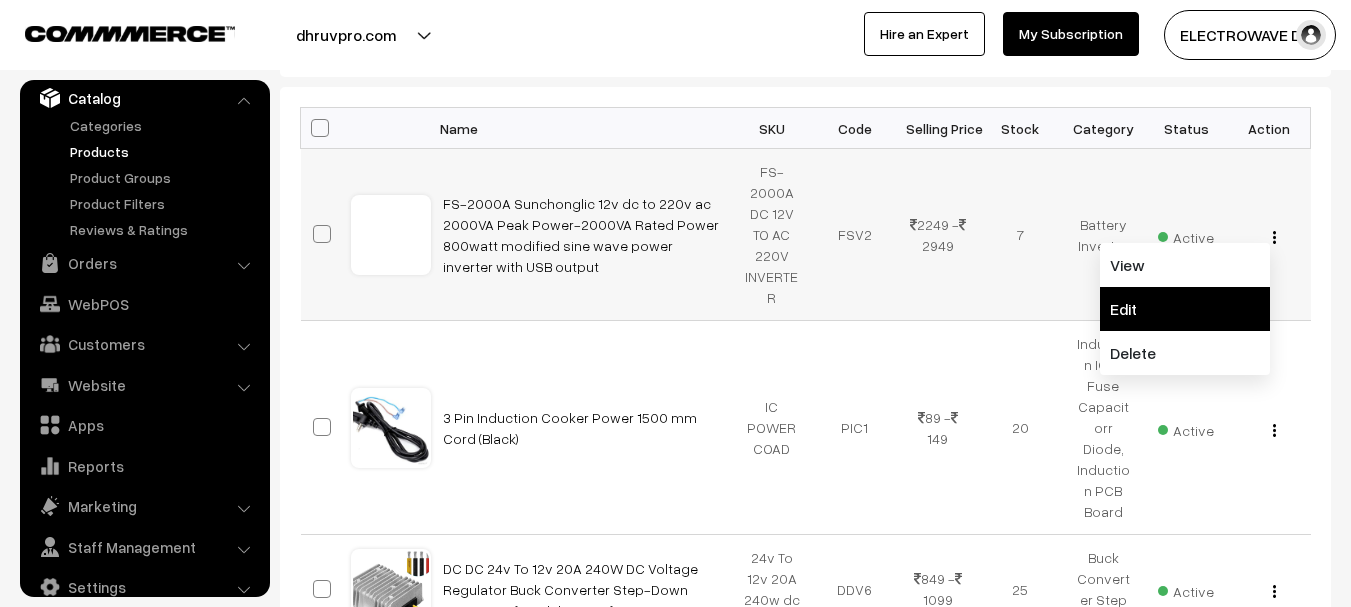 click on "Edit" at bounding box center [1185, 309] 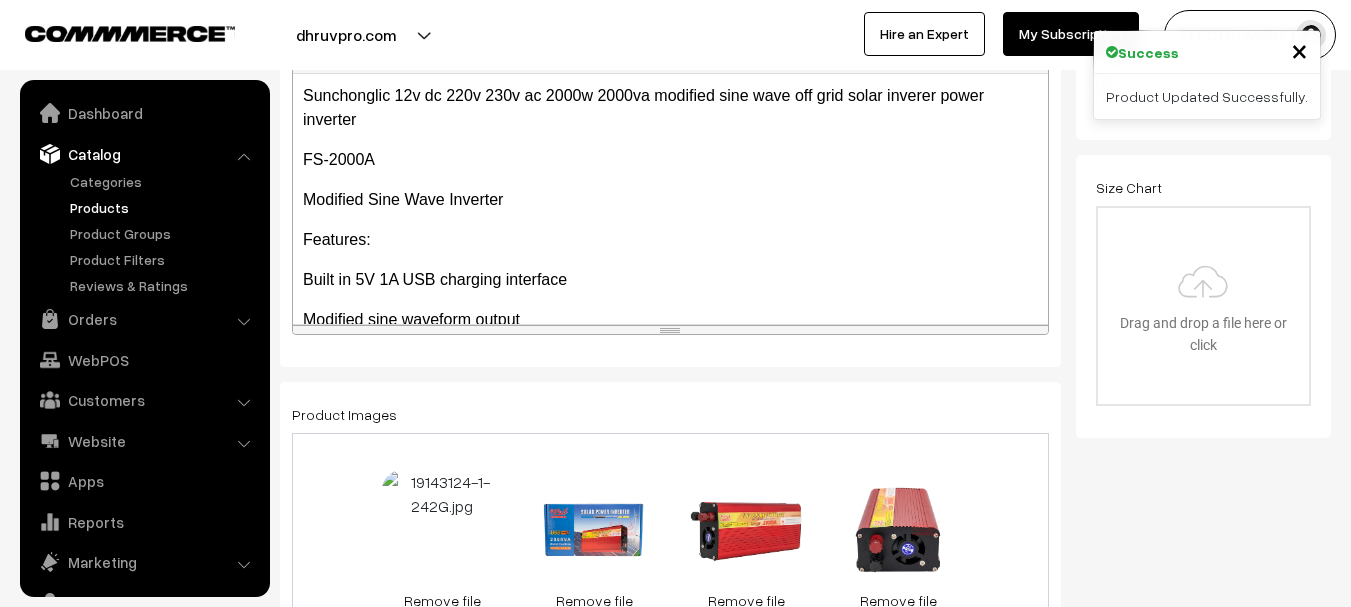 scroll, scrollTop: 544, scrollLeft: 0, axis: vertical 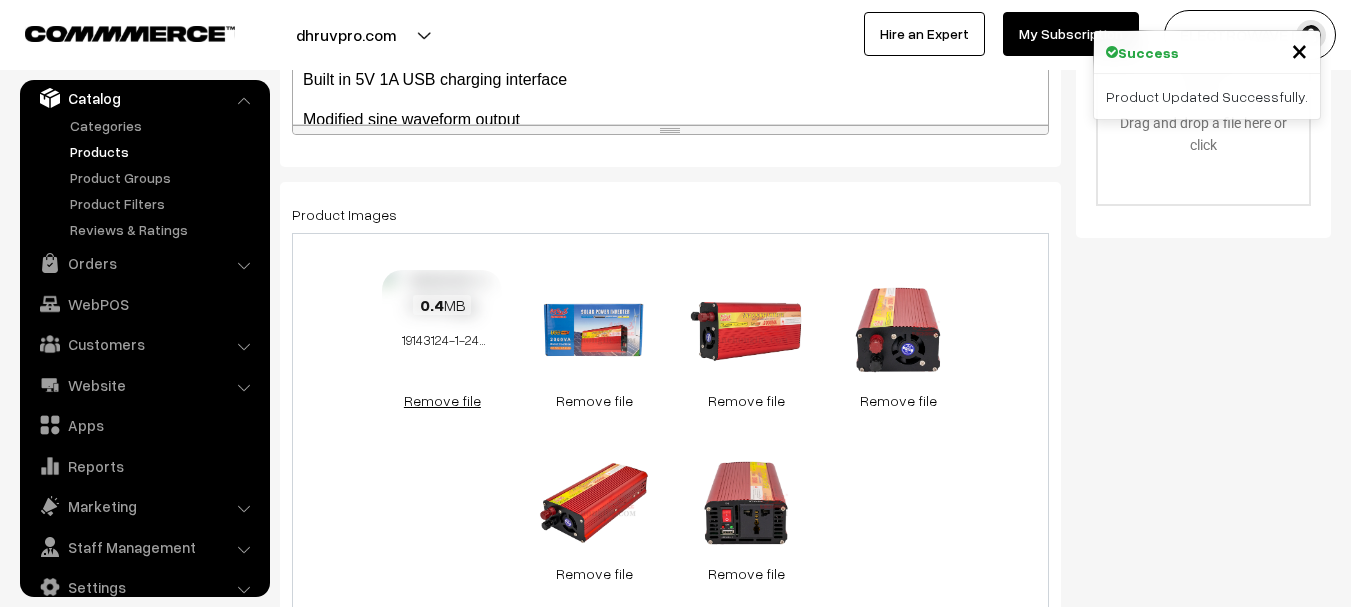 click on "Remove file" at bounding box center [442, 400] 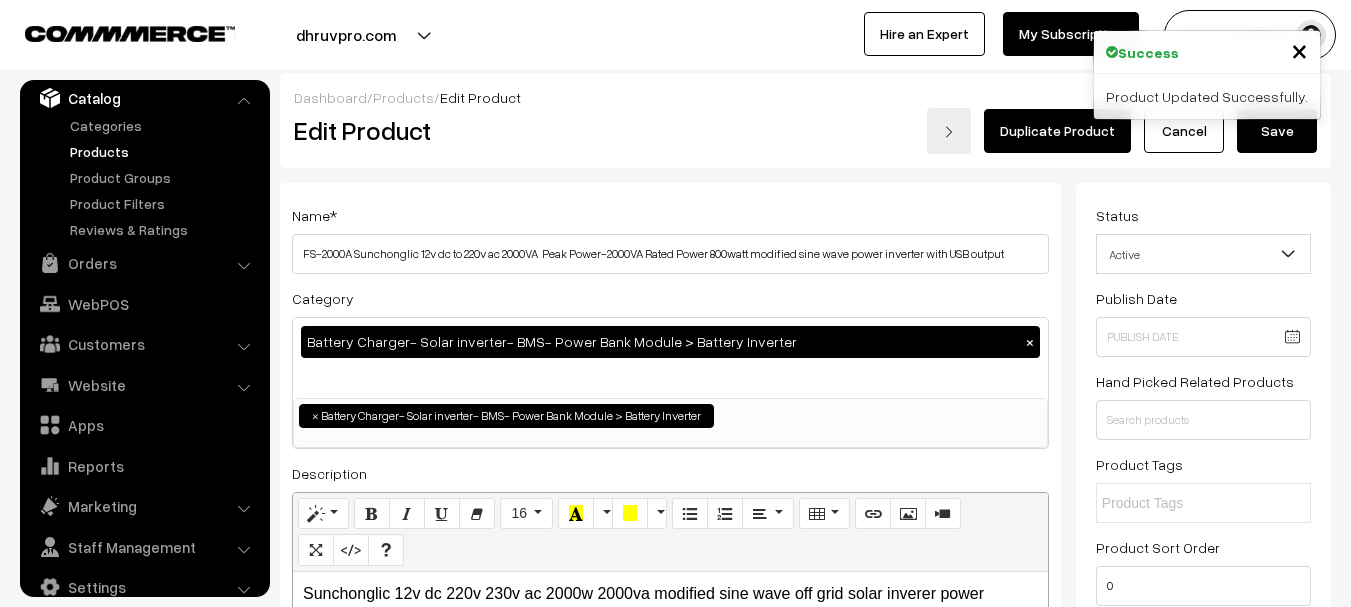 scroll, scrollTop: 0, scrollLeft: 0, axis: both 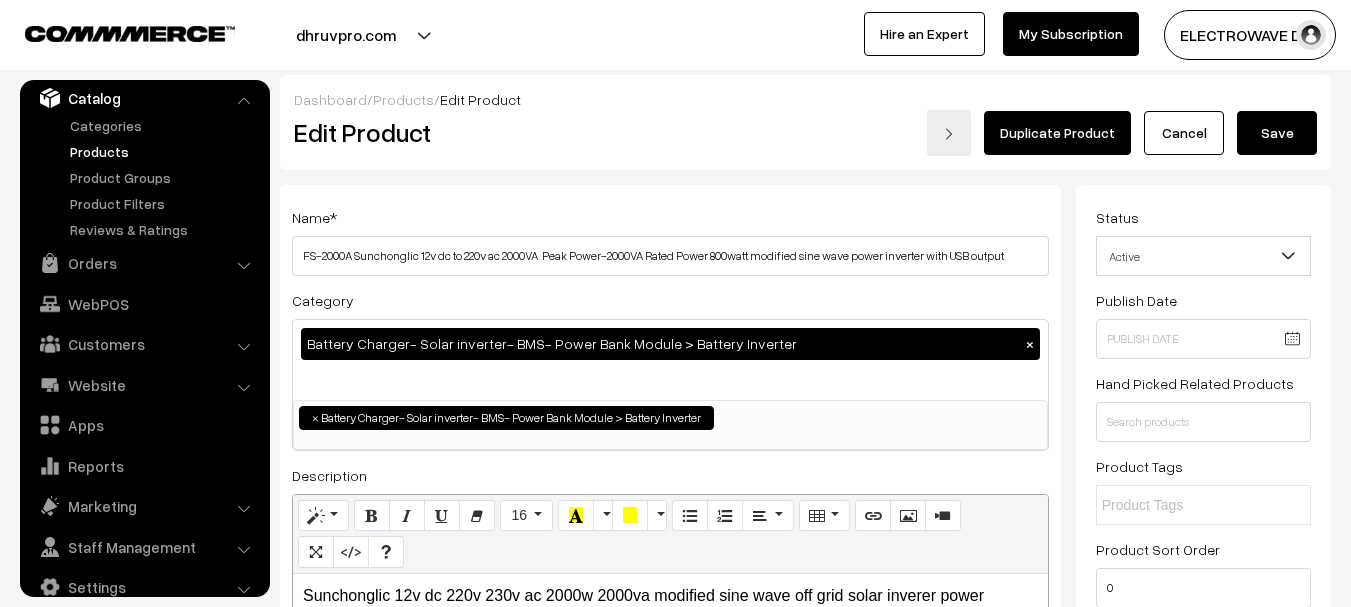 click on "Save" at bounding box center [1277, 133] 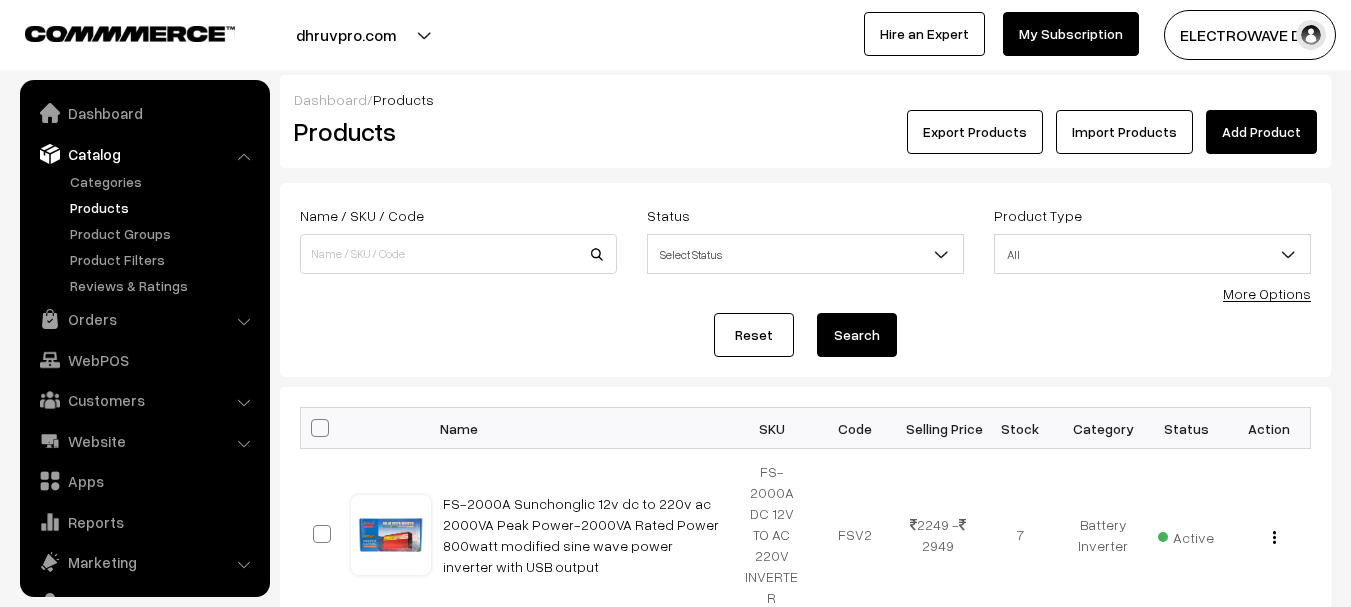 scroll, scrollTop: 0, scrollLeft: 0, axis: both 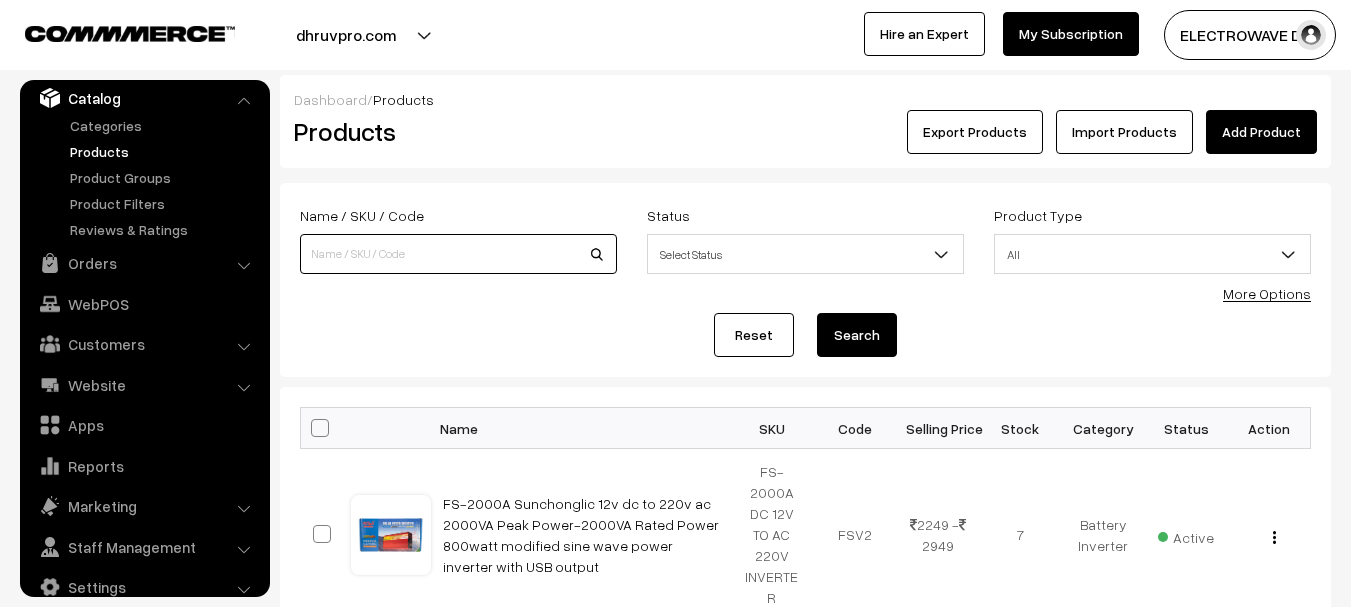 click at bounding box center [458, 254] 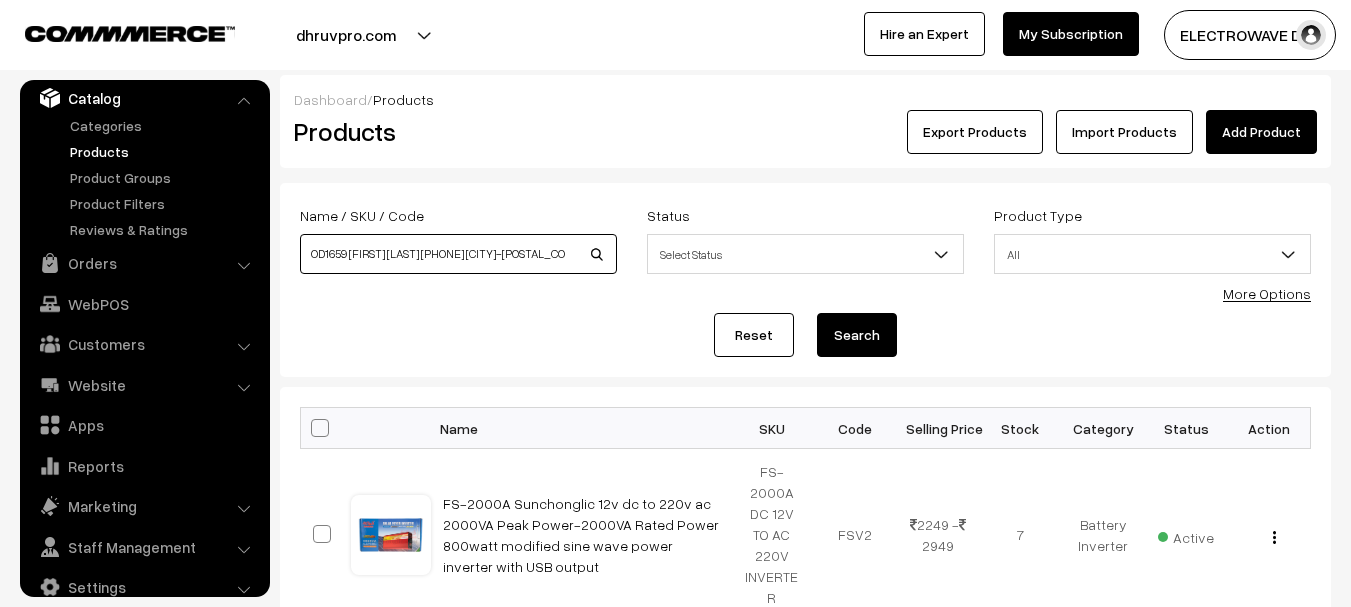 scroll, scrollTop: 0, scrollLeft: 385, axis: horizontal 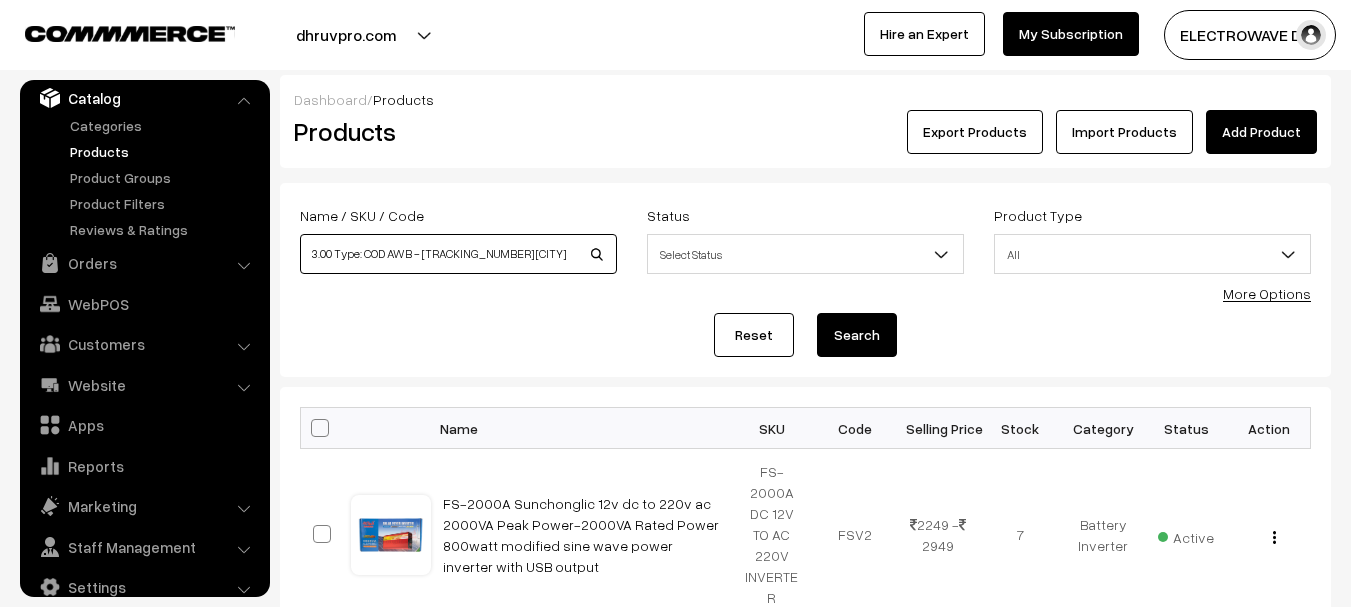 type on "OD1659 [FIRST] [LAST] [PHONE] [CITY]-[POSTAL_CODE] Value: Rs 3703.00 Type: COD AWB - [TRACKING_NUMBER] [CITY]" 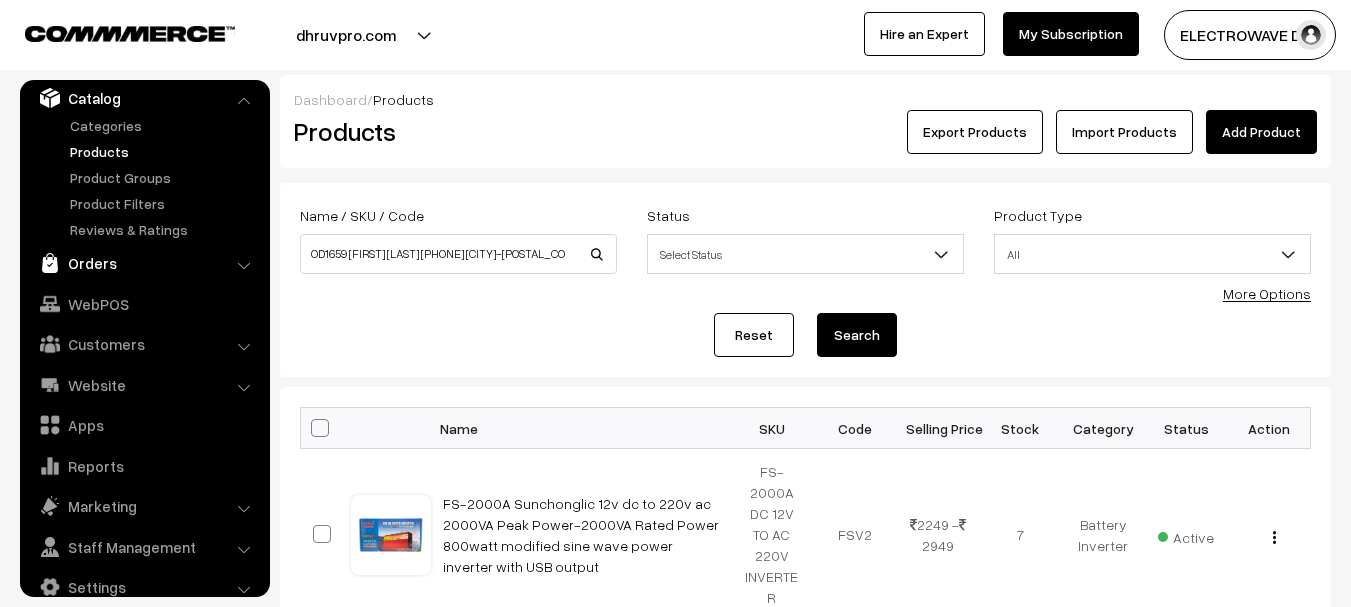 click on "Orders" at bounding box center (144, 263) 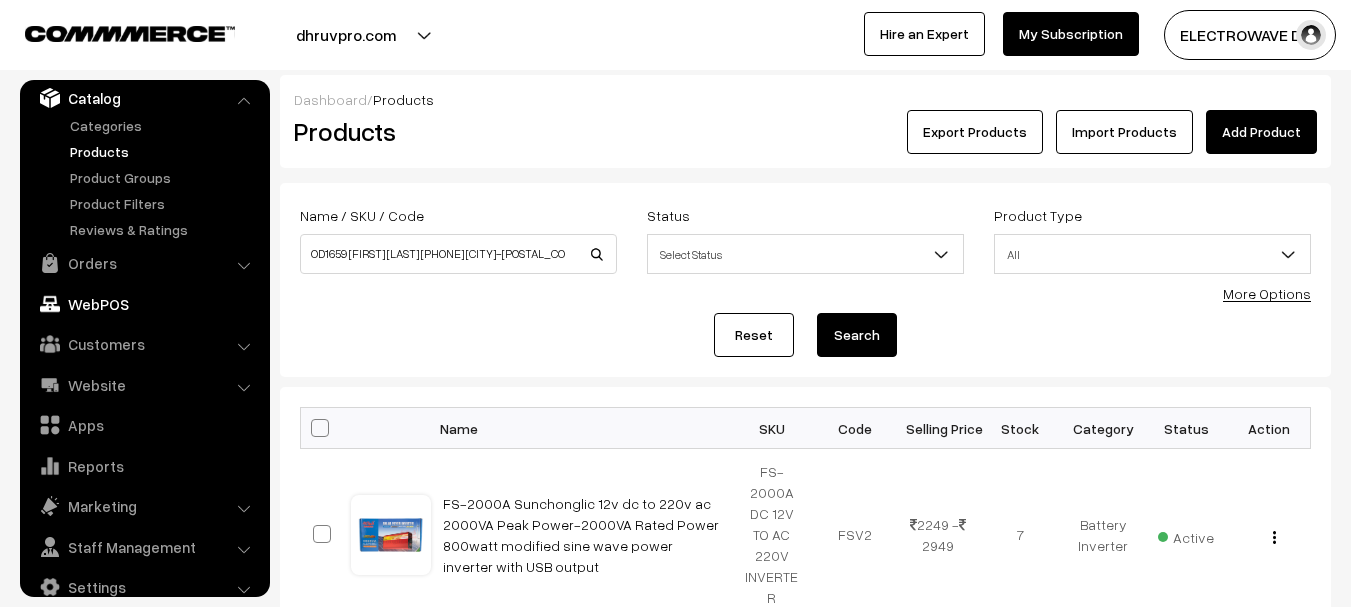 scroll, scrollTop: 32, scrollLeft: 0, axis: vertical 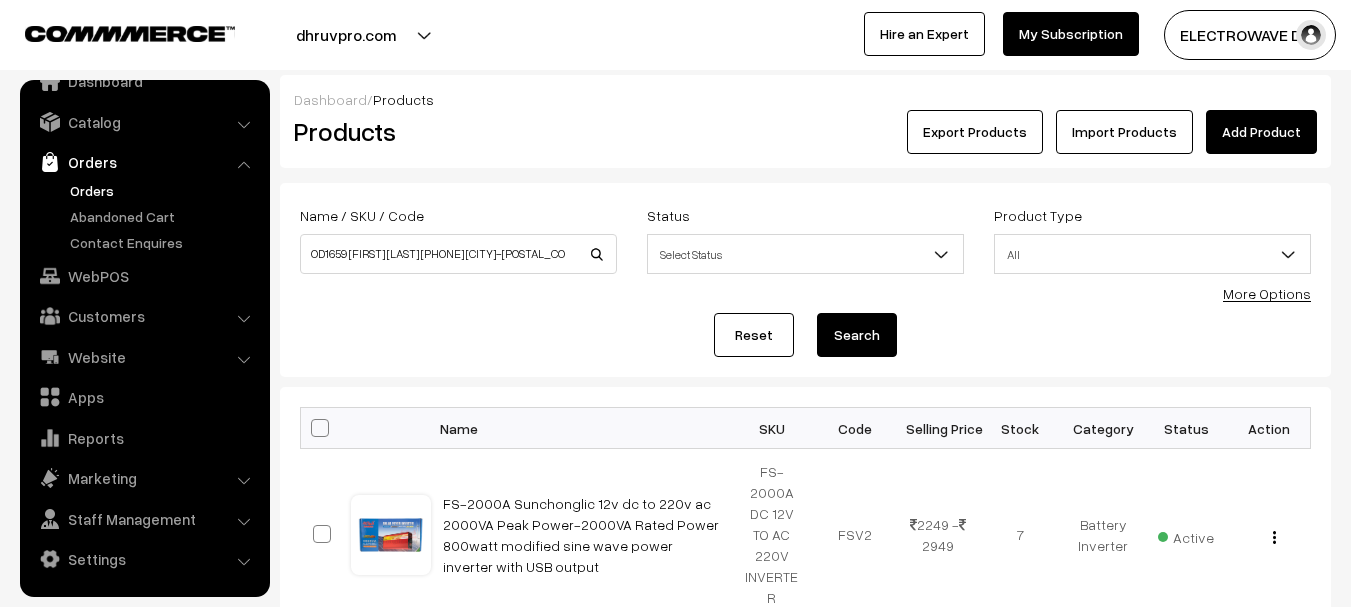 click on "Orders" at bounding box center (164, 190) 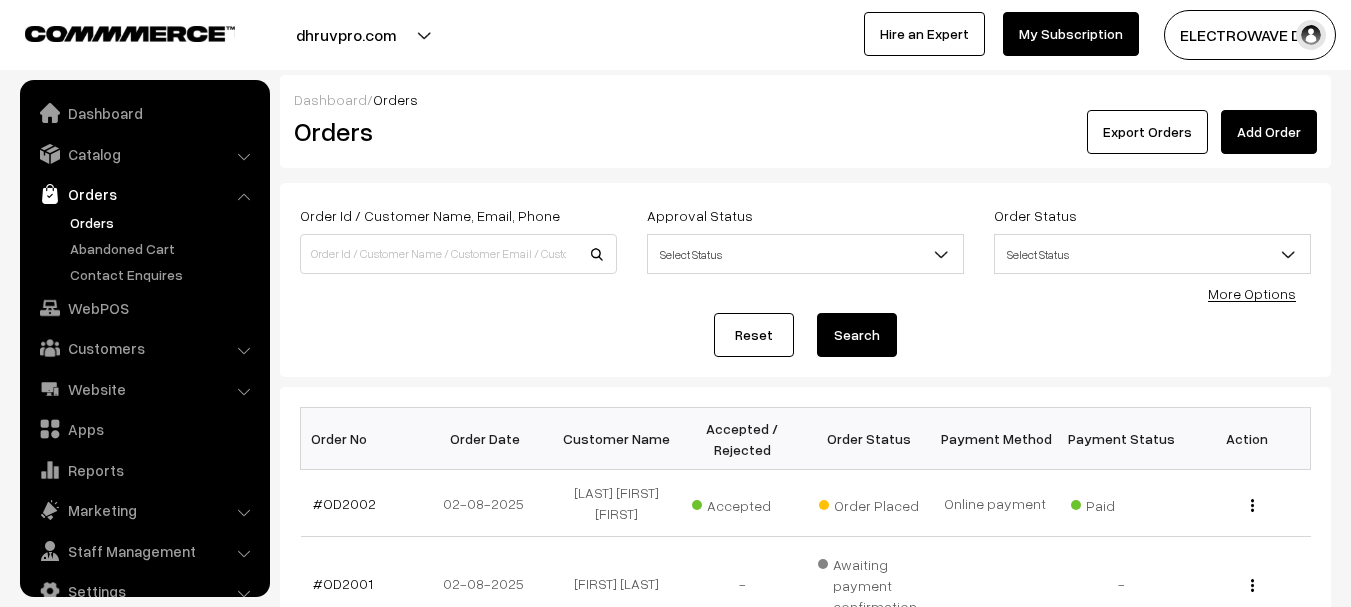 scroll, scrollTop: 0, scrollLeft: 0, axis: both 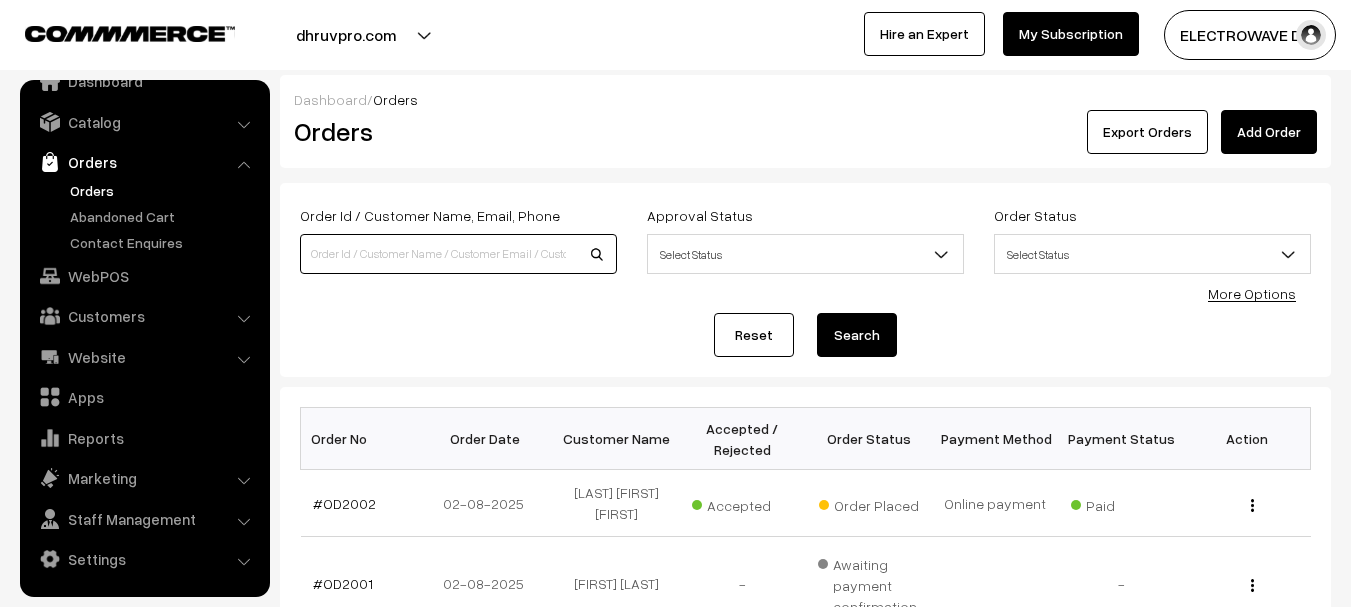 click at bounding box center (458, 254) 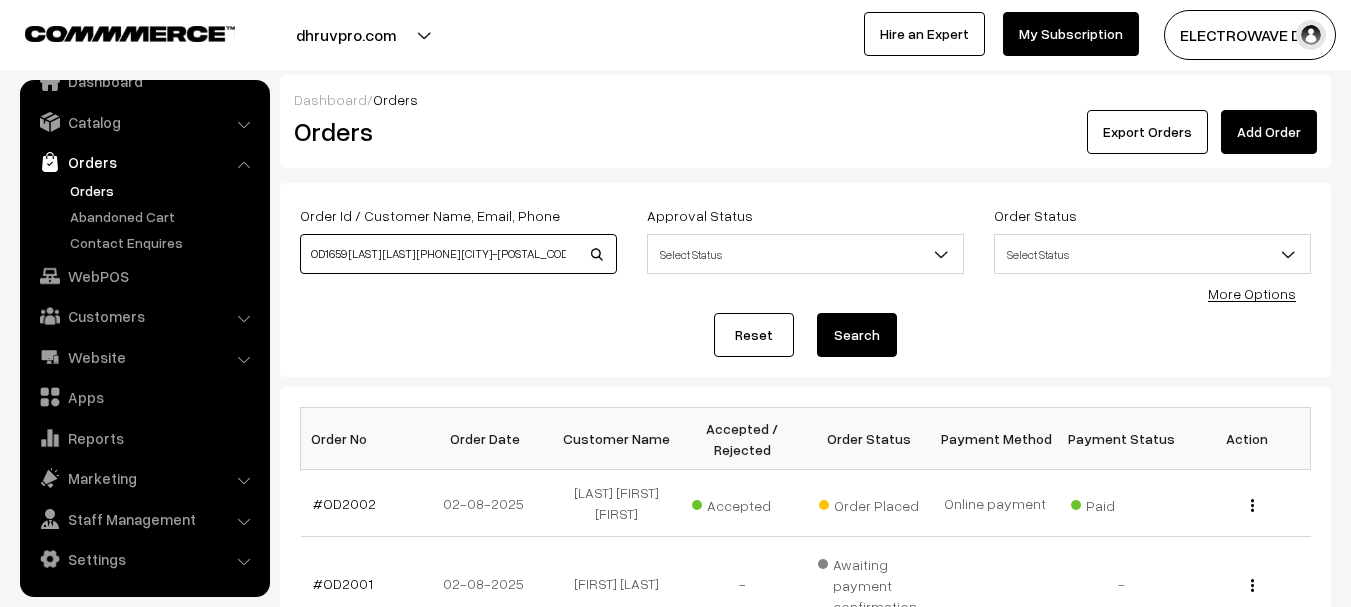 scroll, scrollTop: 0, scrollLeft: 385, axis: horizontal 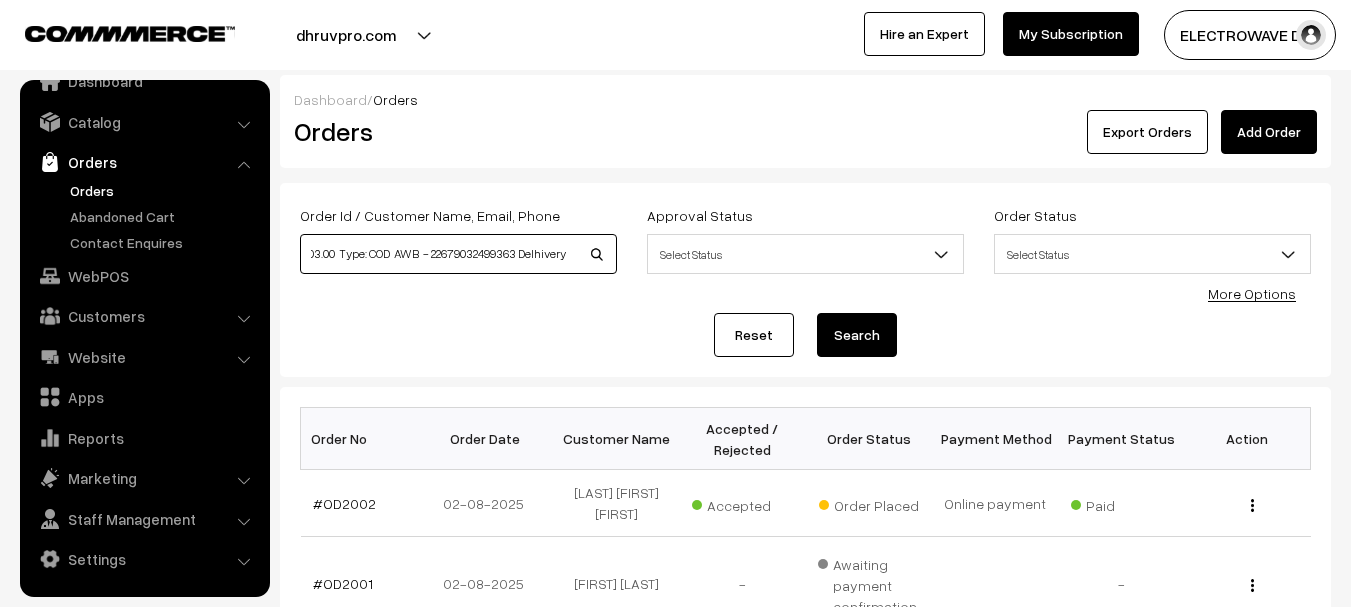 type on "OD1659 [LAST] [LAST] [PHONE] [CITY]-[POSTAL_CODE] Value: Rs 3703.00  Type: COD  AWB  - 22679032499363 Delhivery" 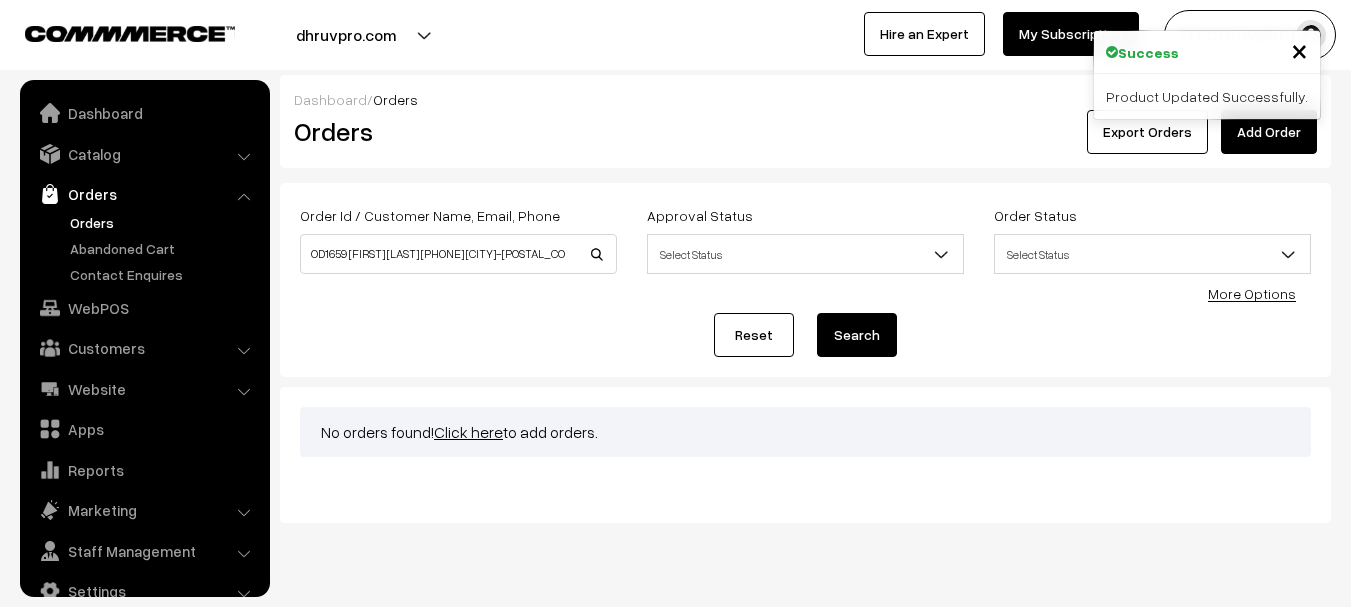 scroll, scrollTop: 0, scrollLeft: 0, axis: both 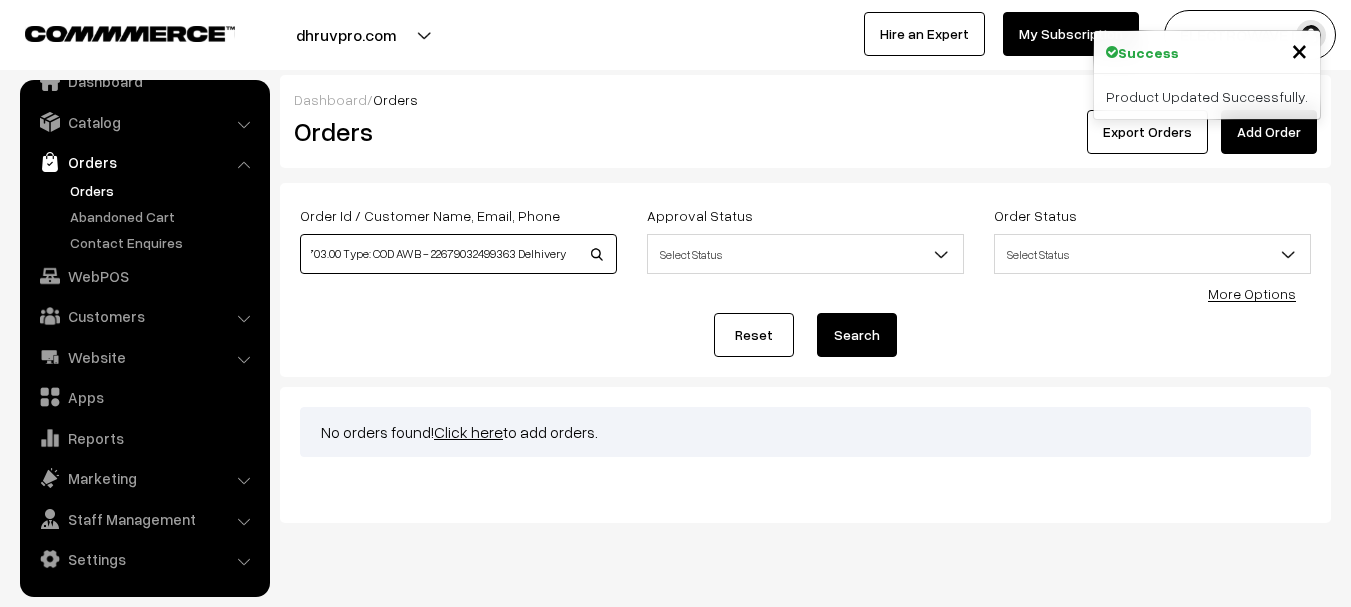 drag, startPoint x: 346, startPoint y: 253, endPoint x: 641, endPoint y: 253, distance: 295 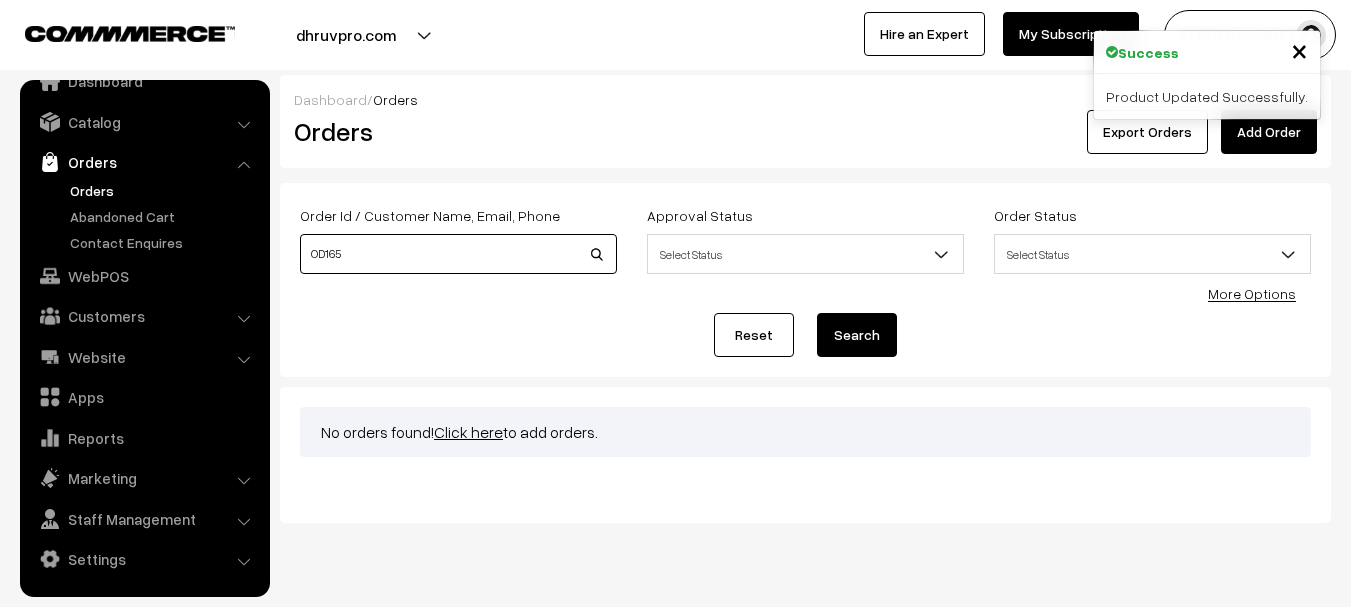 scroll, scrollTop: 0, scrollLeft: 0, axis: both 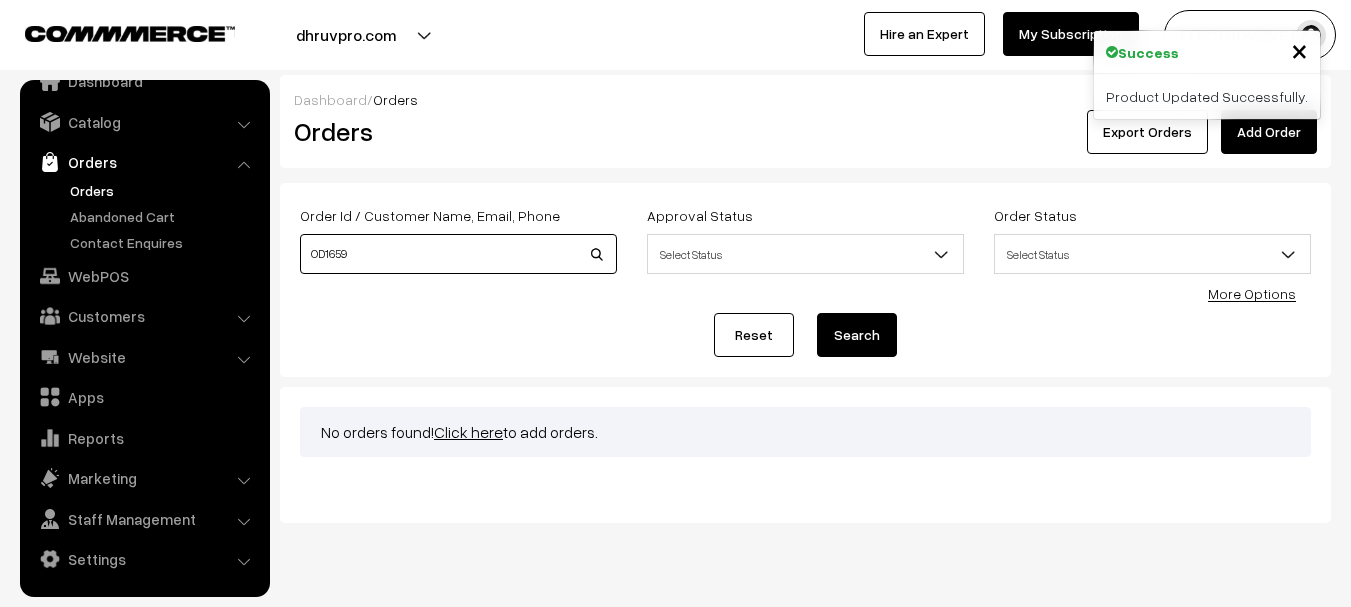 type on "OD1659" 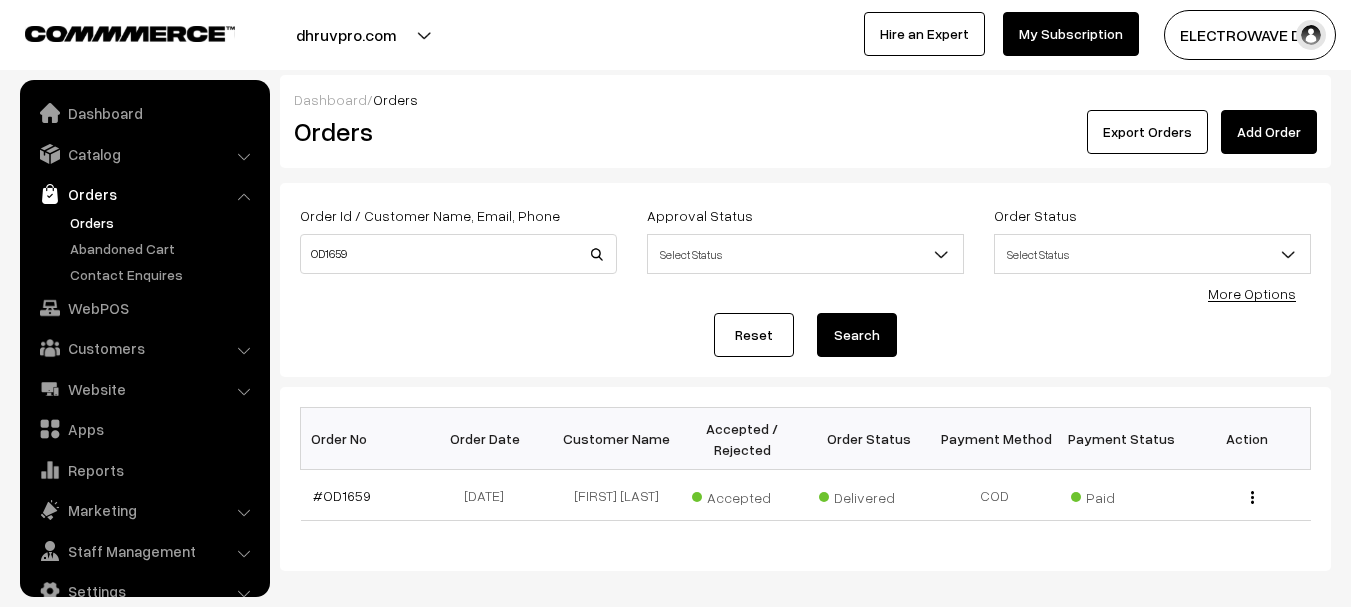 scroll, scrollTop: 0, scrollLeft: 0, axis: both 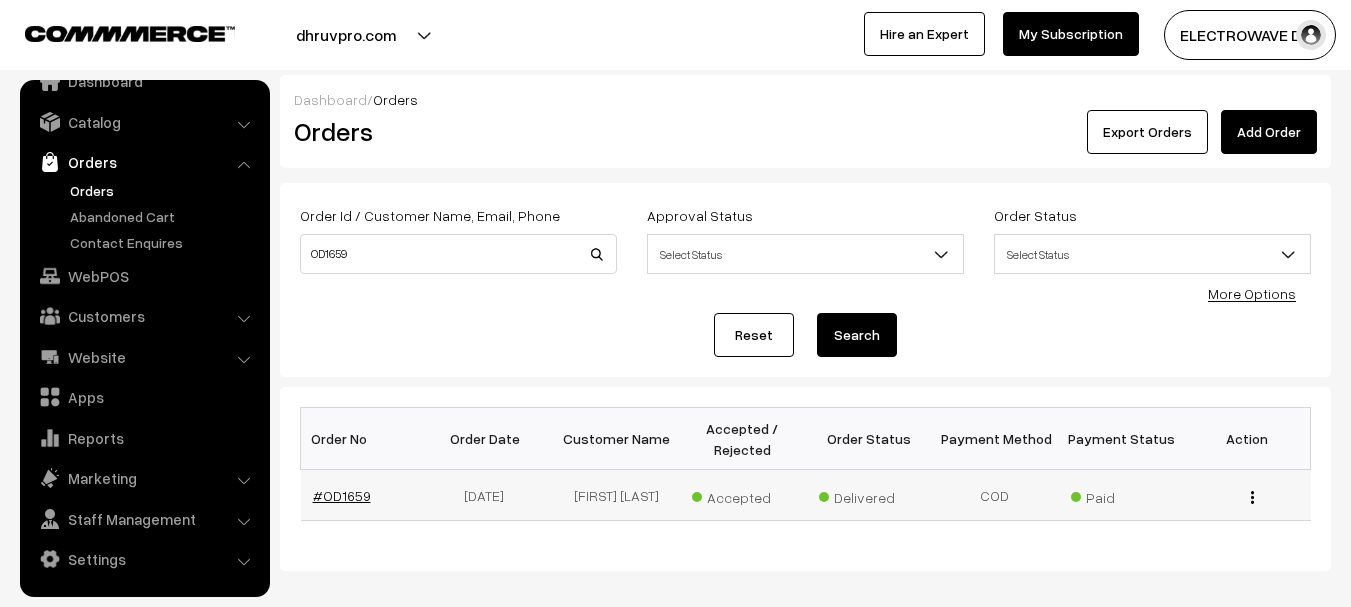 click on "#OD1659" at bounding box center [342, 495] 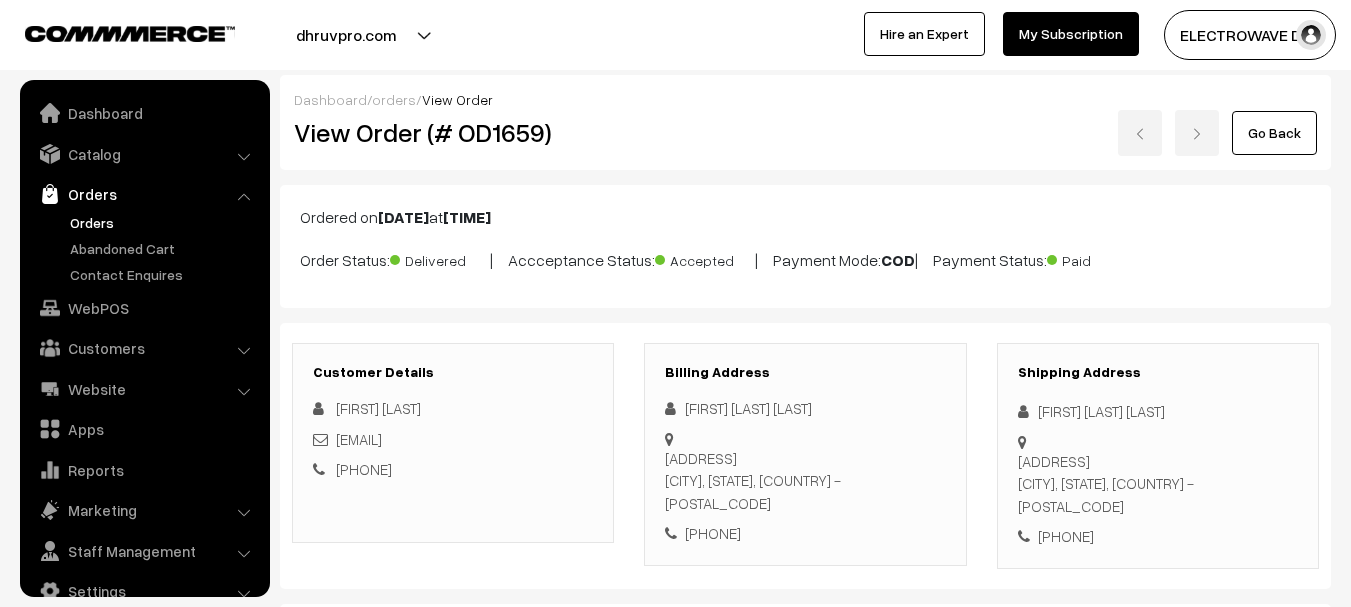 scroll, scrollTop: 354, scrollLeft: 0, axis: vertical 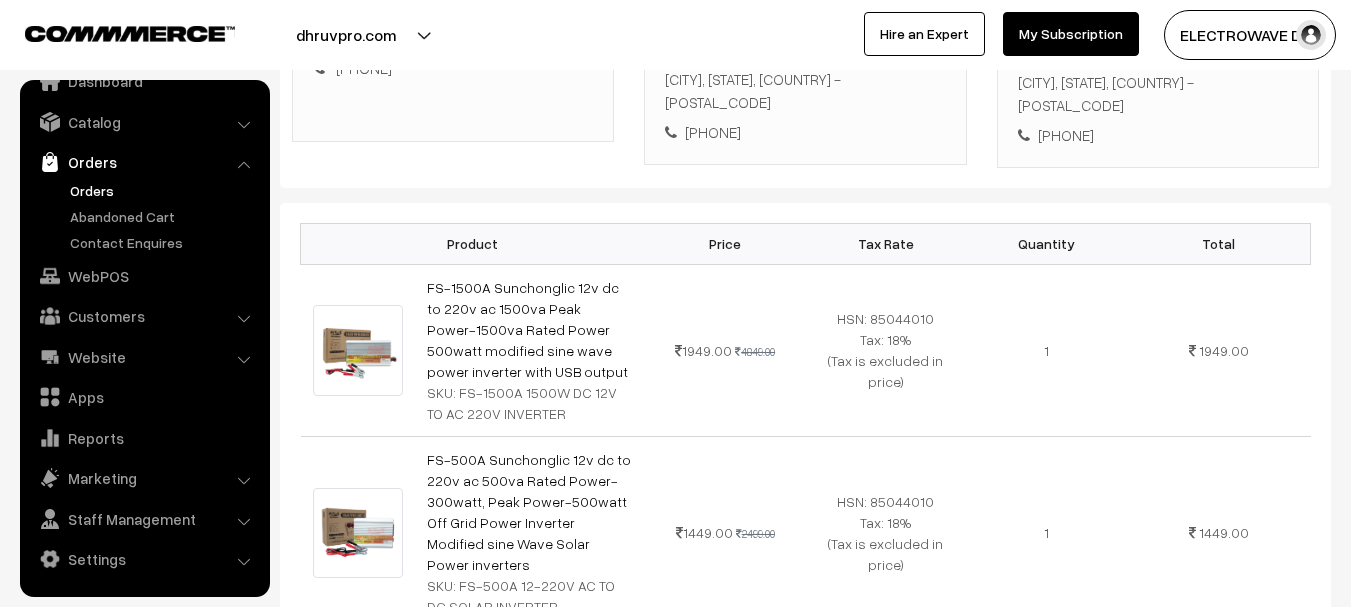 click on "Orders" at bounding box center [164, 190] 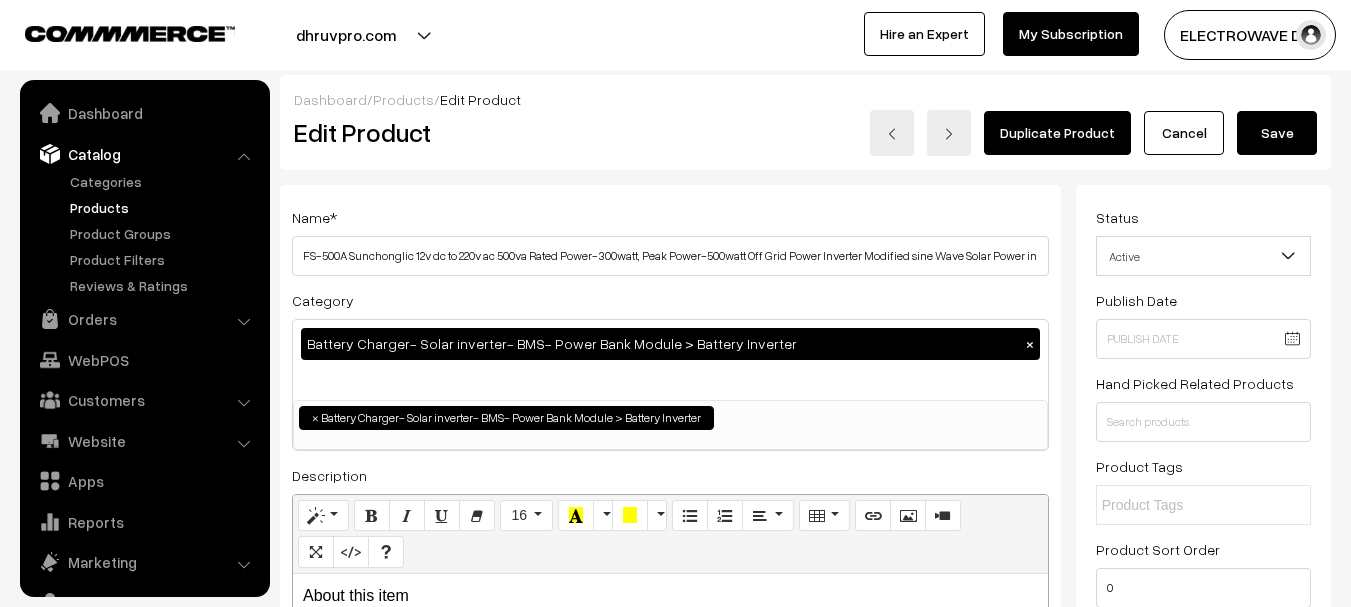 scroll, scrollTop: 2000, scrollLeft: 0, axis: vertical 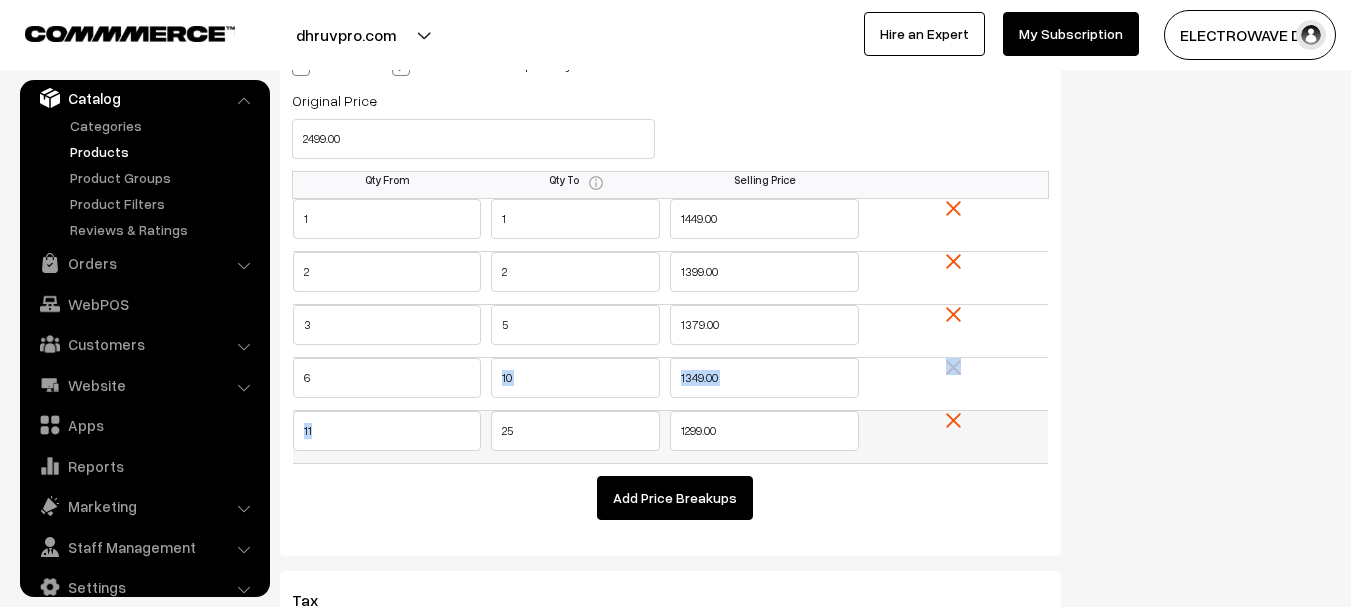 drag, startPoint x: 610, startPoint y: 407, endPoint x: 547, endPoint y: 424, distance: 65.25335 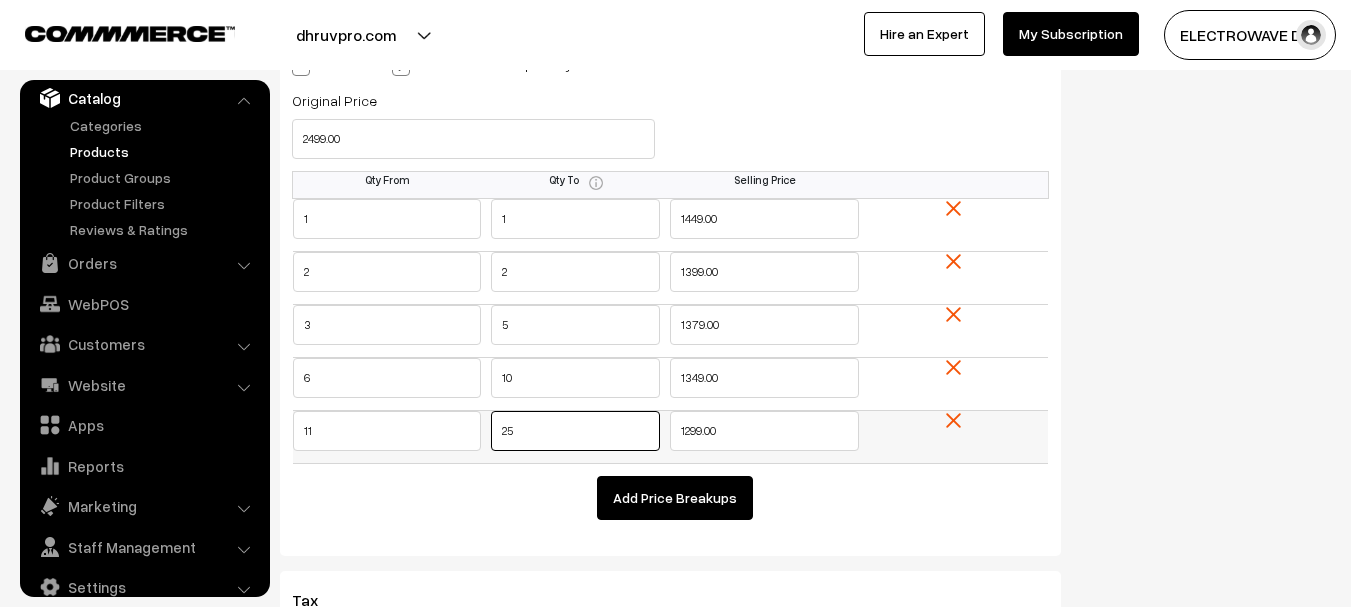 drag, startPoint x: 547, startPoint y: 424, endPoint x: 485, endPoint y: 438, distance: 63.560993 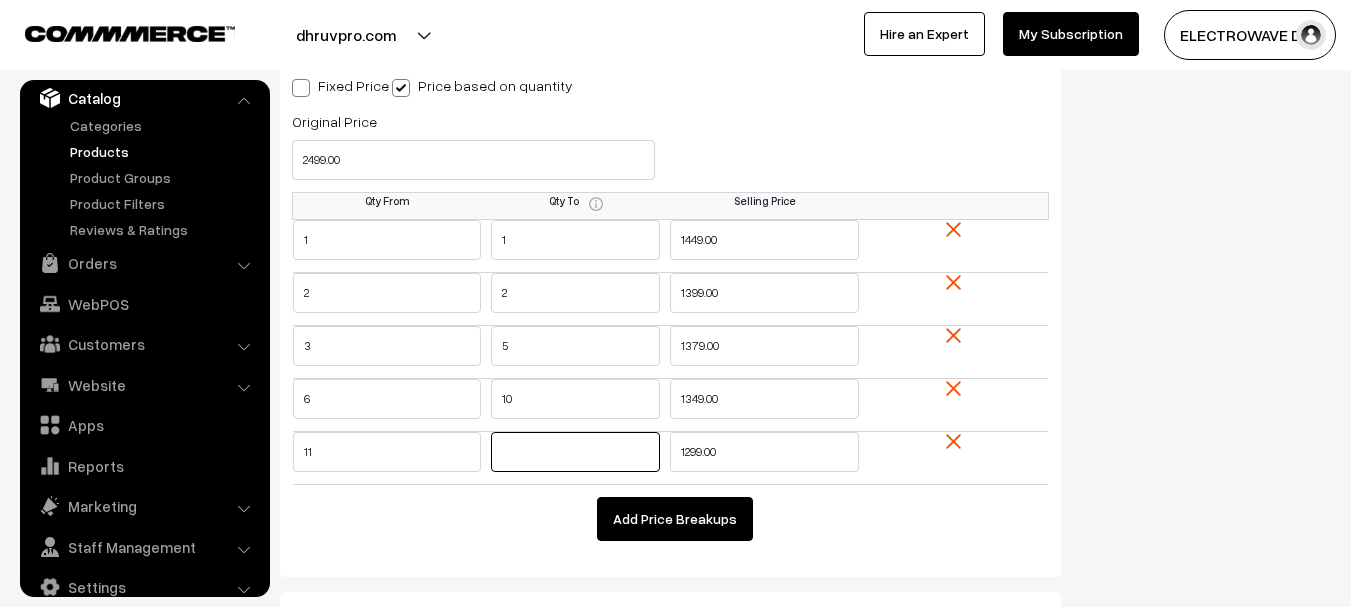scroll, scrollTop: 1800, scrollLeft: 0, axis: vertical 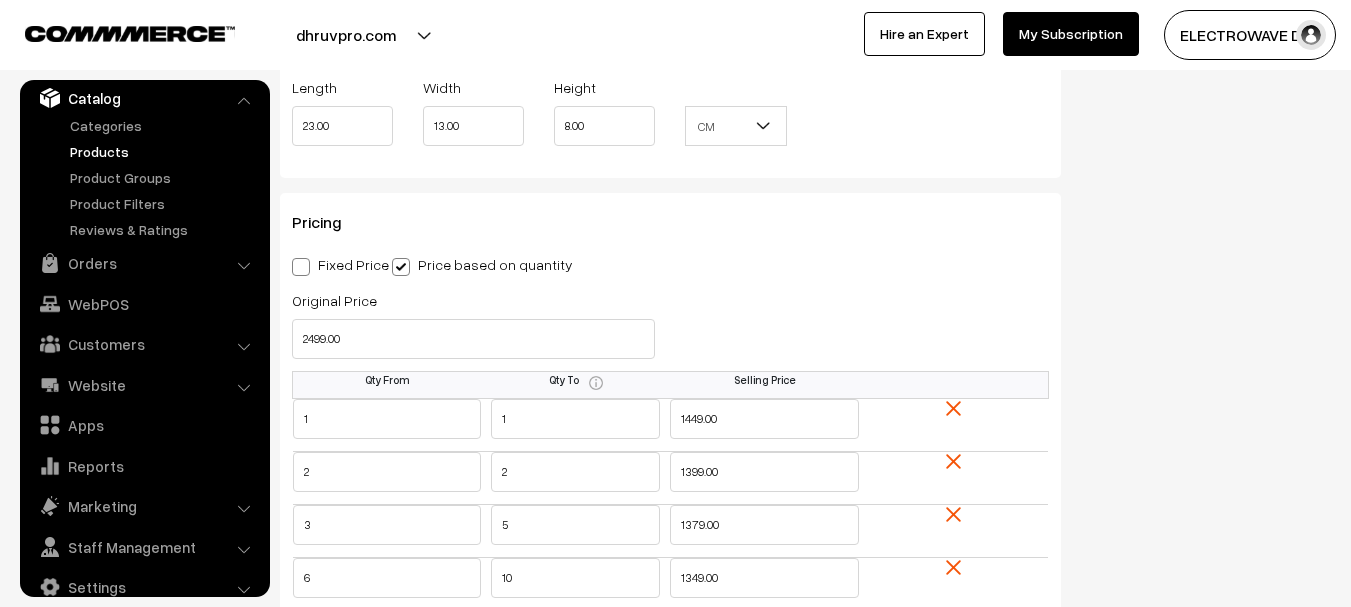 type 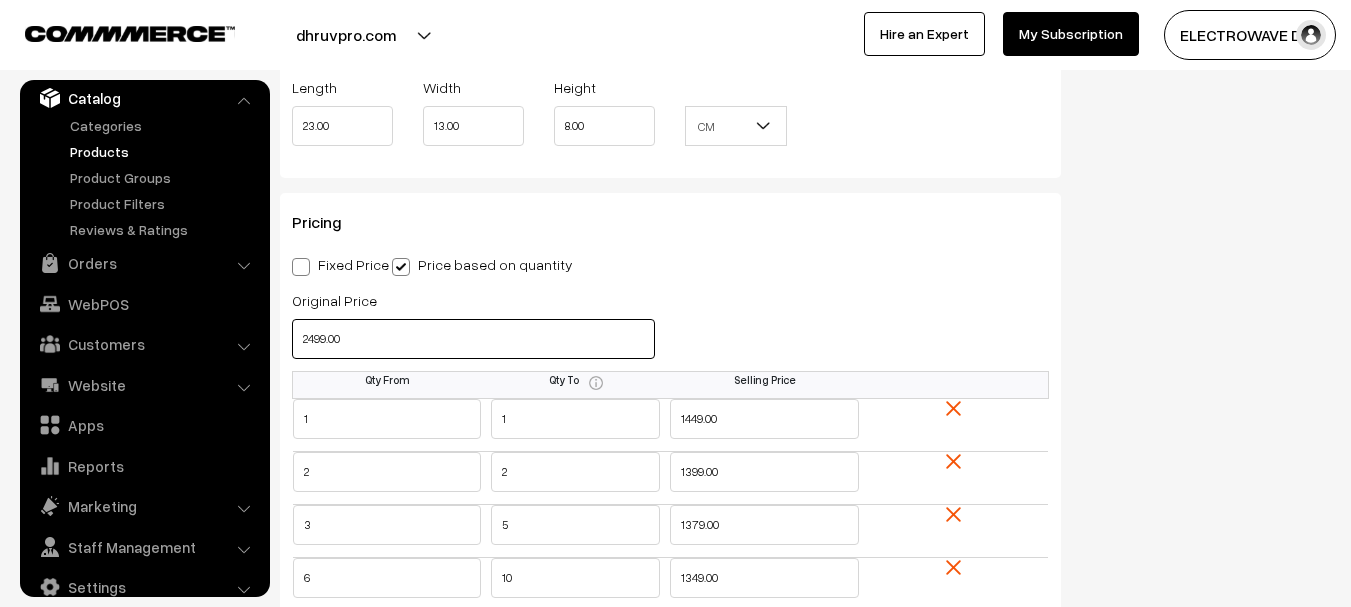 click on "Thank you for showing interest. Our team will call you shortly.
Close
dhruvpro.com
Go to Website
Create New Store" at bounding box center (675, 625) 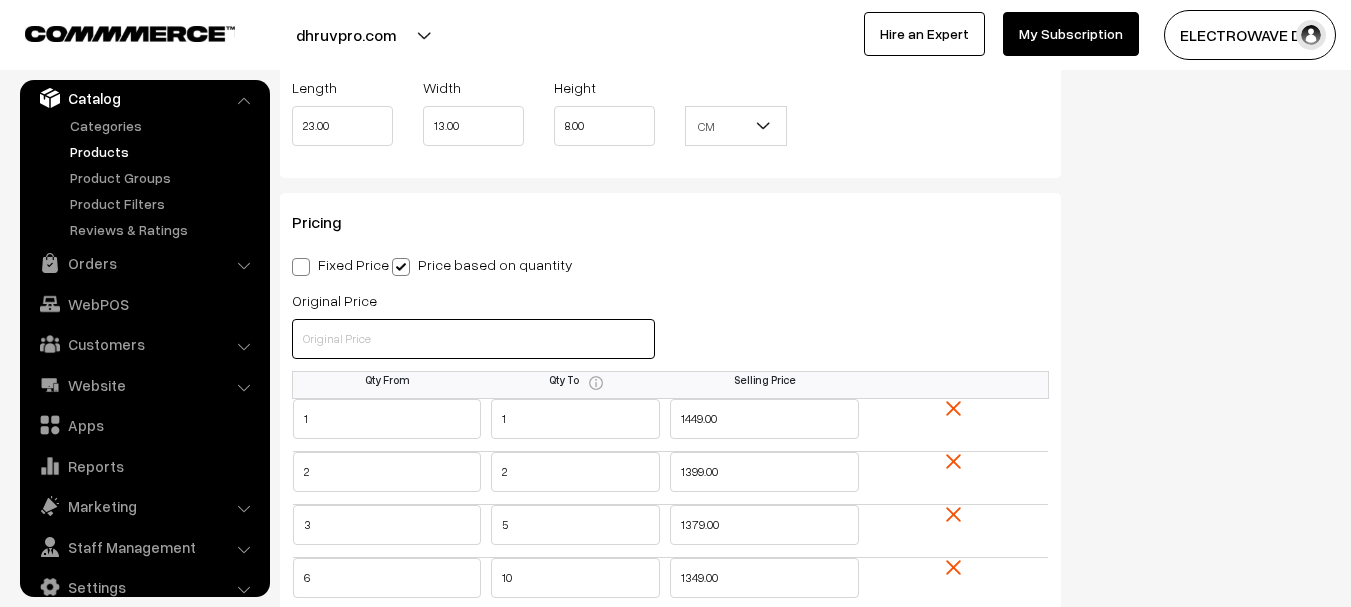 type 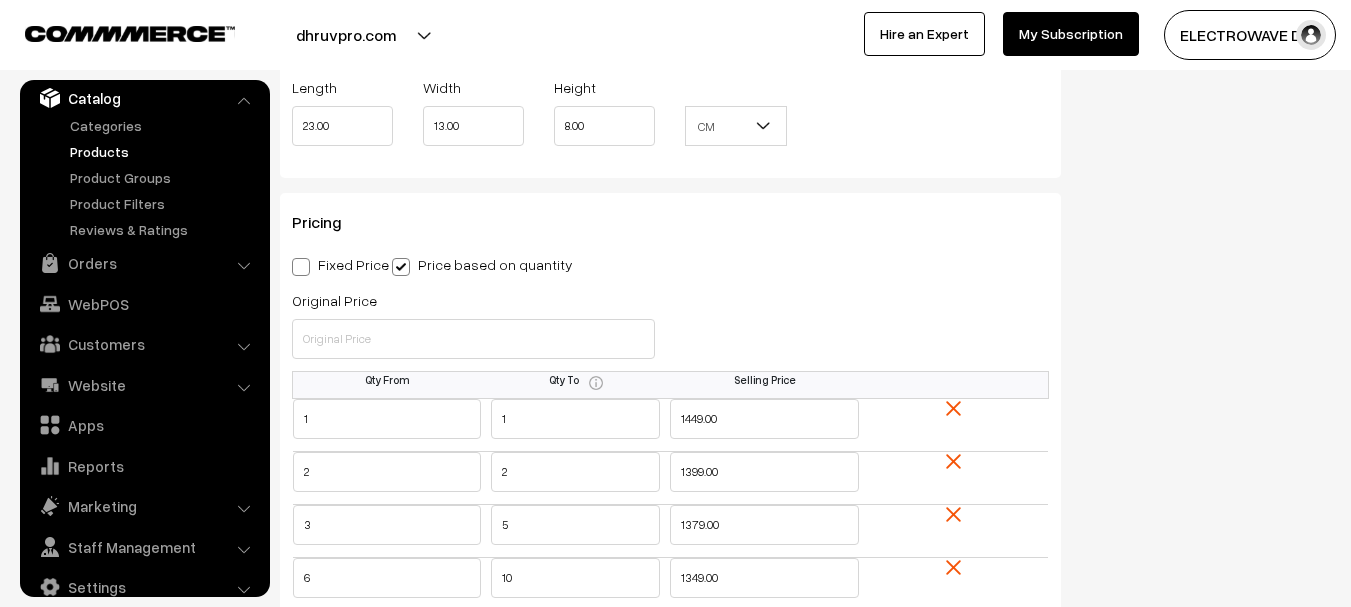 click on "Fixed Price
Price based on quantity" at bounding box center [670, 264] 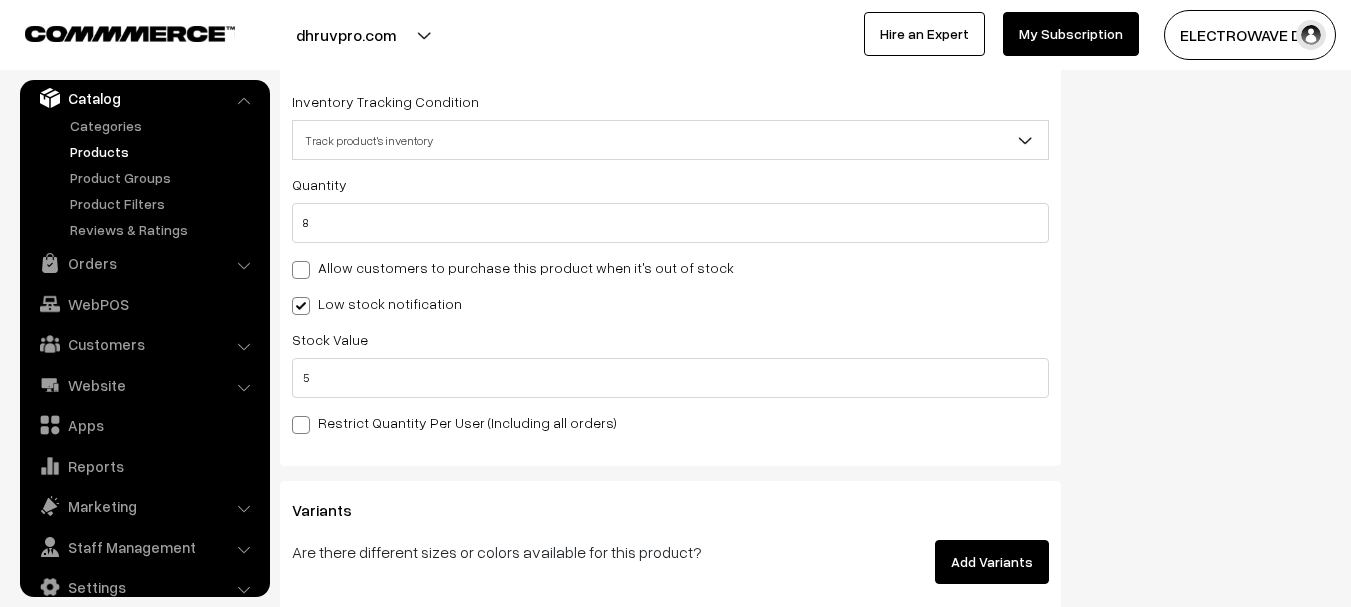 scroll, scrollTop: 3000, scrollLeft: 0, axis: vertical 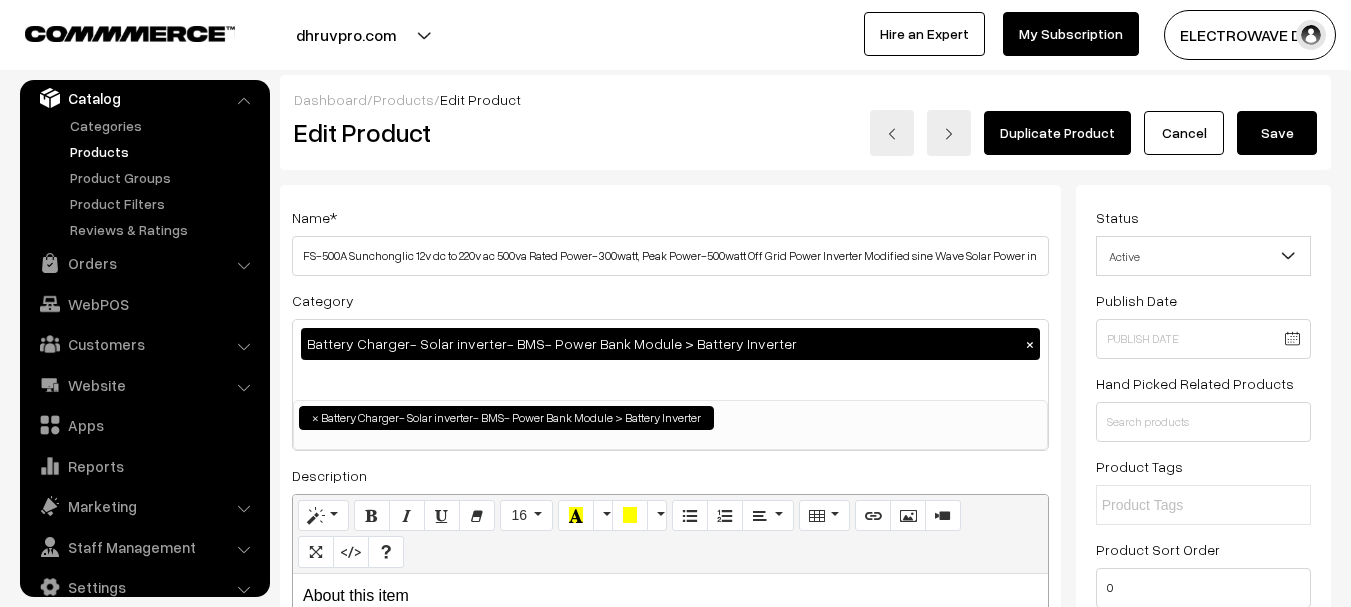 drag, startPoint x: 1294, startPoint y: 125, endPoint x: 1216, endPoint y: 101, distance: 81.608826 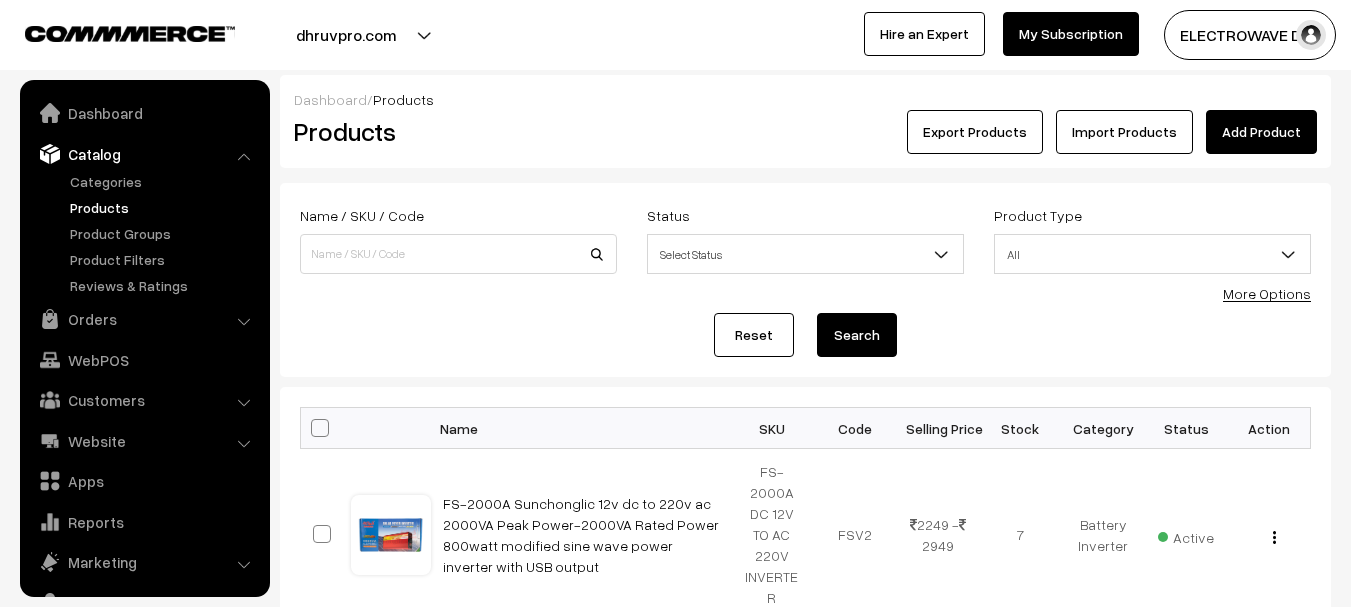 scroll, scrollTop: 0, scrollLeft: 0, axis: both 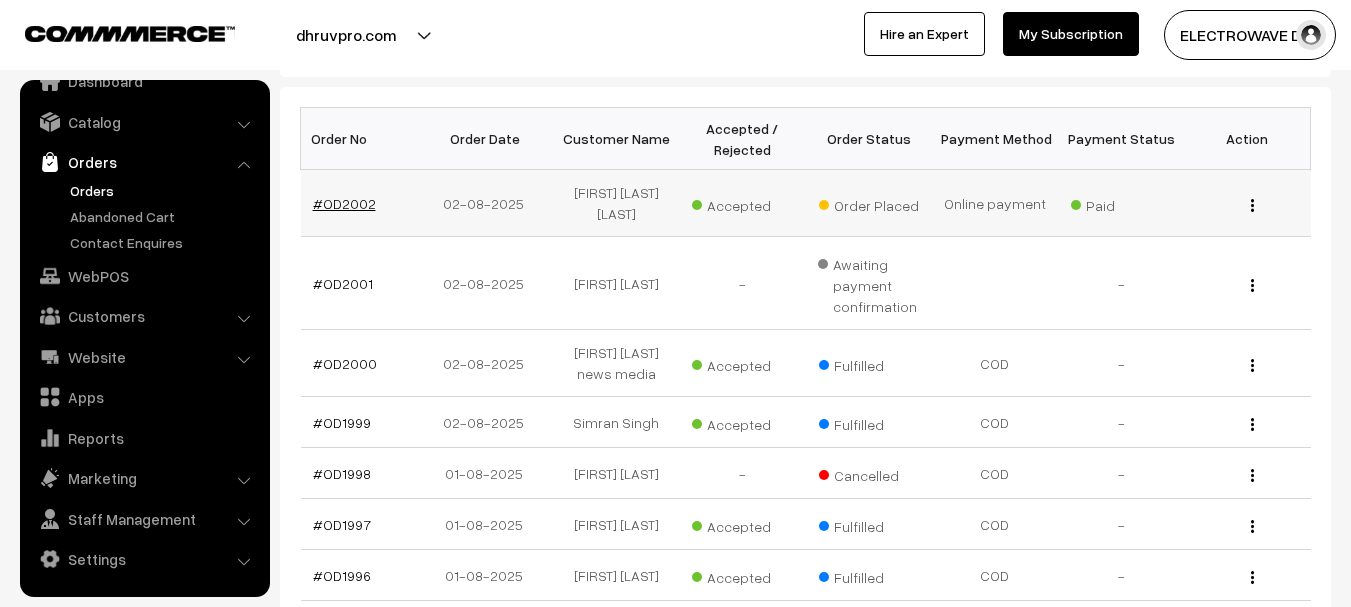 click on "#OD2002" at bounding box center [344, 203] 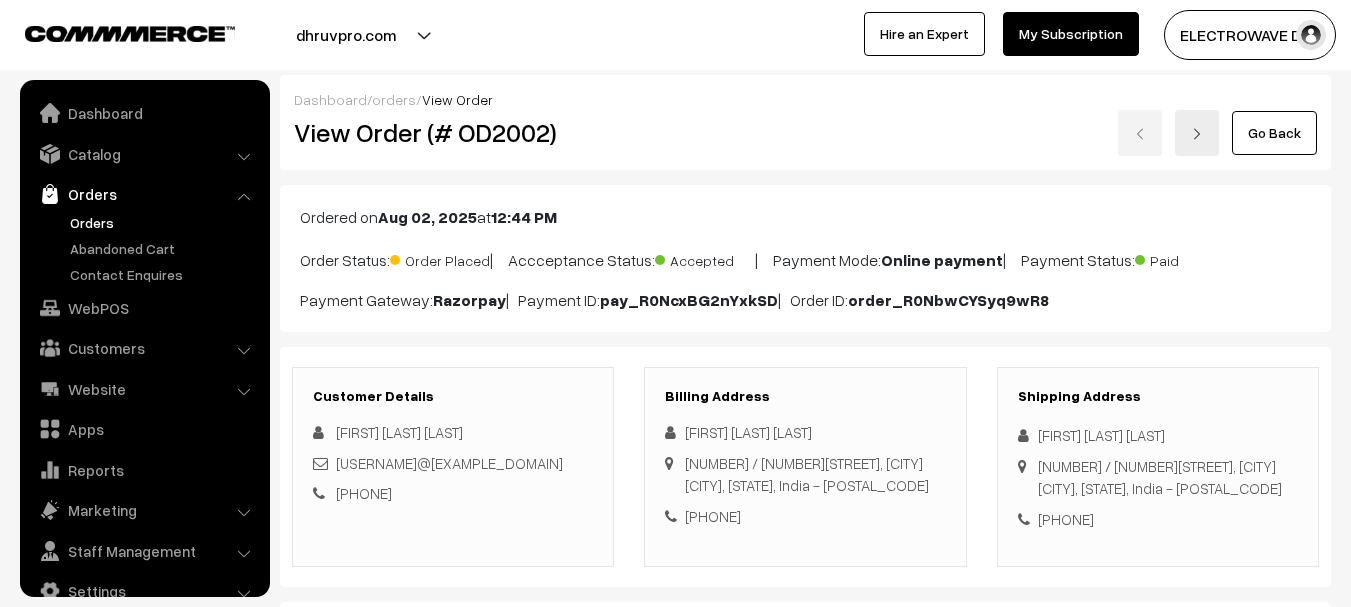scroll, scrollTop: 500, scrollLeft: 0, axis: vertical 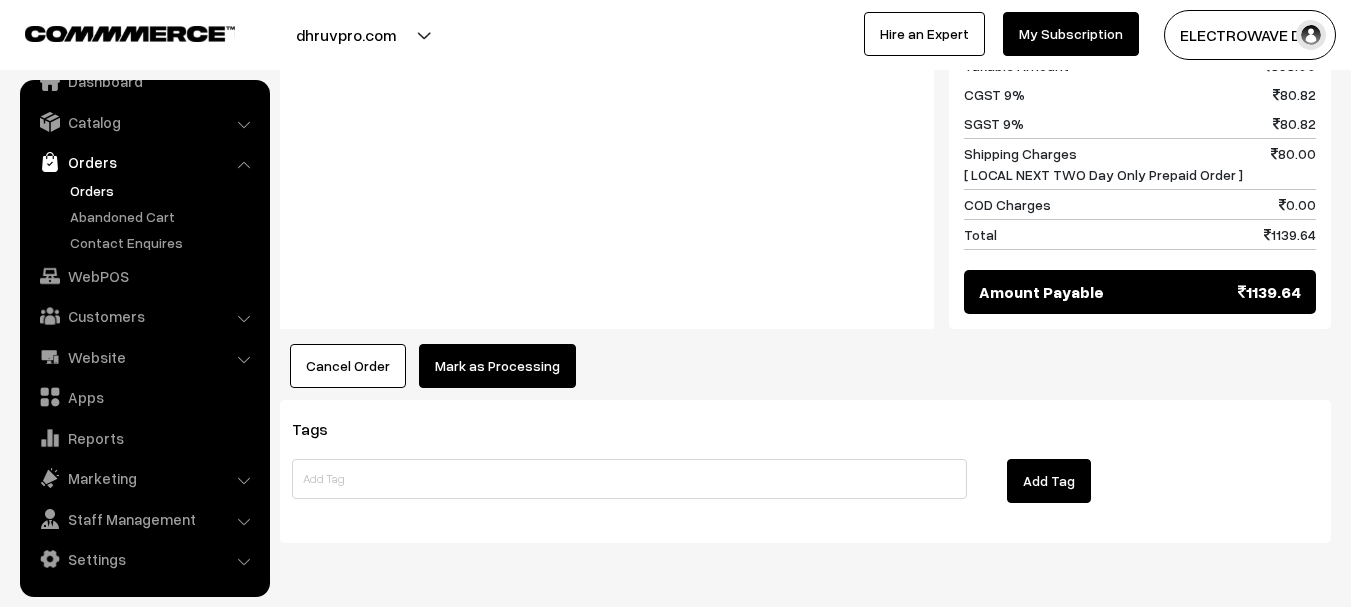 click on "Mark as Processing" at bounding box center [497, 366] 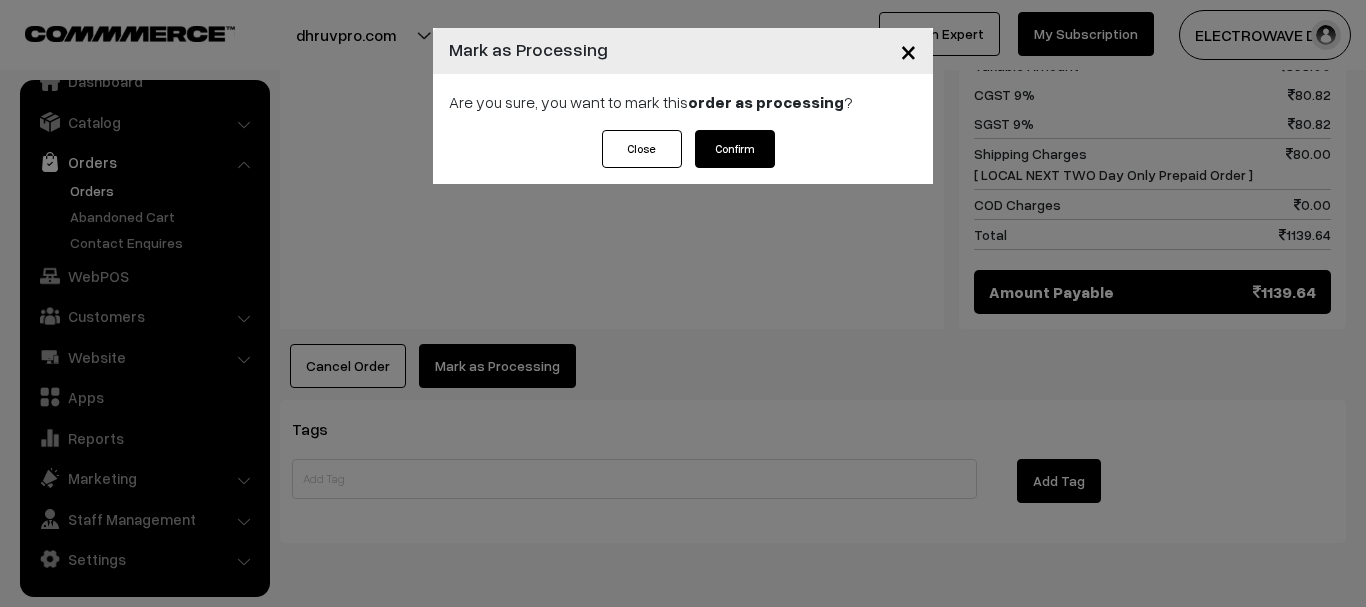 click on "Close
Confirm" at bounding box center [683, 157] 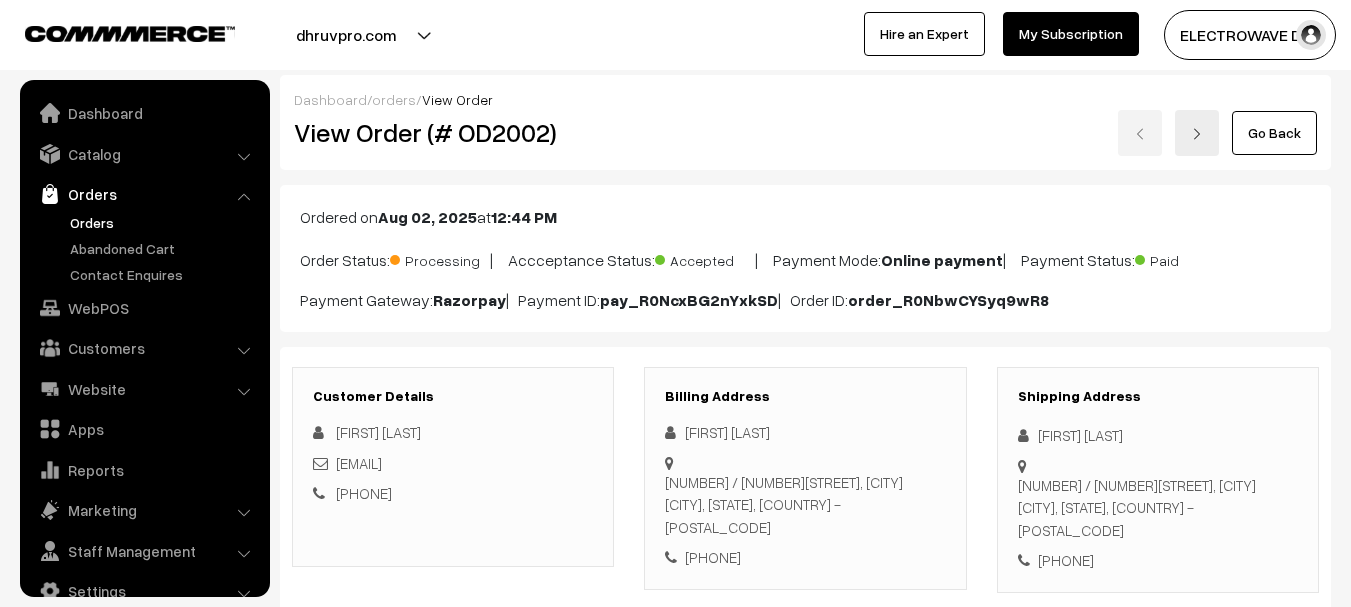 scroll, scrollTop: 0, scrollLeft: 0, axis: both 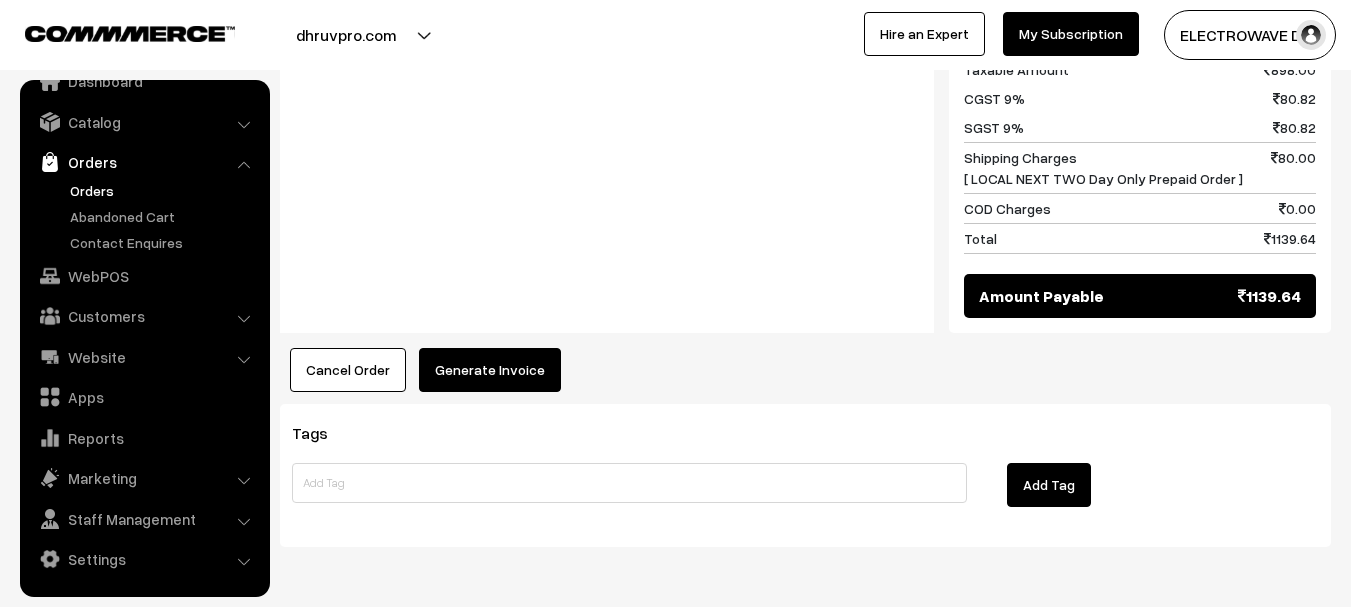 click on "Generate Invoice" at bounding box center (490, 370) 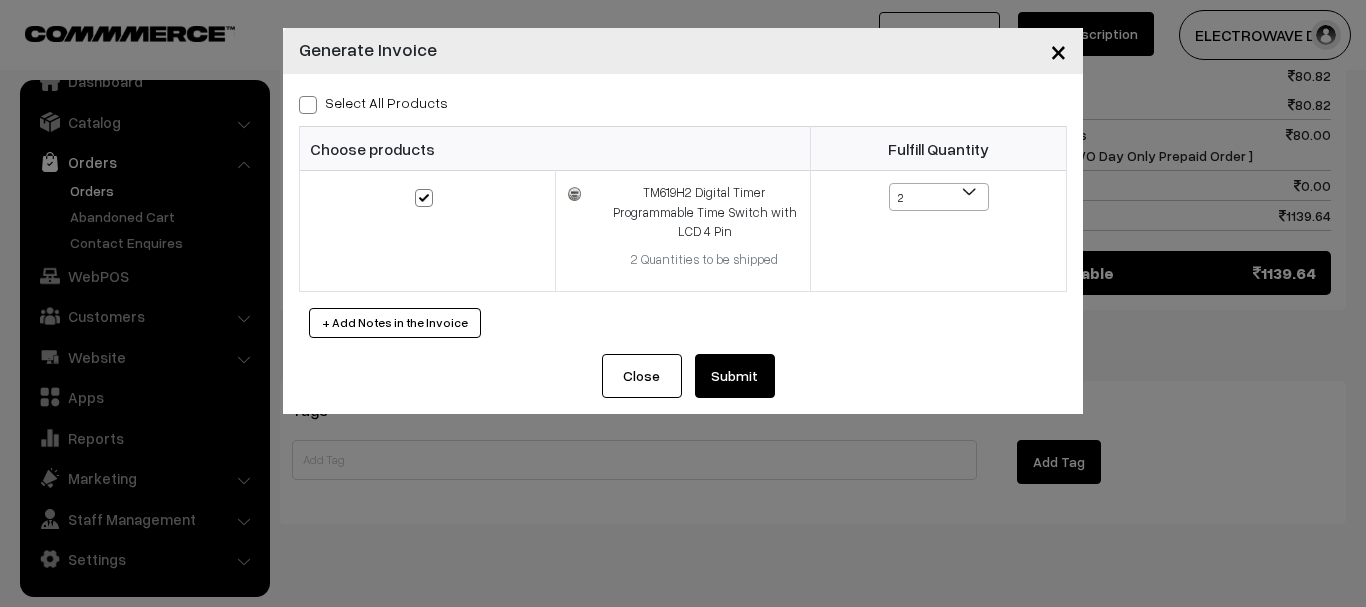 click on "Submit" at bounding box center (735, 376) 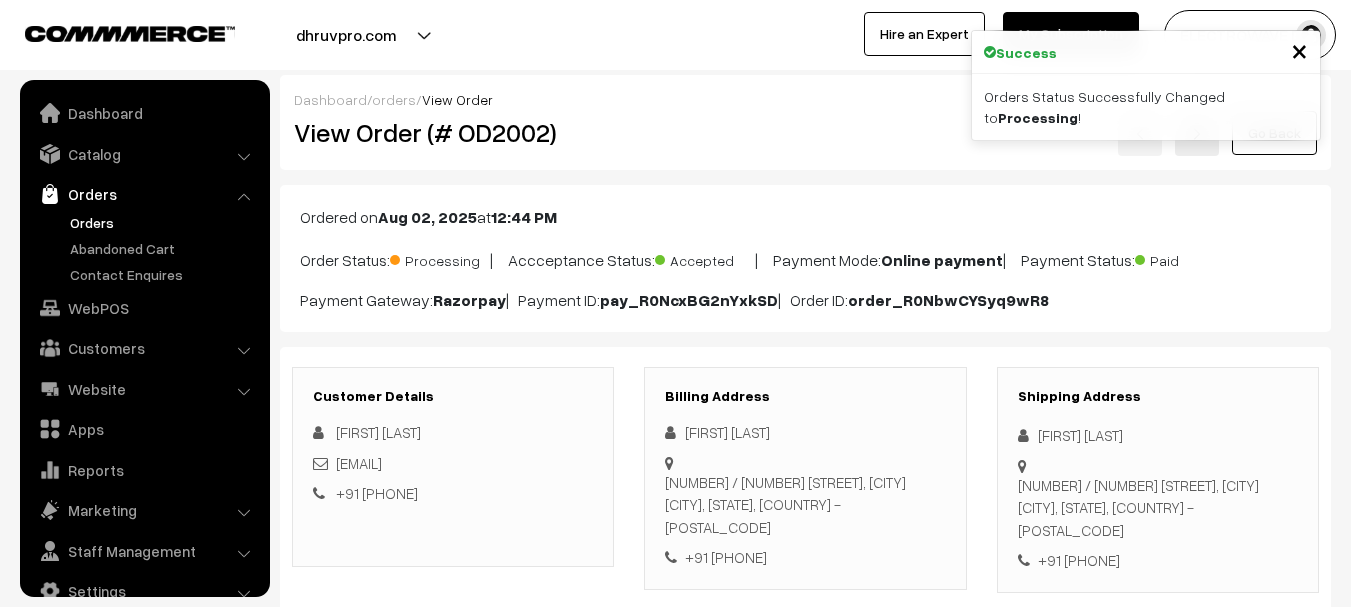 scroll, scrollTop: 1000, scrollLeft: 0, axis: vertical 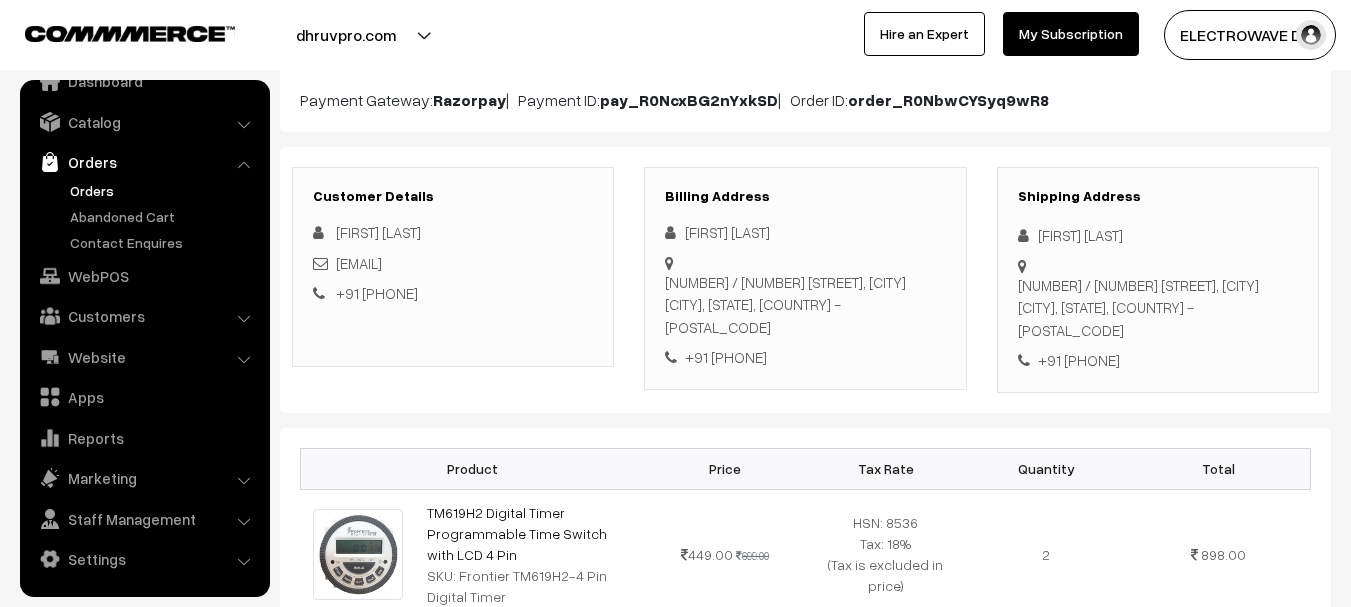 click on "[NUMBER] / [NUMBER] [STREET], [CITY]
[CITY],                                 [STATE],  [COUNTRY]                                 - [POSTAL_CODE]" at bounding box center (1158, 308) 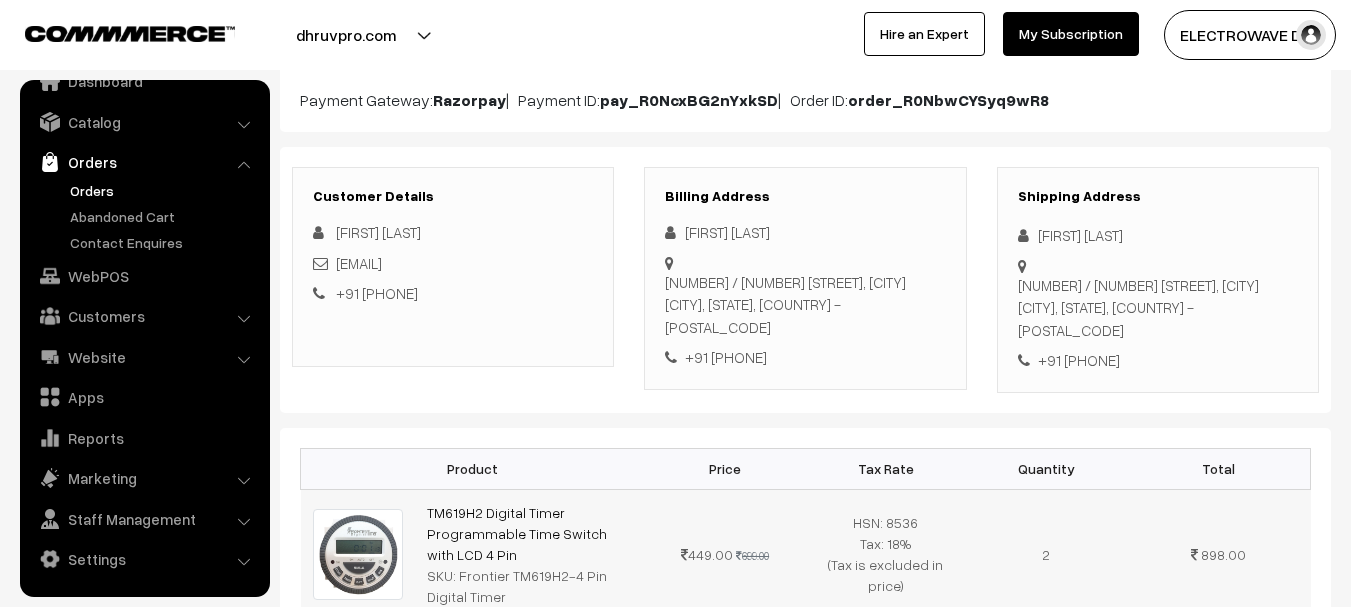 copy on "631502" 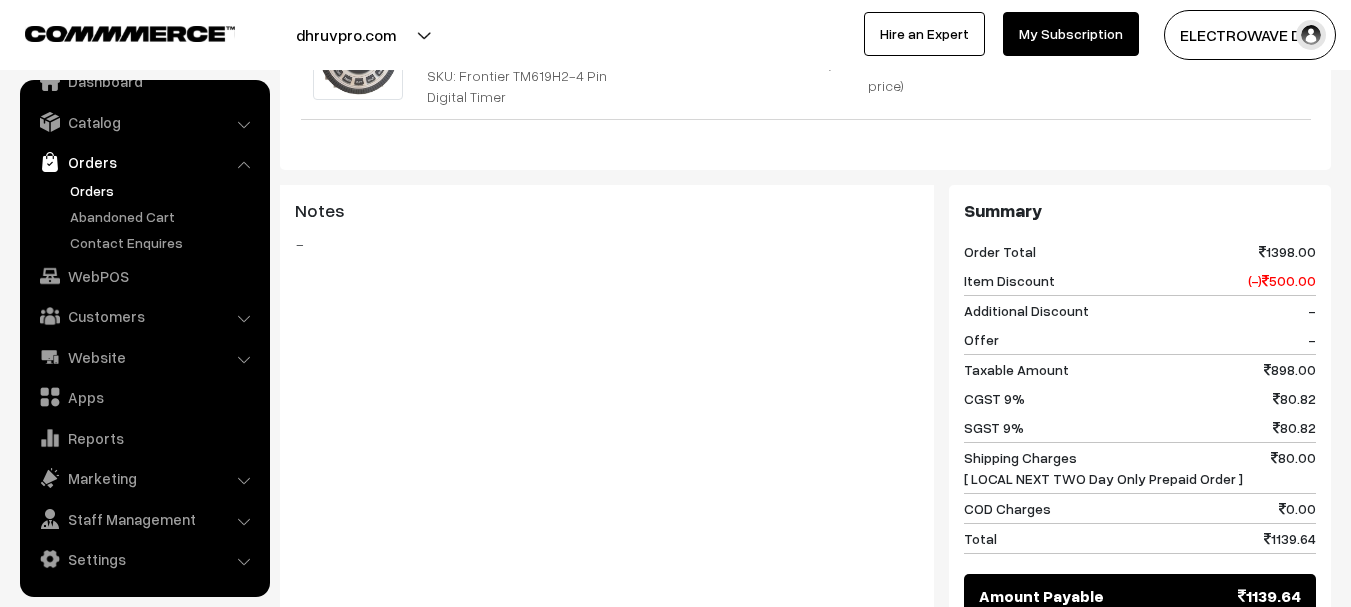 scroll, scrollTop: 1200, scrollLeft: 0, axis: vertical 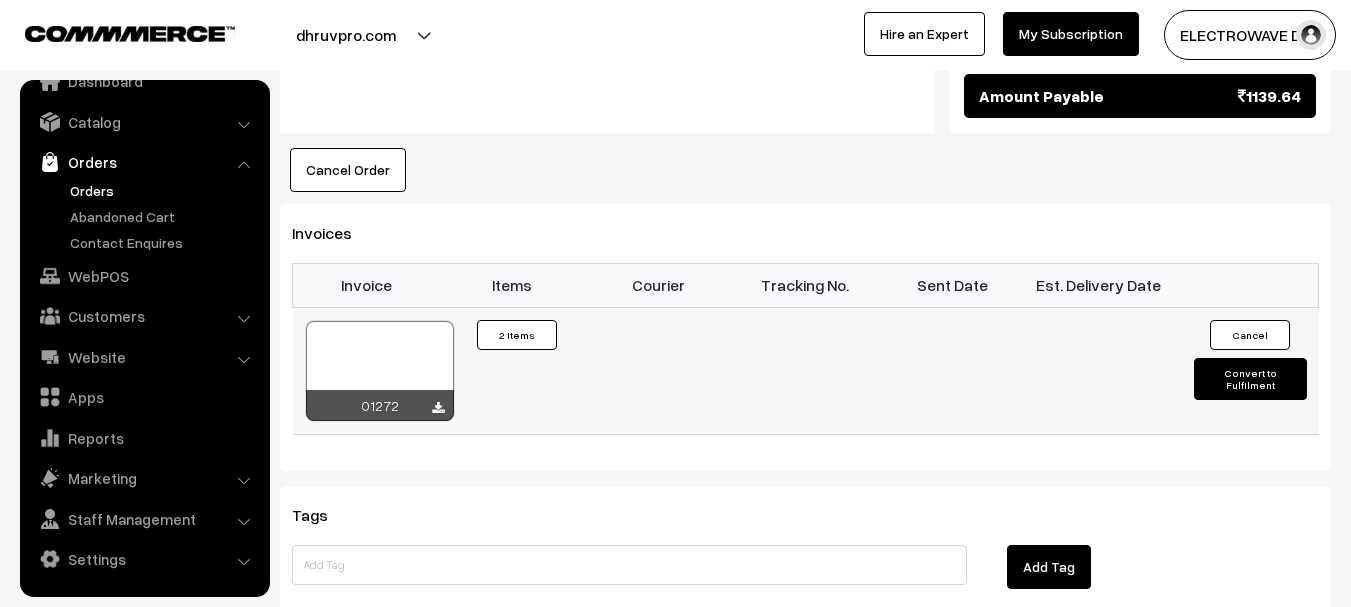 click at bounding box center [380, 371] 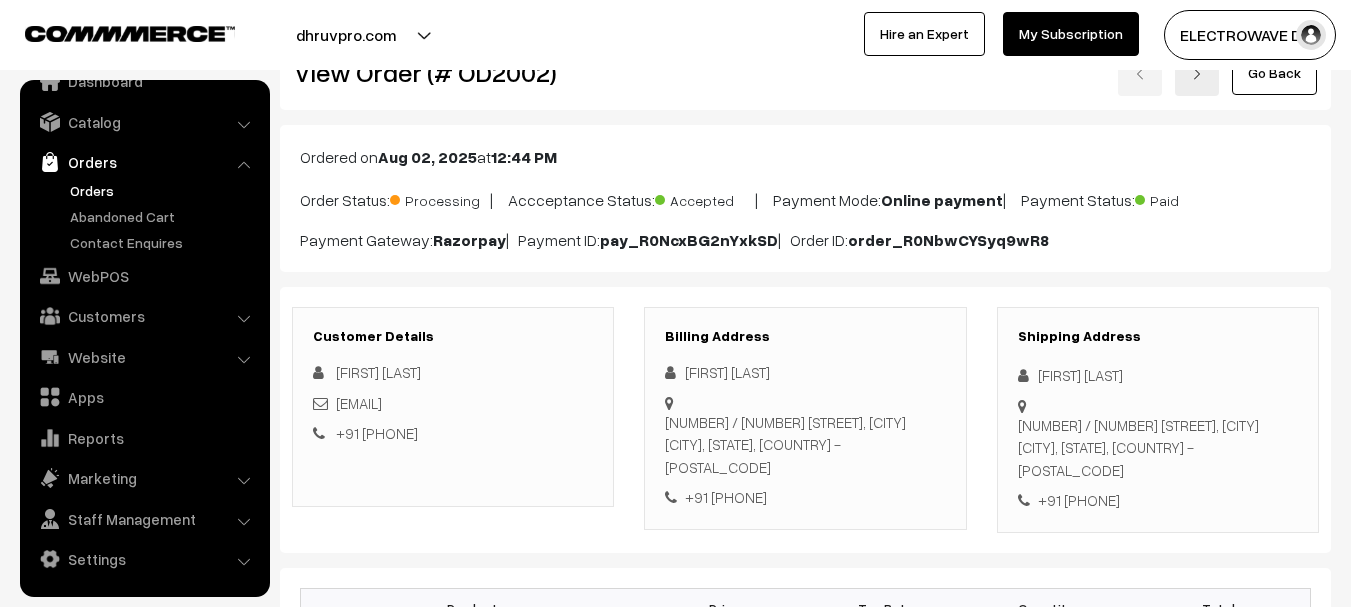 scroll, scrollTop: 100, scrollLeft: 0, axis: vertical 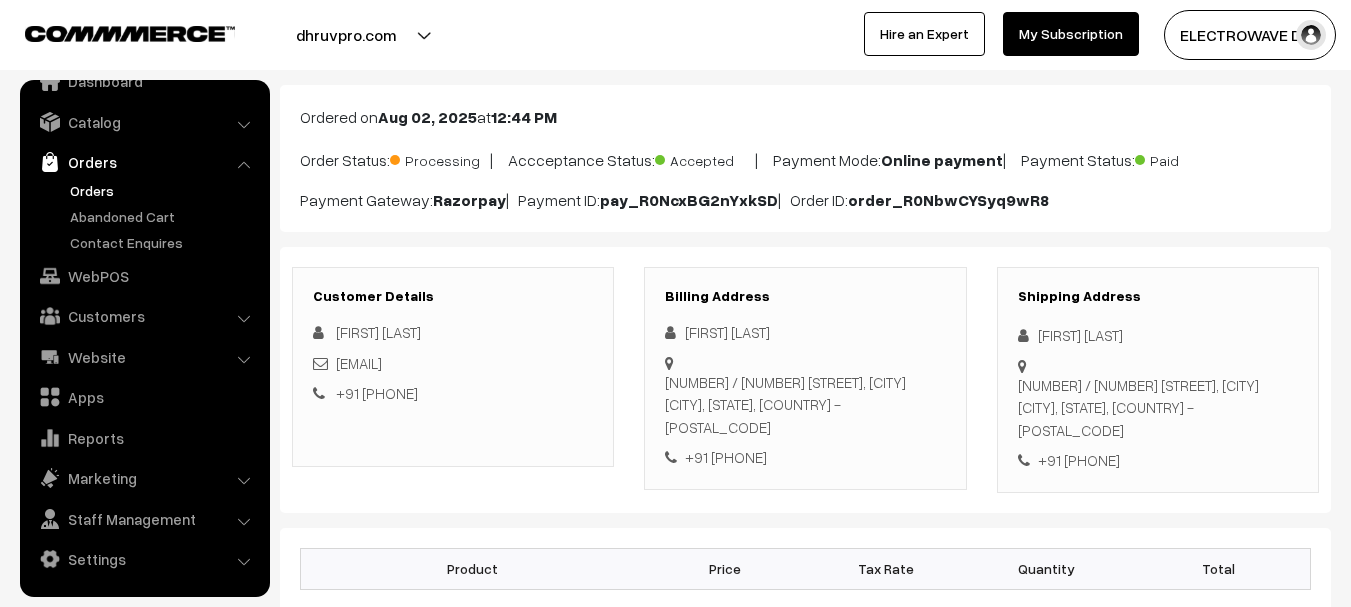 drag, startPoint x: 1095, startPoint y: 392, endPoint x: 1080, endPoint y: 337, distance: 57.00877 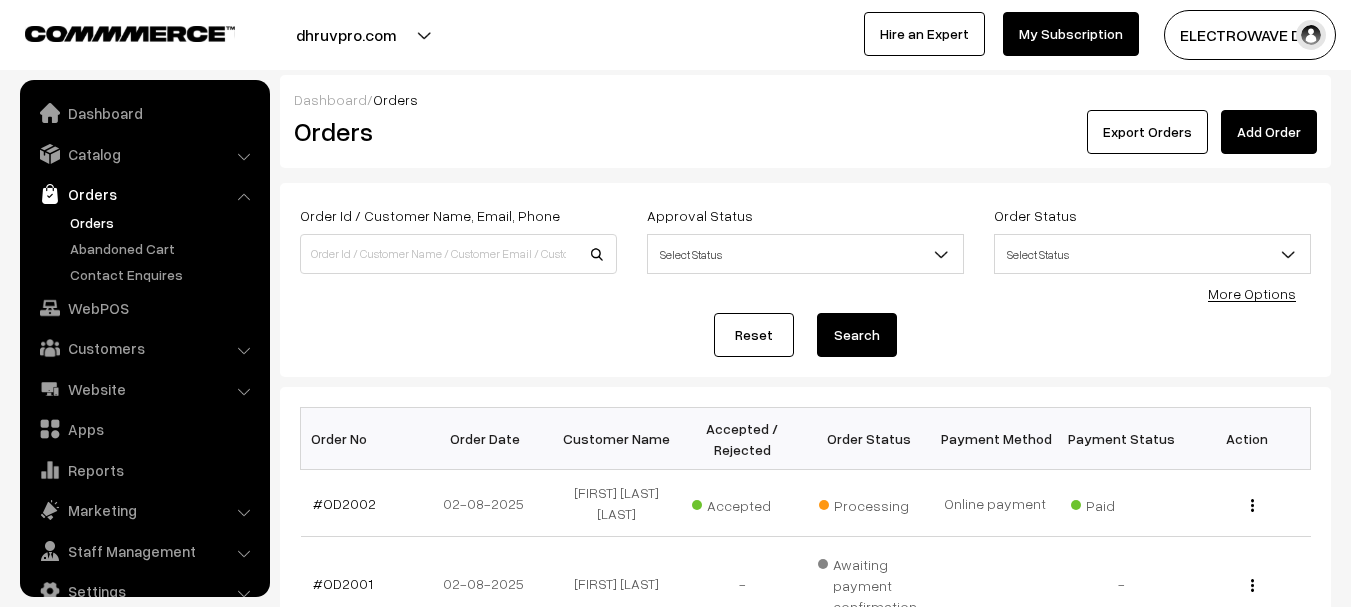 scroll, scrollTop: 400, scrollLeft: 0, axis: vertical 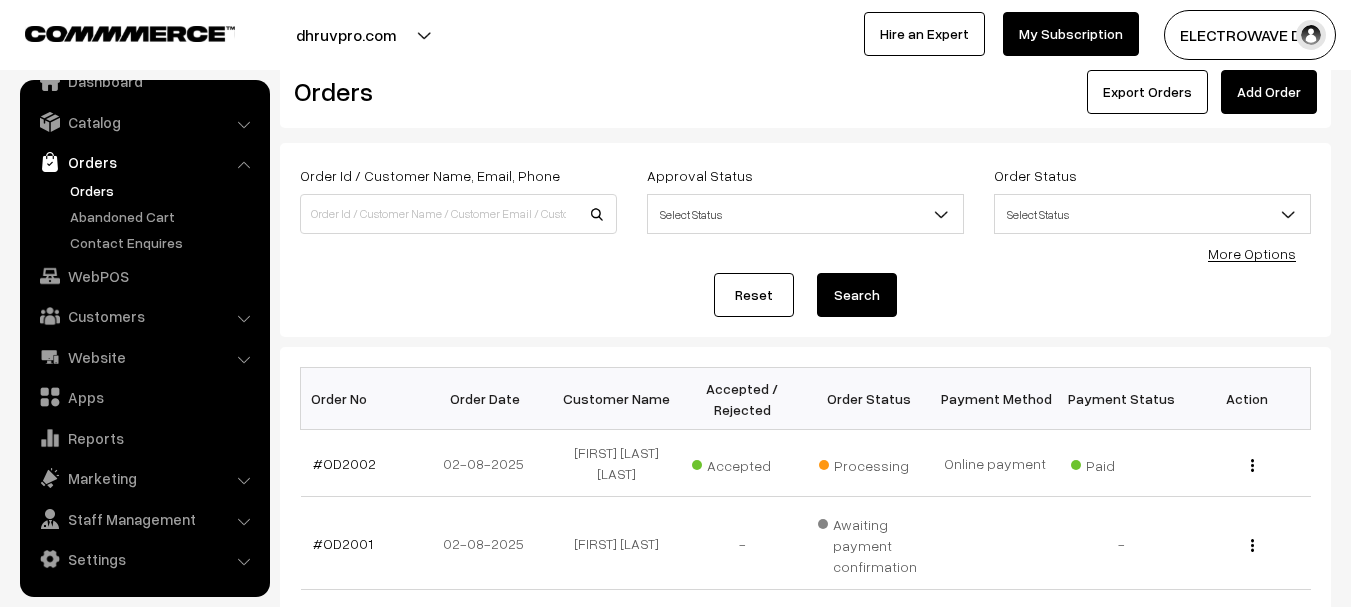 click on "Orders" at bounding box center (164, 190) 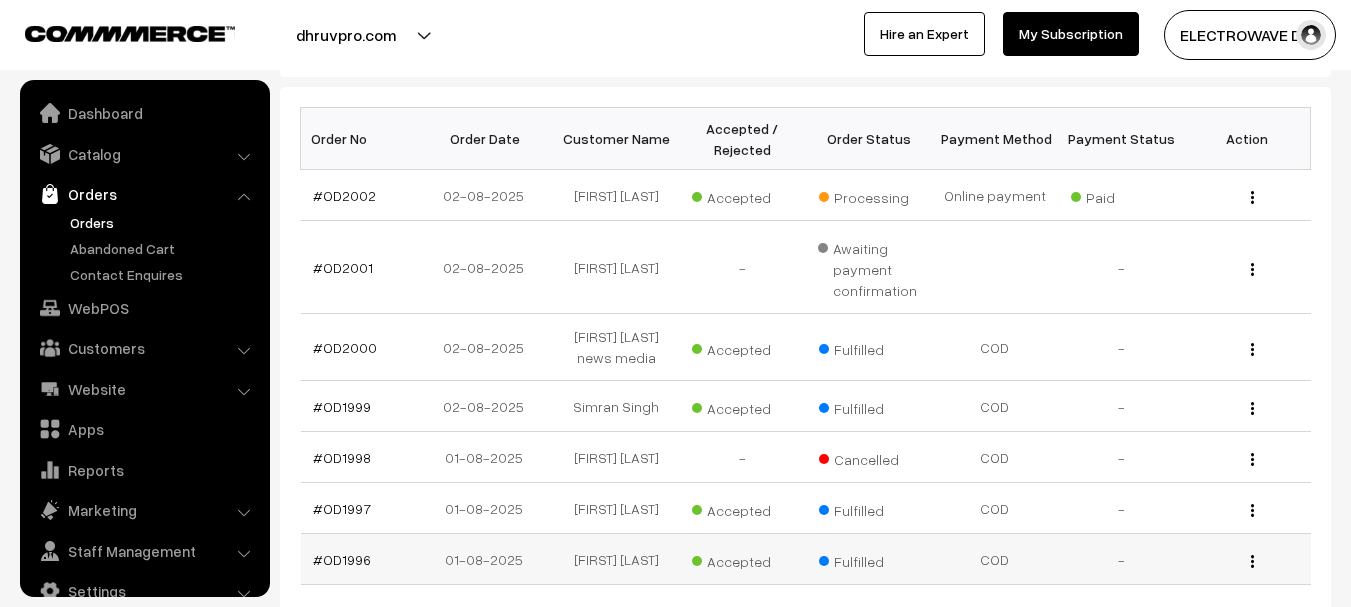scroll, scrollTop: 300, scrollLeft: 0, axis: vertical 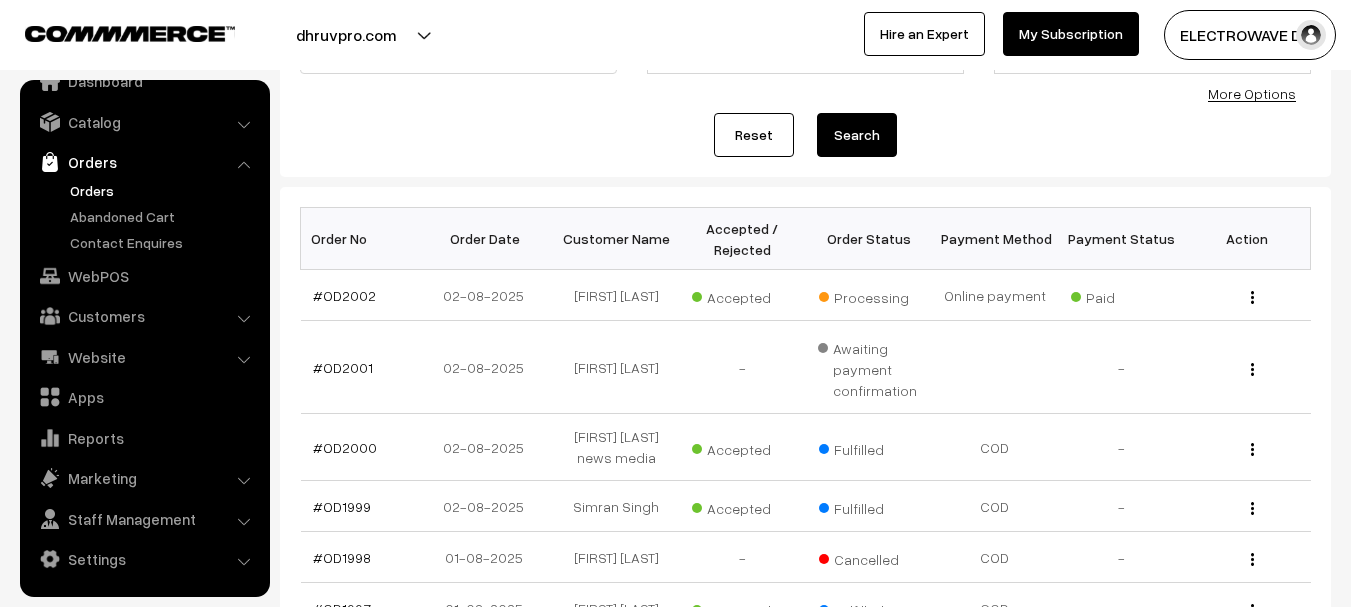 click on "Orders" at bounding box center [164, 190] 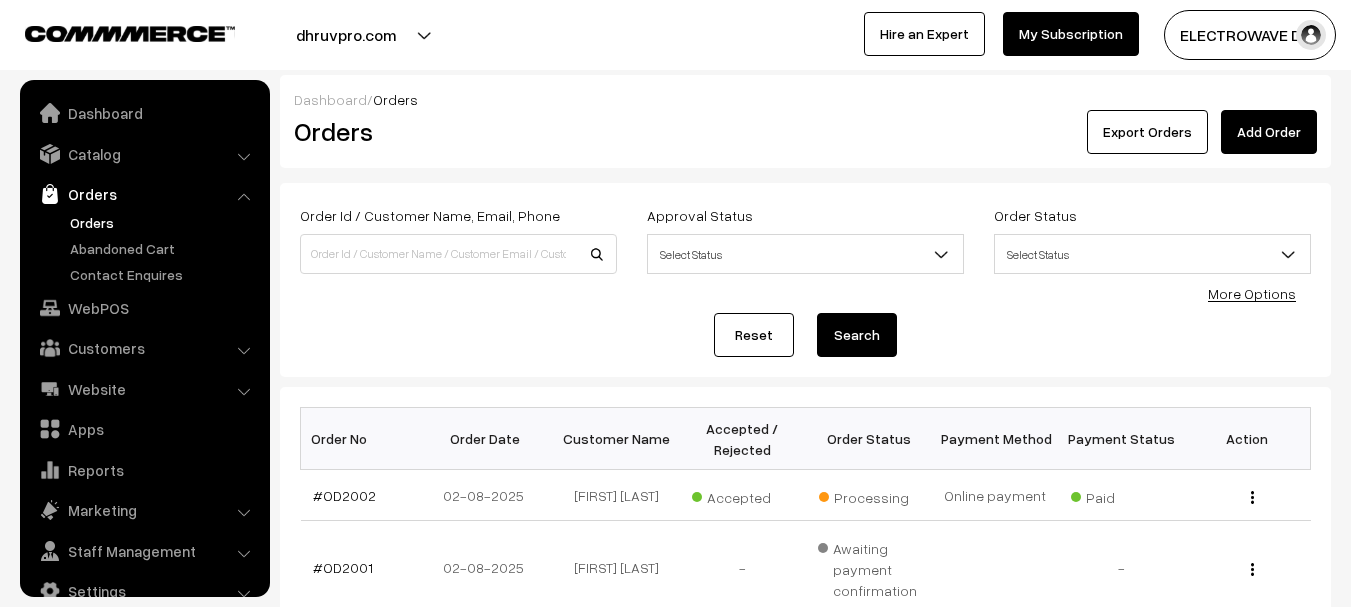 scroll, scrollTop: 0, scrollLeft: 0, axis: both 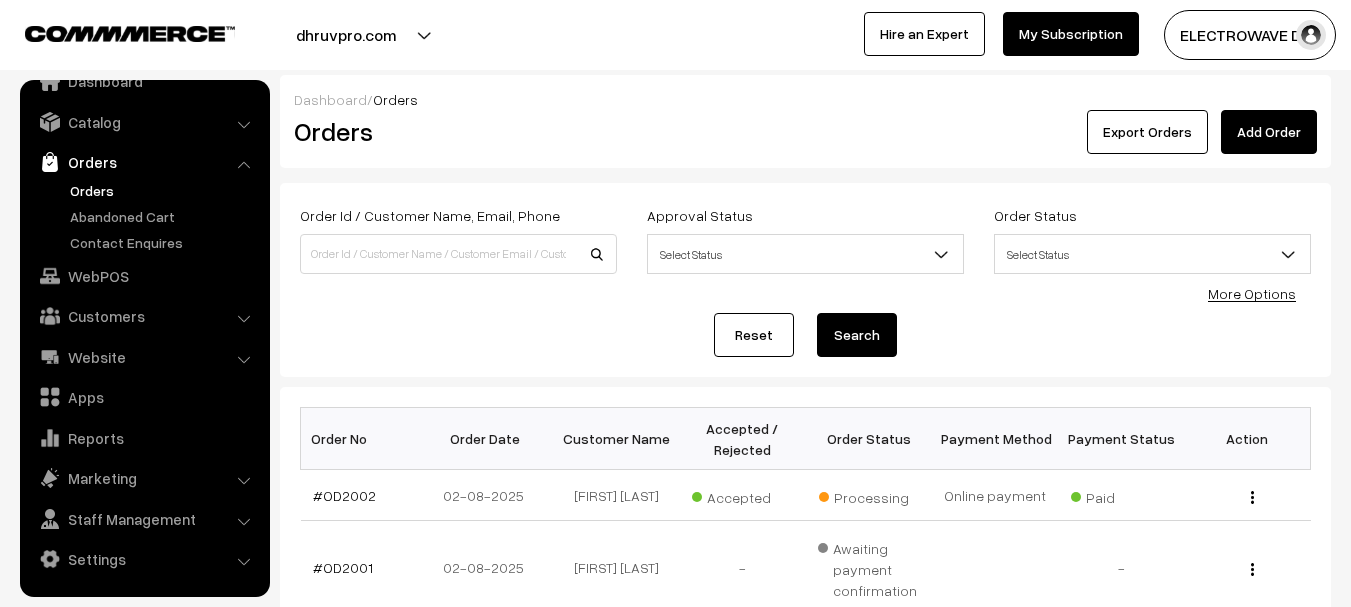 click on "dhruvpro.com" at bounding box center (346, 35) 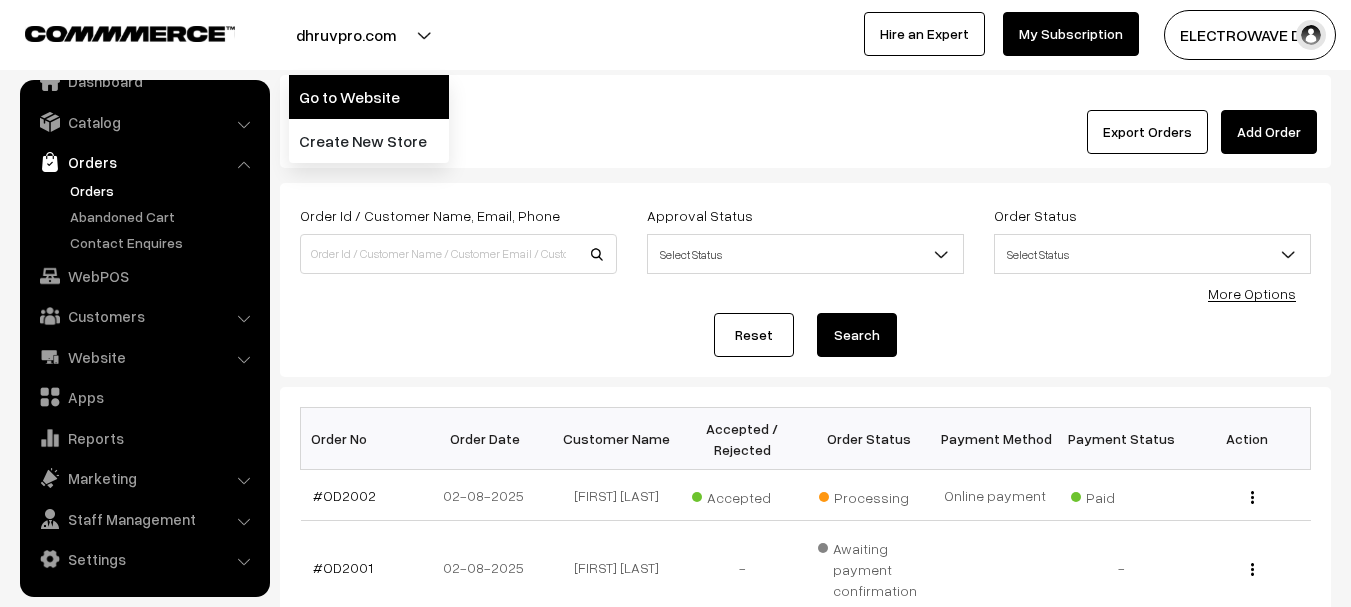 click on "Go to Website" at bounding box center (369, 97) 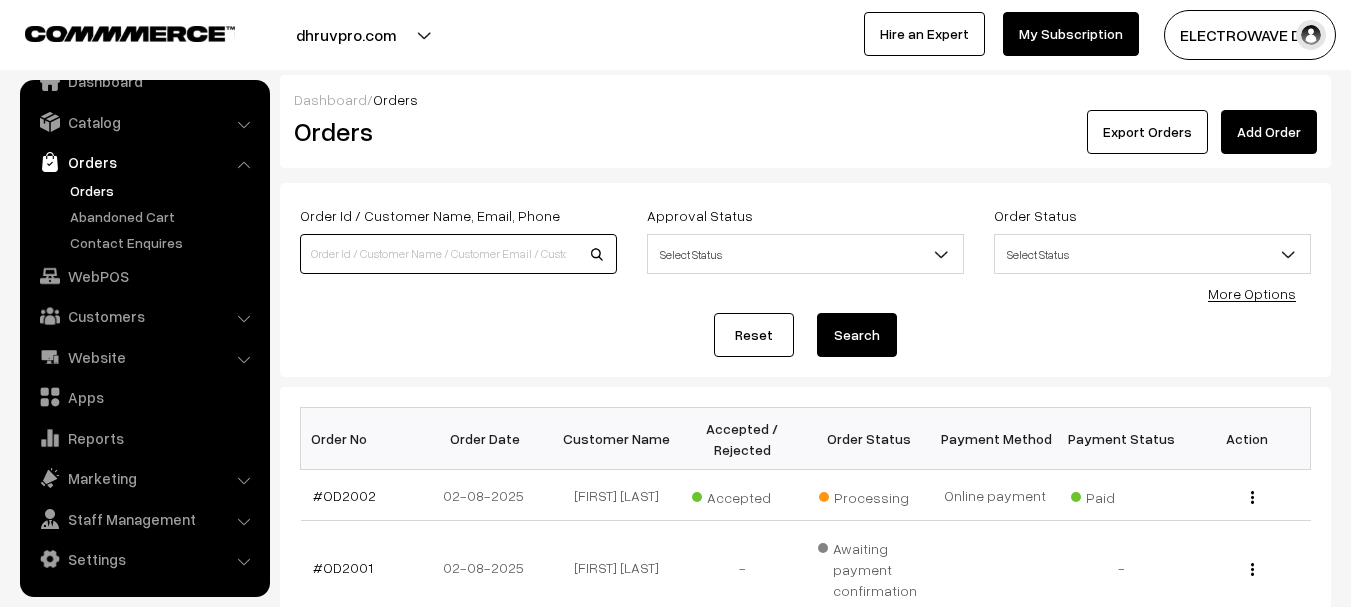 click at bounding box center (458, 254) 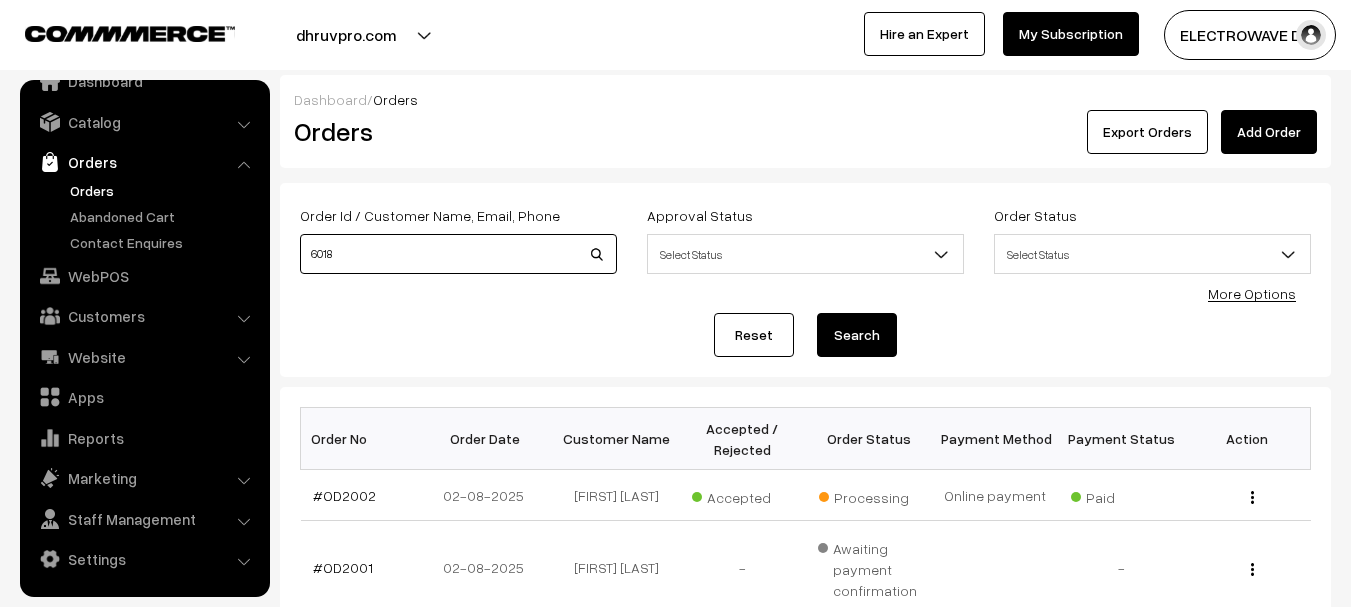 type on "6018" 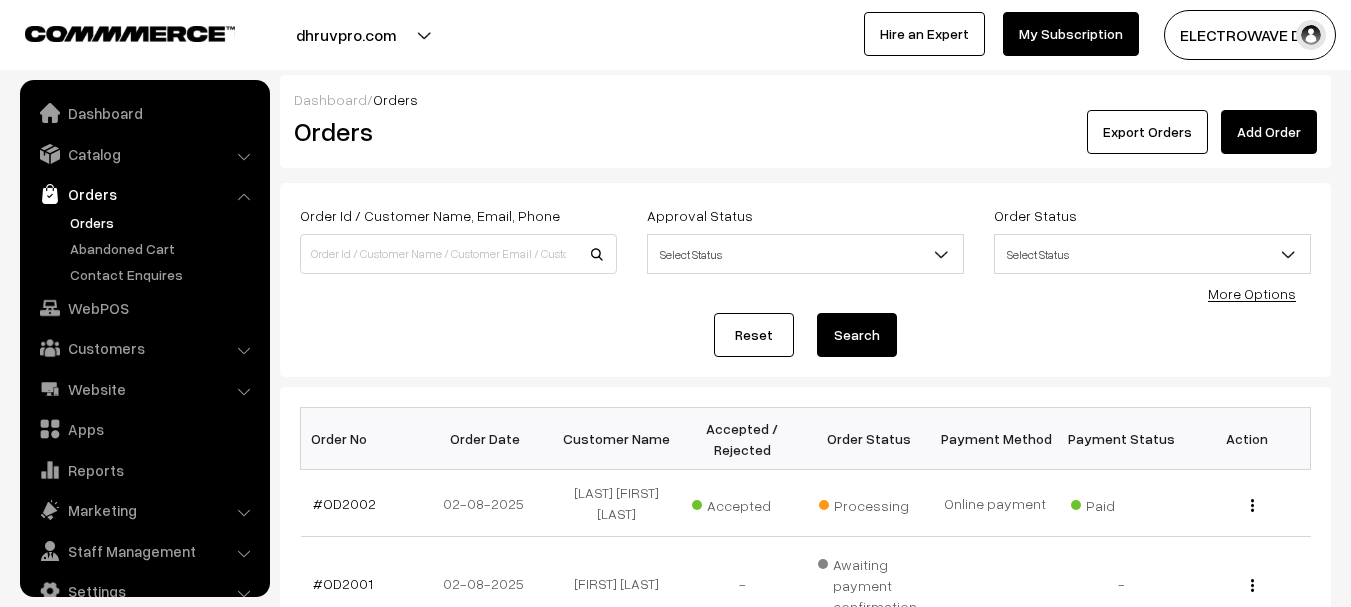 scroll, scrollTop: 0, scrollLeft: 0, axis: both 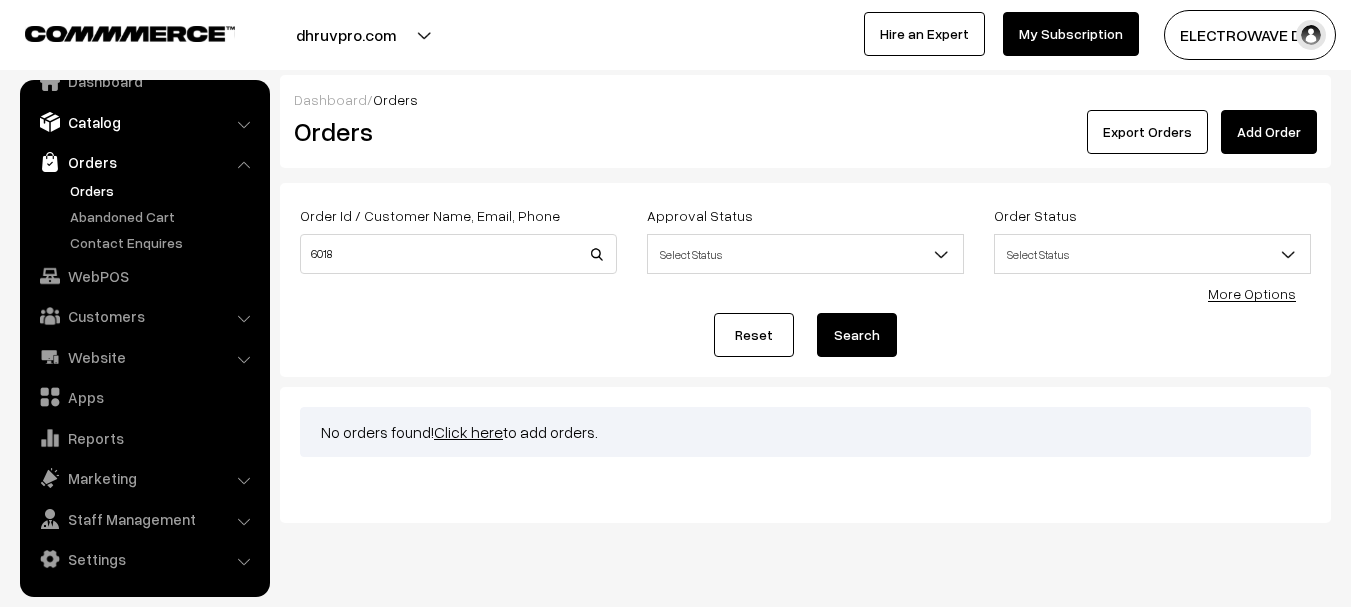 click on "Catalog" at bounding box center [144, 122] 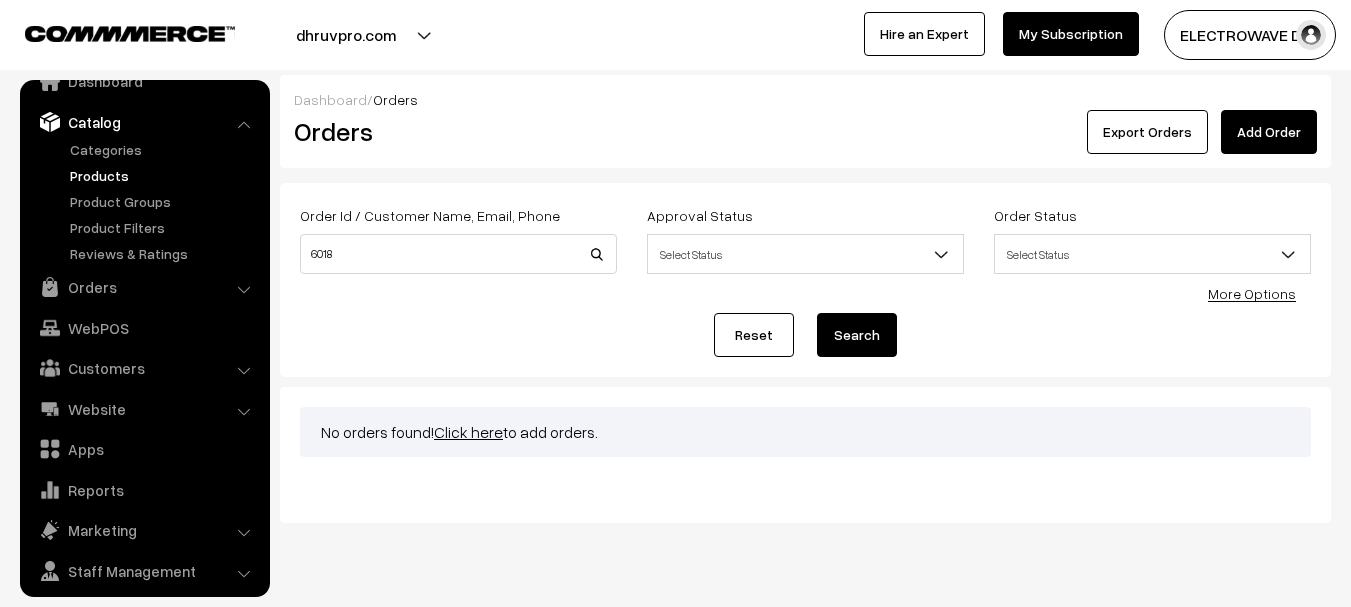 click on "Products" at bounding box center [164, 175] 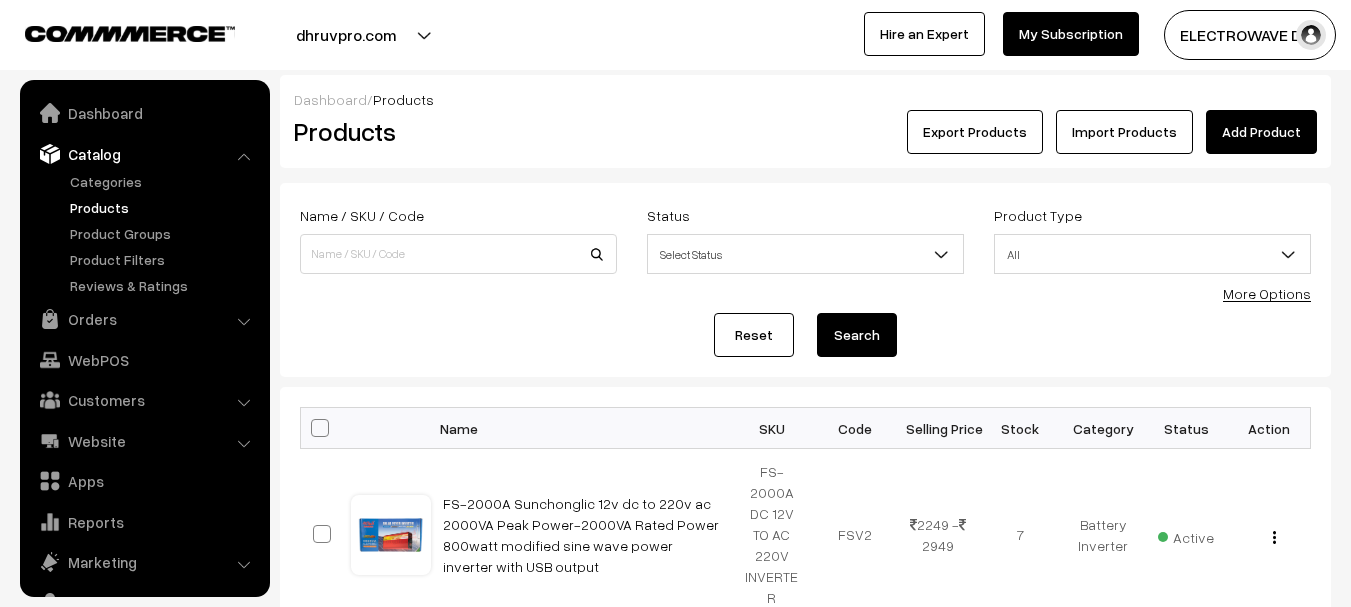 scroll, scrollTop: 0, scrollLeft: 0, axis: both 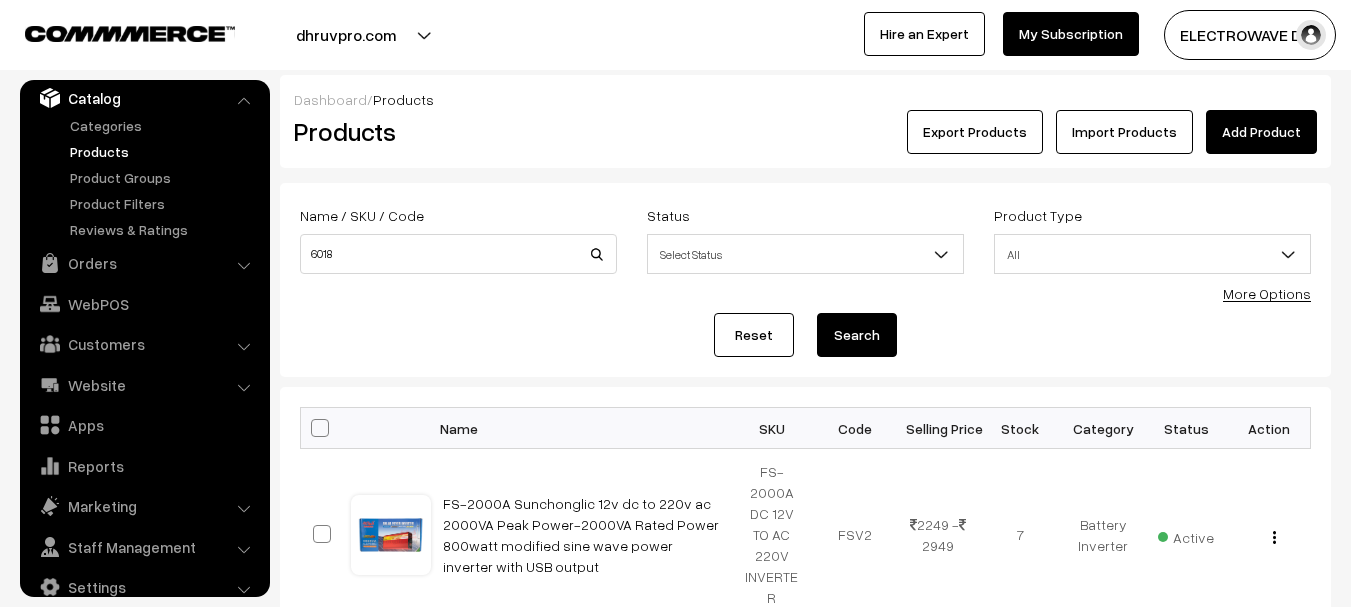 type on "6018" 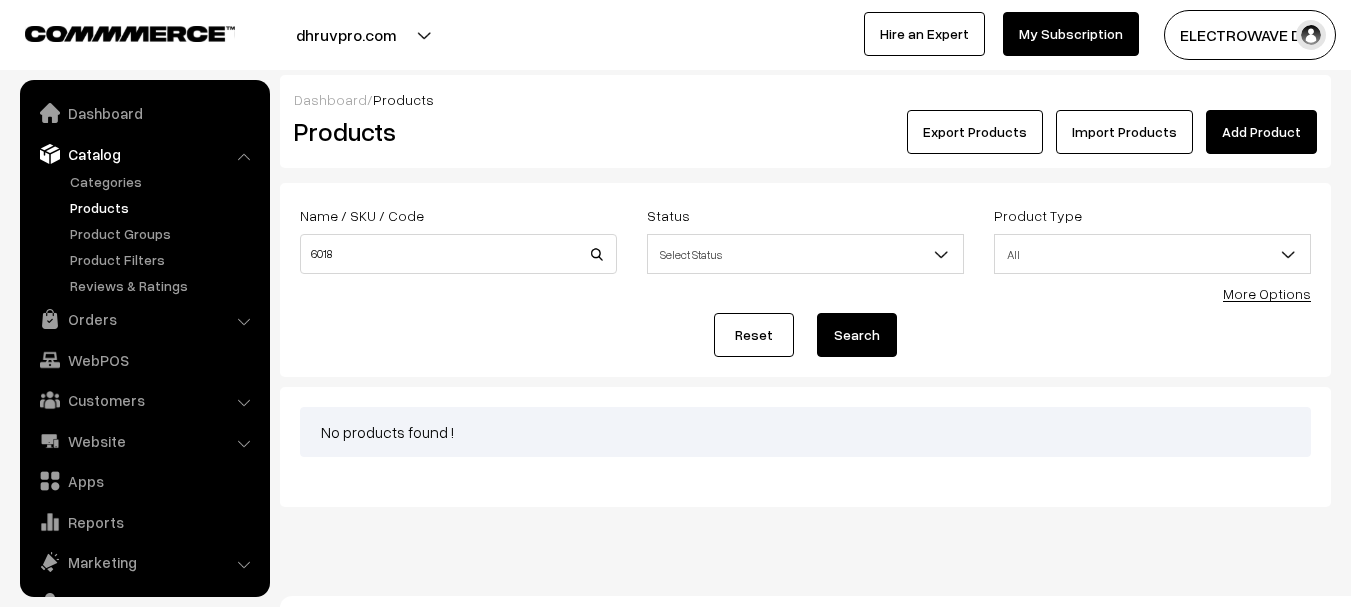 scroll, scrollTop: 0, scrollLeft: 0, axis: both 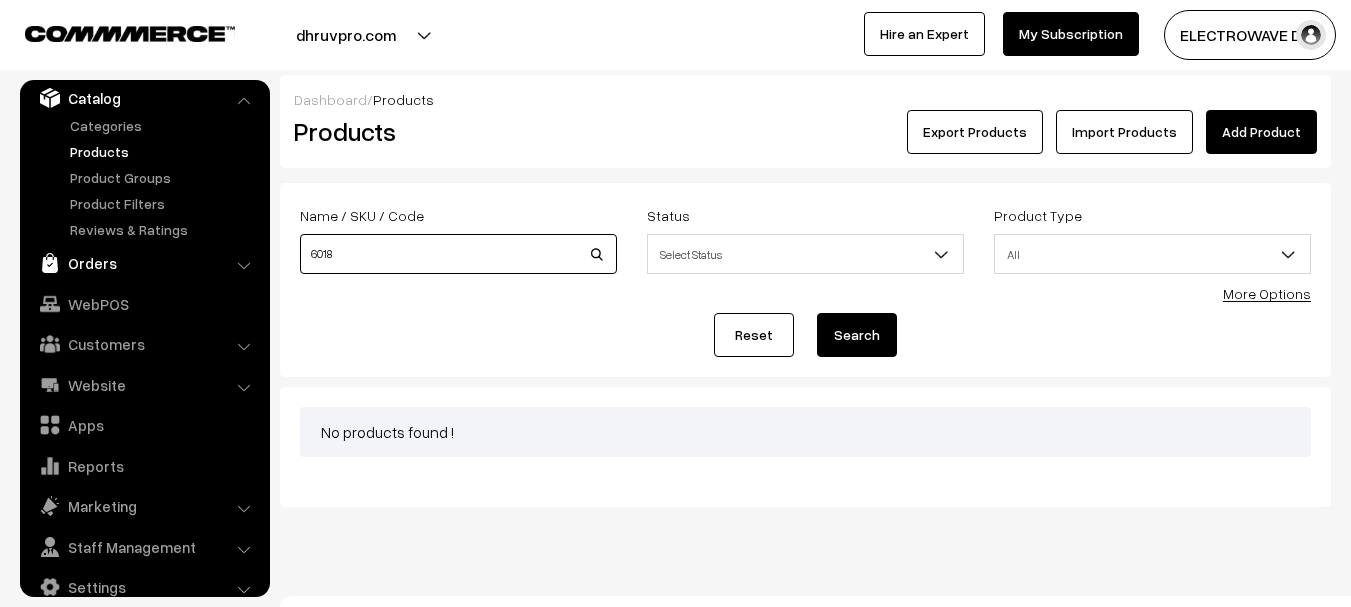 drag, startPoint x: 388, startPoint y: 246, endPoint x: 209, endPoint y: 254, distance: 179.17868 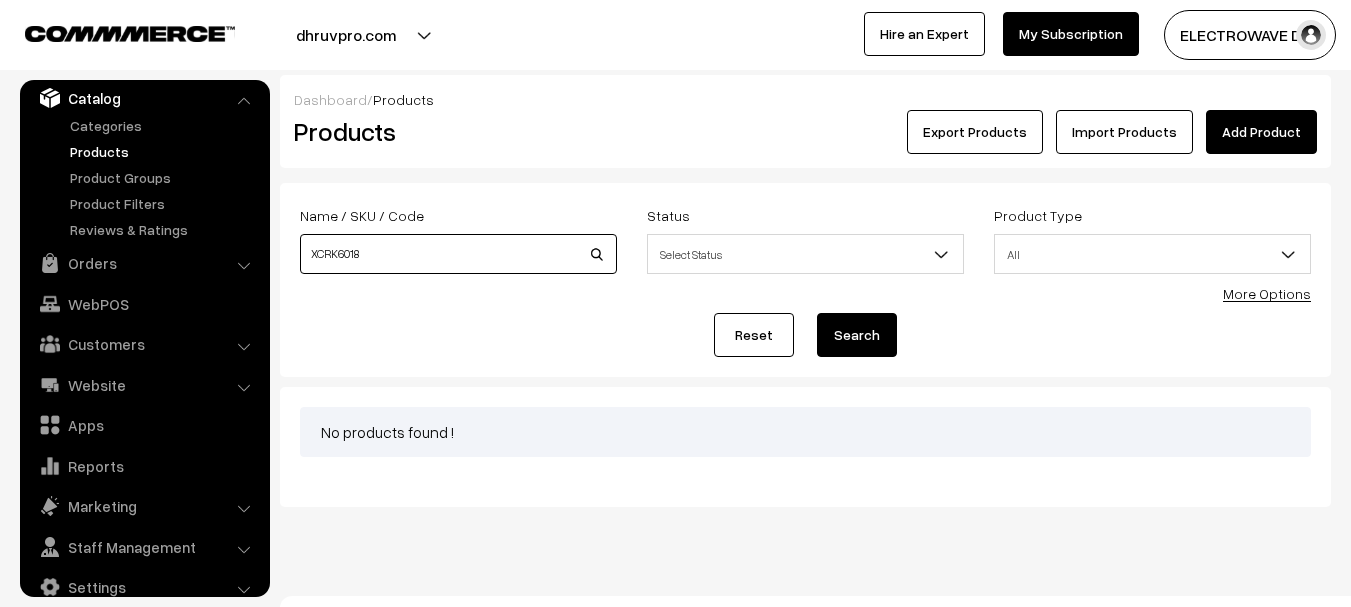 type on "XCRK6018" 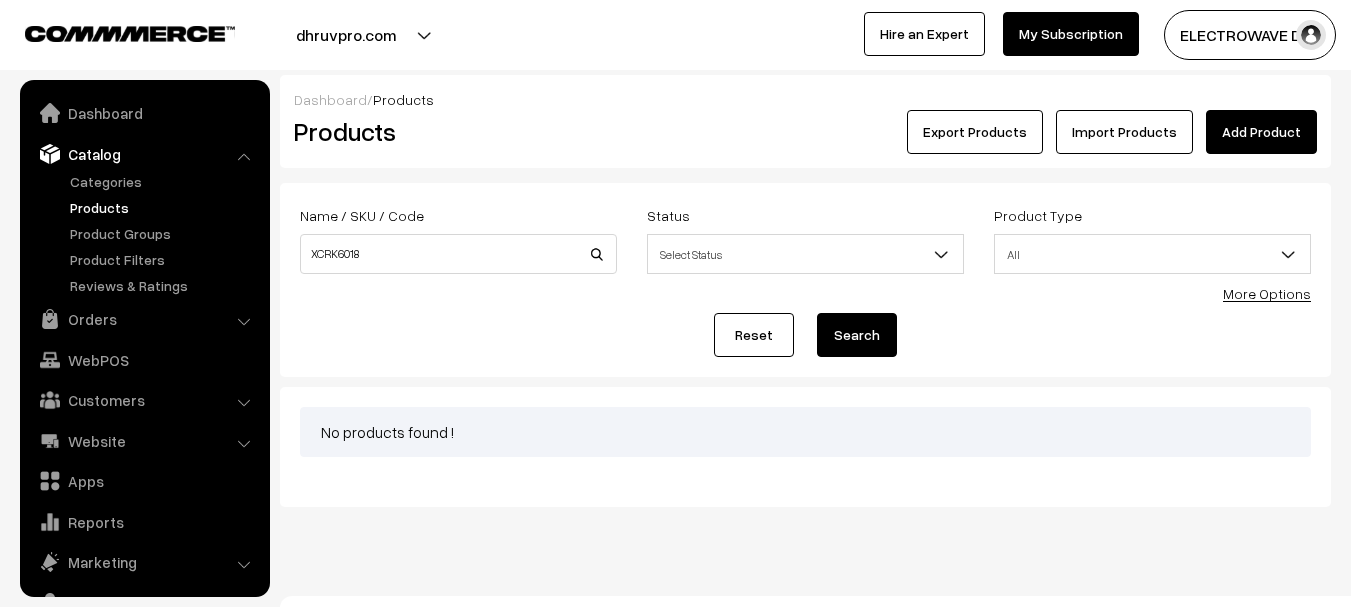 scroll, scrollTop: 0, scrollLeft: 0, axis: both 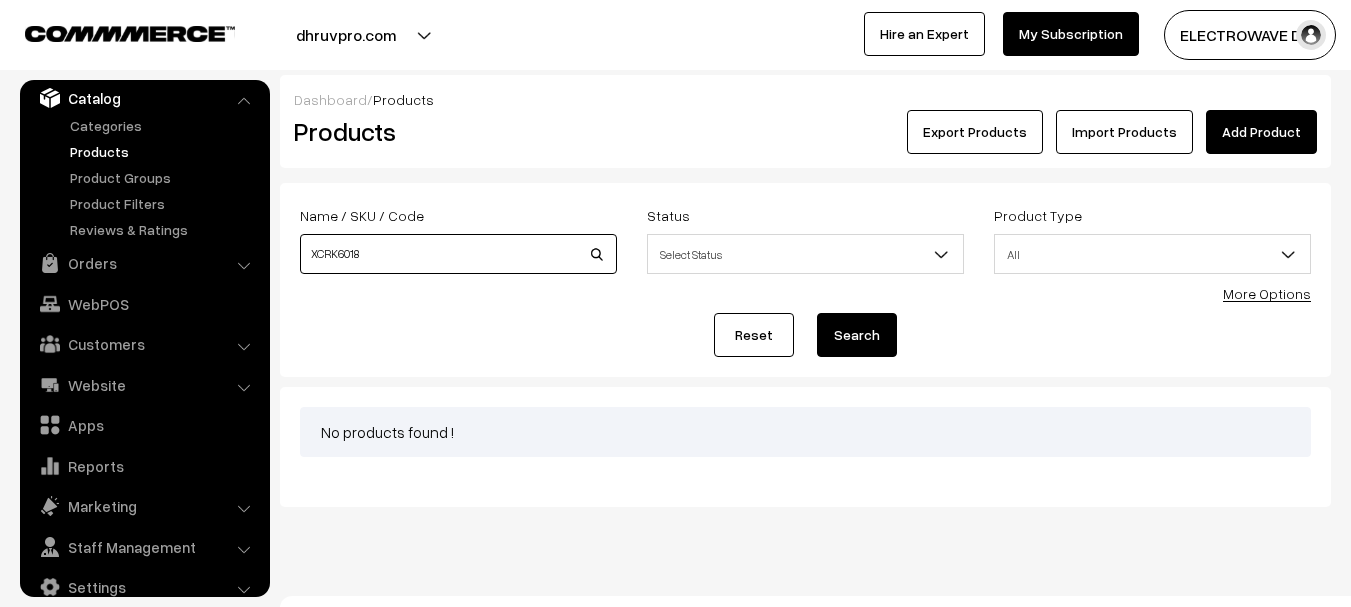 drag, startPoint x: 360, startPoint y: 276, endPoint x: 280, endPoint y: 280, distance: 80.09994 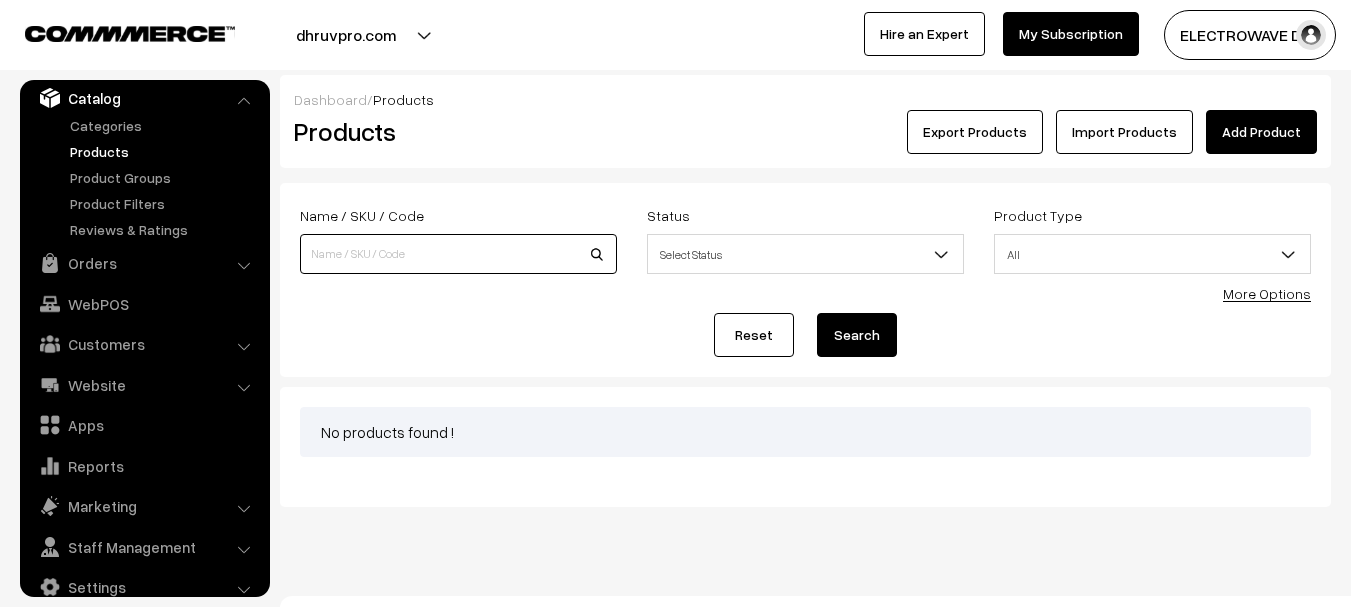 type 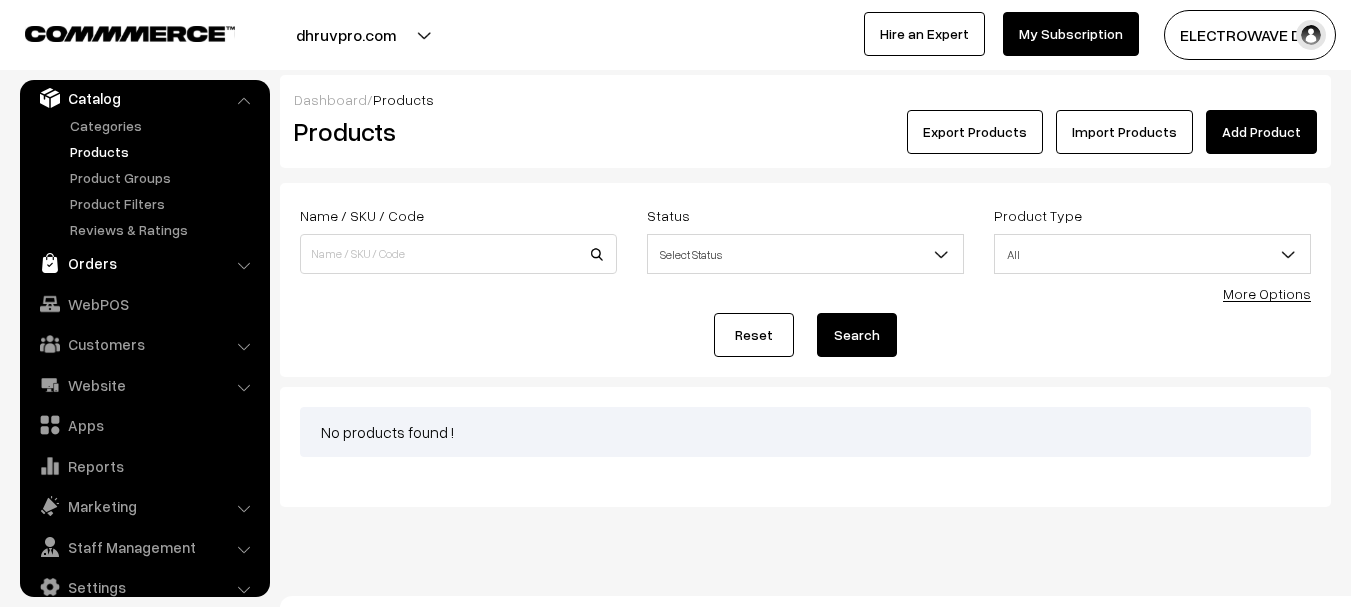 click on "Orders" at bounding box center (144, 263) 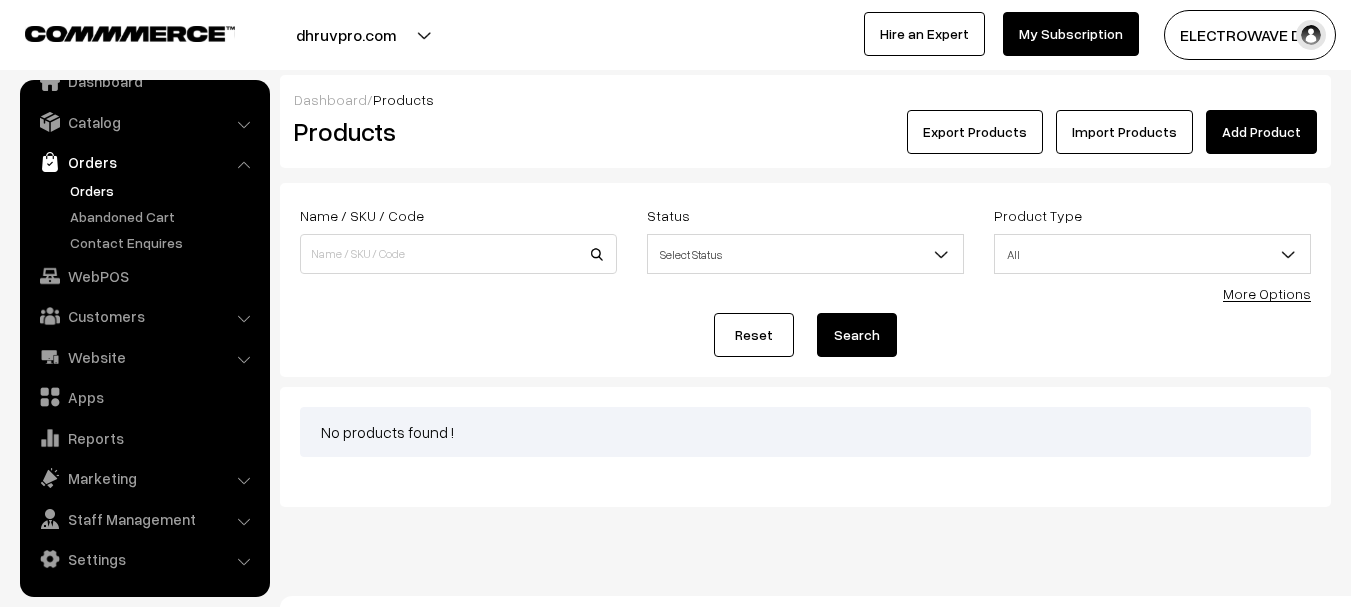 click on "Orders" at bounding box center (164, 190) 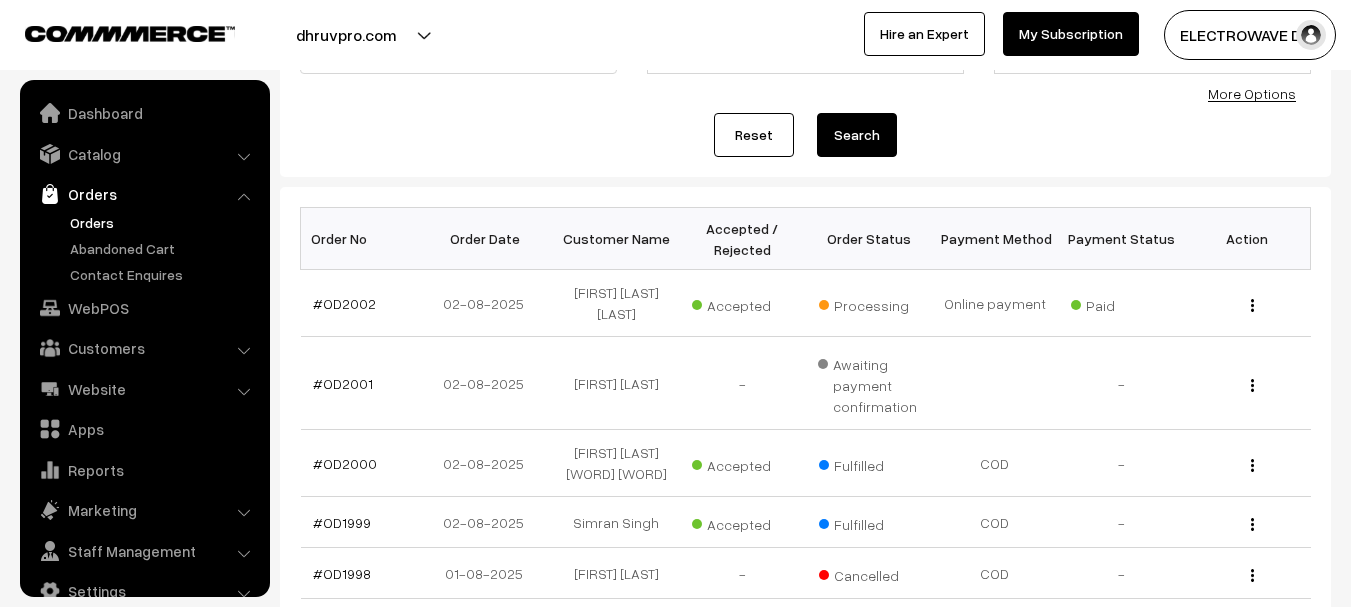 scroll, scrollTop: 200, scrollLeft: 0, axis: vertical 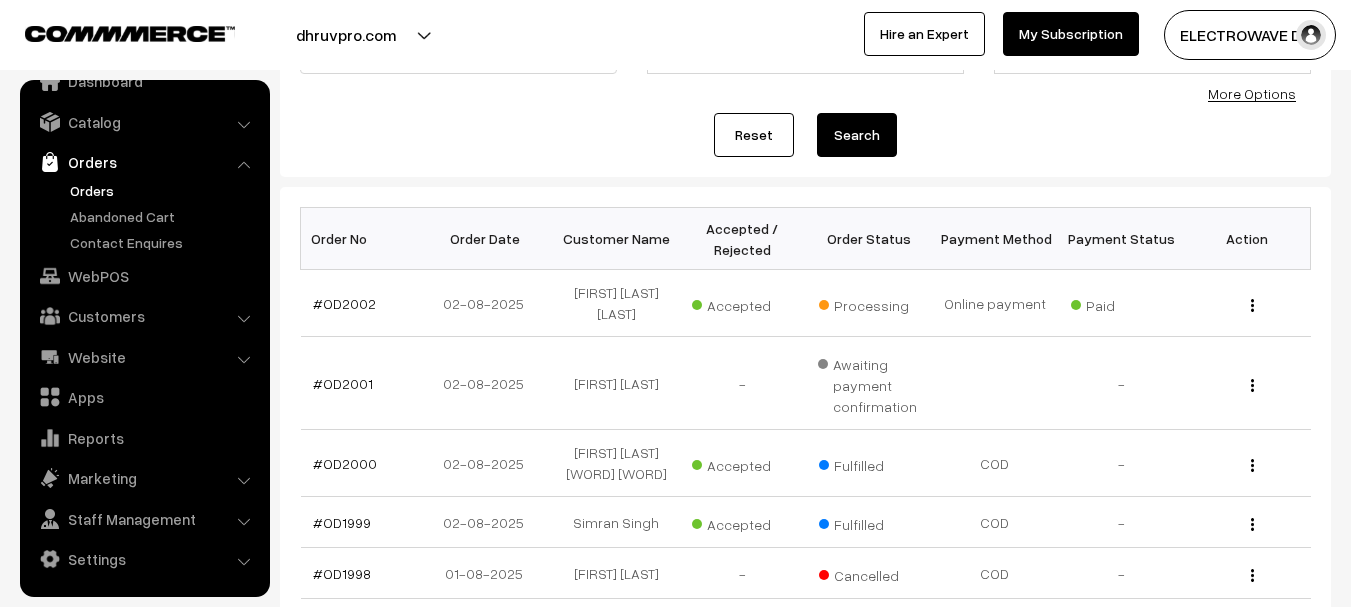 click on "Orders" at bounding box center [164, 190] 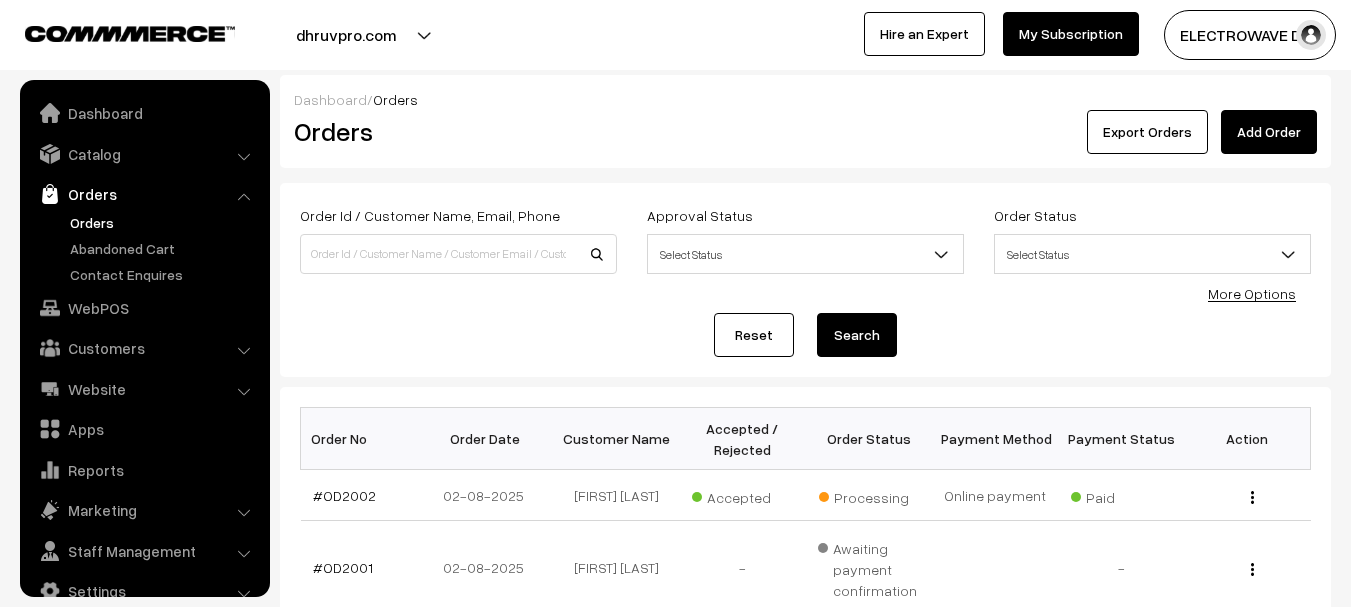 scroll, scrollTop: 0, scrollLeft: 0, axis: both 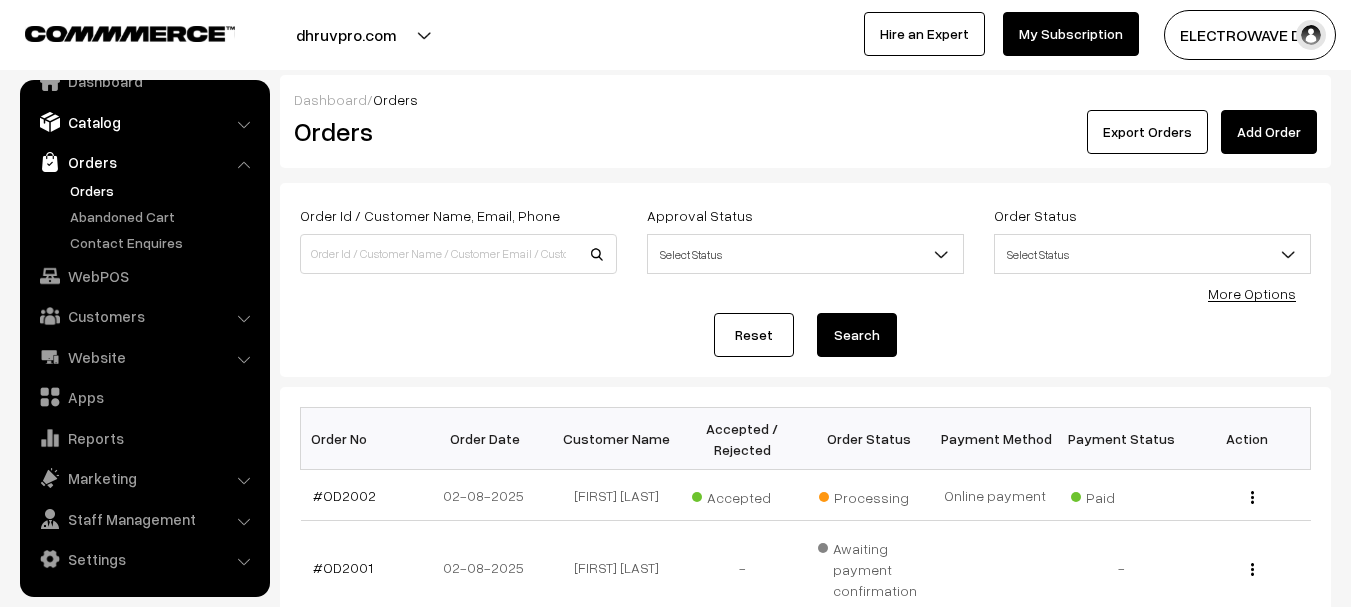 click on "Catalog" at bounding box center [144, 122] 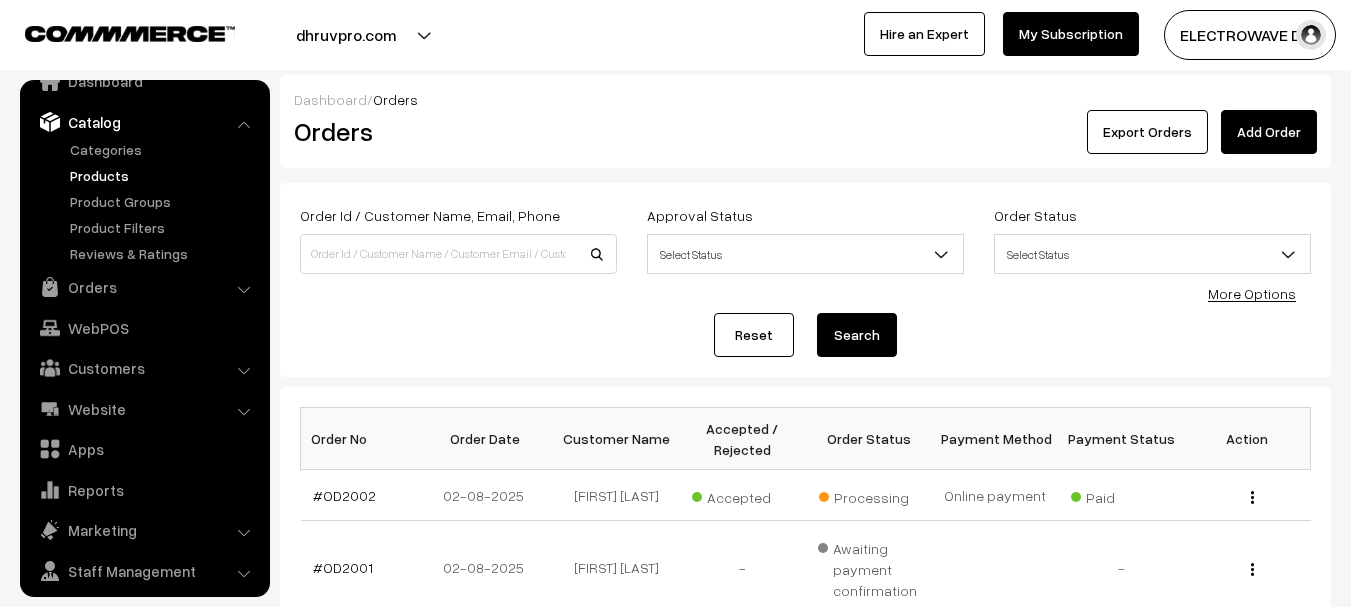 click on "Products" at bounding box center (164, 175) 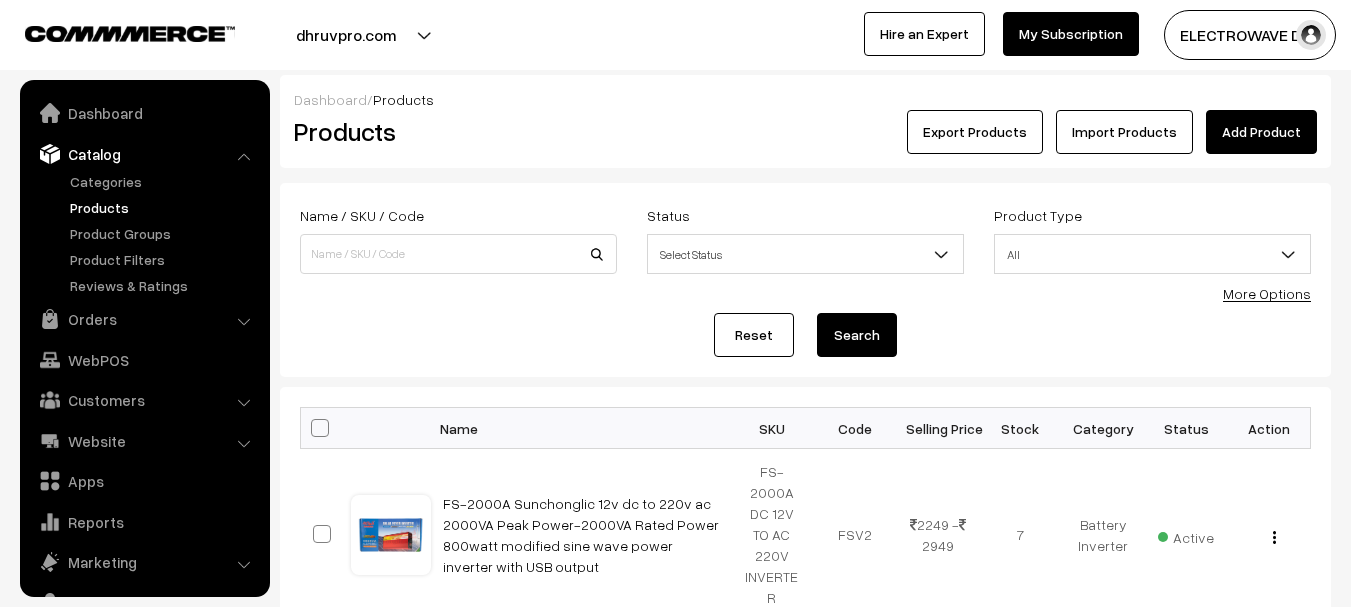 scroll, scrollTop: 0, scrollLeft: 0, axis: both 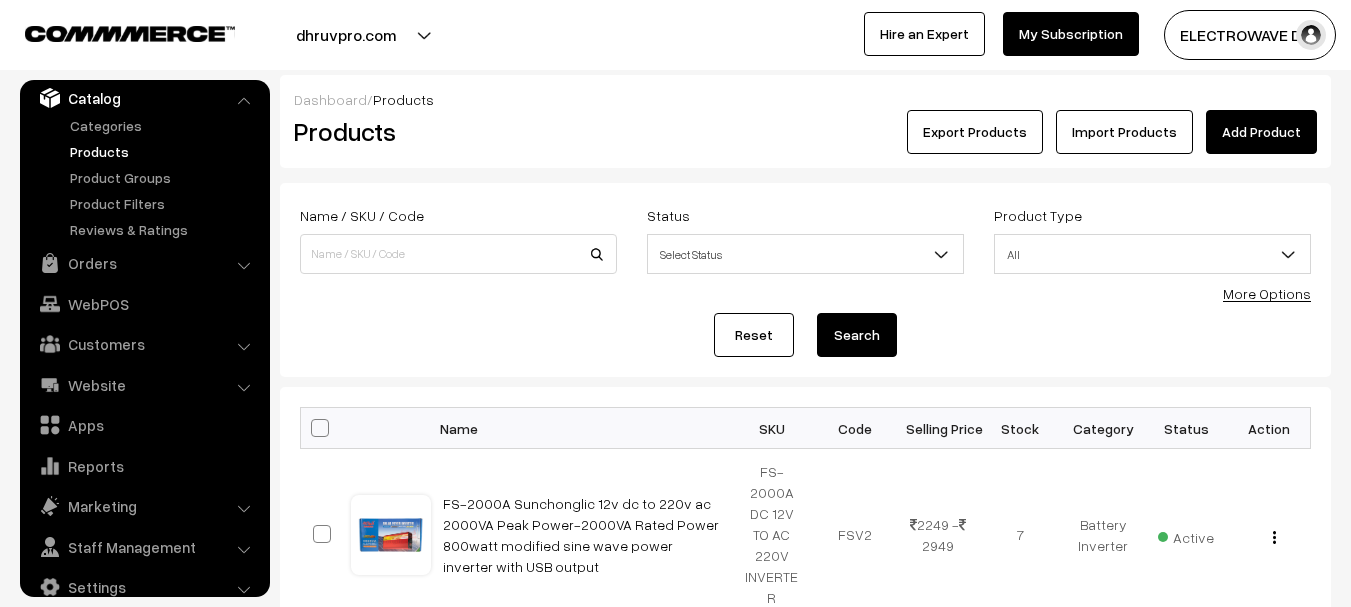 click on "Add Product" at bounding box center [1261, 132] 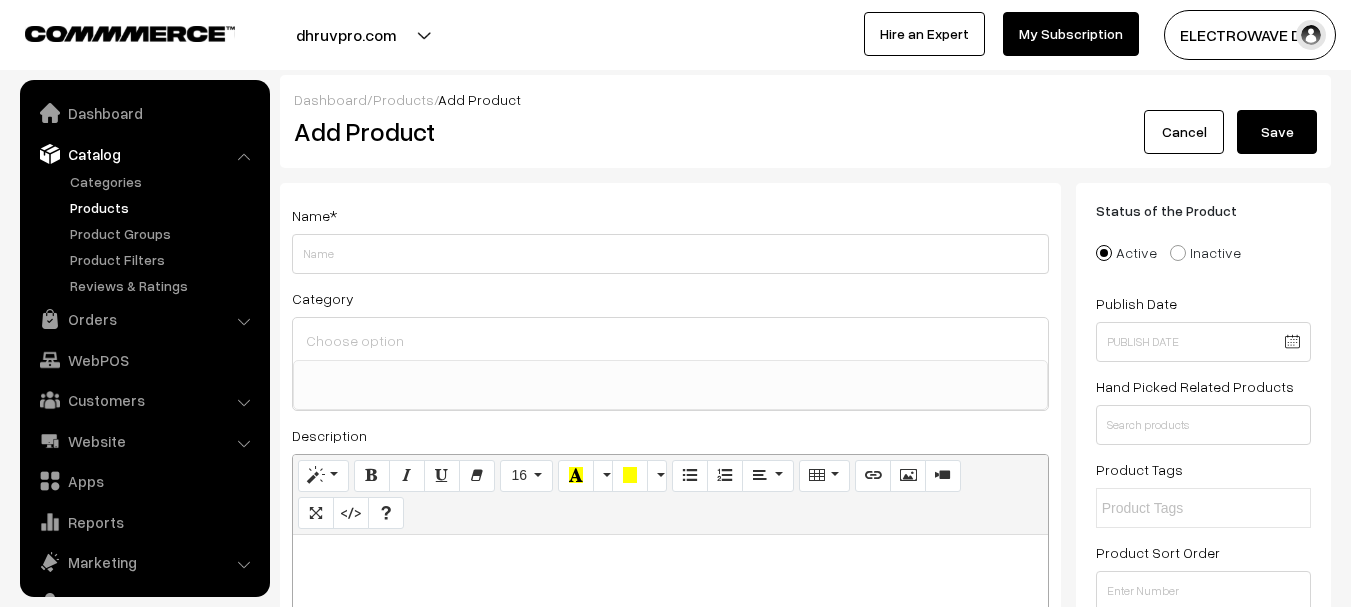 select 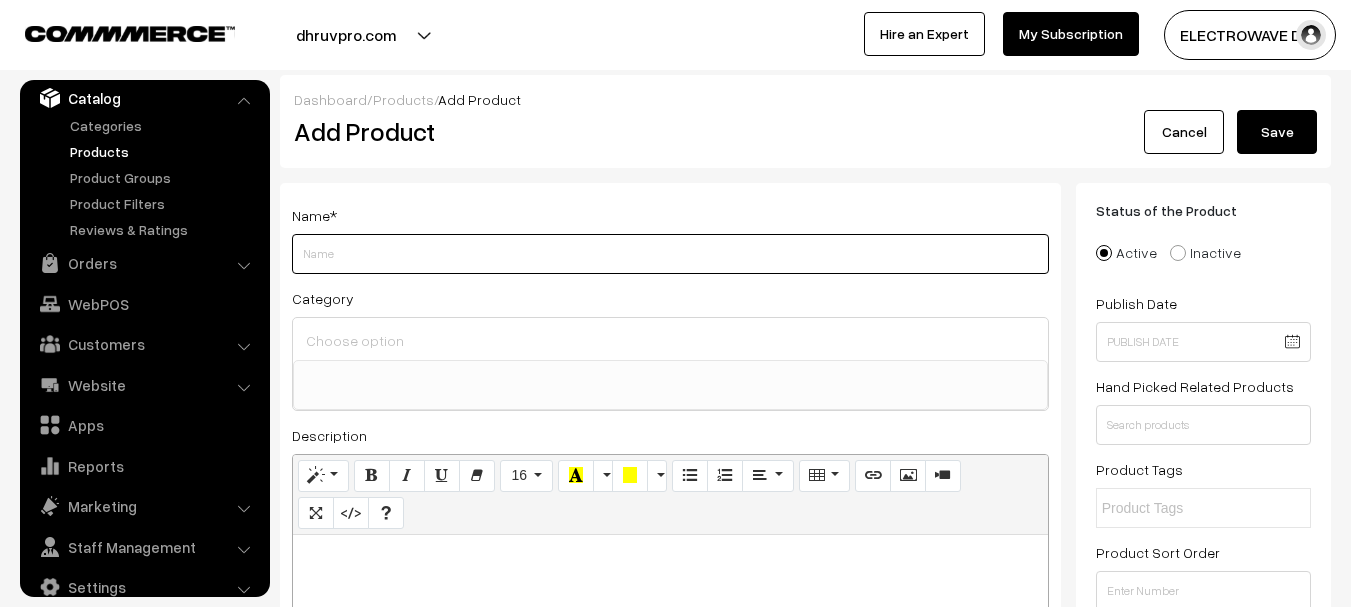 paste on "XCRK6018 multifunctional capacitance measuring clamp meter digital high precision automatic range anti-burning clamp meter" 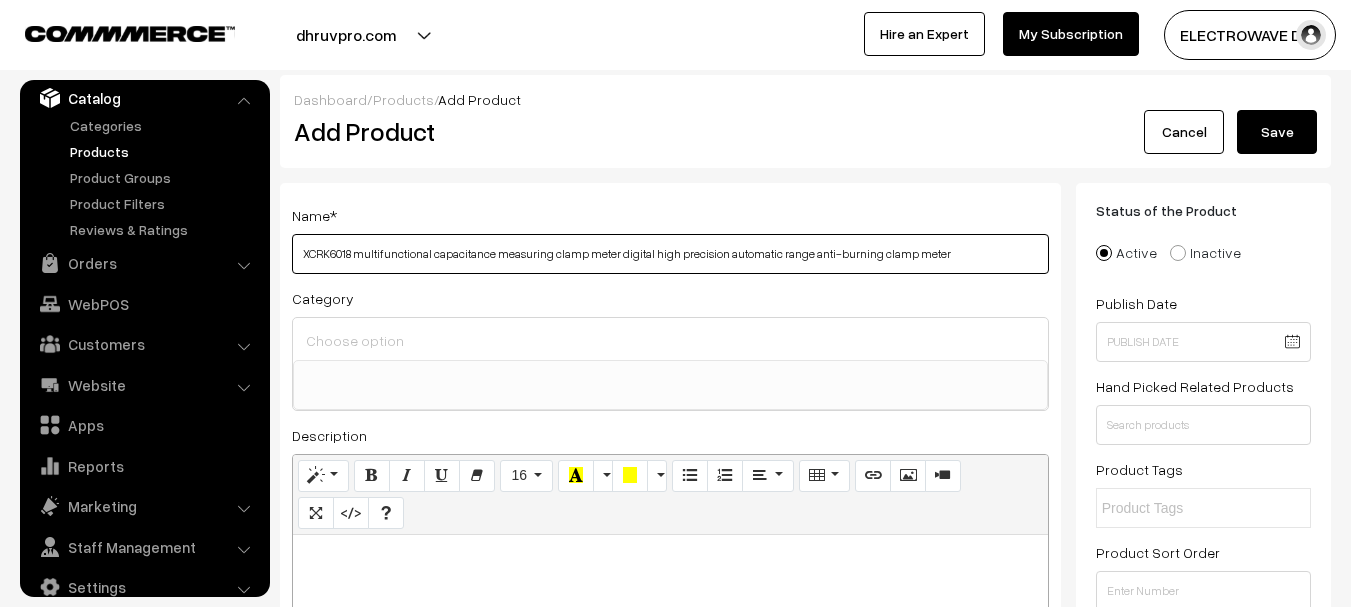 type on "XCRK6018 multifunctional capacitance measuring clamp meter digital high precision automatic range anti-burning clamp meter" 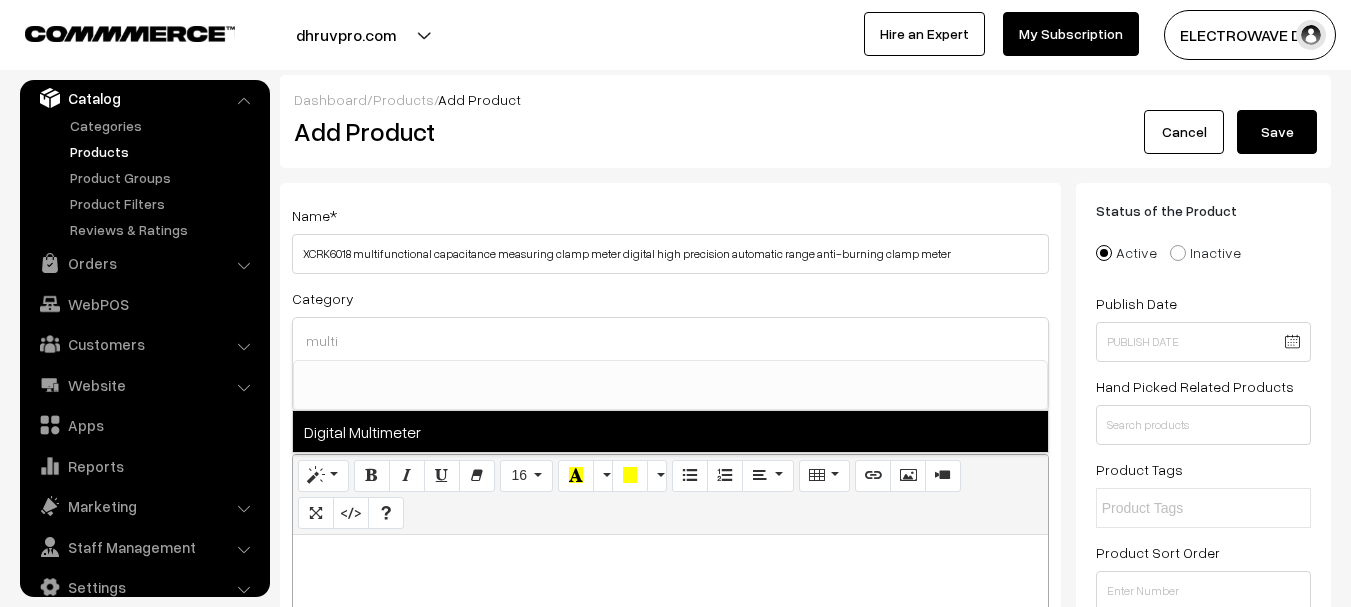 type on "multi" 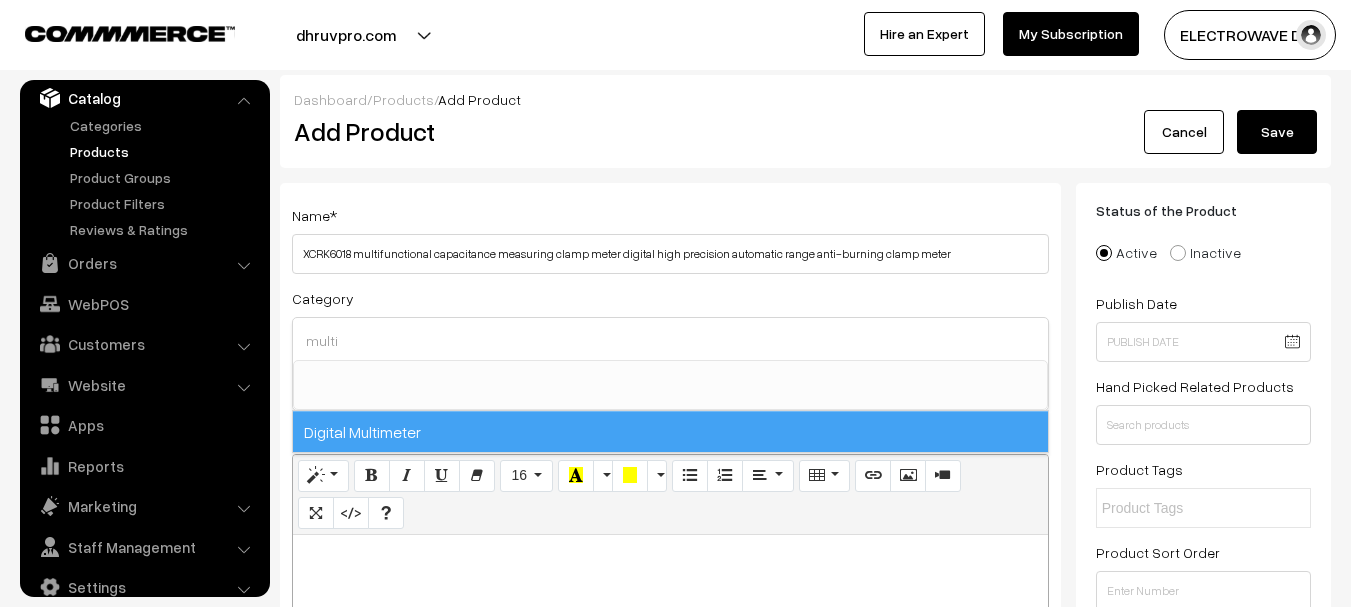 type 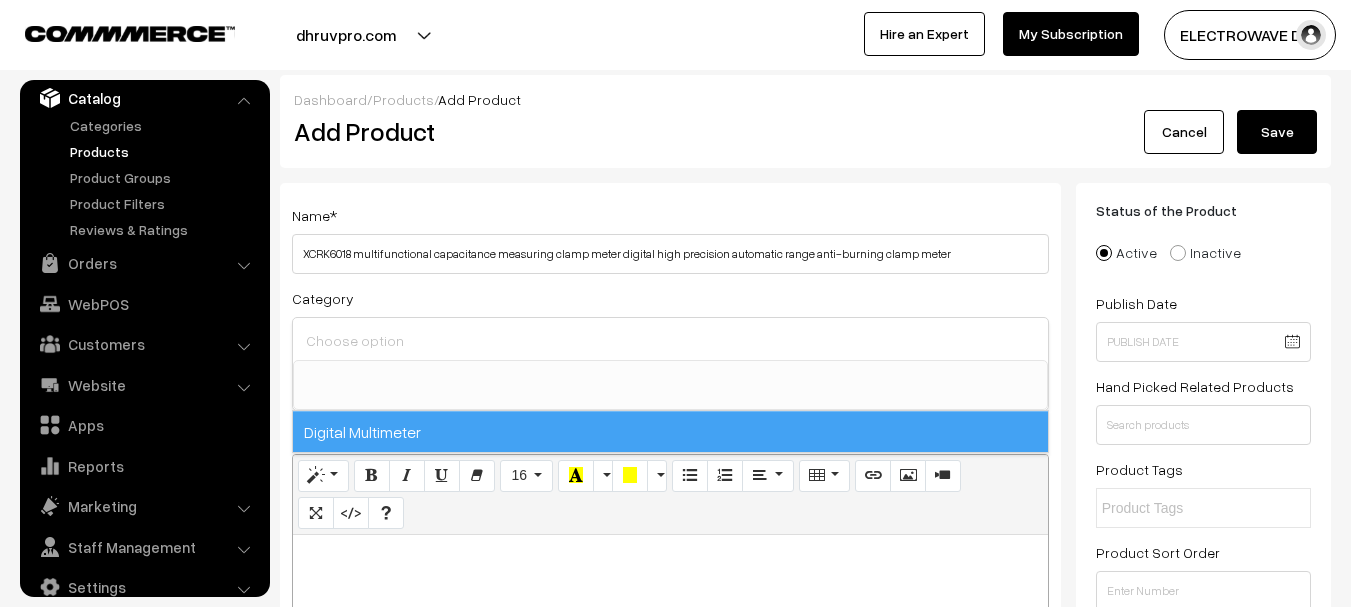 select on "55" 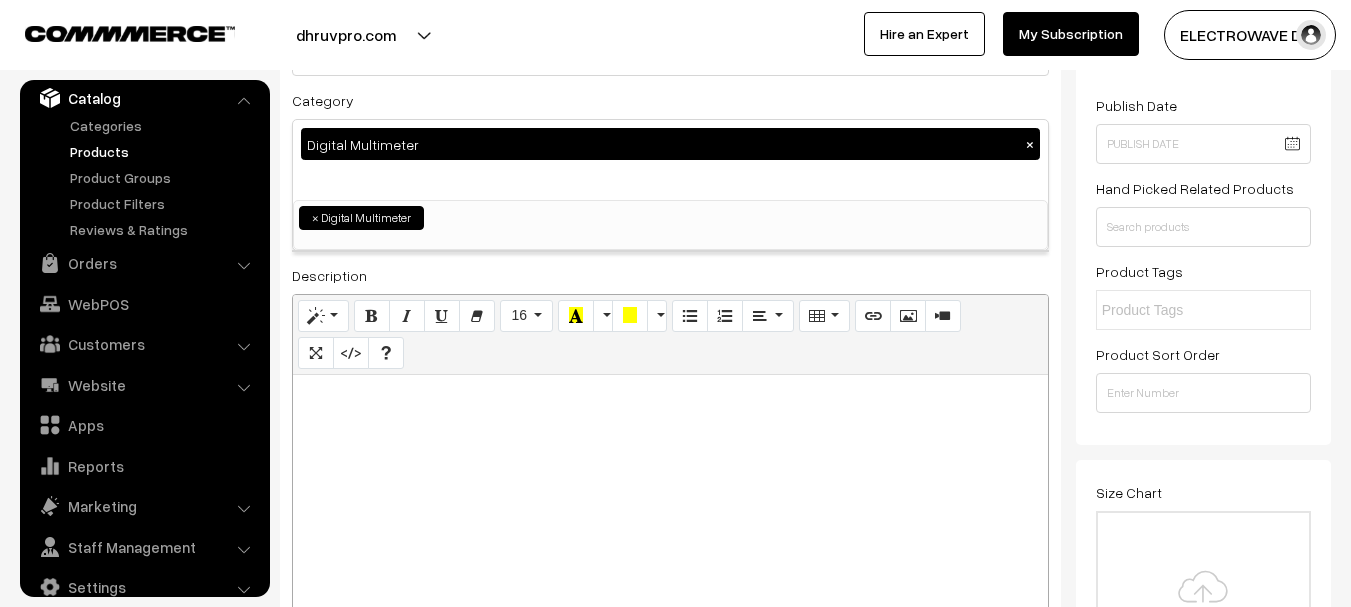 scroll, scrollTop: 200, scrollLeft: 0, axis: vertical 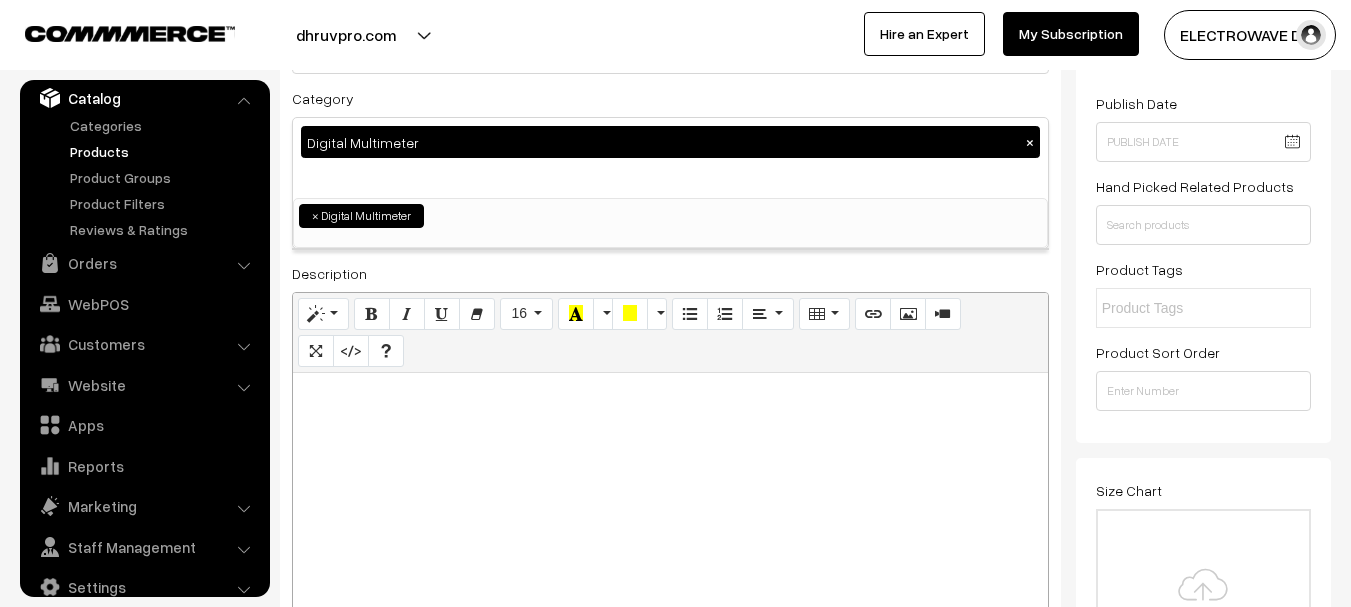 click at bounding box center (670, 498) 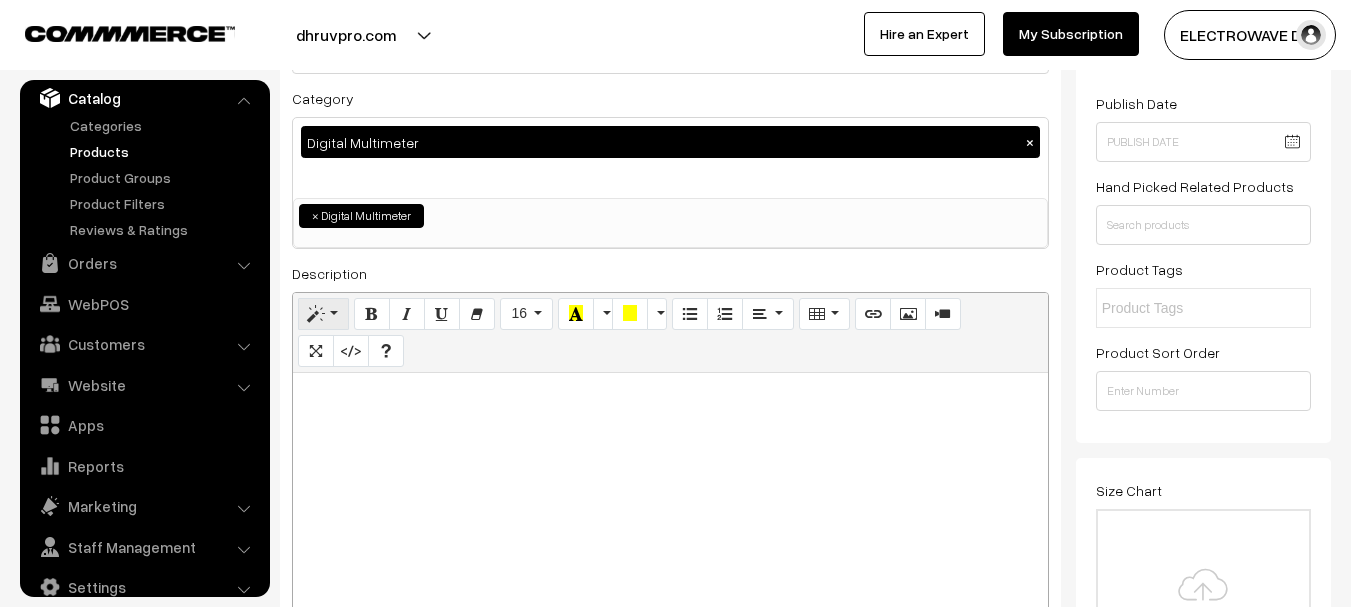 paste 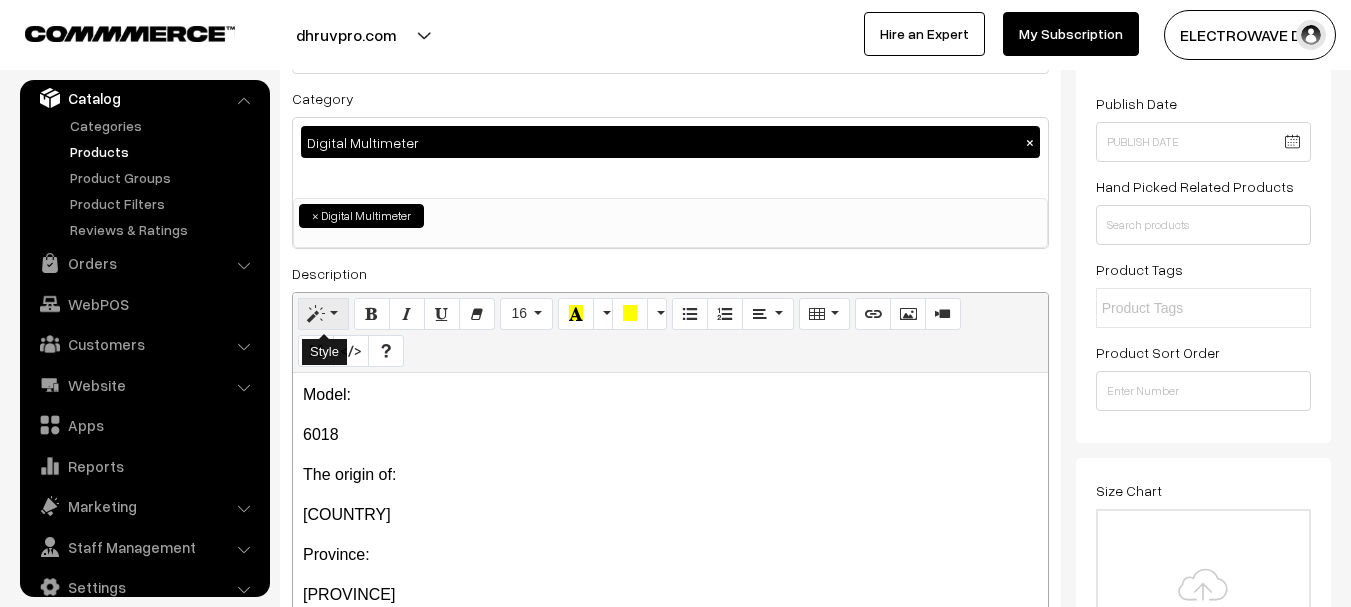 scroll, scrollTop: 364, scrollLeft: 0, axis: vertical 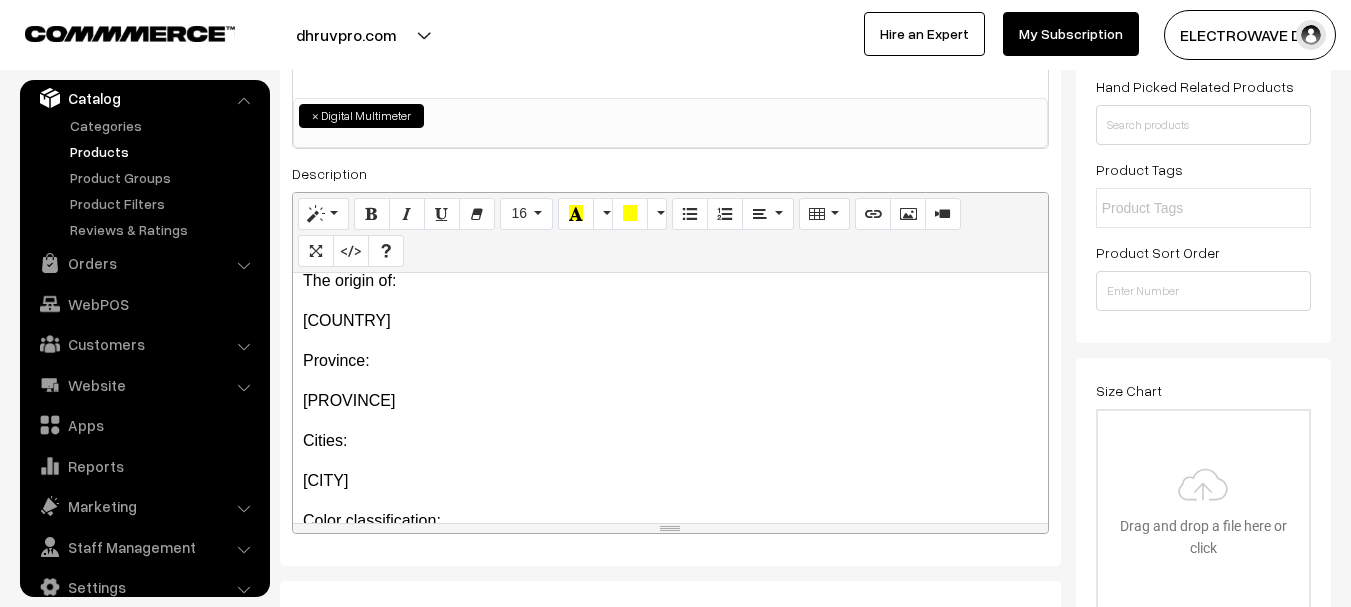 drag, startPoint x: 399, startPoint y: 483, endPoint x: 263, endPoint y: 437, distance: 143.5688 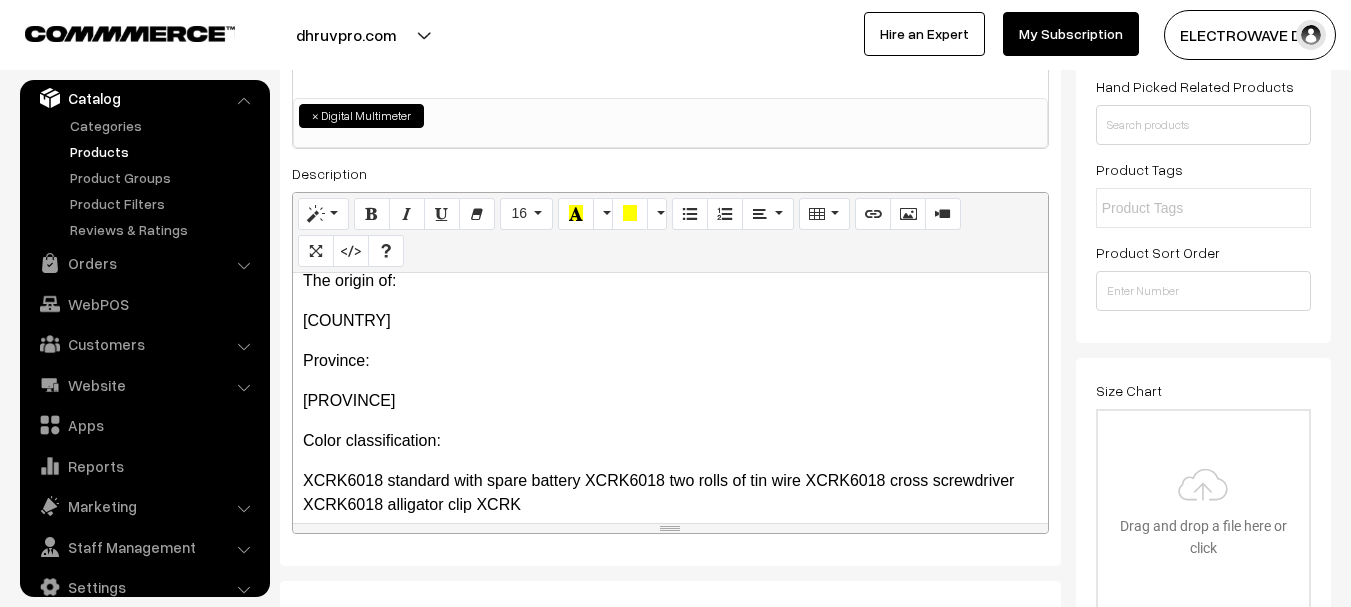 drag, startPoint x: 491, startPoint y: 403, endPoint x: 303, endPoint y: 355, distance: 194.03093 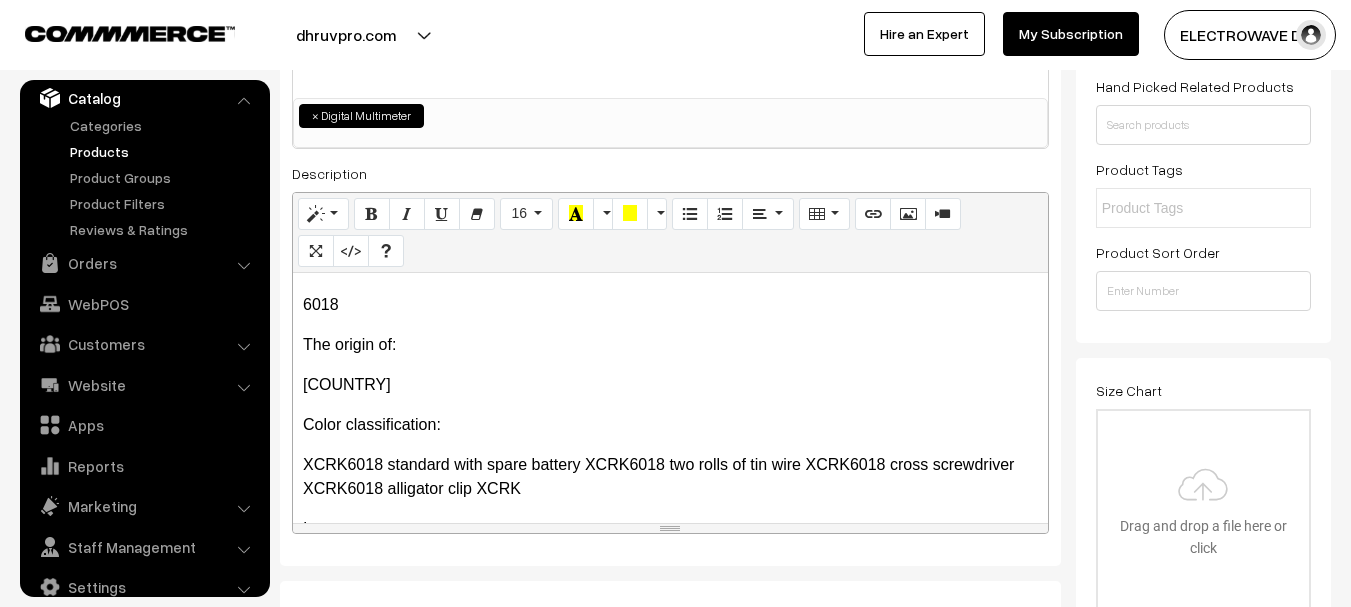 scroll, scrollTop: 0, scrollLeft: 0, axis: both 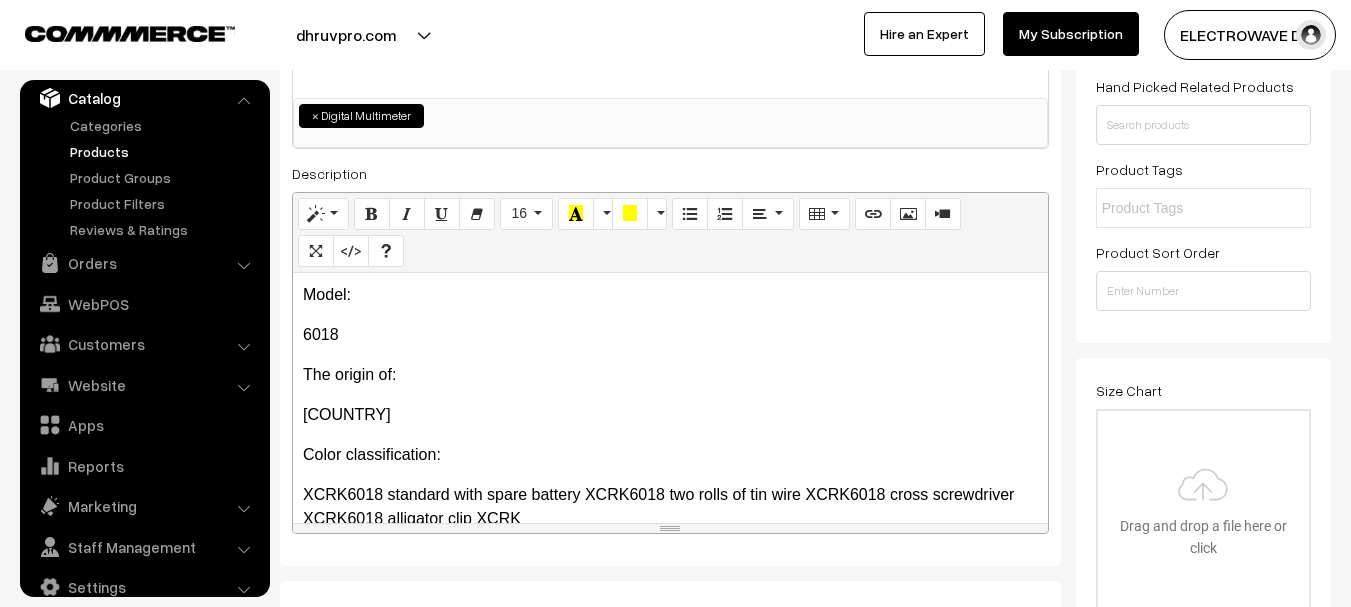 drag, startPoint x: 403, startPoint y: 411, endPoint x: 294, endPoint y: 376, distance: 114.48144 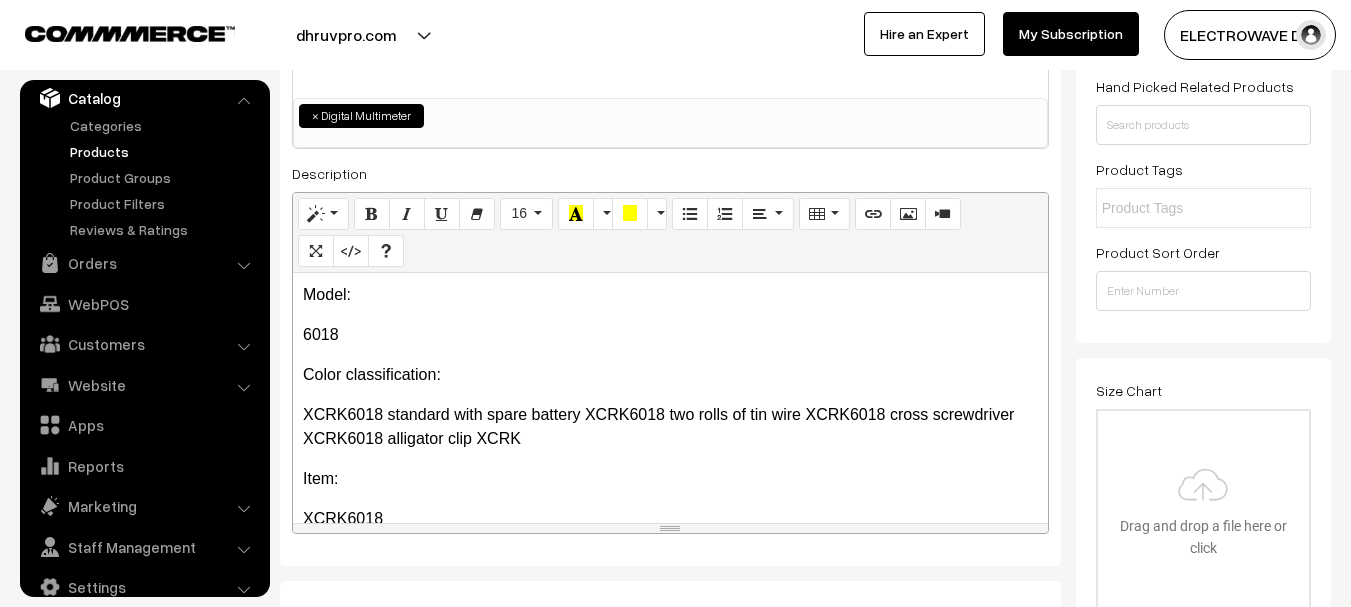 scroll, scrollTop: 200, scrollLeft: 0, axis: vertical 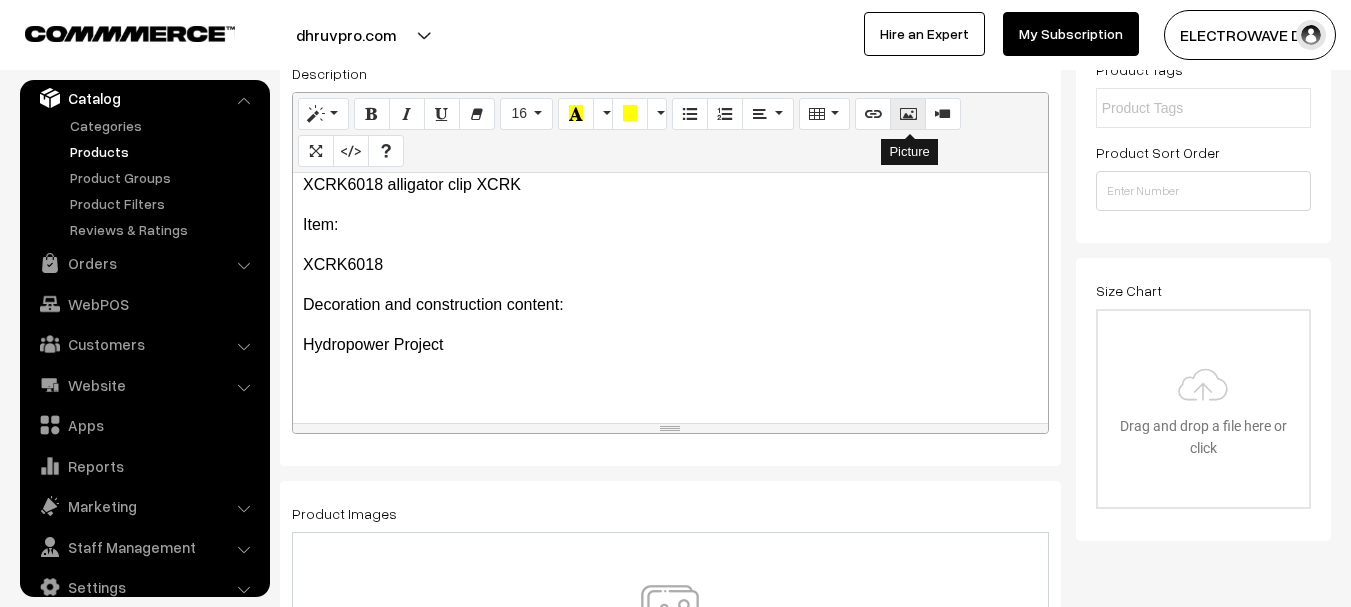 click at bounding box center (908, 113) 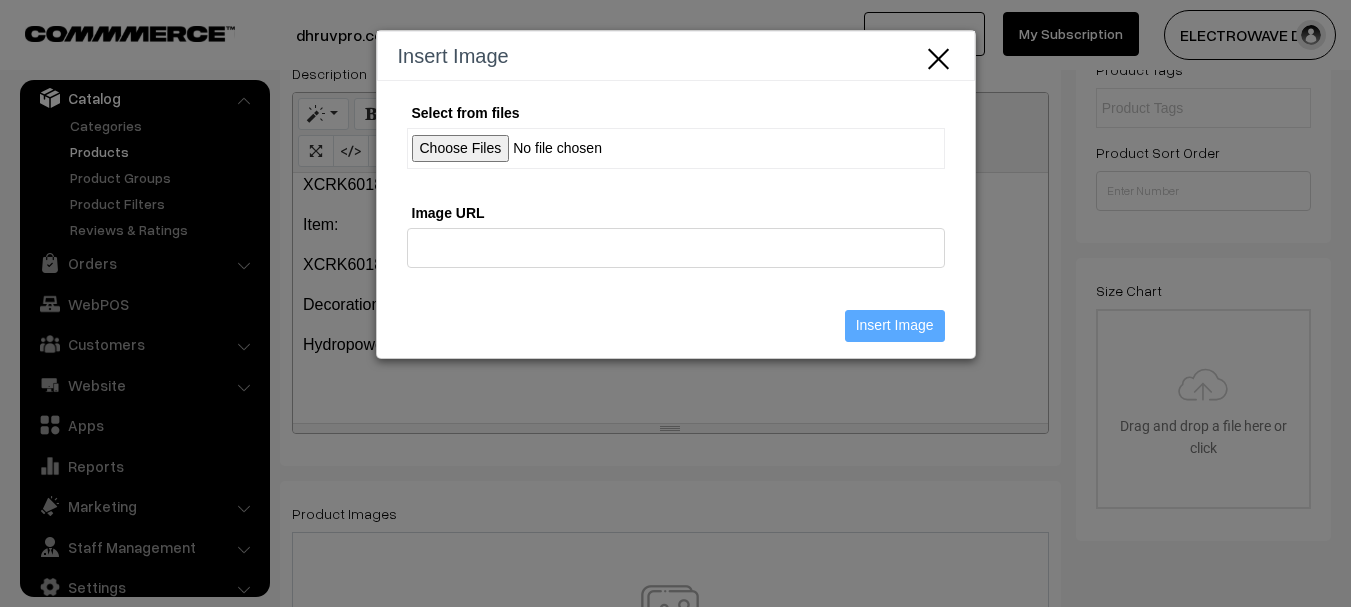 click on "Select from files" at bounding box center [676, 148] 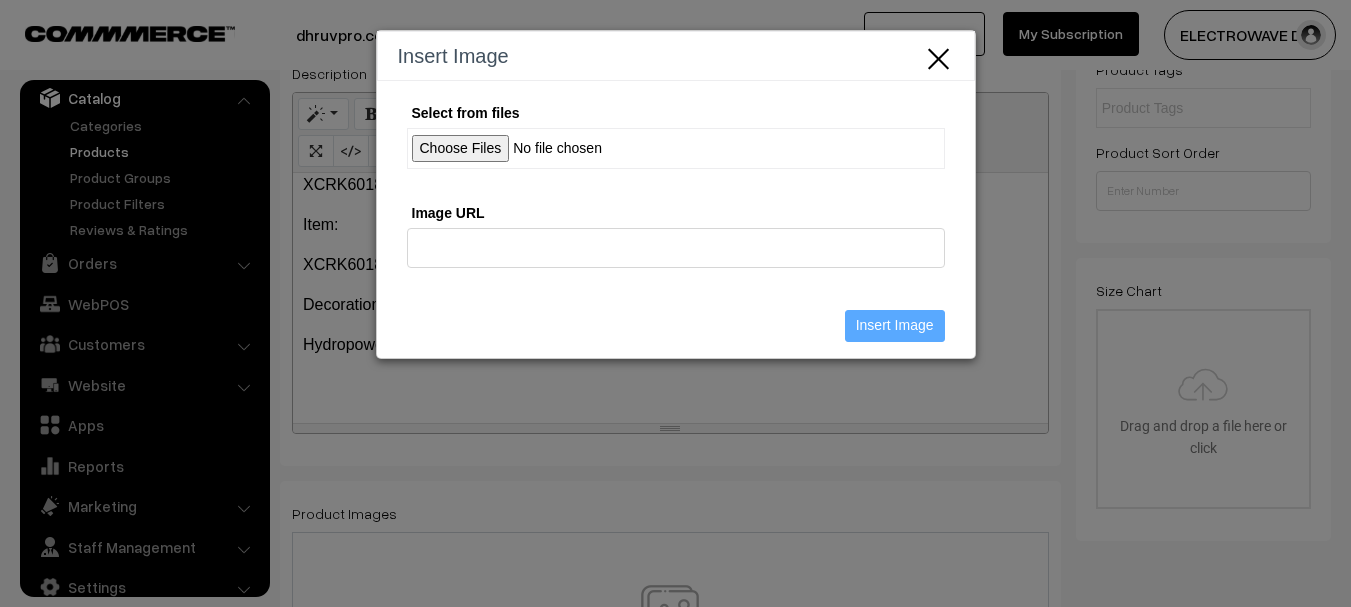 click on "Select from files" at bounding box center [676, 148] 